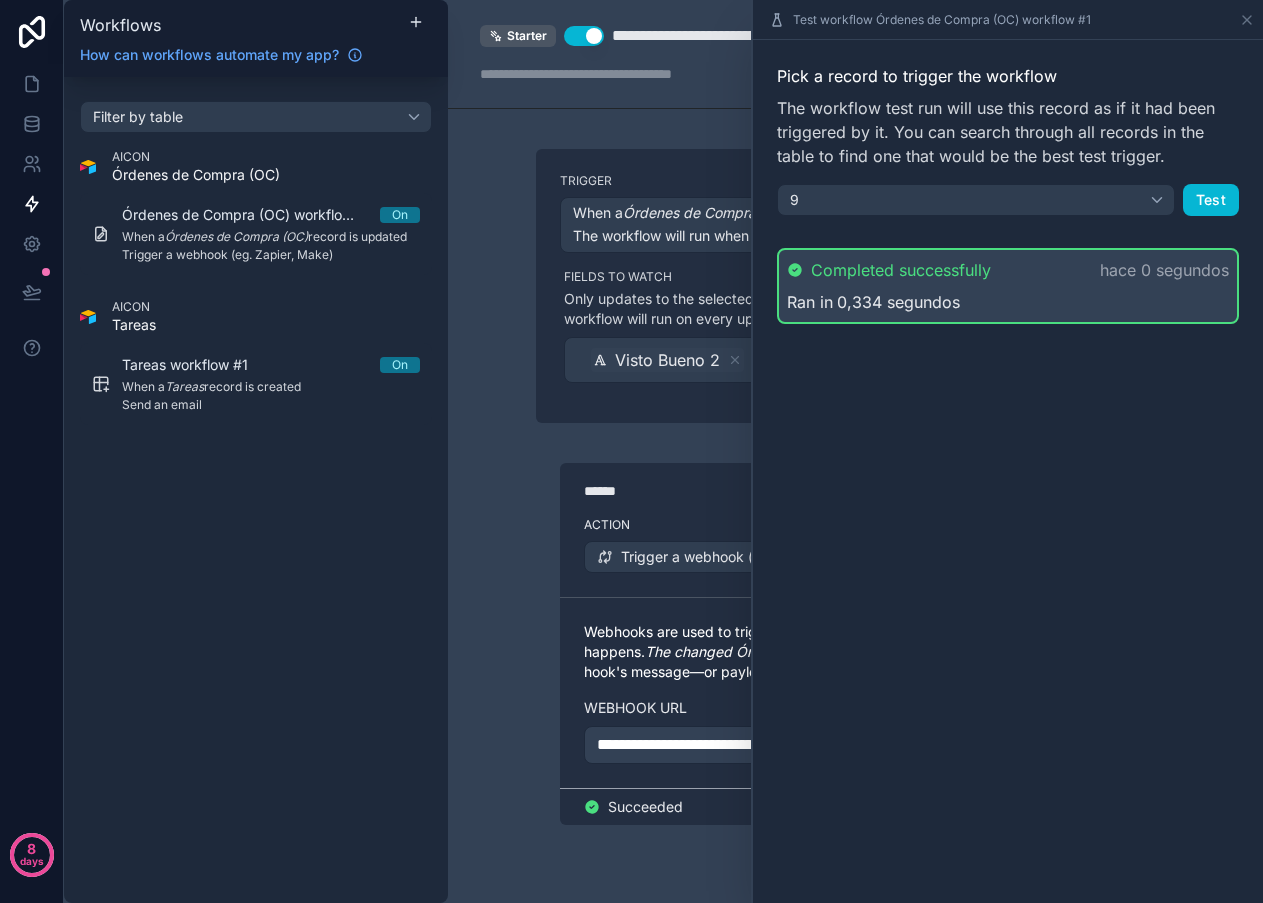 scroll, scrollTop: 0, scrollLeft: 0, axis: both 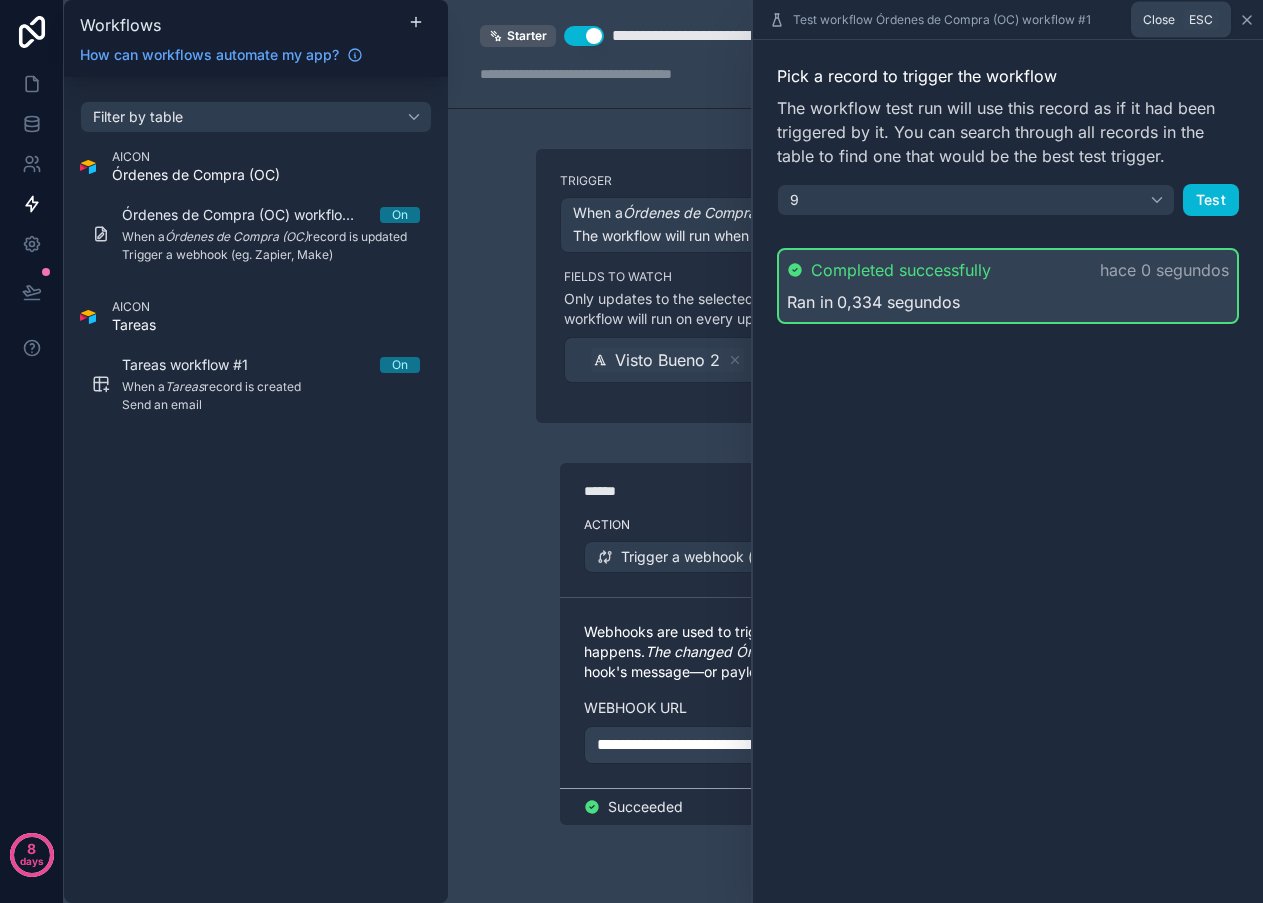 click 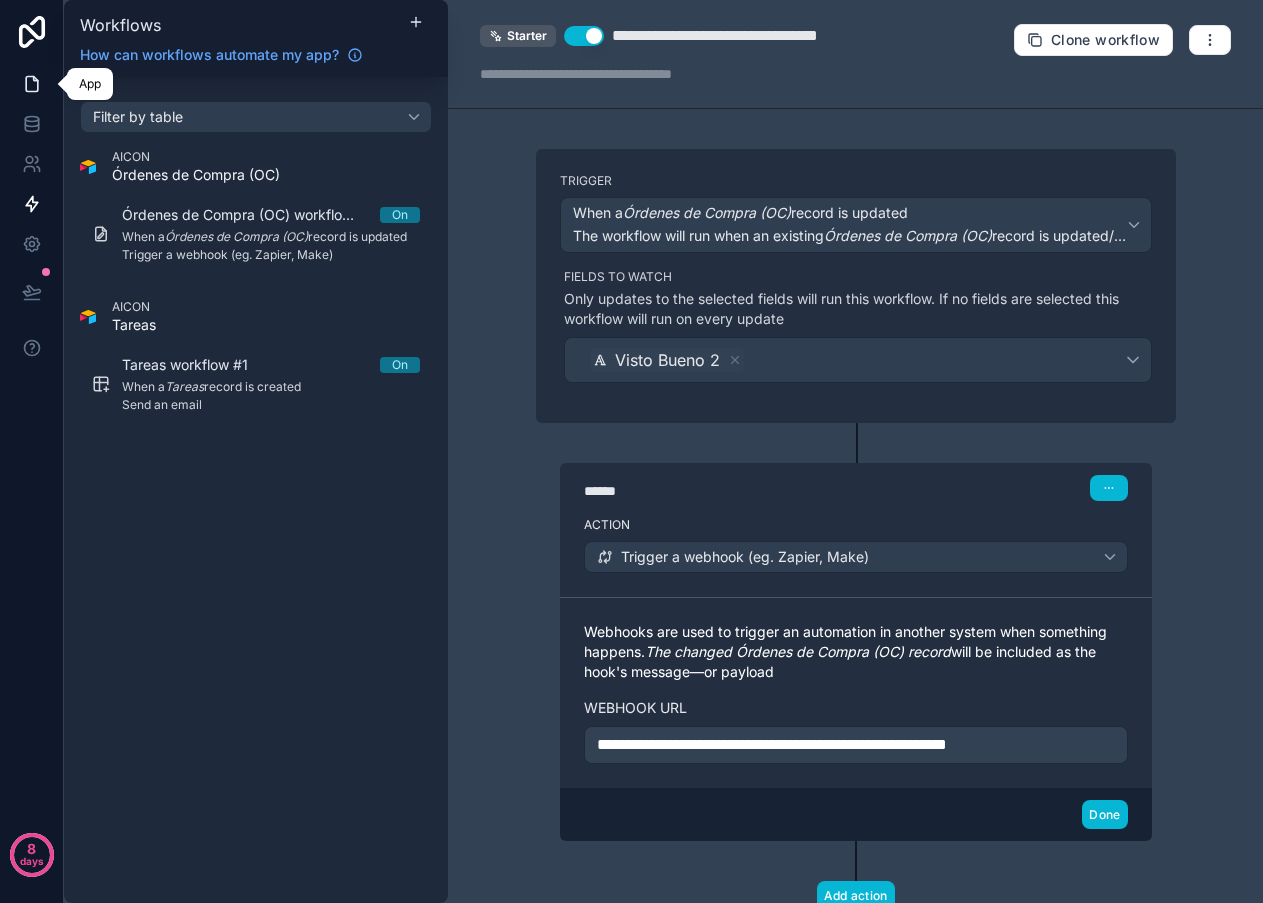 click 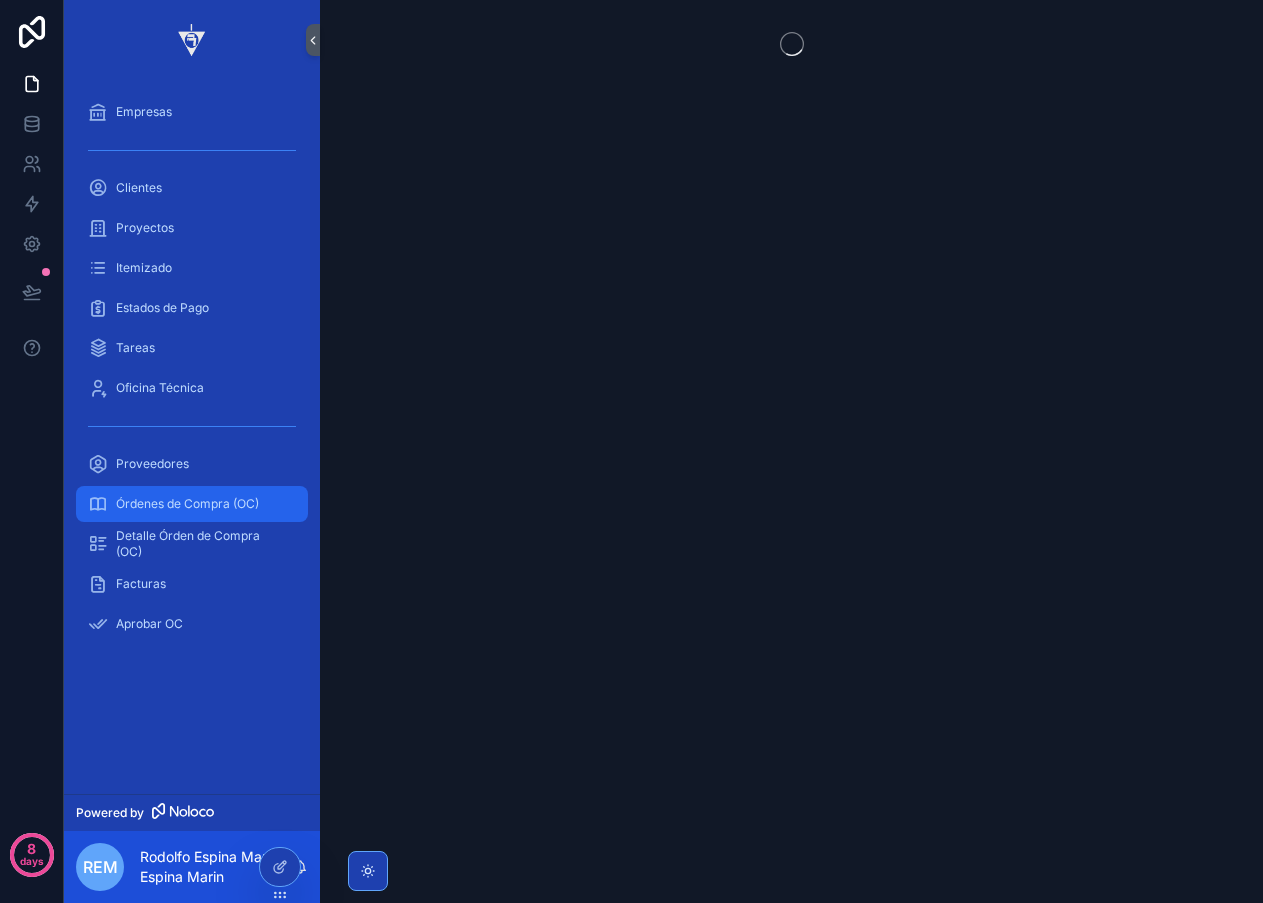 click on "Órdenes de Compra (OC)" at bounding box center (187, 504) 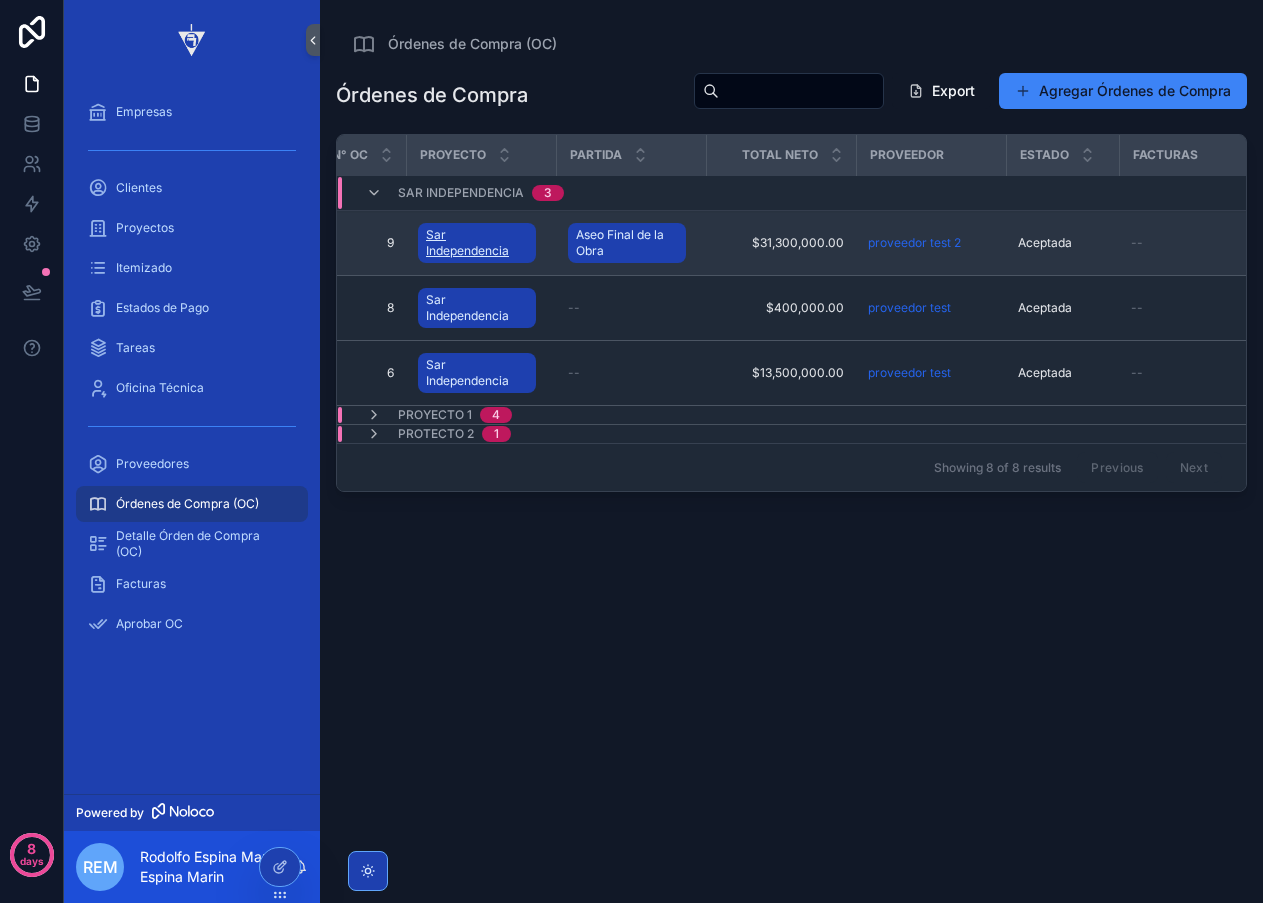 scroll, scrollTop: 0, scrollLeft: 0, axis: both 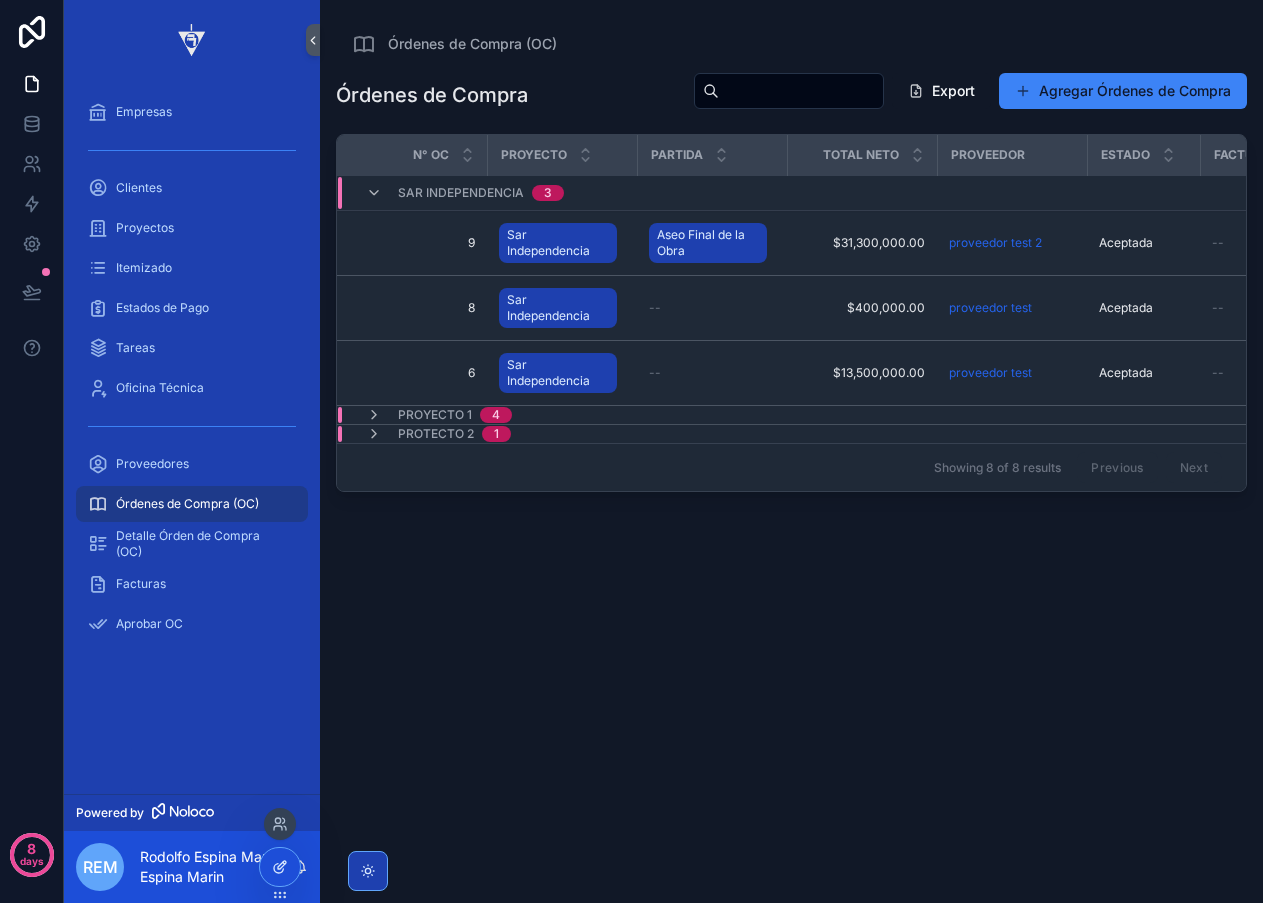 click at bounding box center (280, 867) 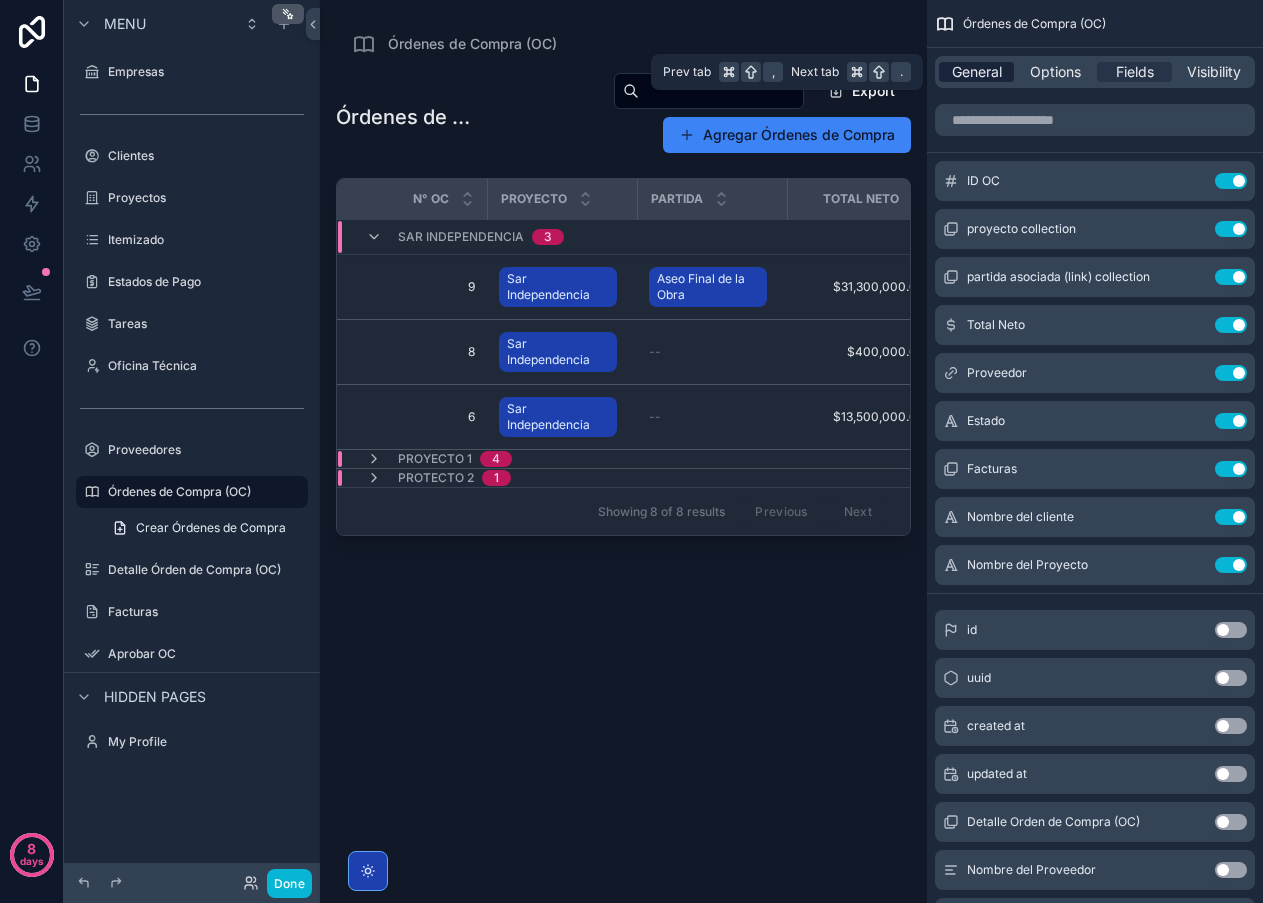 click on "General" at bounding box center (977, 72) 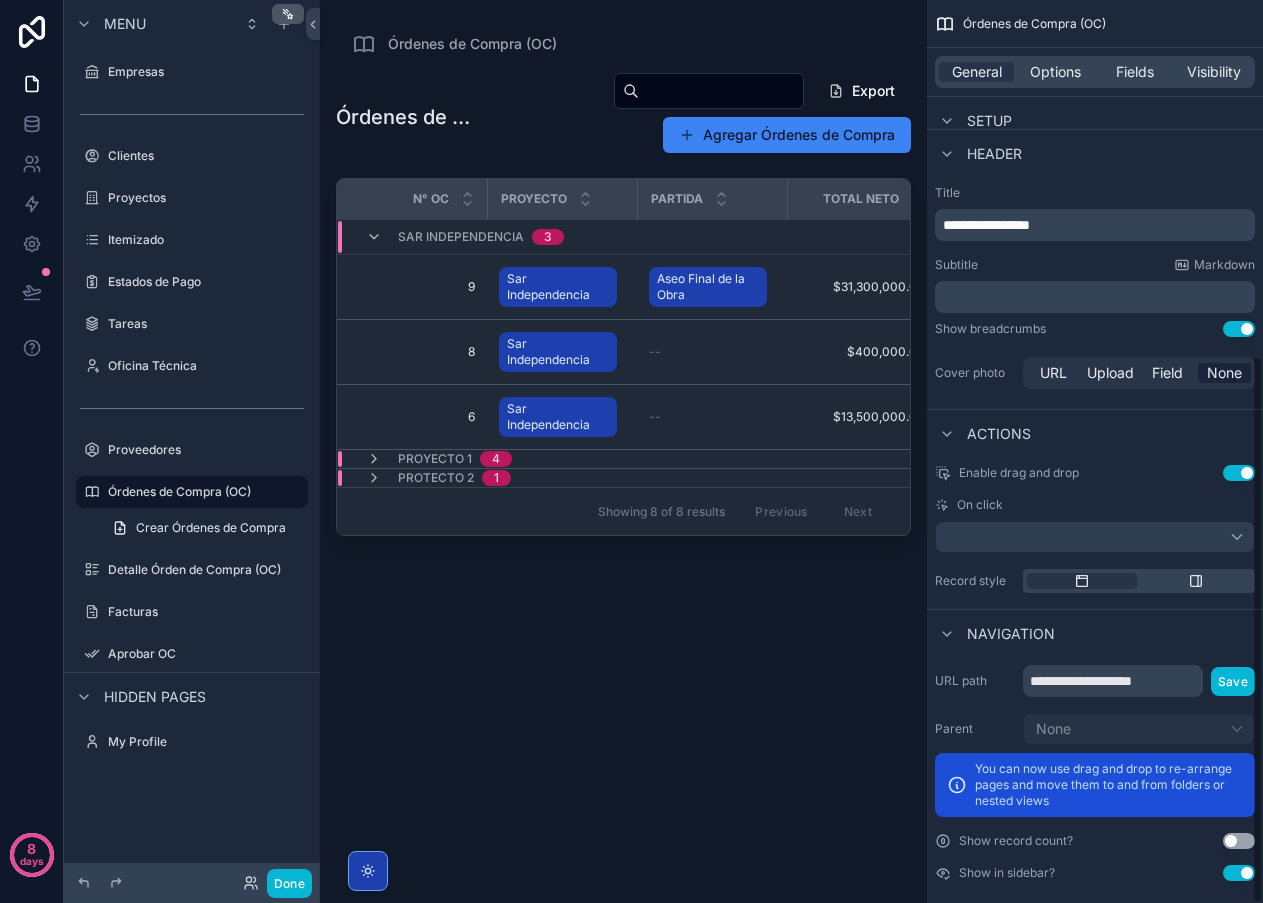 scroll, scrollTop: 587, scrollLeft: 0, axis: vertical 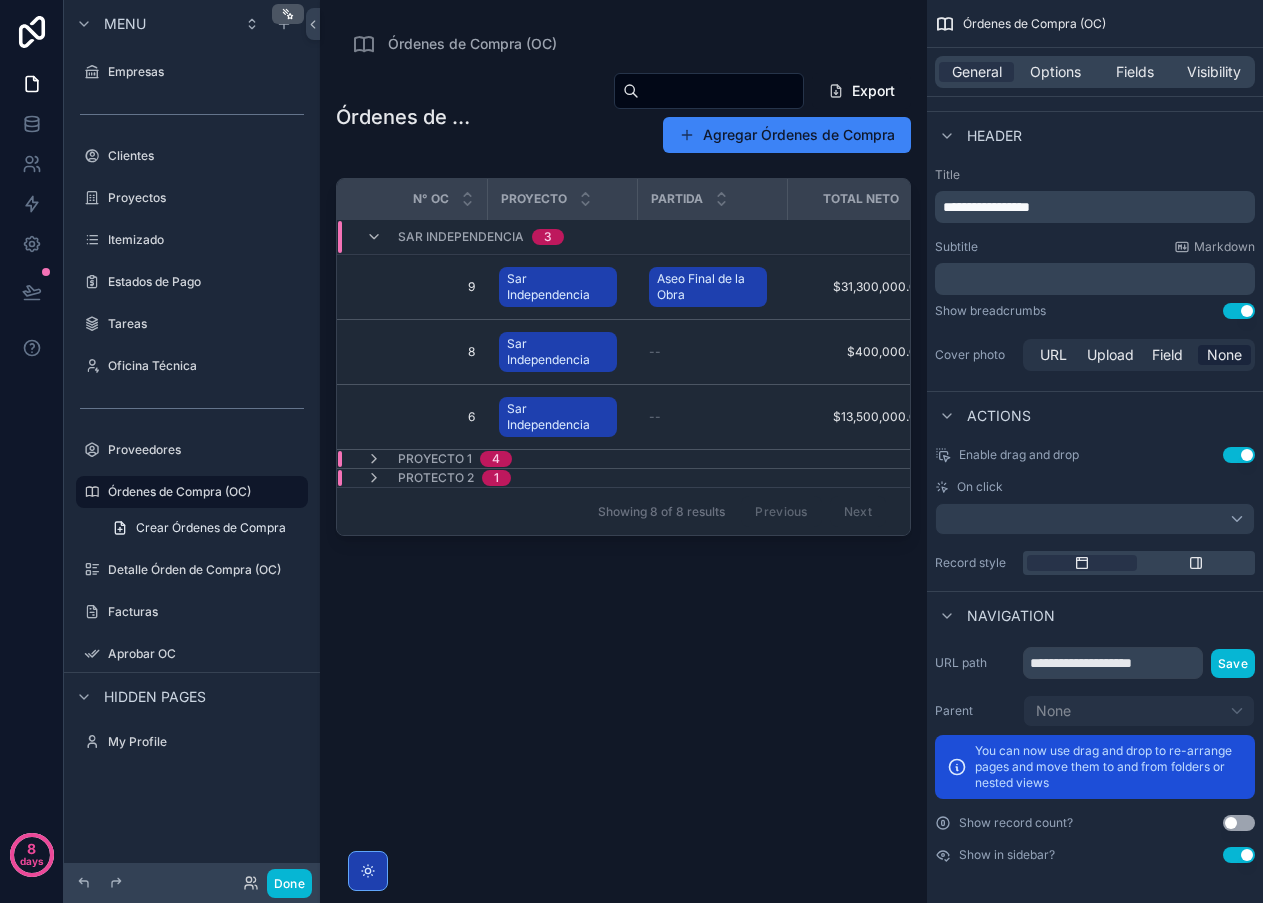 click on "Enable drag and drop Use setting On click   Record style" at bounding box center (1095, 511) 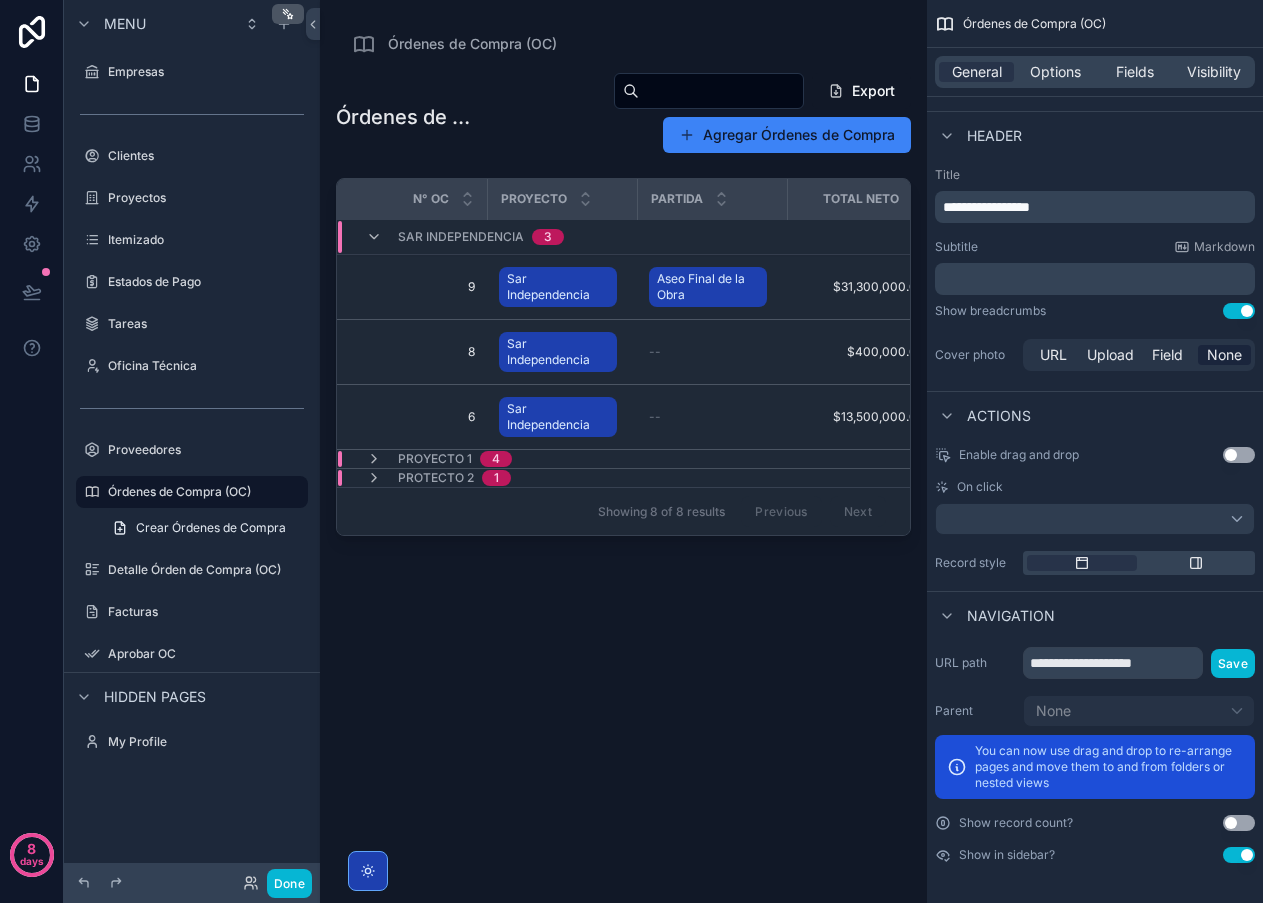 click at bounding box center [623, 439] 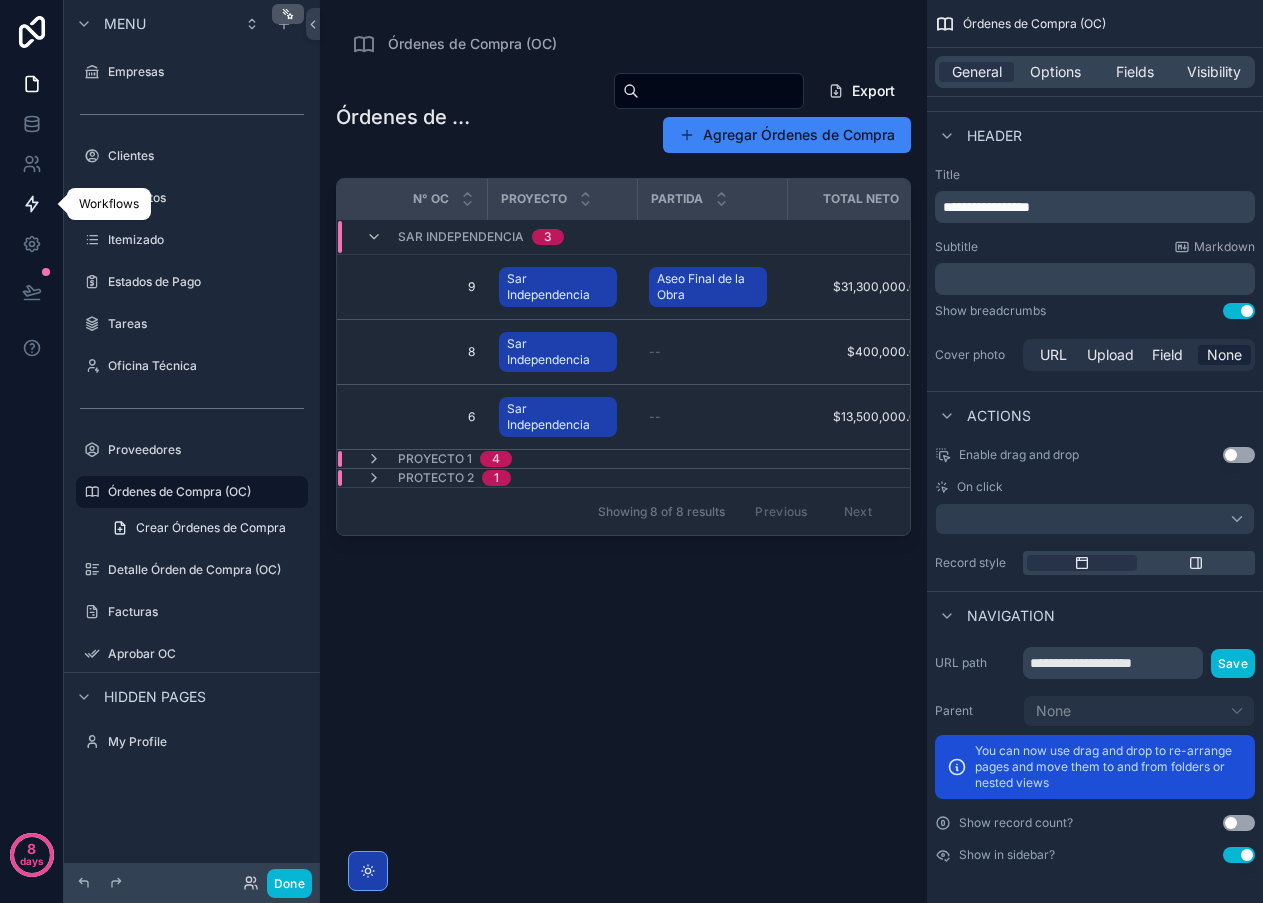 click at bounding box center [31, 204] 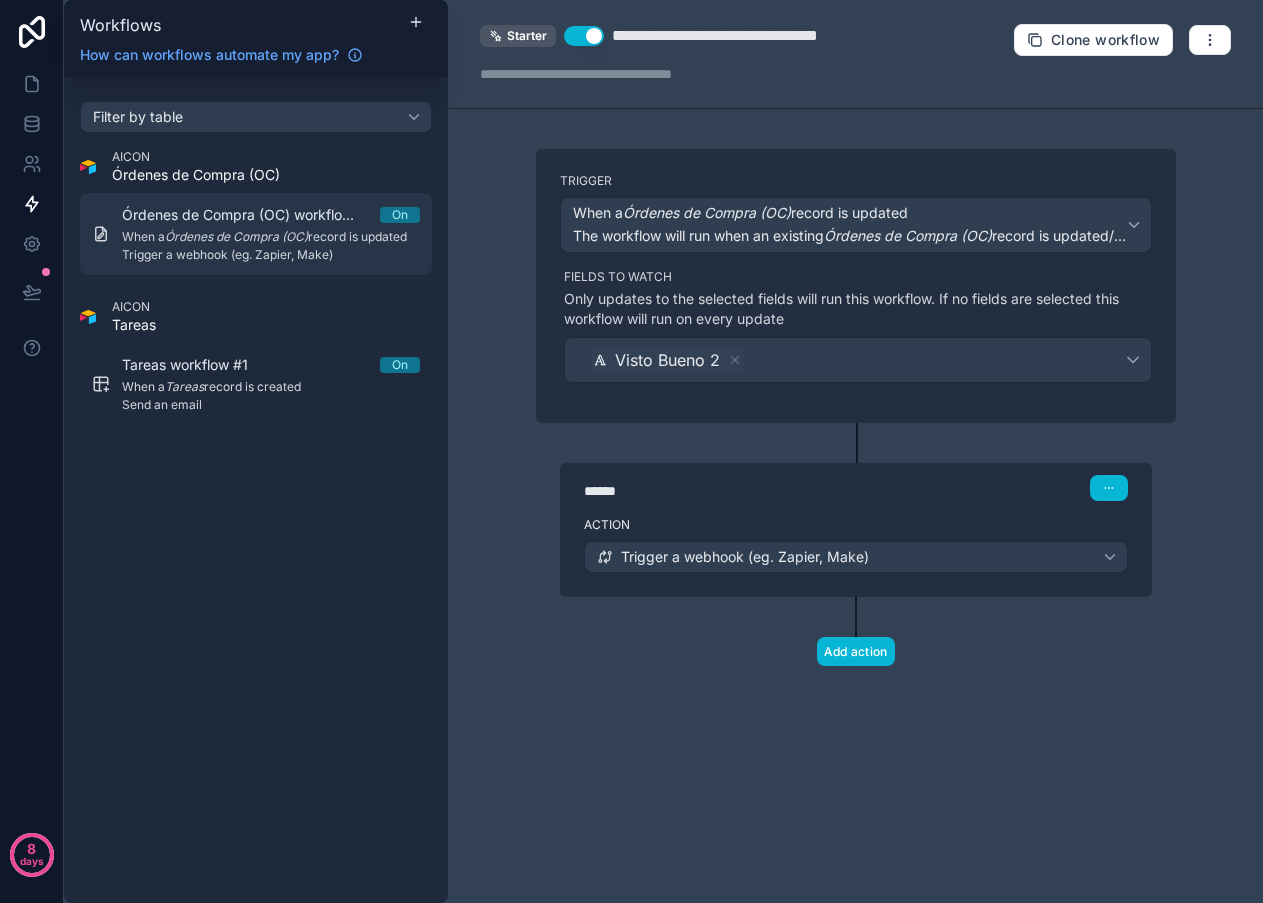 click on "Órdenes de Compra (OC)" at bounding box center [236, 236] 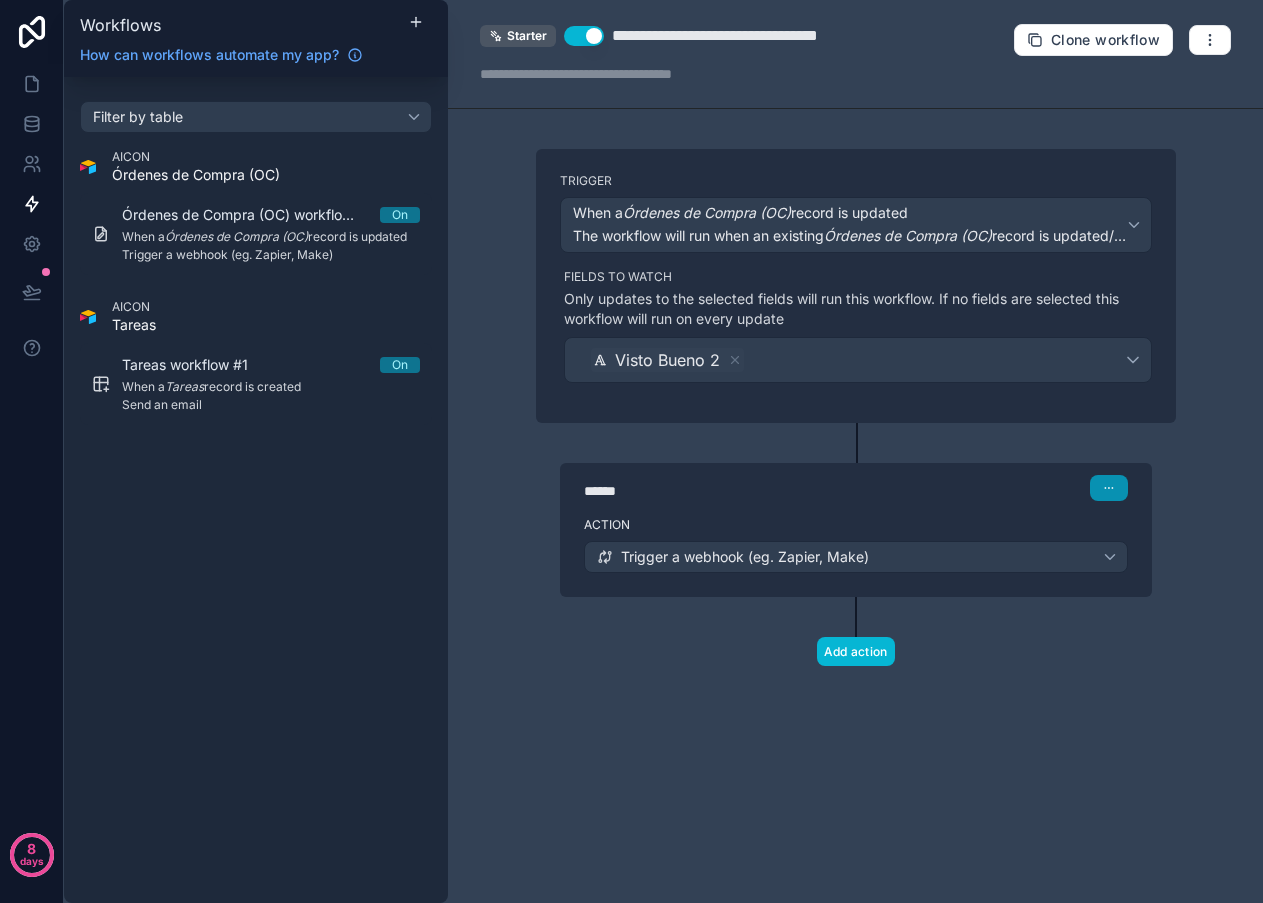 click 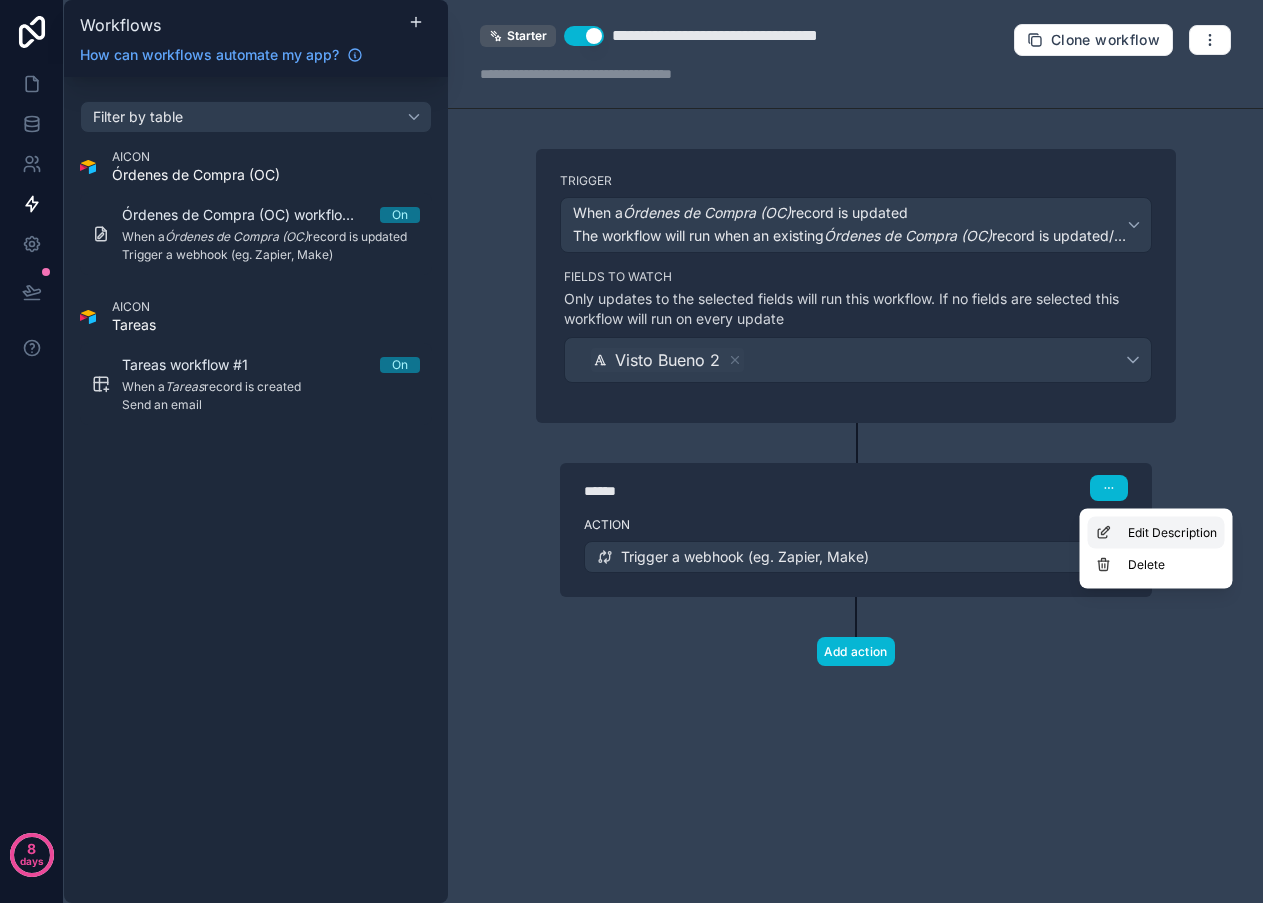 click on "Edit Description" at bounding box center (1156, 533) 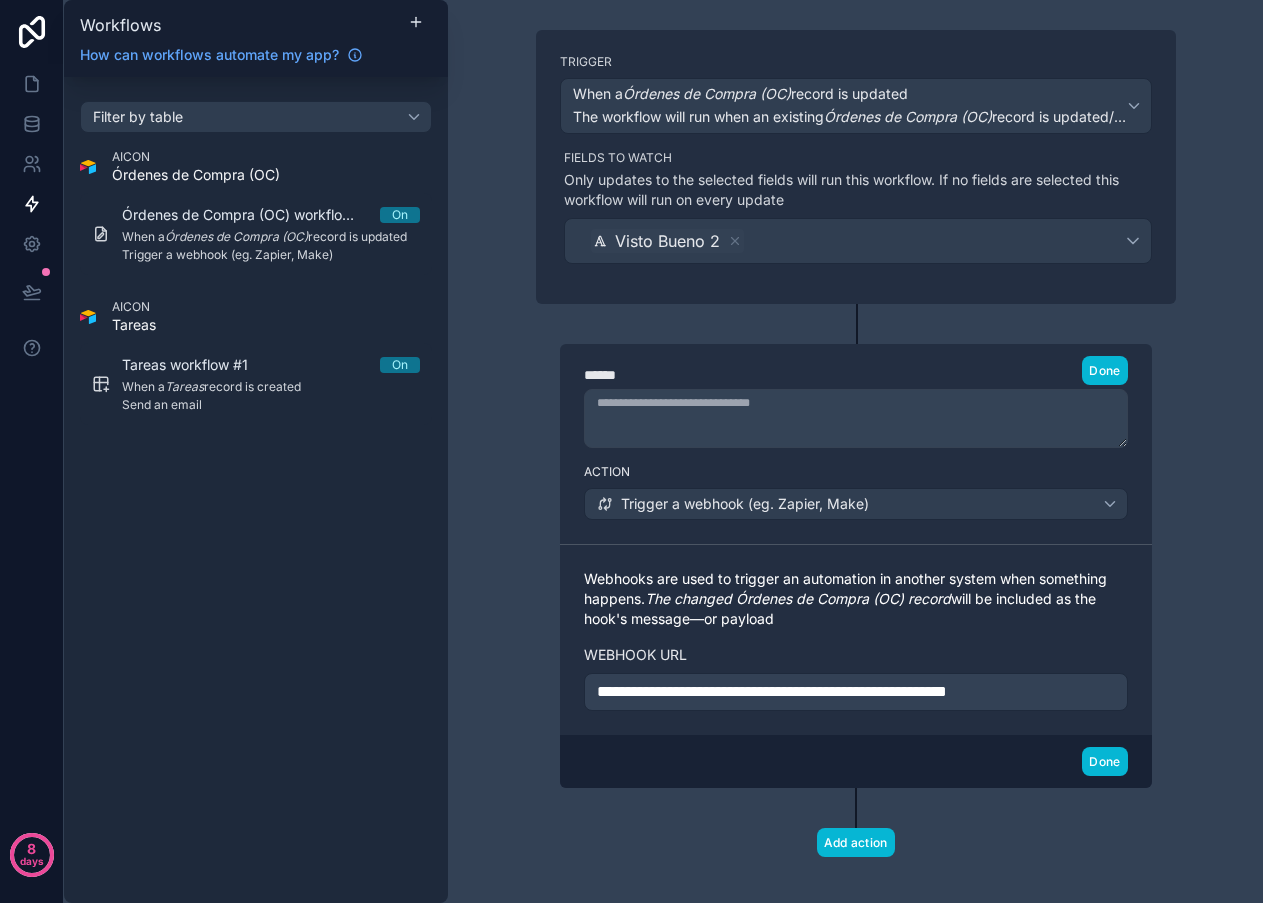 scroll, scrollTop: 109, scrollLeft: 0, axis: vertical 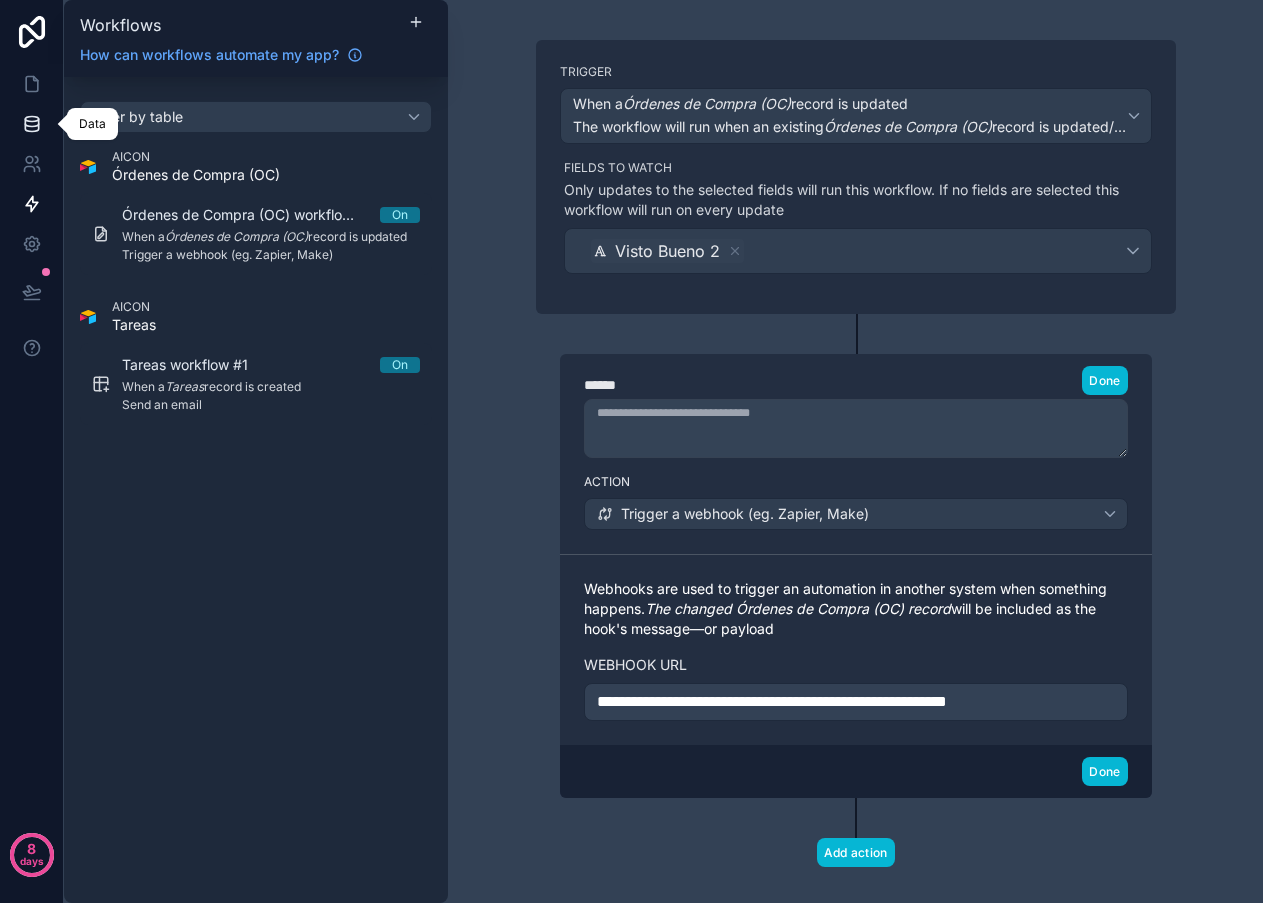 click 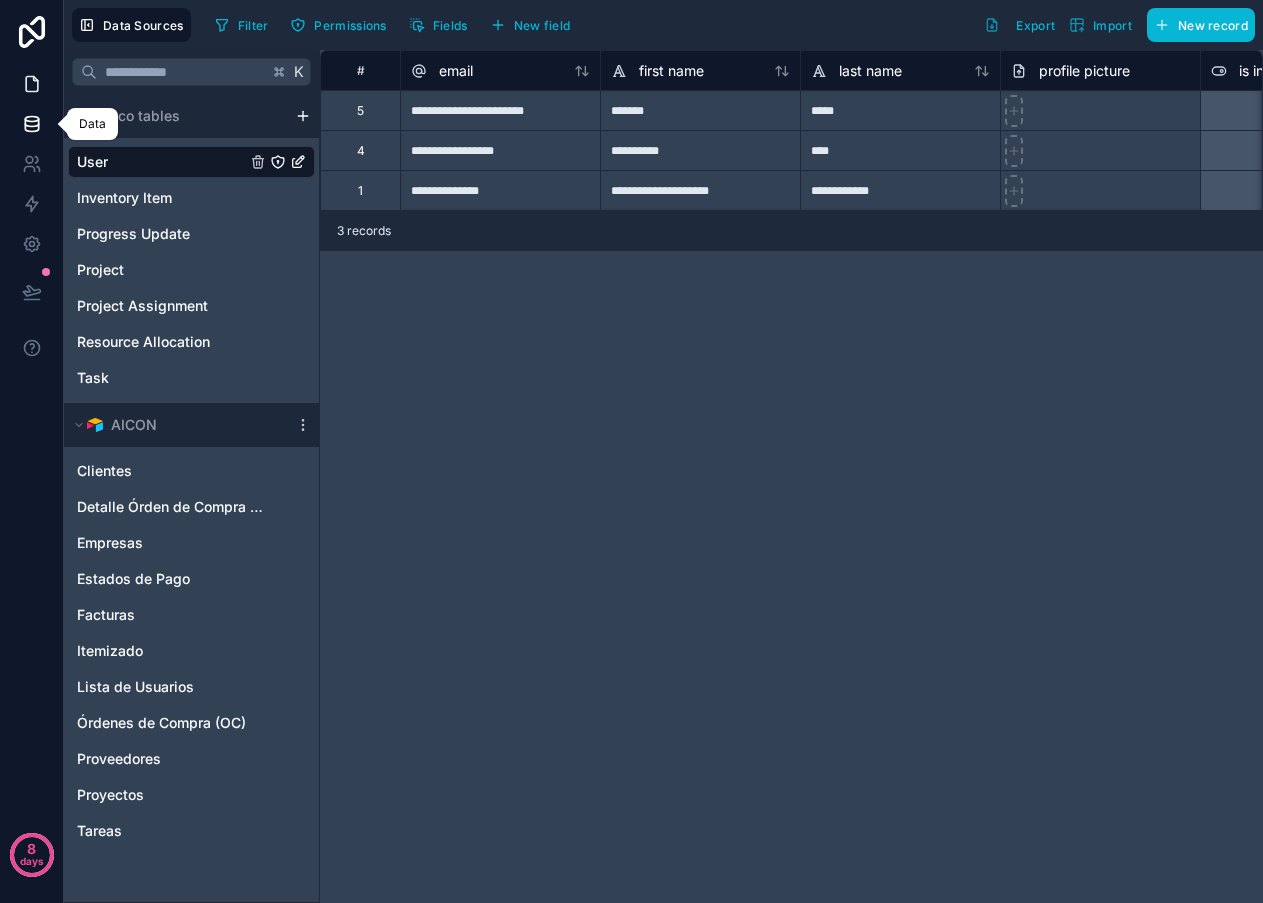 click at bounding box center (31, 84) 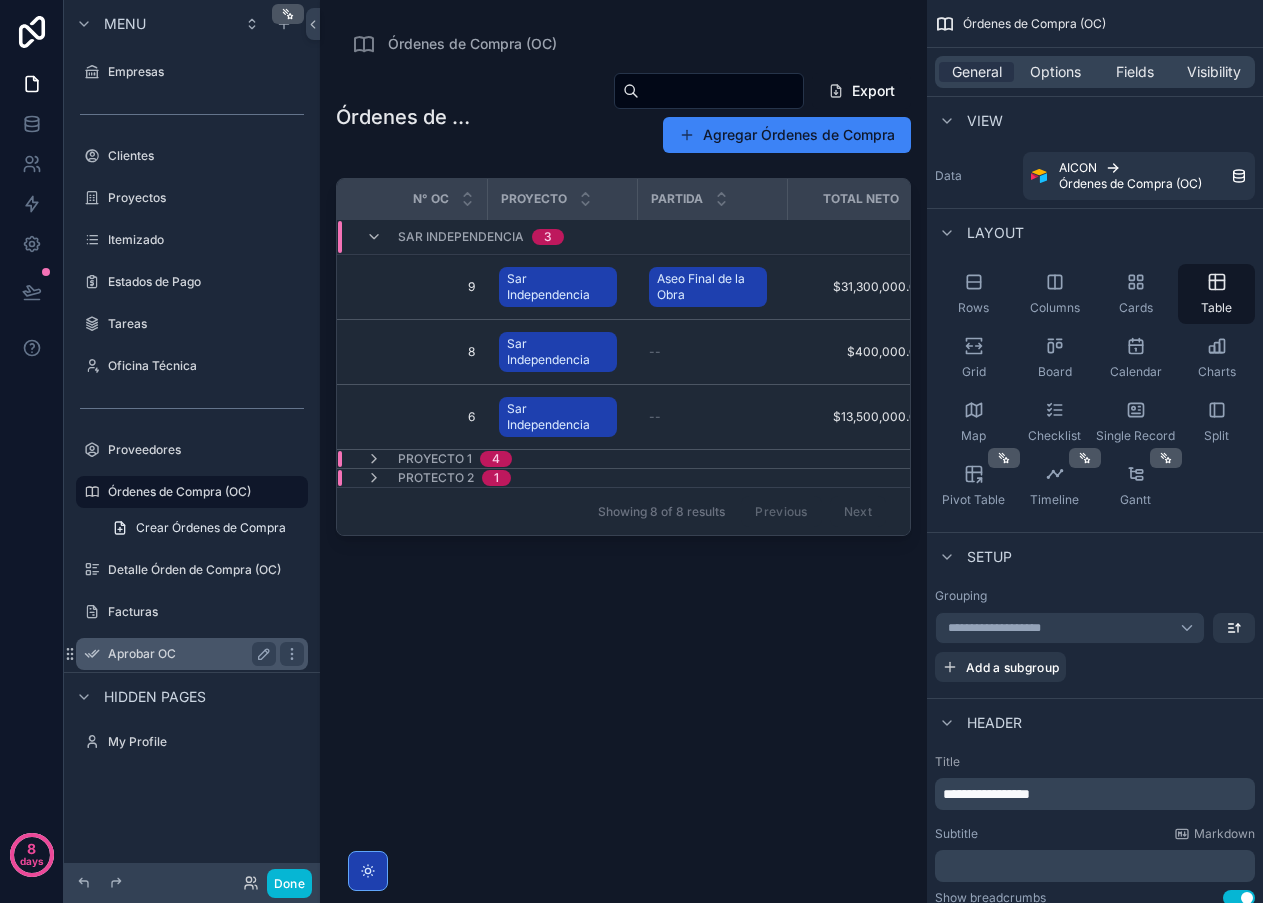 click on "Aprobar OC" at bounding box center [188, 654] 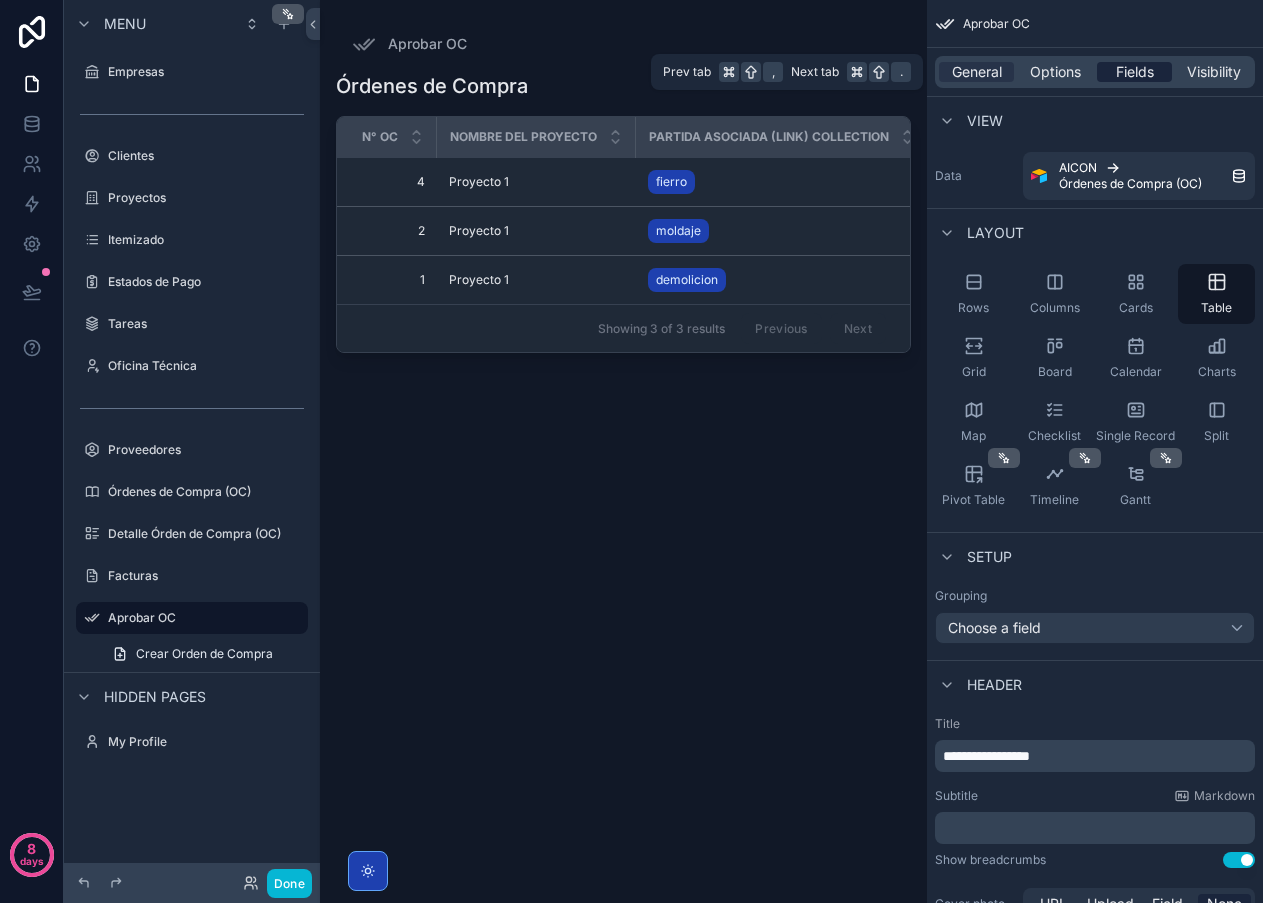 click on "Fields" at bounding box center (1135, 72) 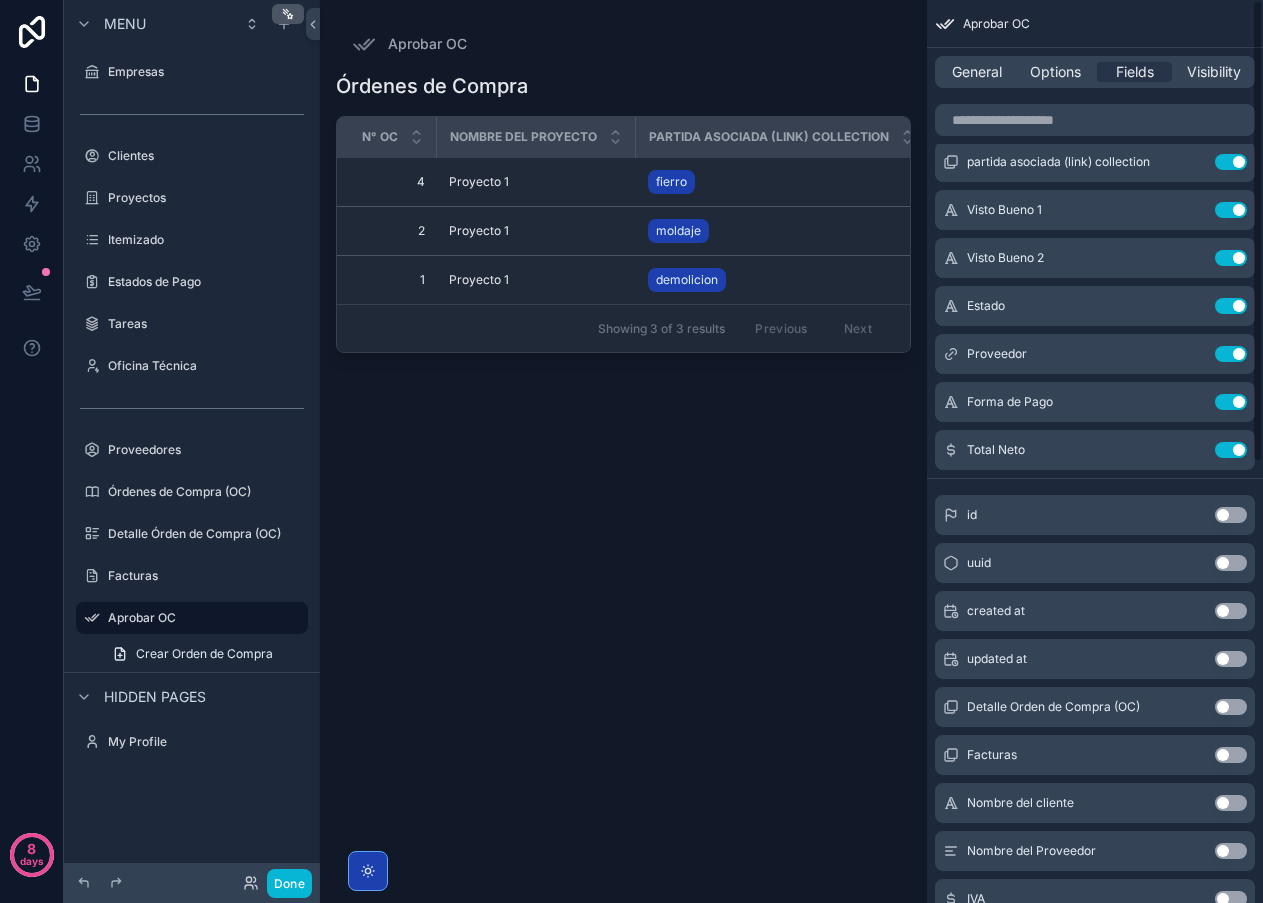 scroll, scrollTop: 0, scrollLeft: 0, axis: both 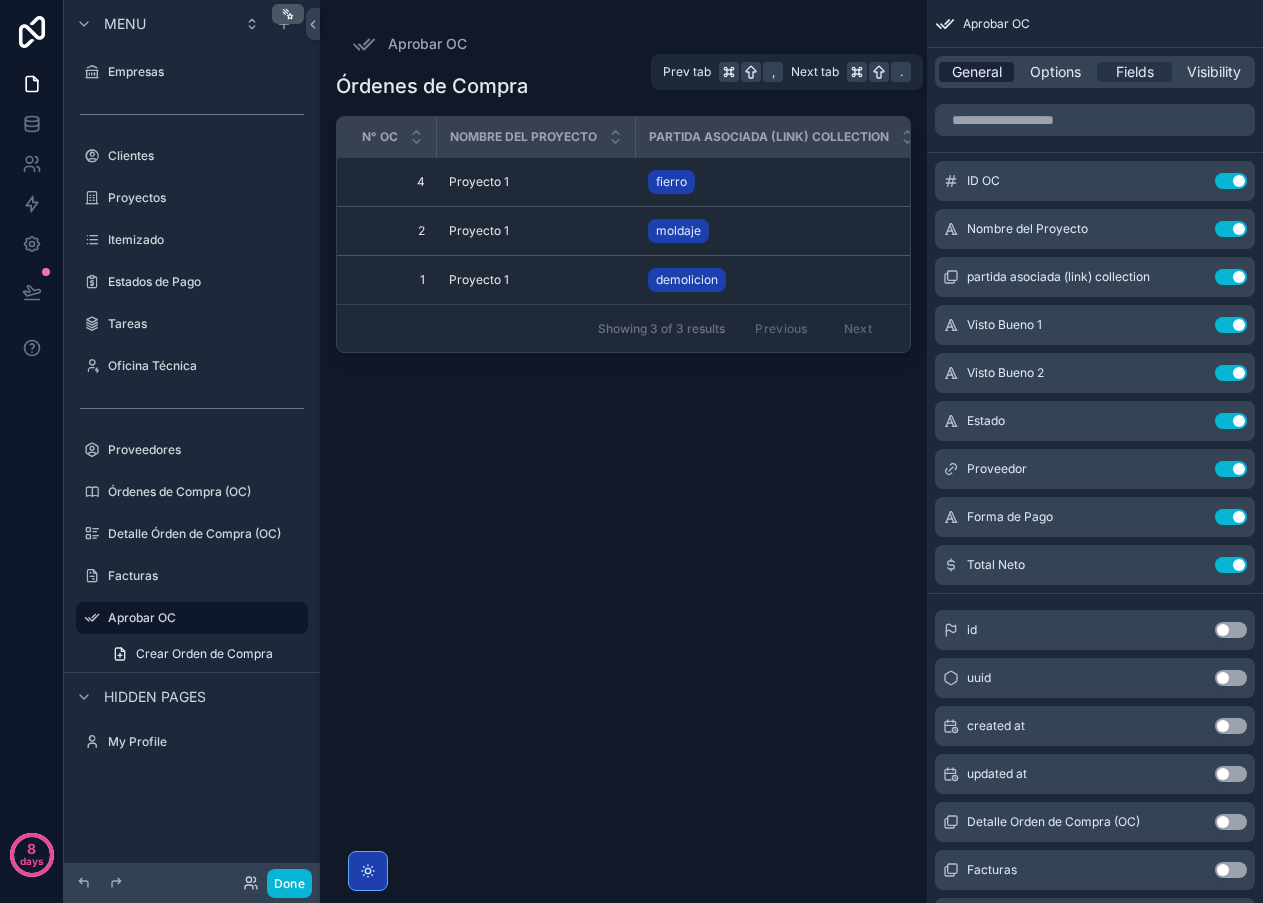click on "General" at bounding box center [977, 72] 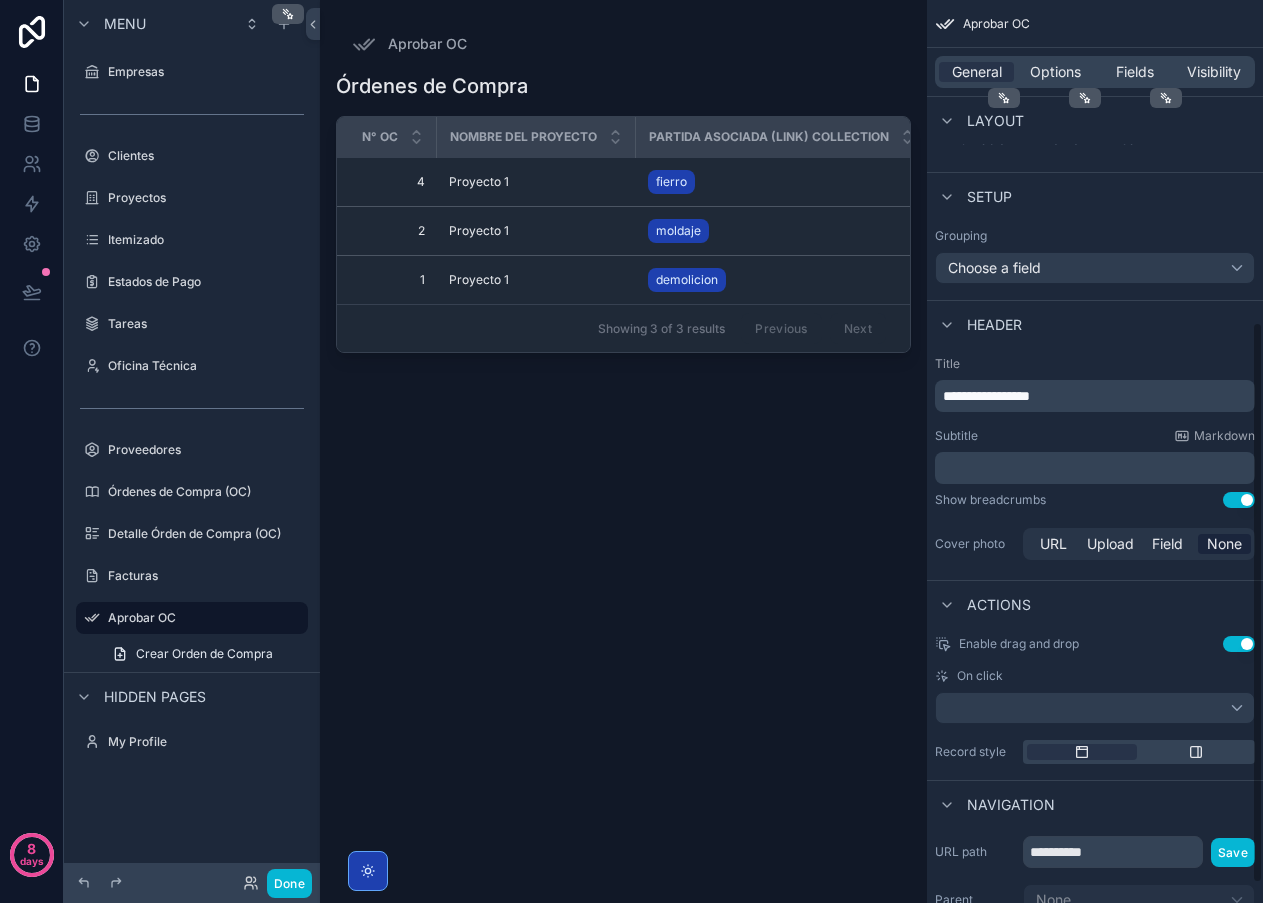 scroll, scrollTop: 549, scrollLeft: 0, axis: vertical 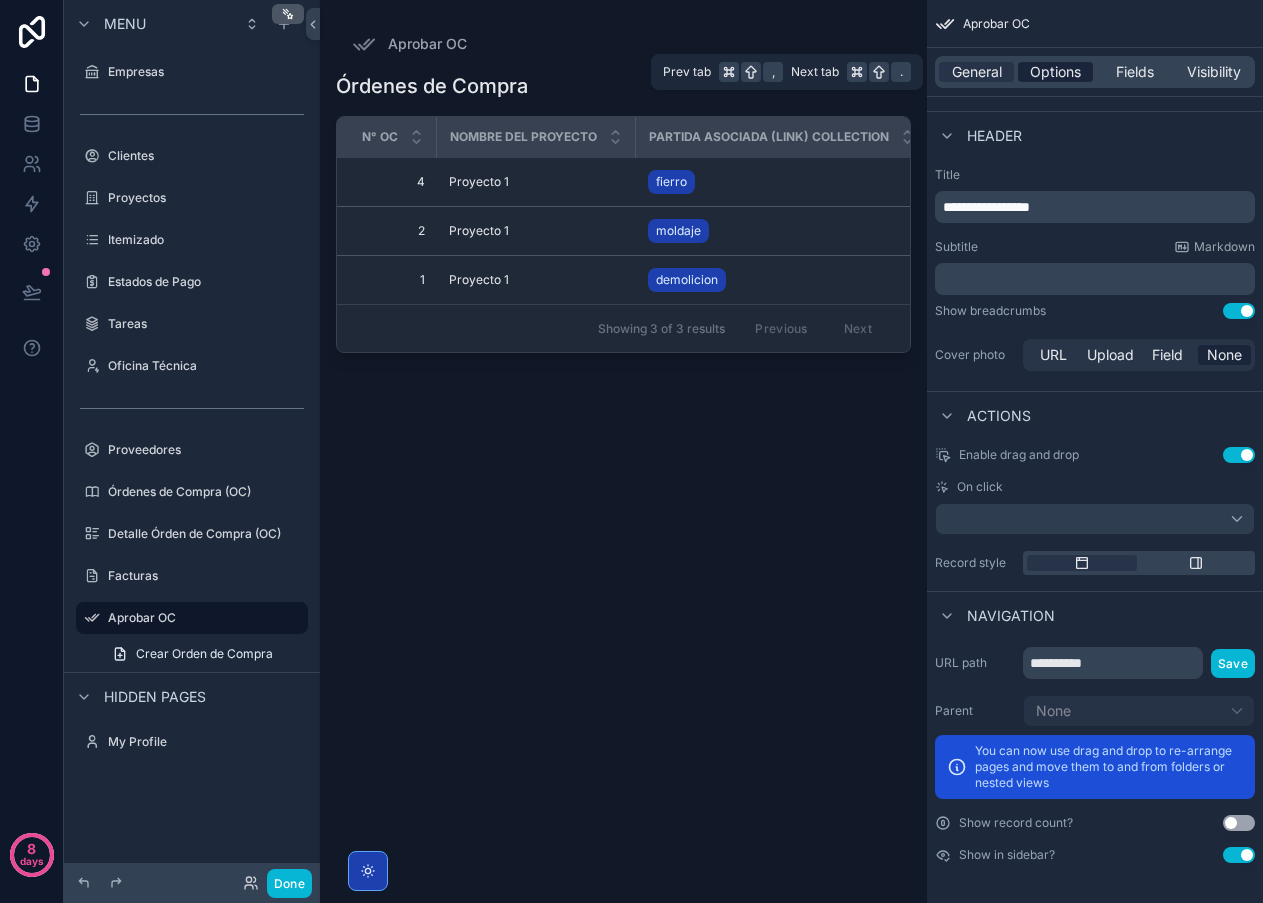 click on "Options" at bounding box center (1055, 72) 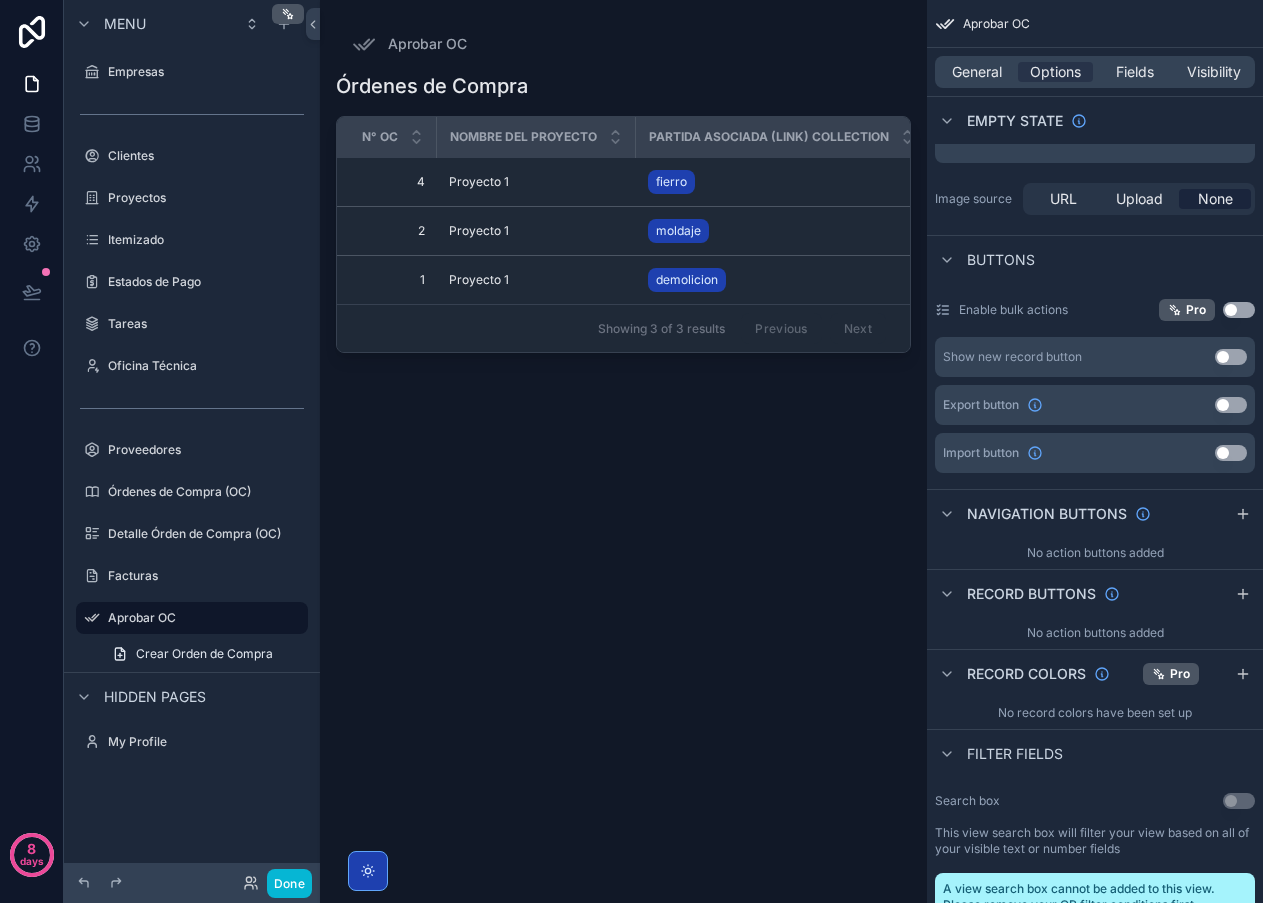 scroll, scrollTop: 571, scrollLeft: 0, axis: vertical 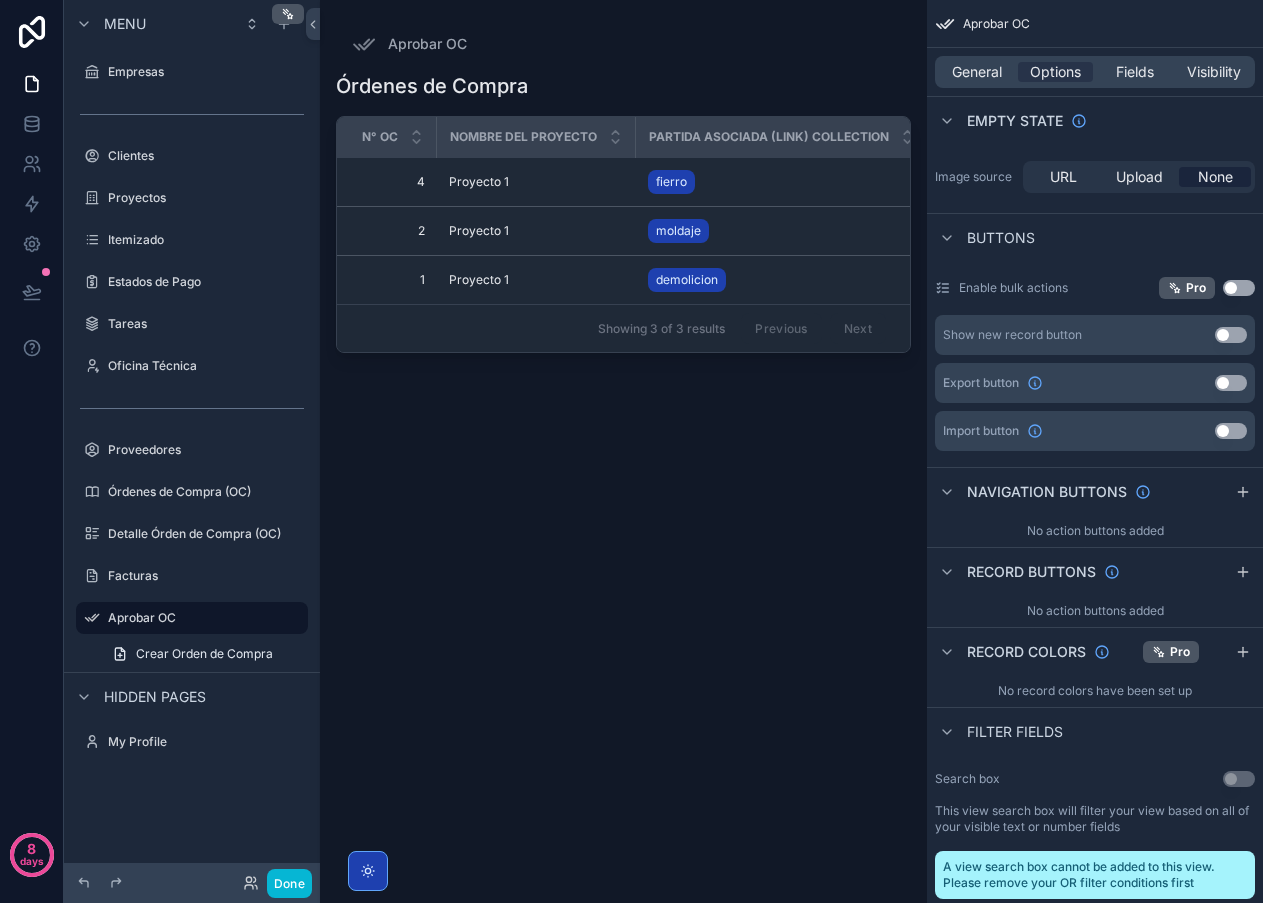 click on "Use setting" at bounding box center [1231, 383] 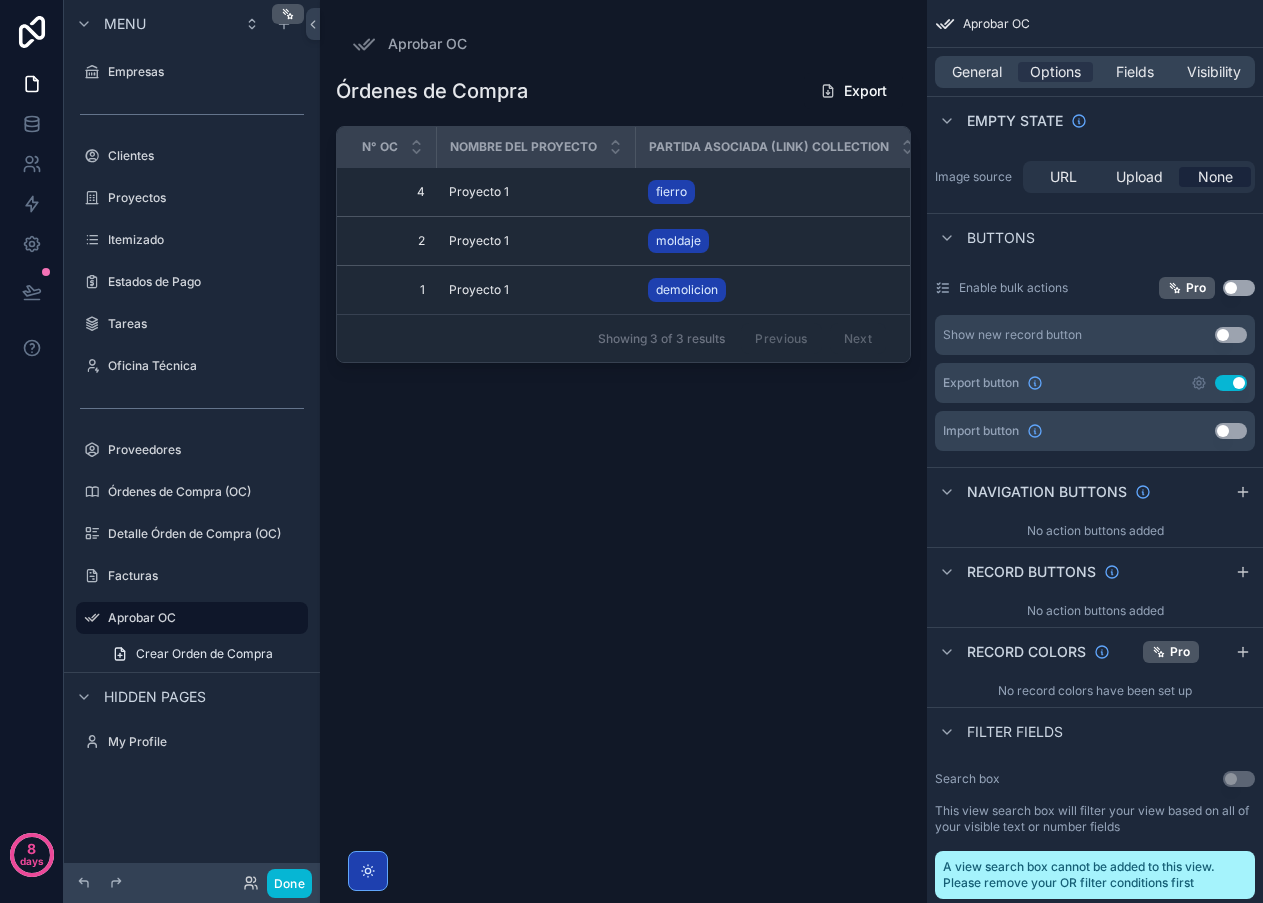 click on "Use setting" at bounding box center (1231, 431) 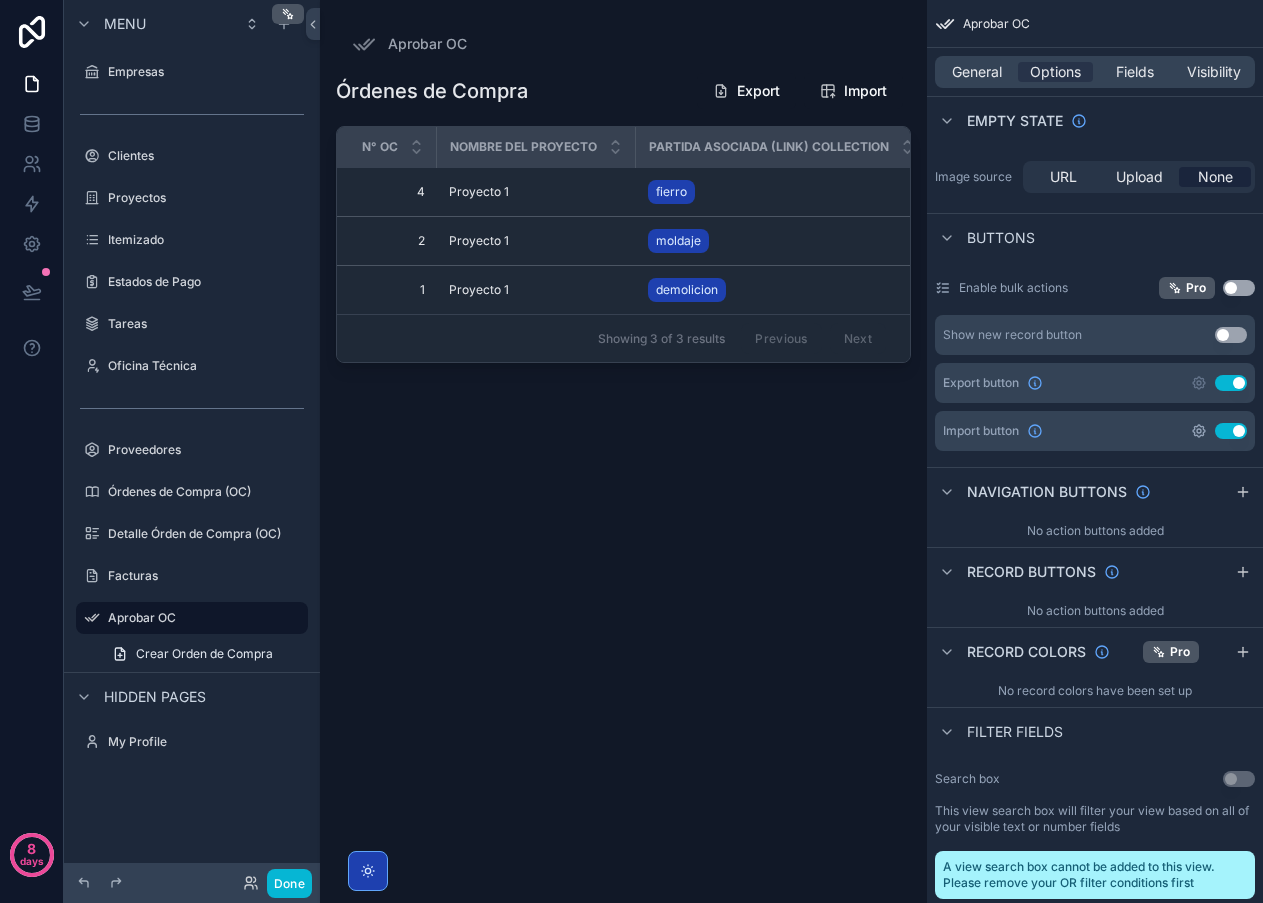 click 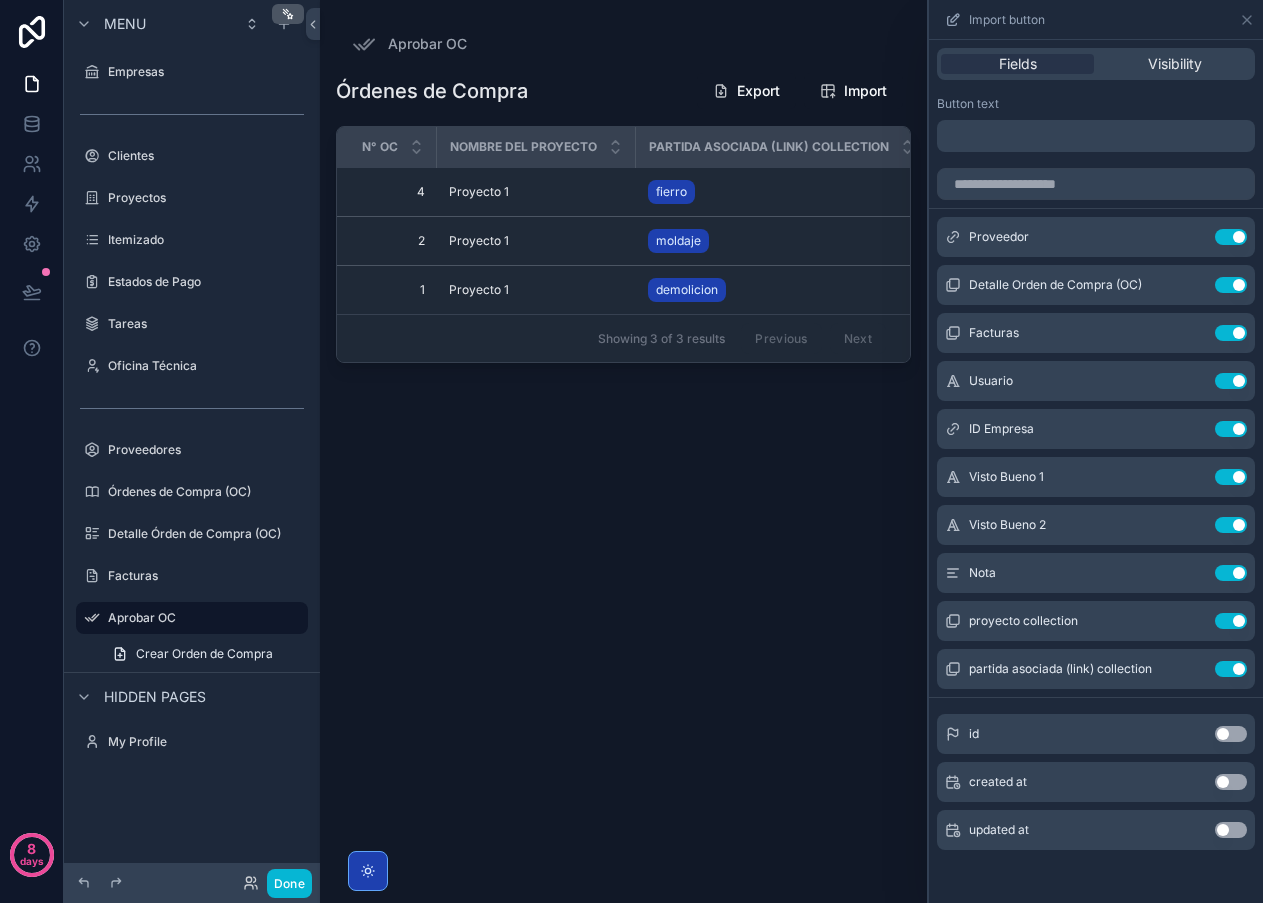 click on "Import button" at bounding box center [1096, 19] 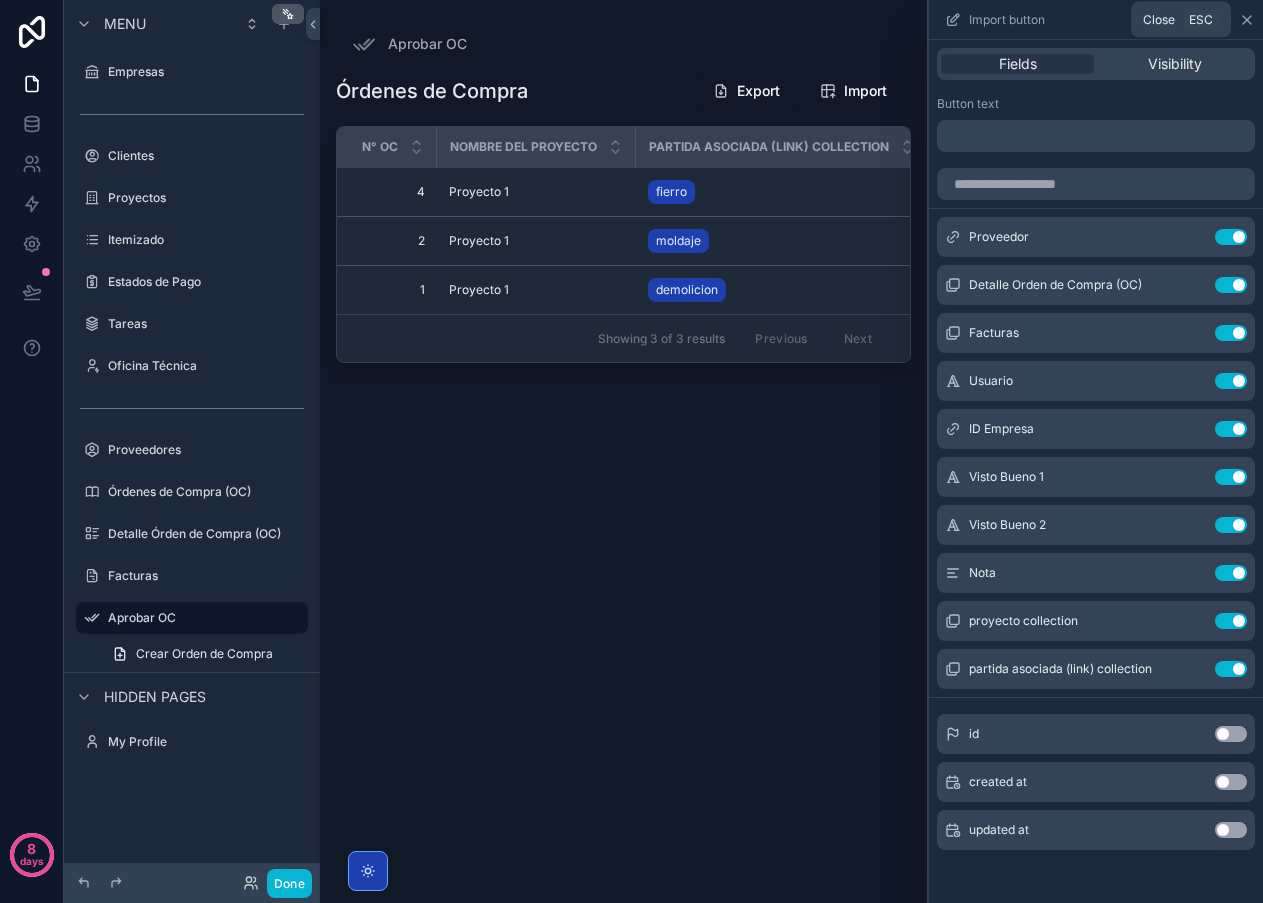 click 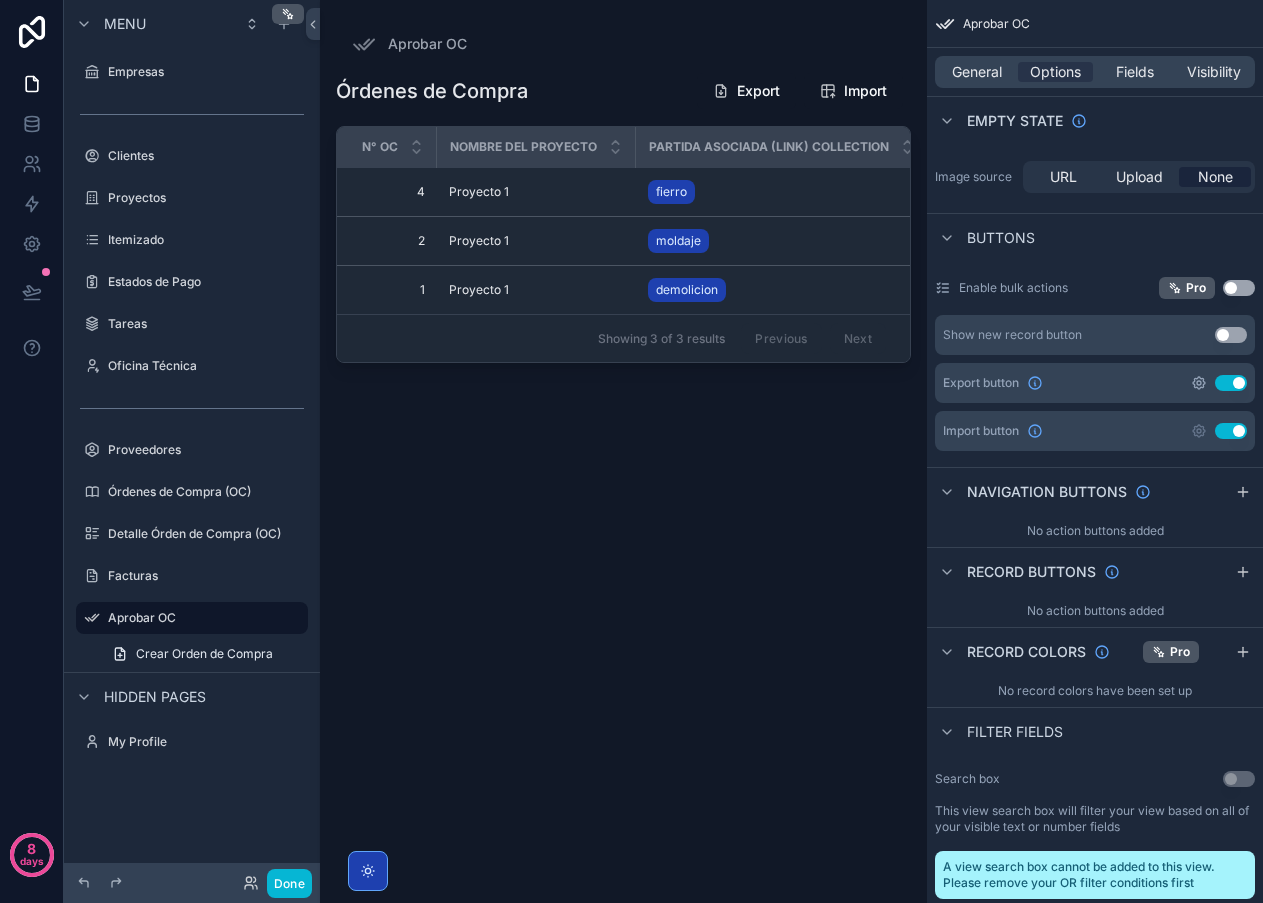click 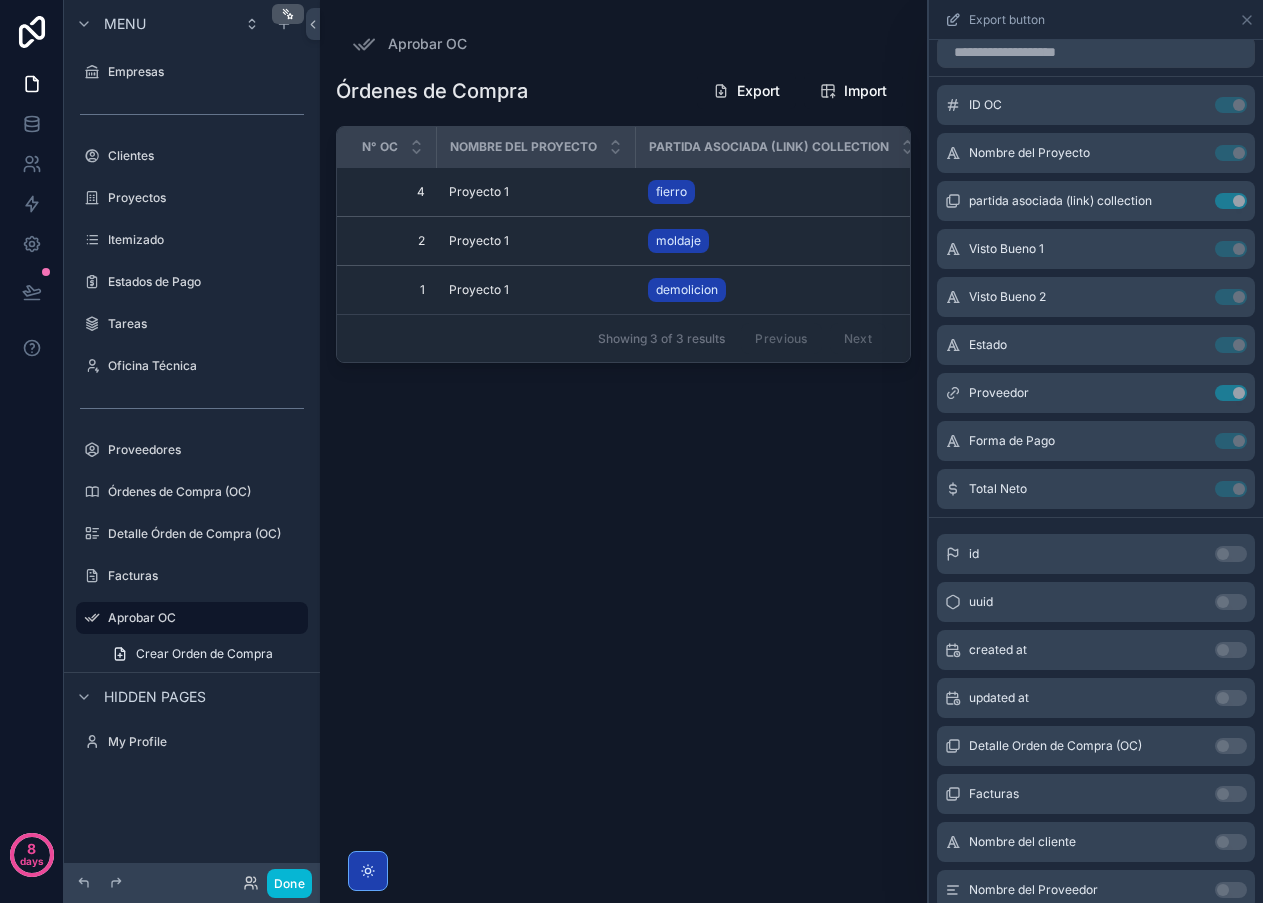 scroll, scrollTop: 0, scrollLeft: 0, axis: both 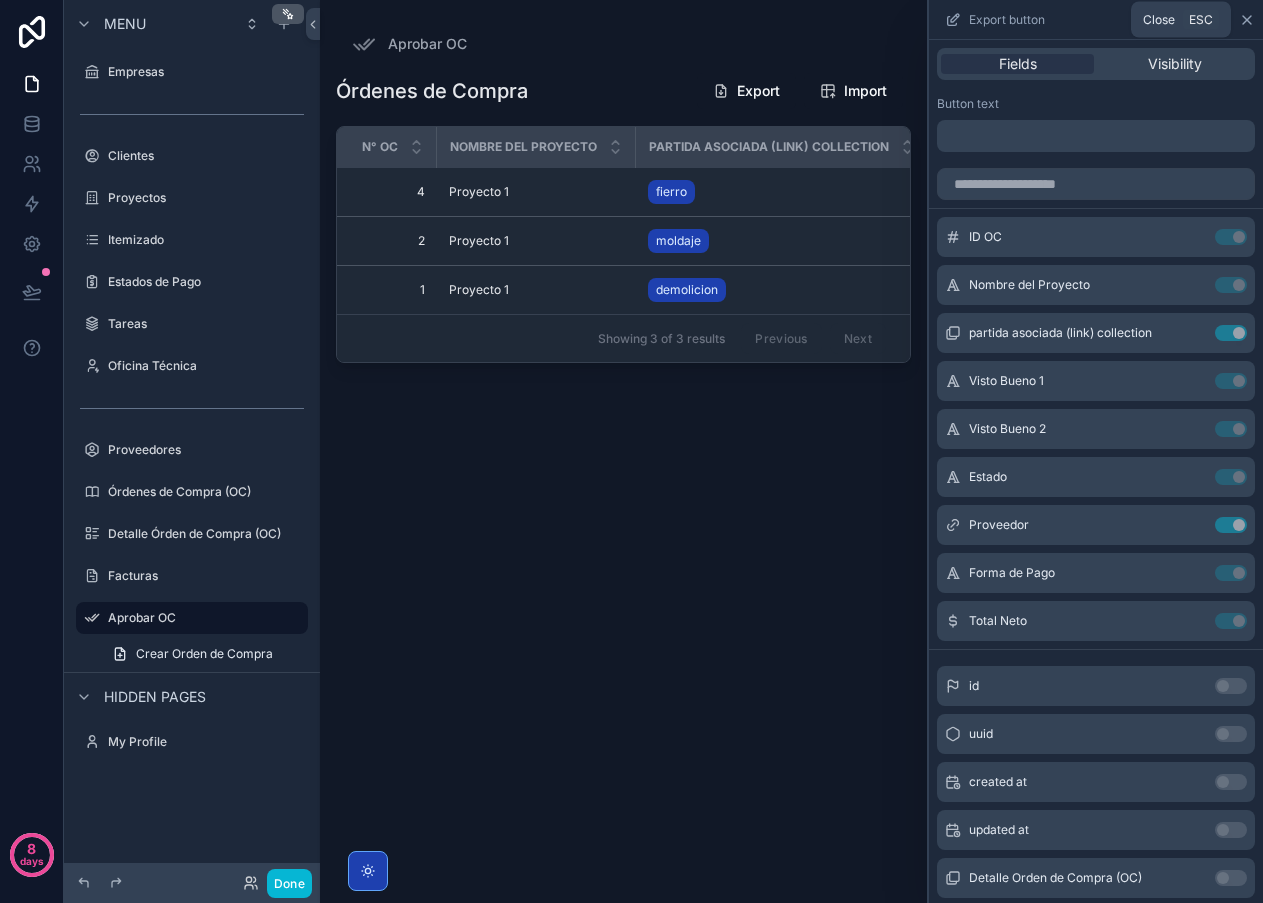 click 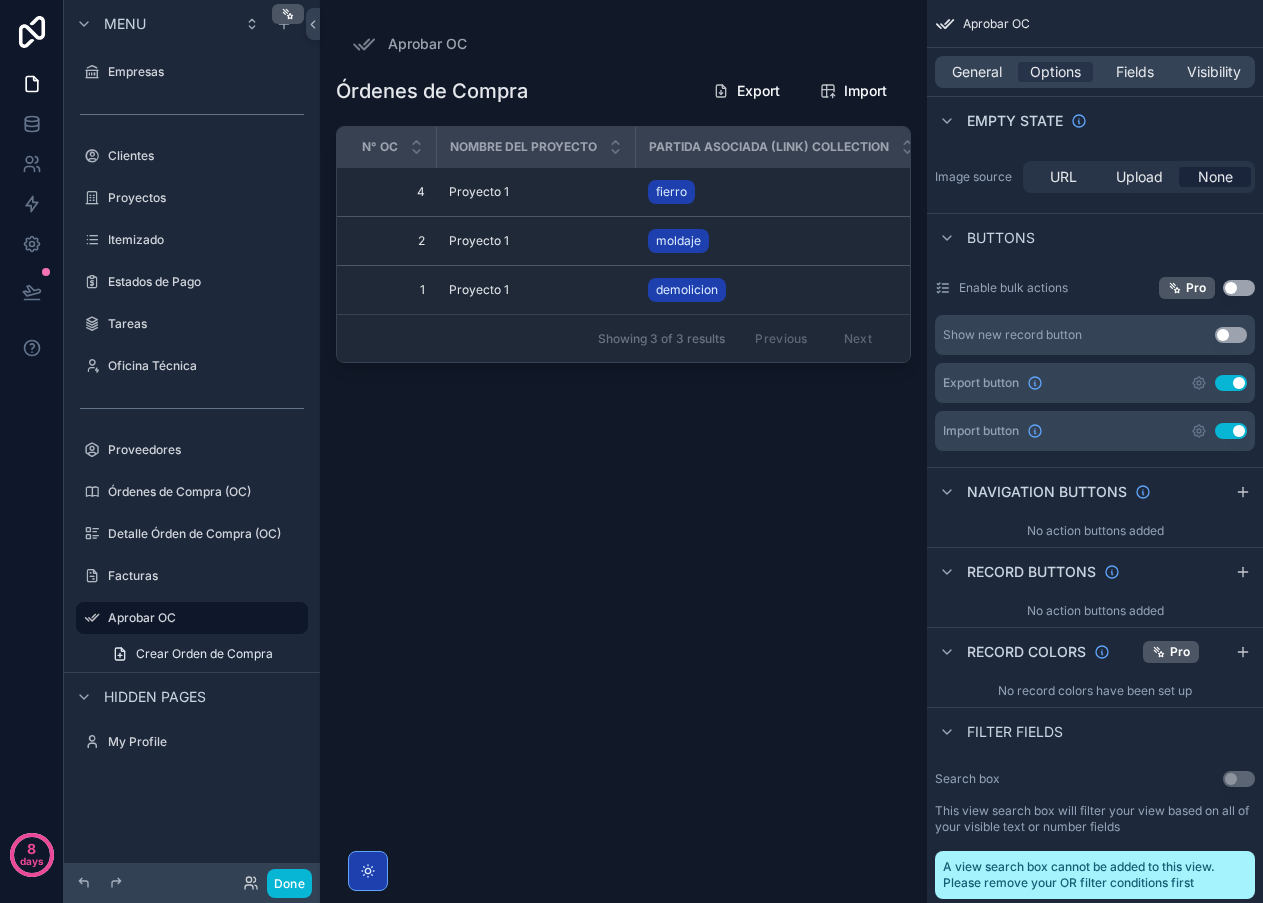 click on "Use setting" at bounding box center [1231, 383] 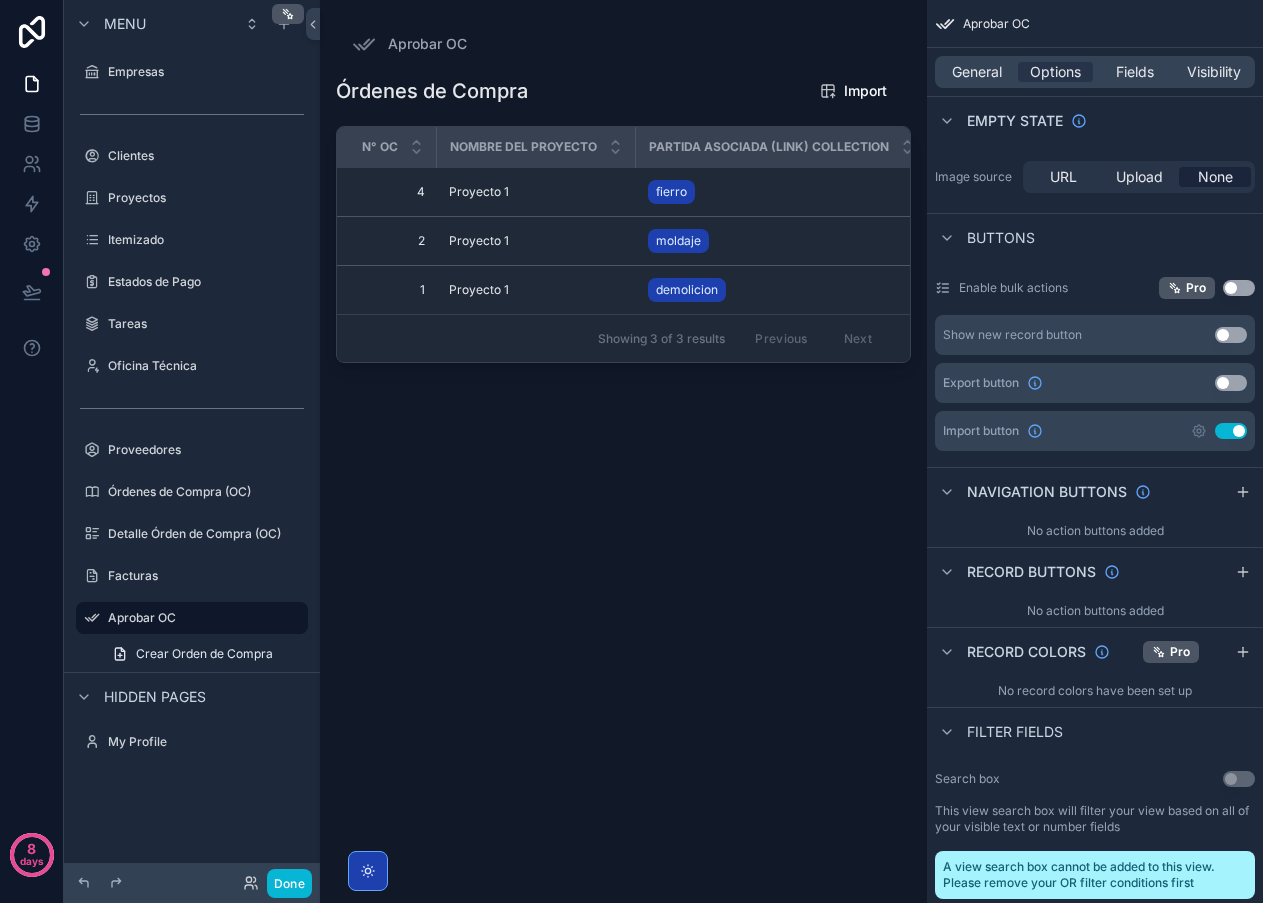 click on "Import button Use setting" at bounding box center (1095, 431) 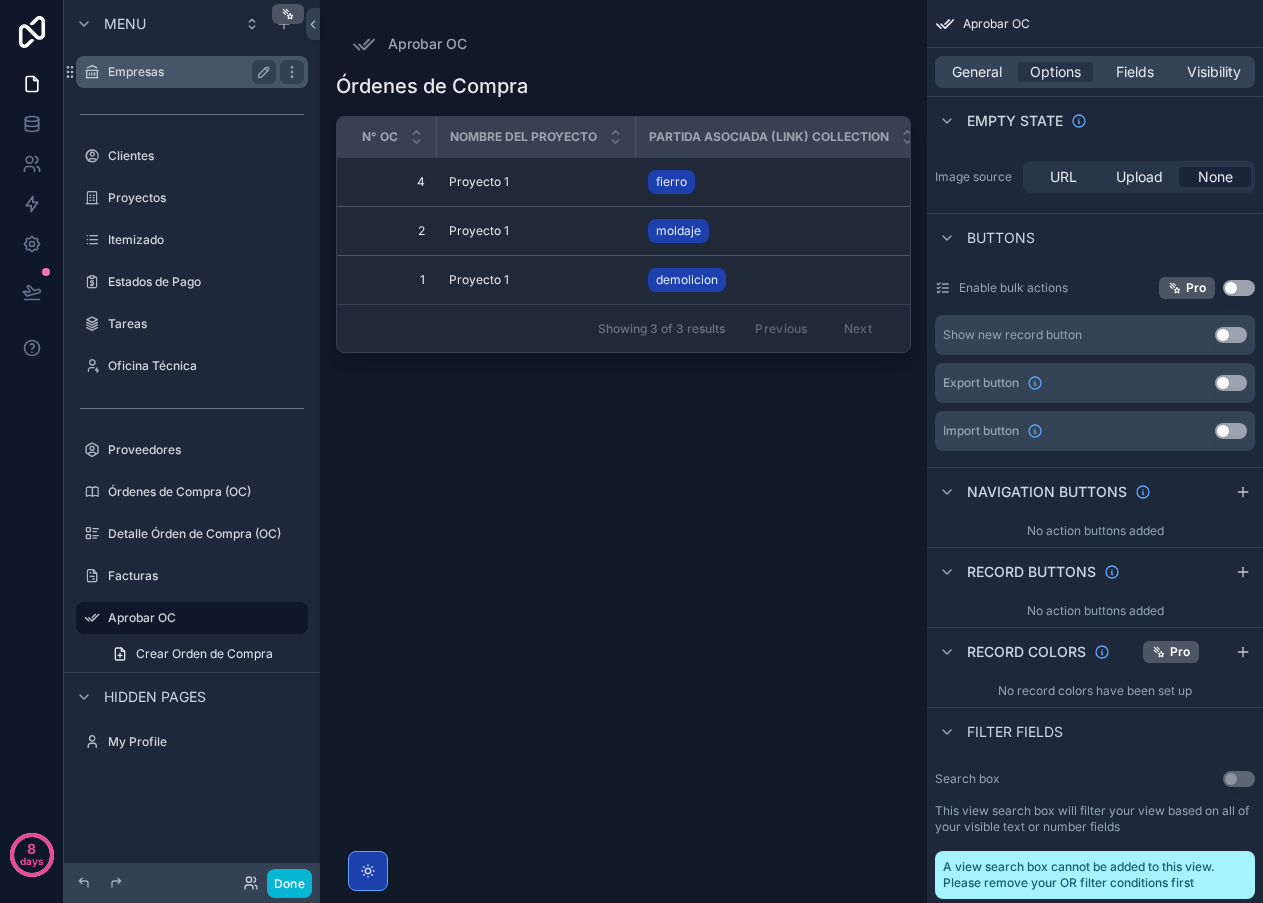 click on "Empresas" at bounding box center [188, 72] 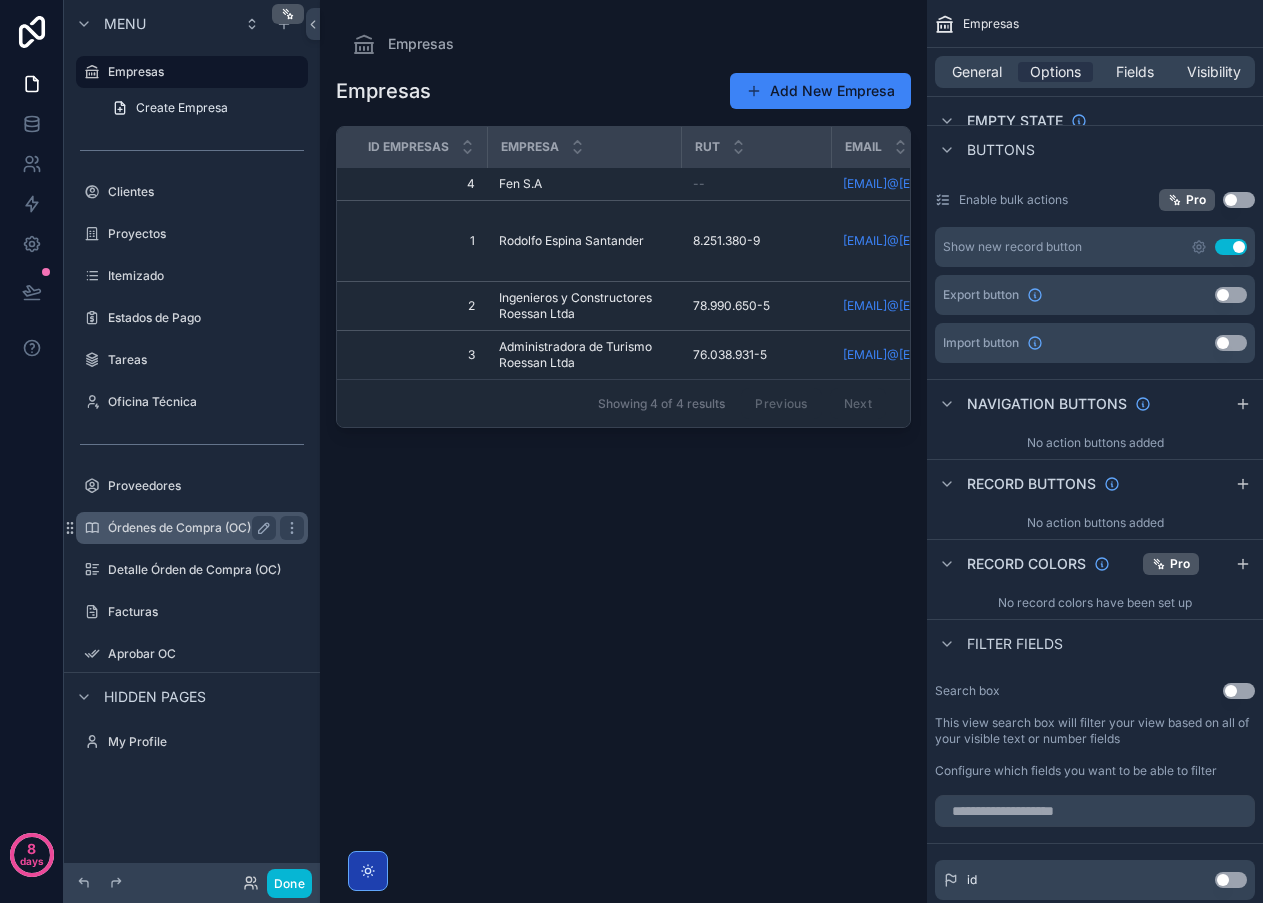 click on "Órdenes de Compra (OC)" at bounding box center [192, 528] 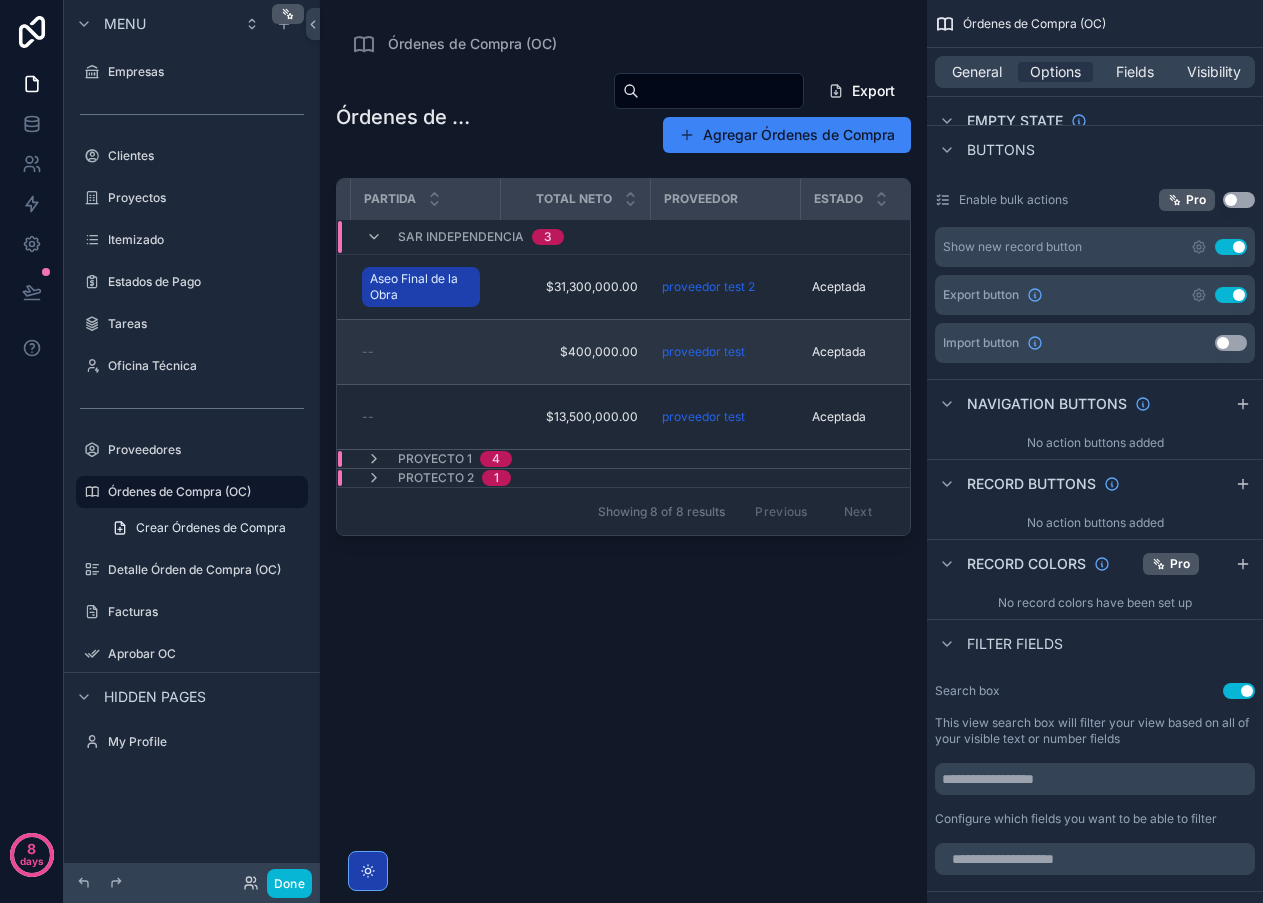 scroll, scrollTop: 0, scrollLeft: 552, axis: horizontal 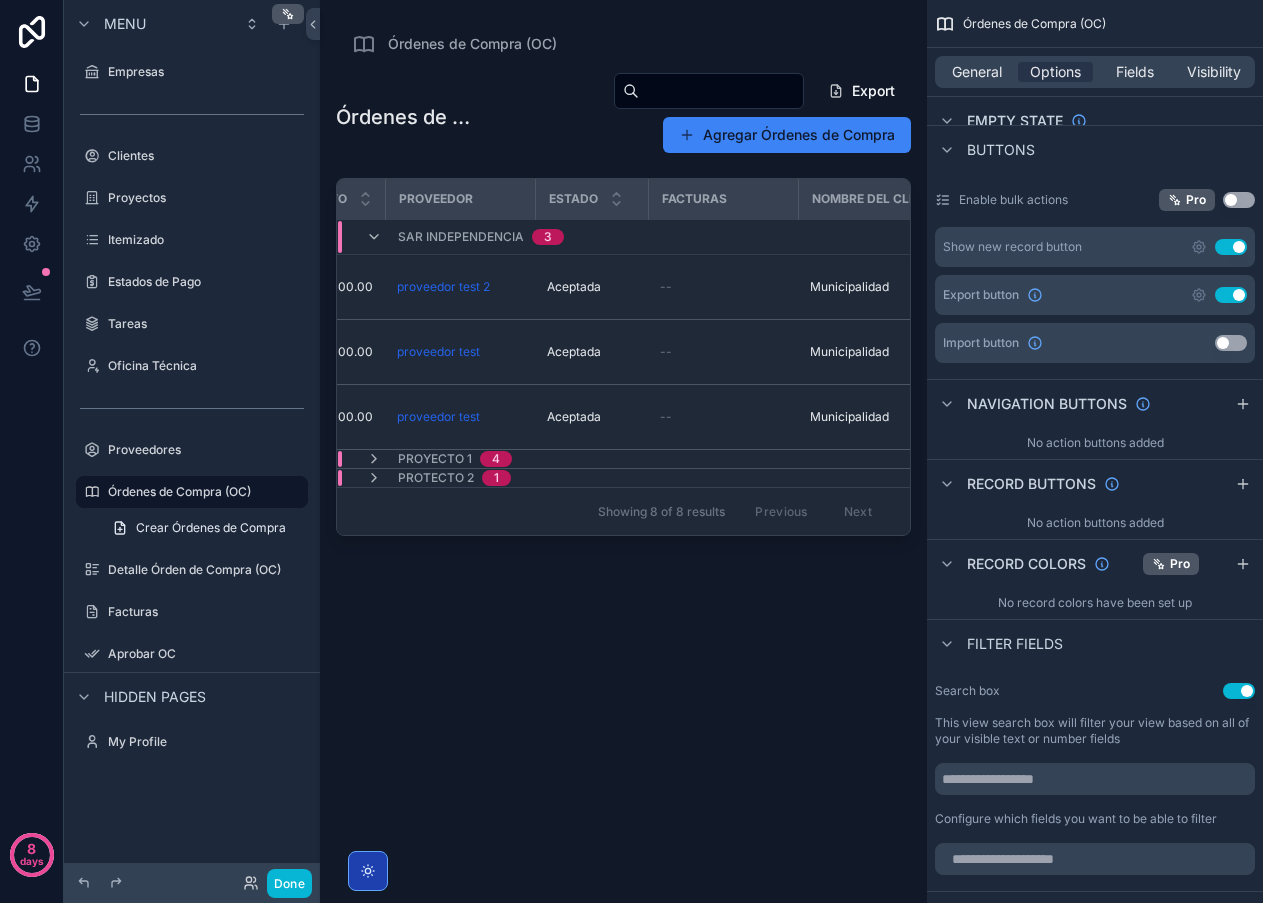 click on "Órdenes de Compra Export Agregar Órdenes de Compra" at bounding box center (623, 117) 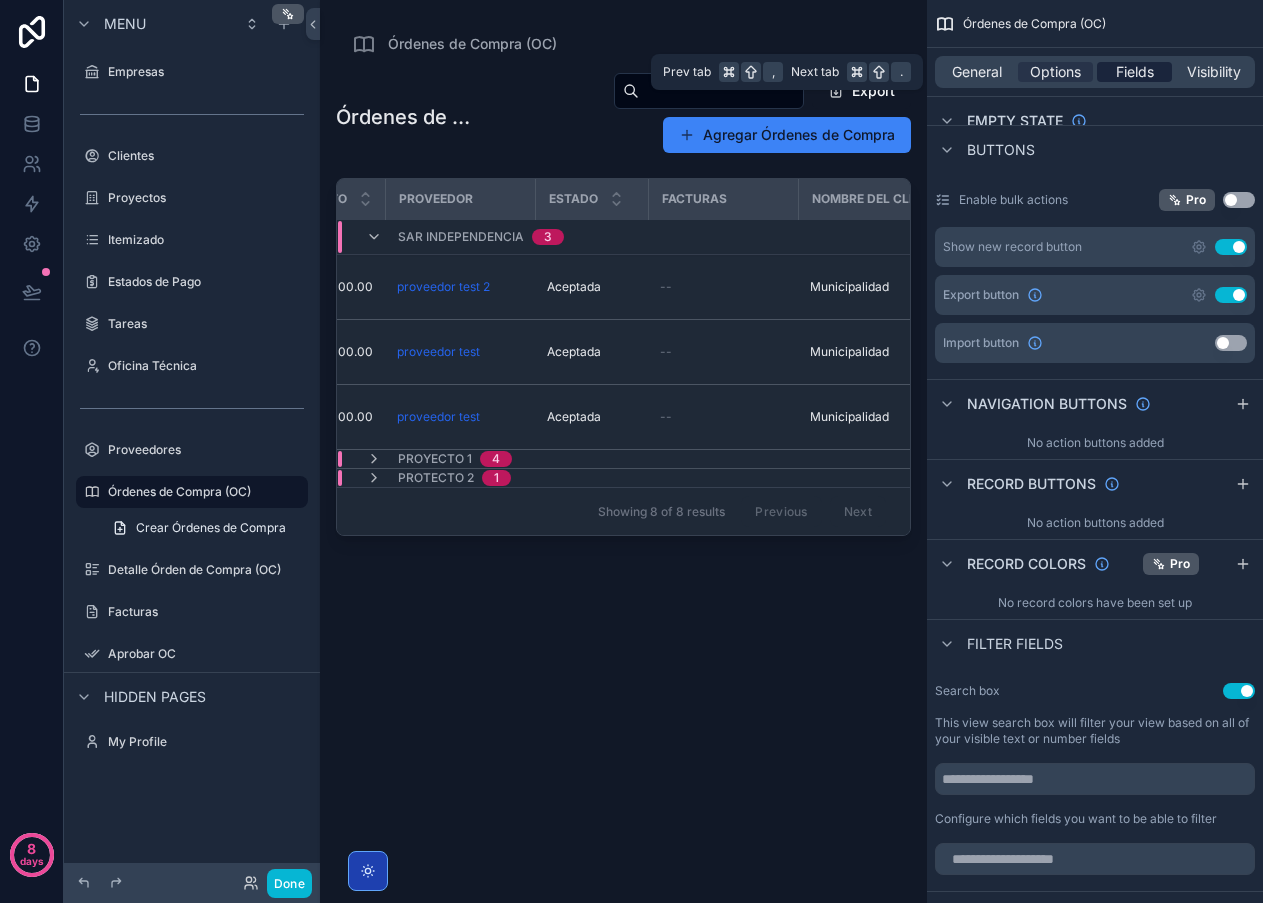 click on "Fields" at bounding box center (1135, 72) 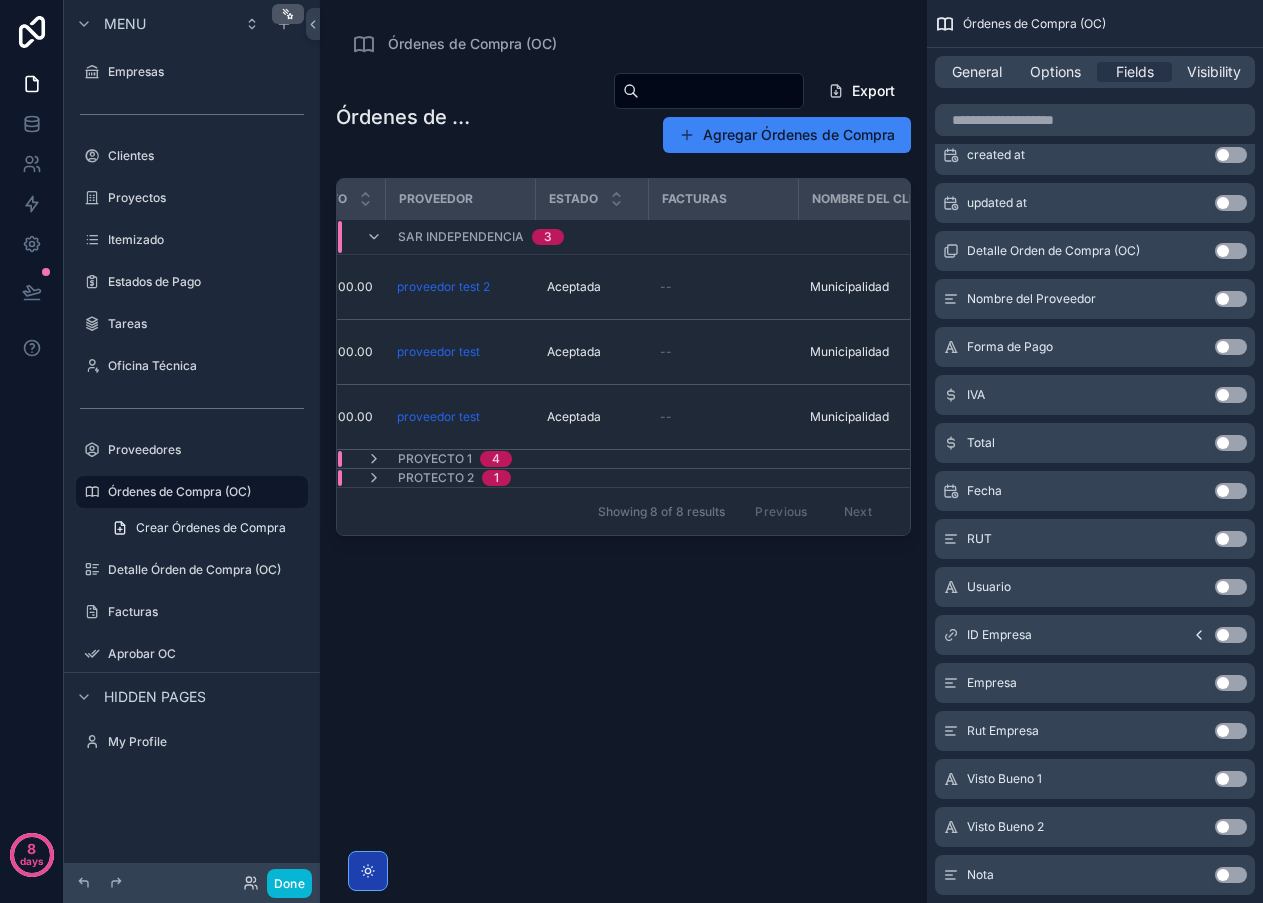 click on "Use setting" at bounding box center [1231, 683] 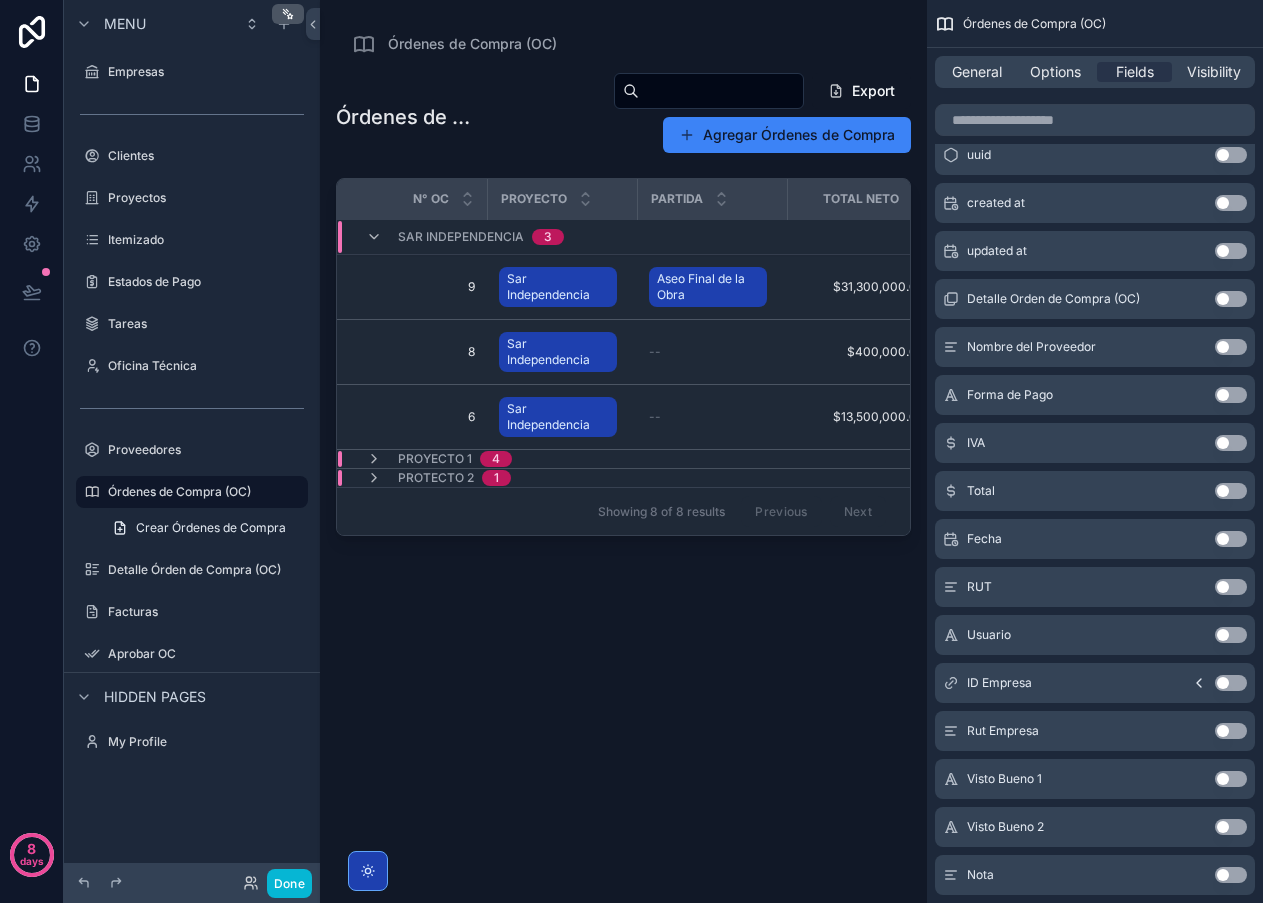 click on "Use setting" at bounding box center (1231, 731) 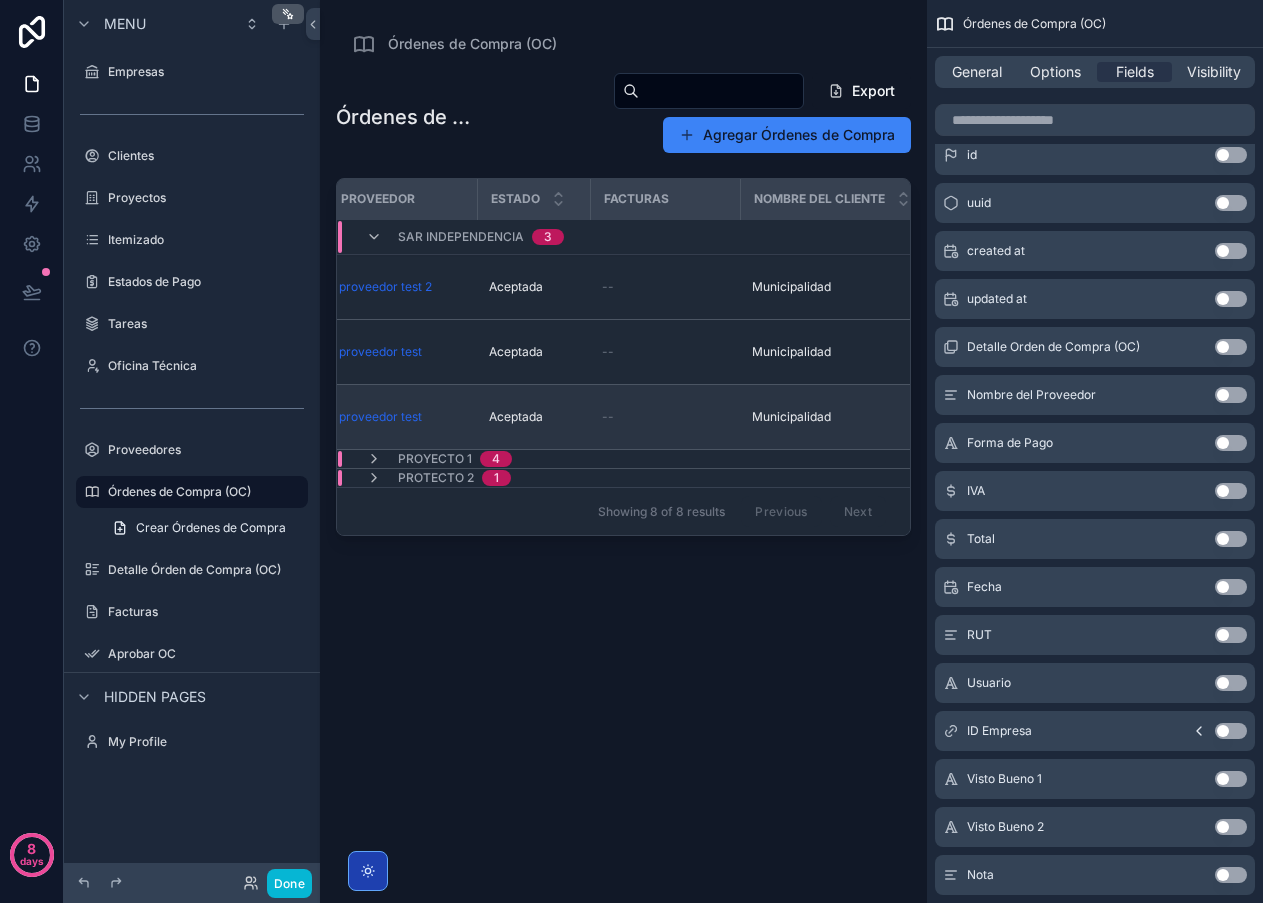 scroll, scrollTop: 0, scrollLeft: 1146, axis: horizontal 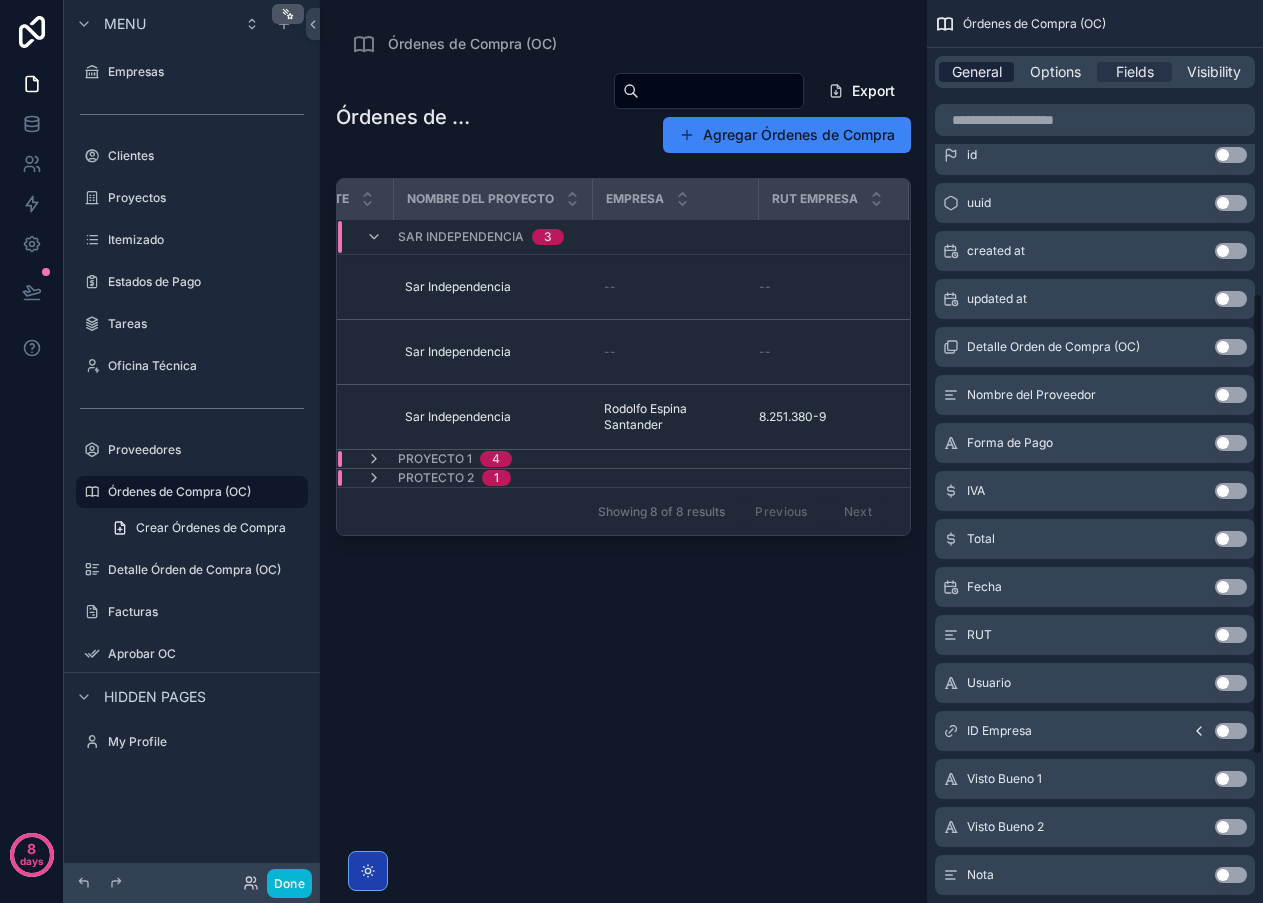 click on "General" at bounding box center (977, 72) 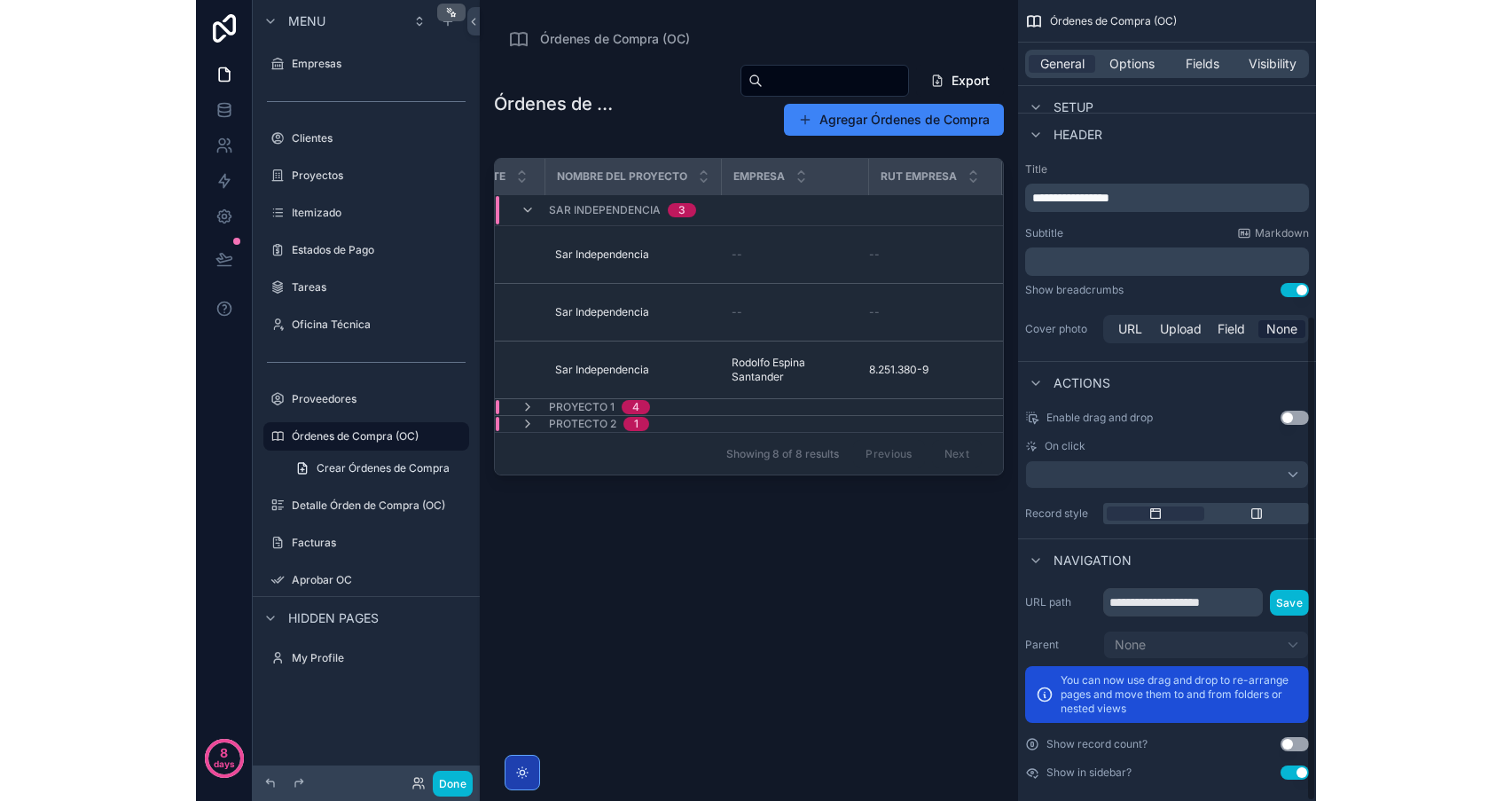 scroll, scrollTop: 521, scrollLeft: 0, axis: vertical 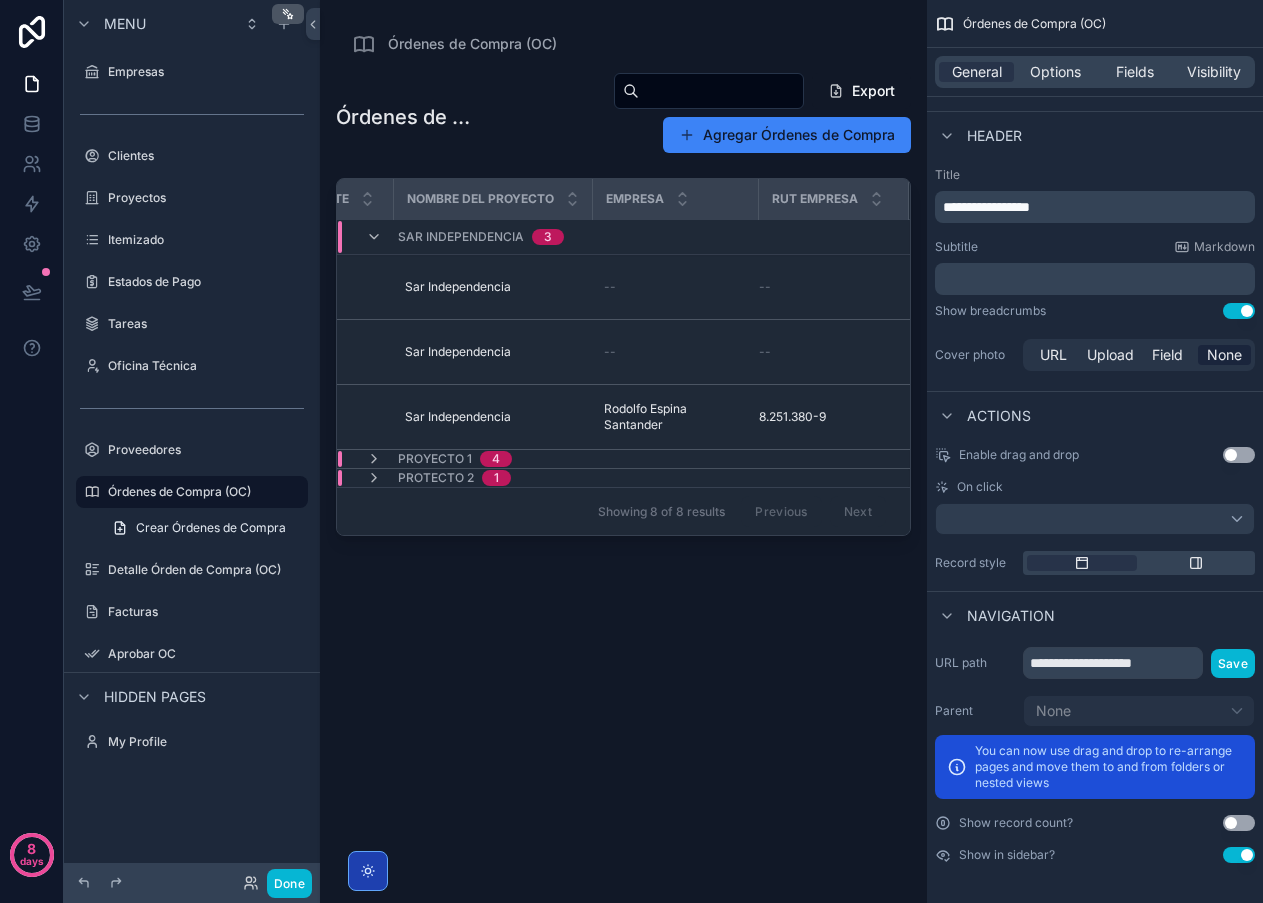 click on "Use setting" at bounding box center (1239, 455) 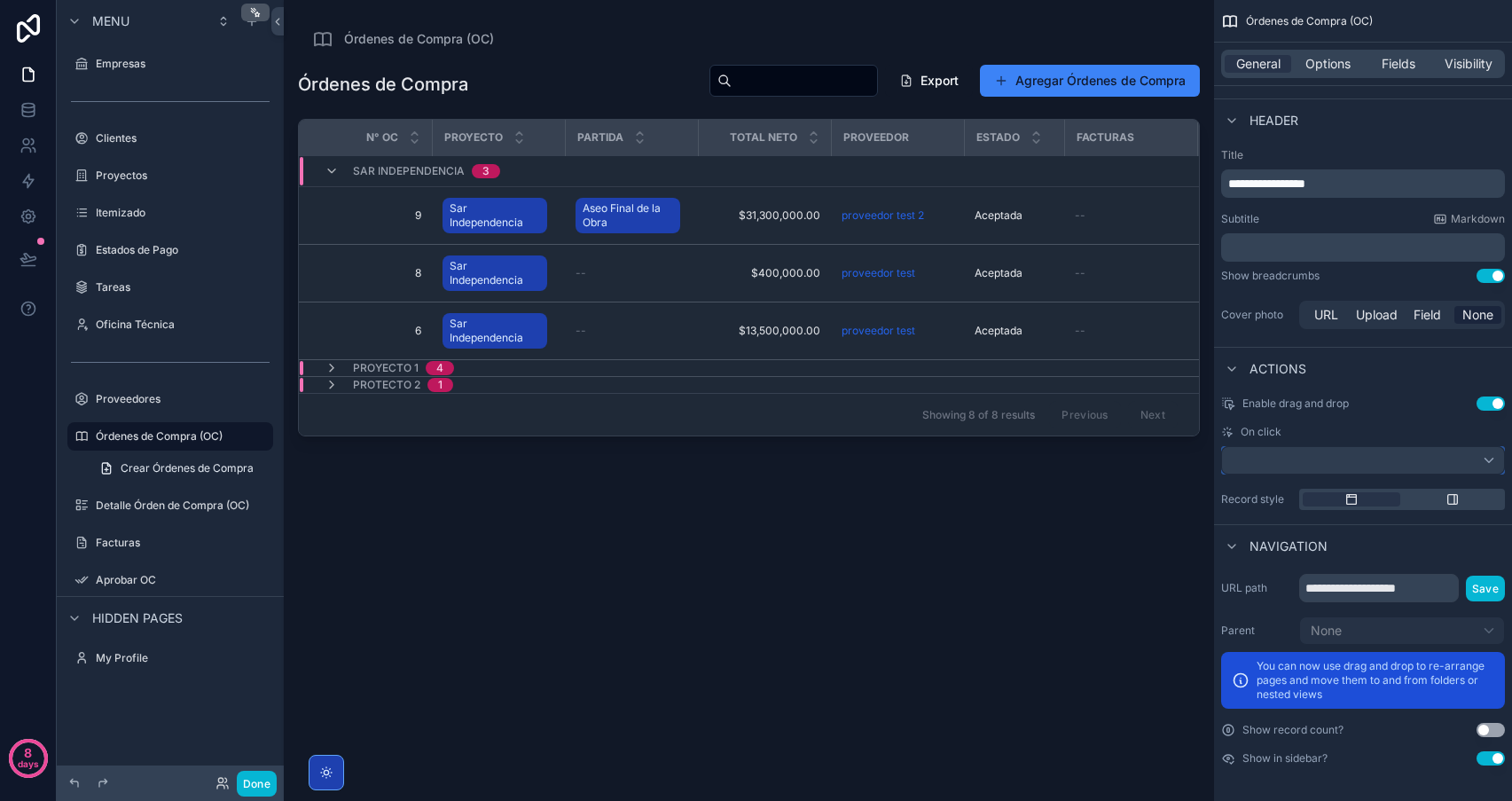 click at bounding box center (1363, 460) 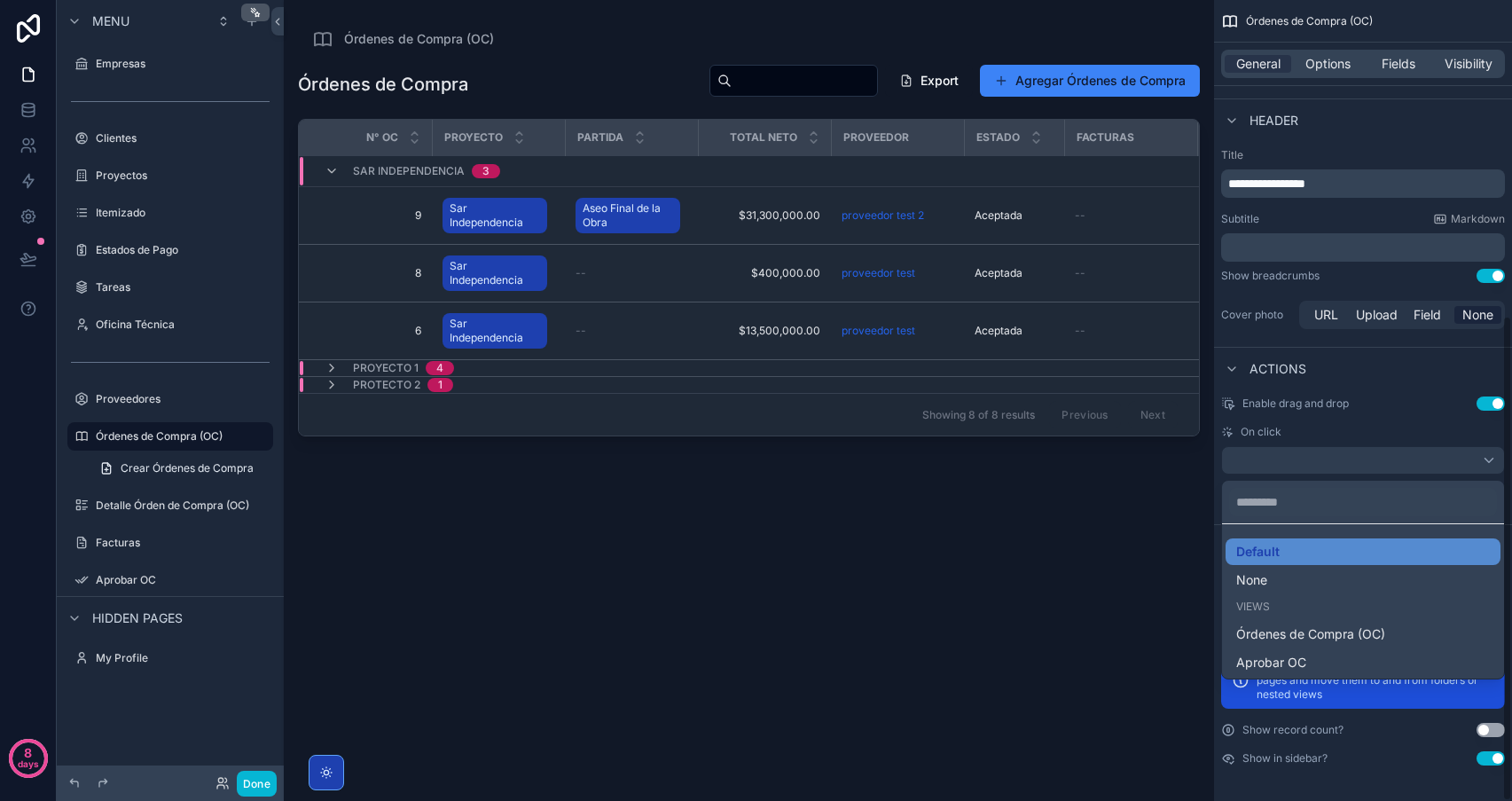 click at bounding box center (756, 400) 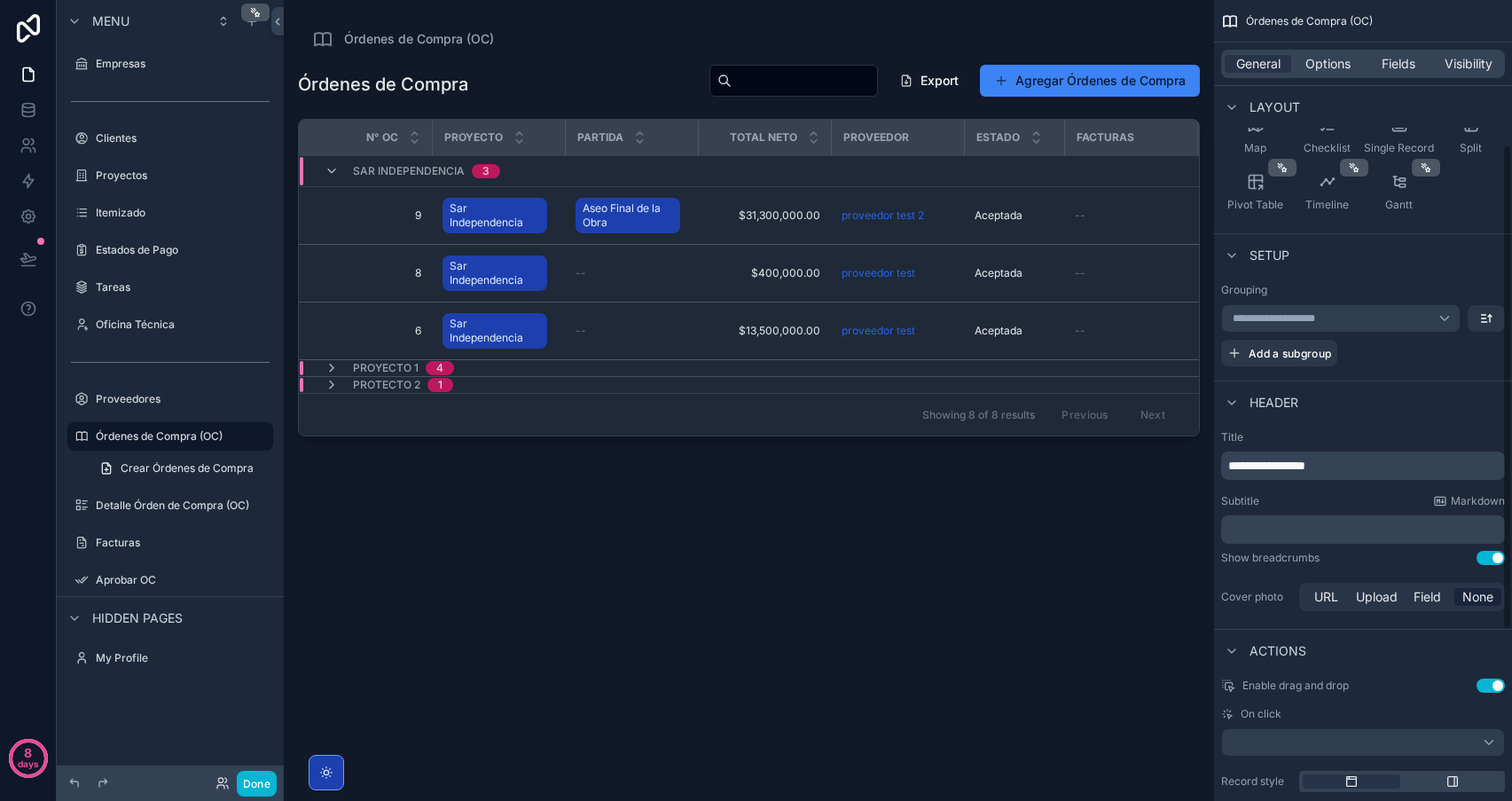 scroll, scrollTop: 240, scrollLeft: 0, axis: vertical 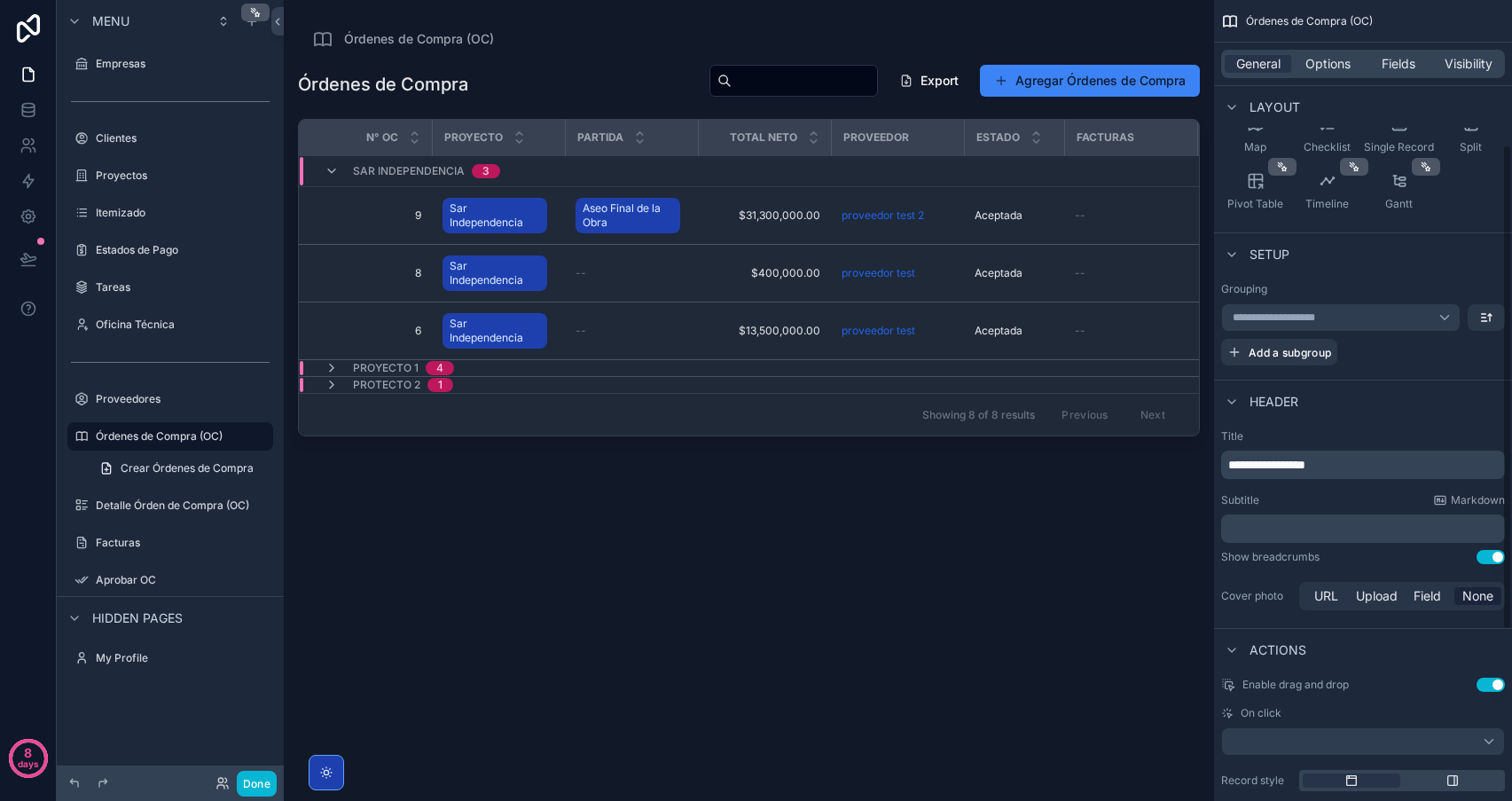 click on "Use setting" at bounding box center [1491, 685] 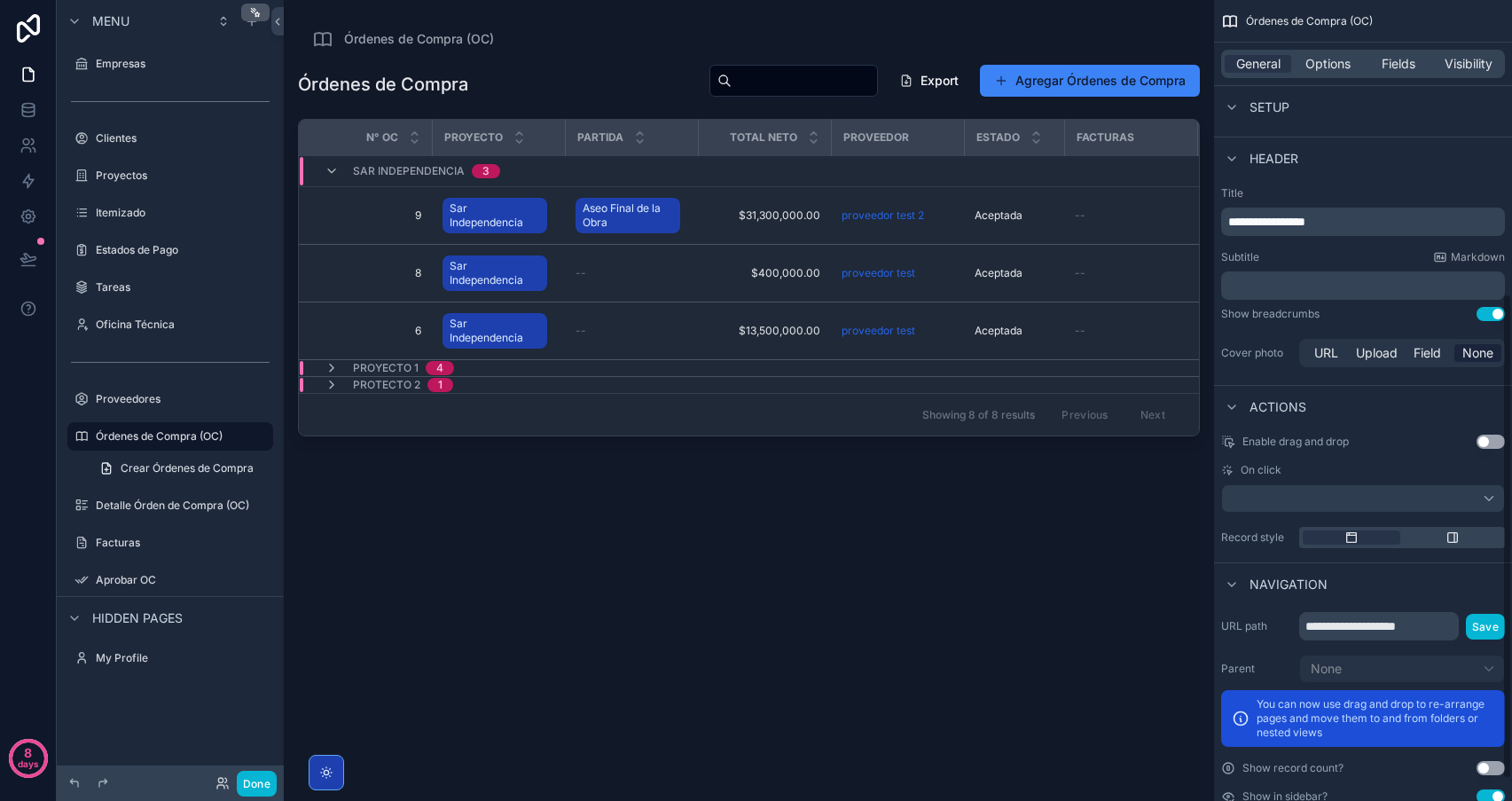 scroll, scrollTop: 521, scrollLeft: 0, axis: vertical 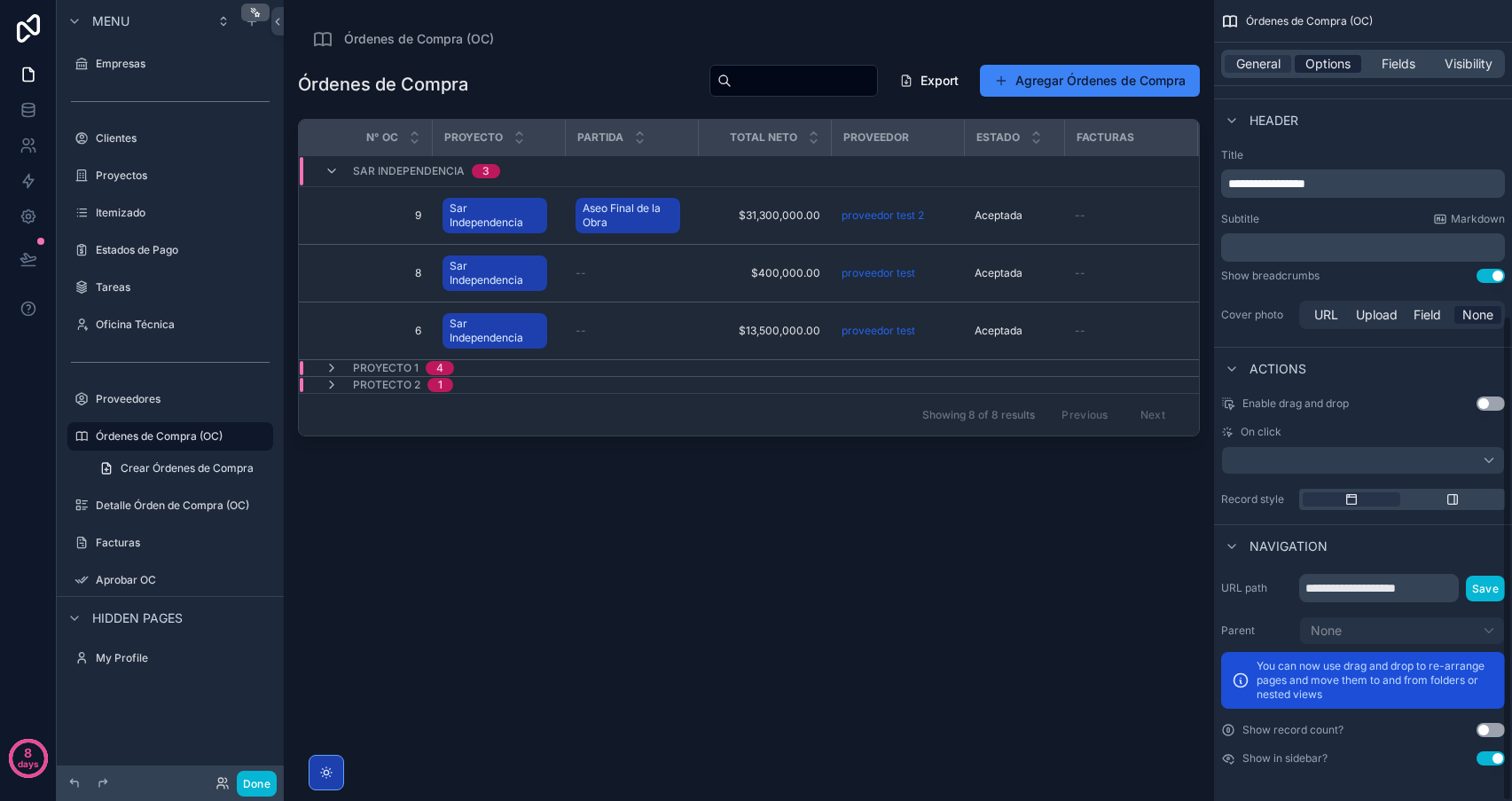 click on "Options" at bounding box center (1328, 64) 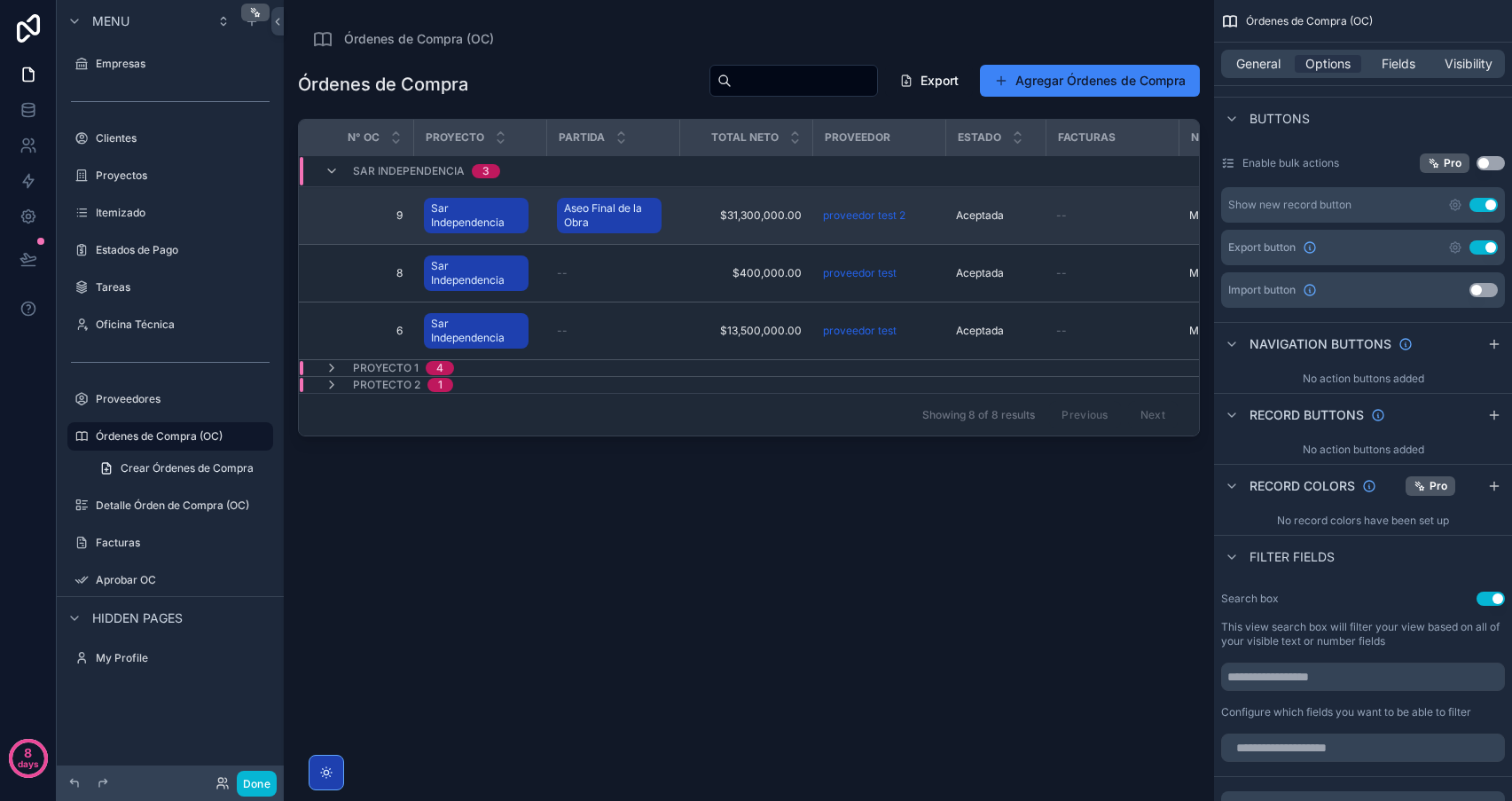 scroll, scrollTop: 0, scrollLeft: 0, axis: both 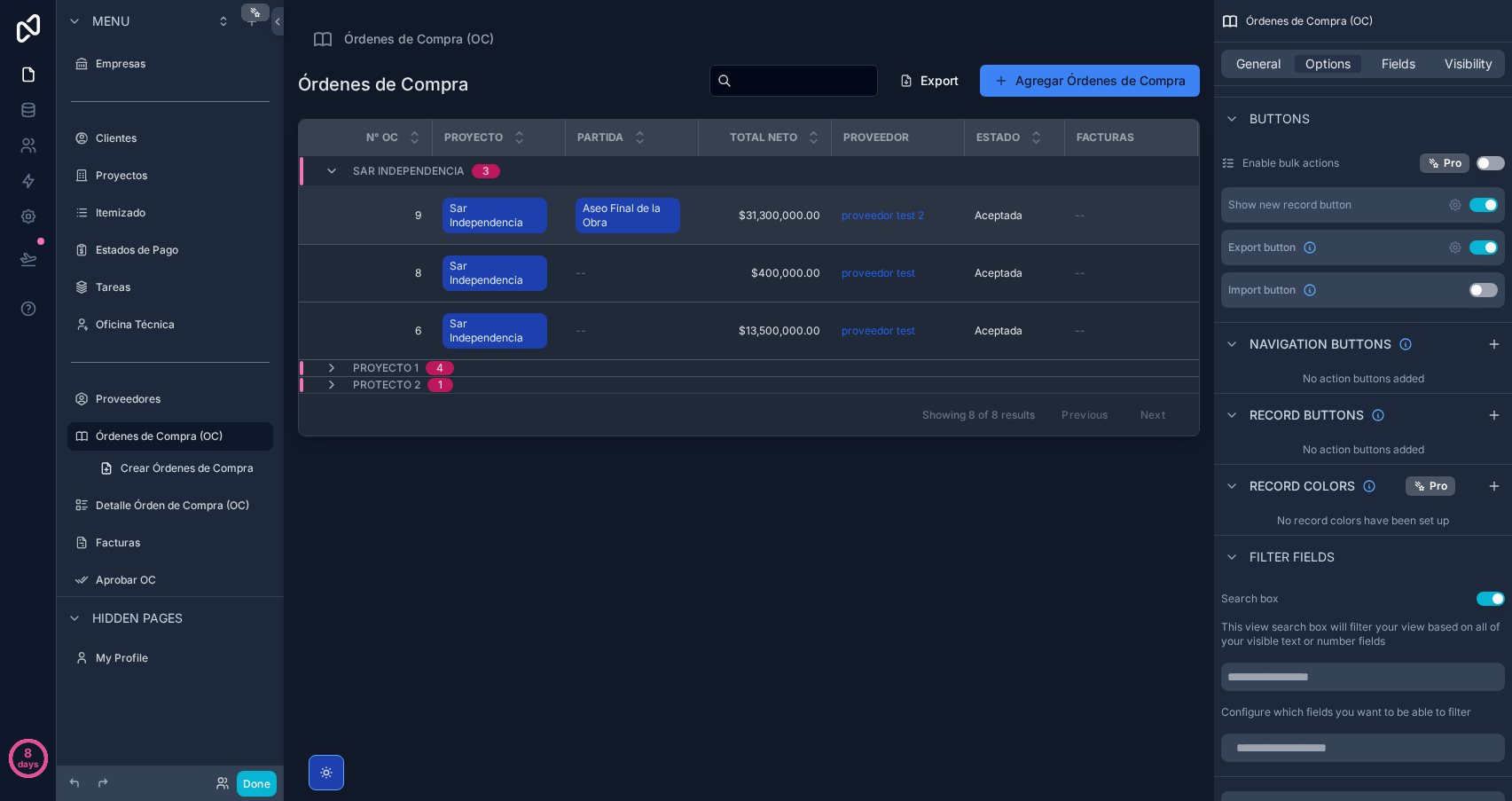 click on "9" at bounding box center (371, 216) 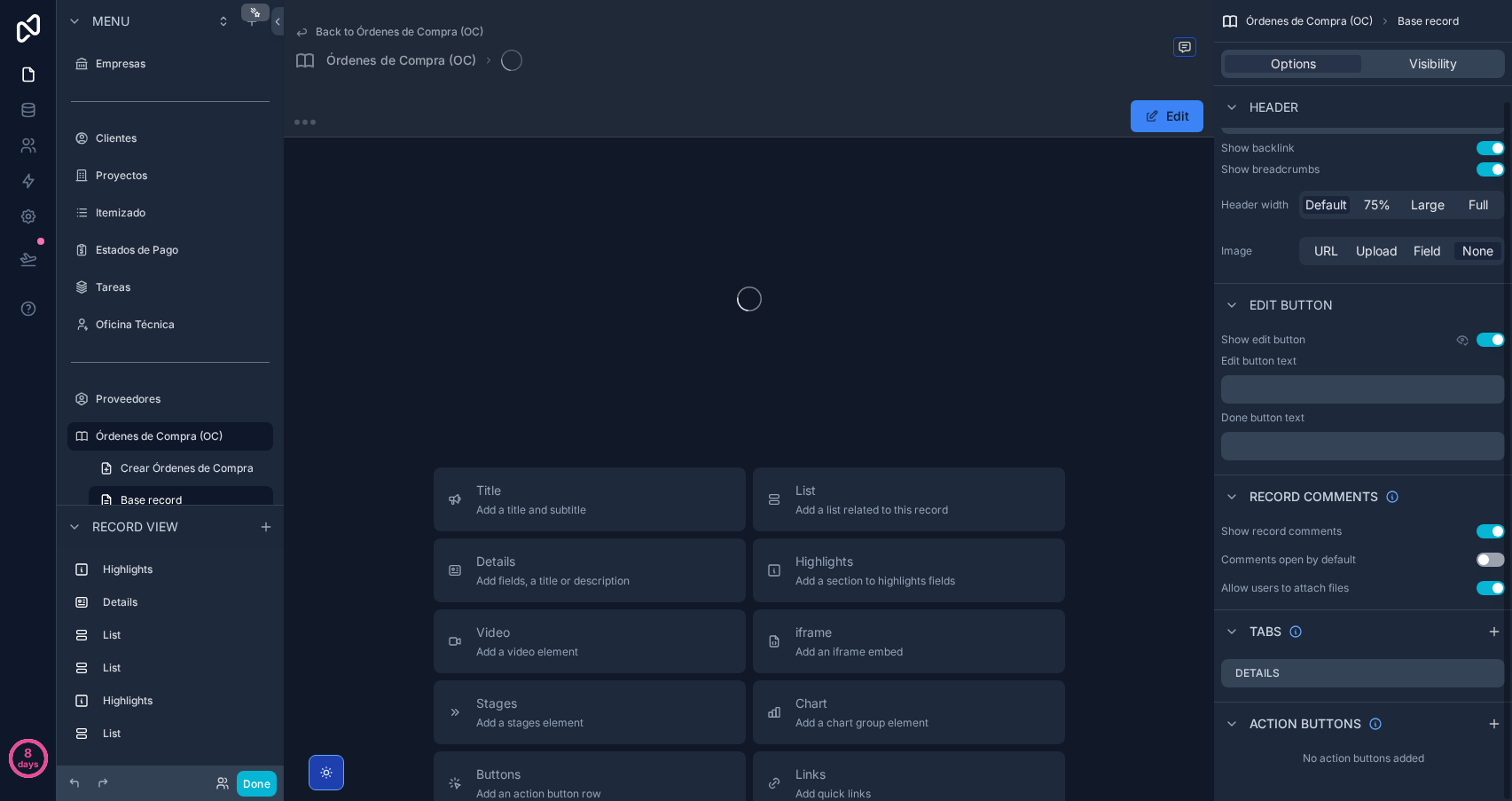 scroll, scrollTop: 114, scrollLeft: 0, axis: vertical 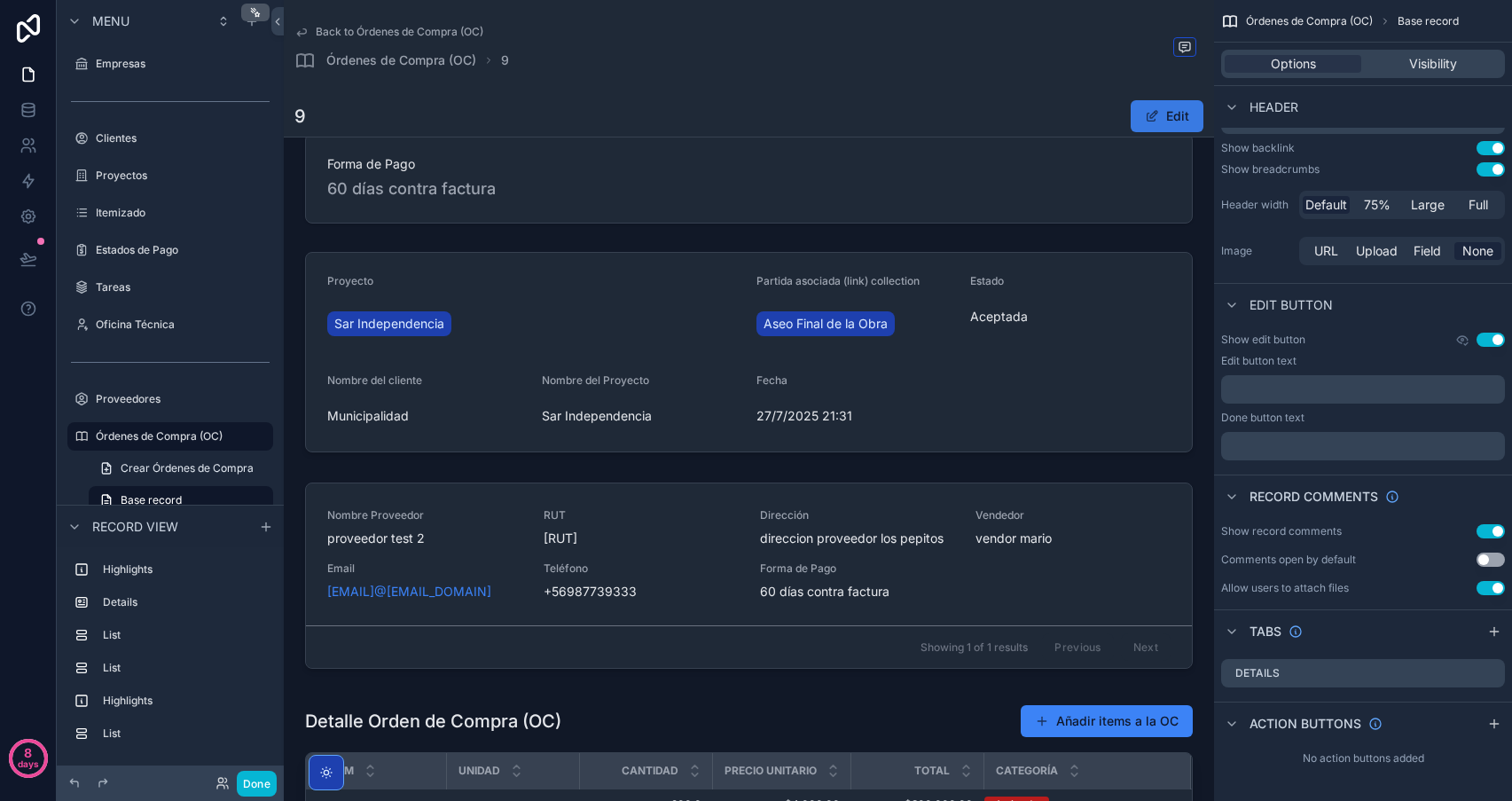 click at bounding box center [1152, 116] 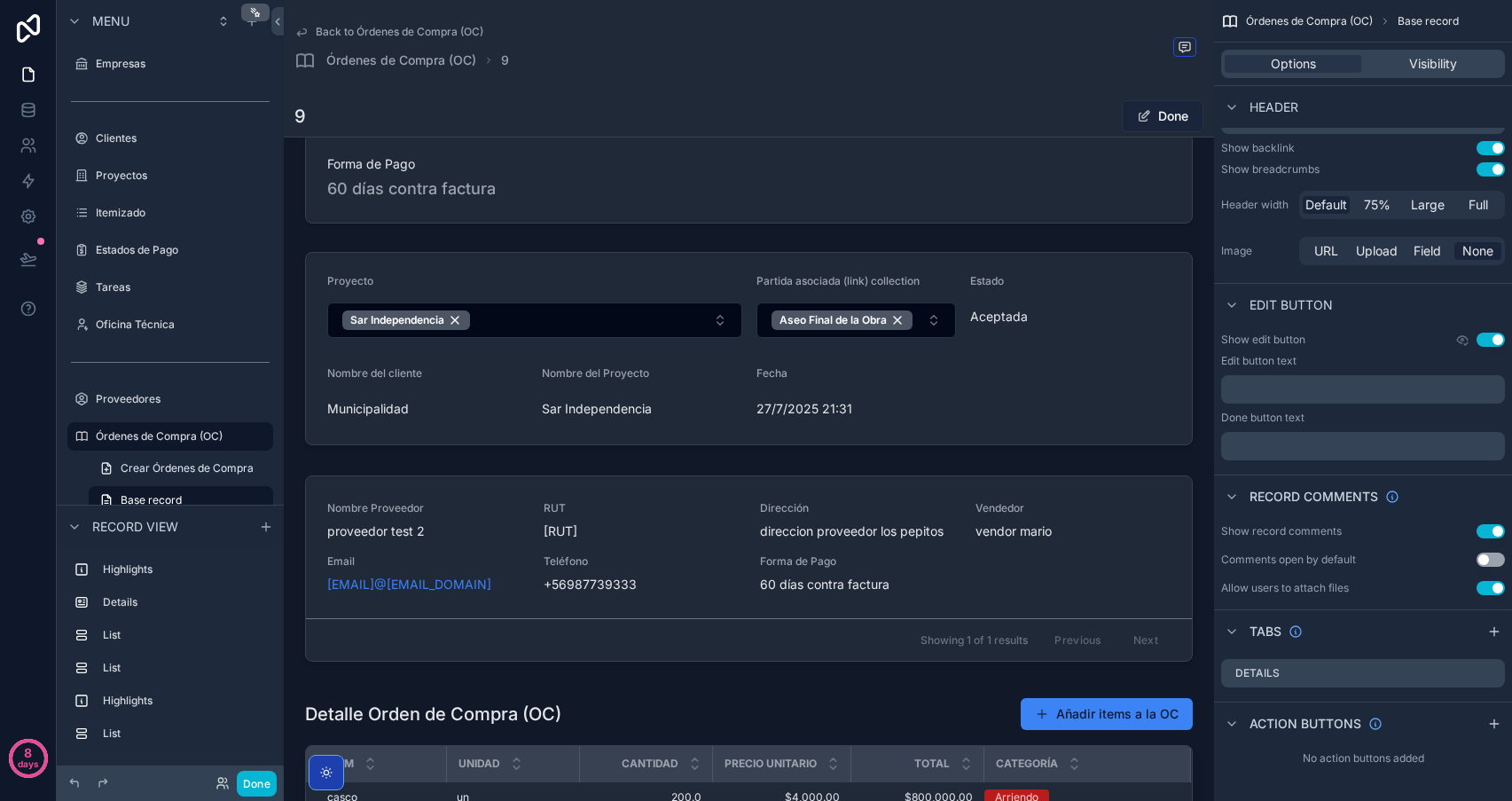 click on "Done" at bounding box center [1163, 116] 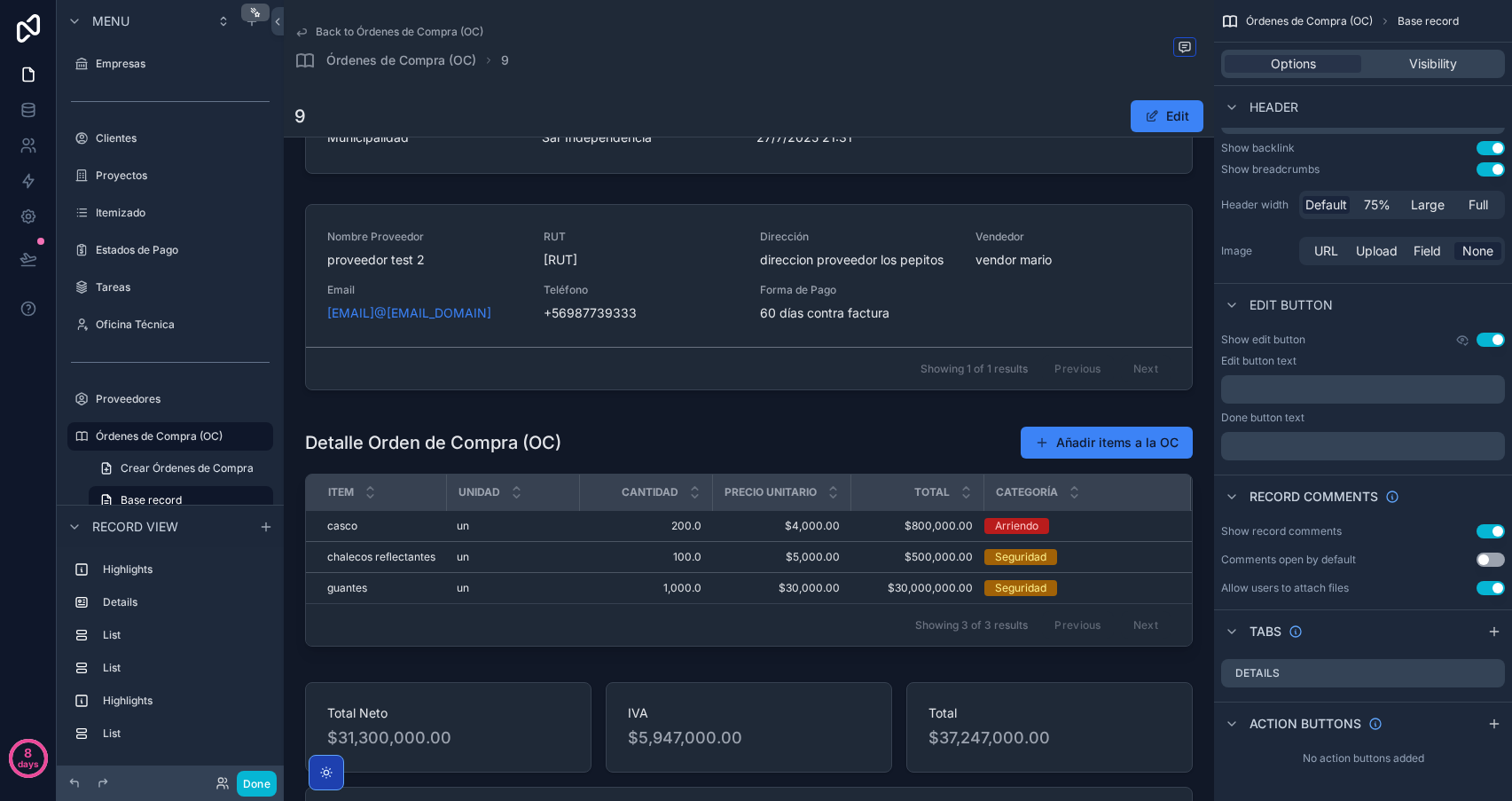scroll, scrollTop: 0, scrollLeft: 0, axis: both 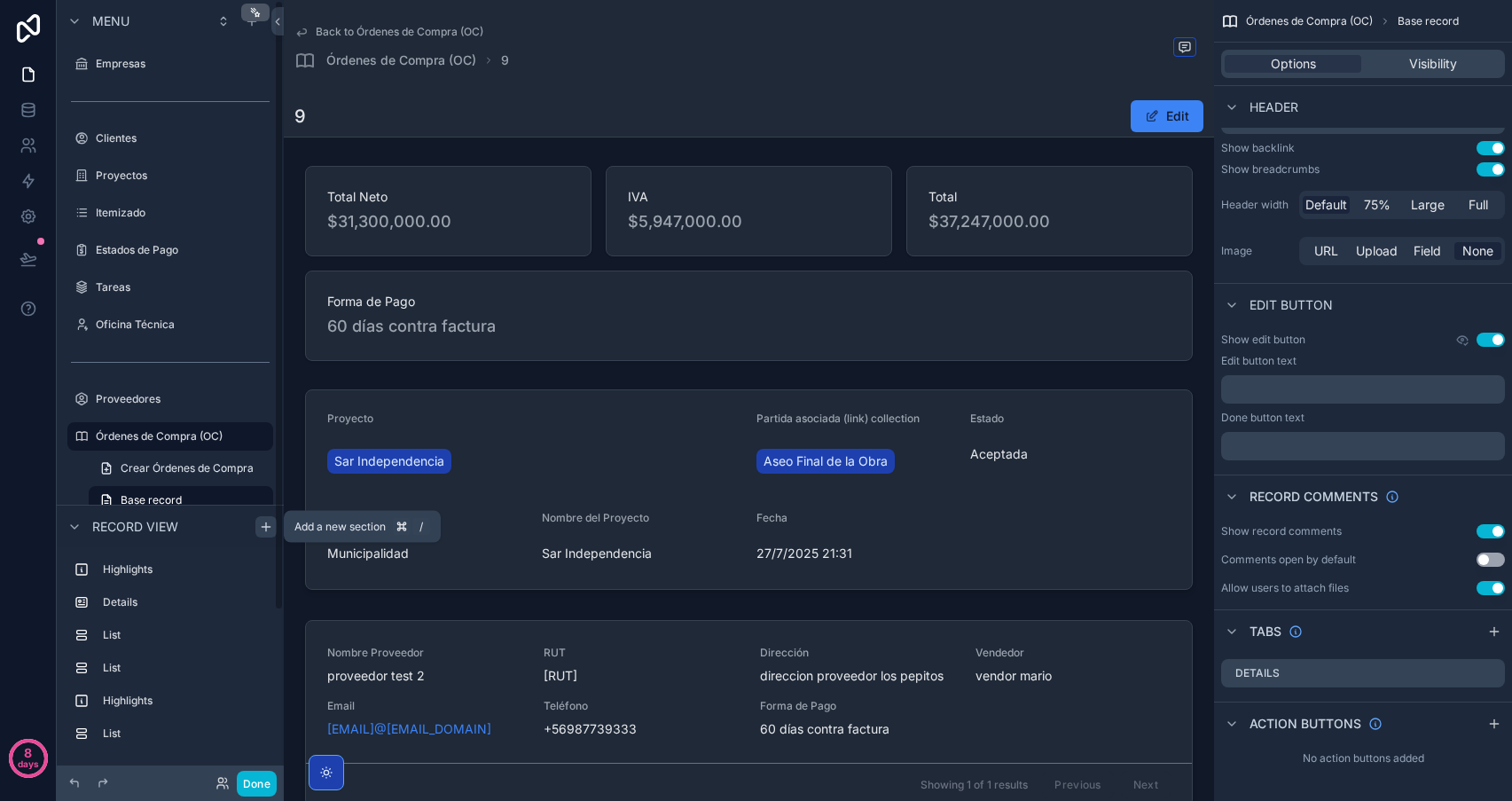click 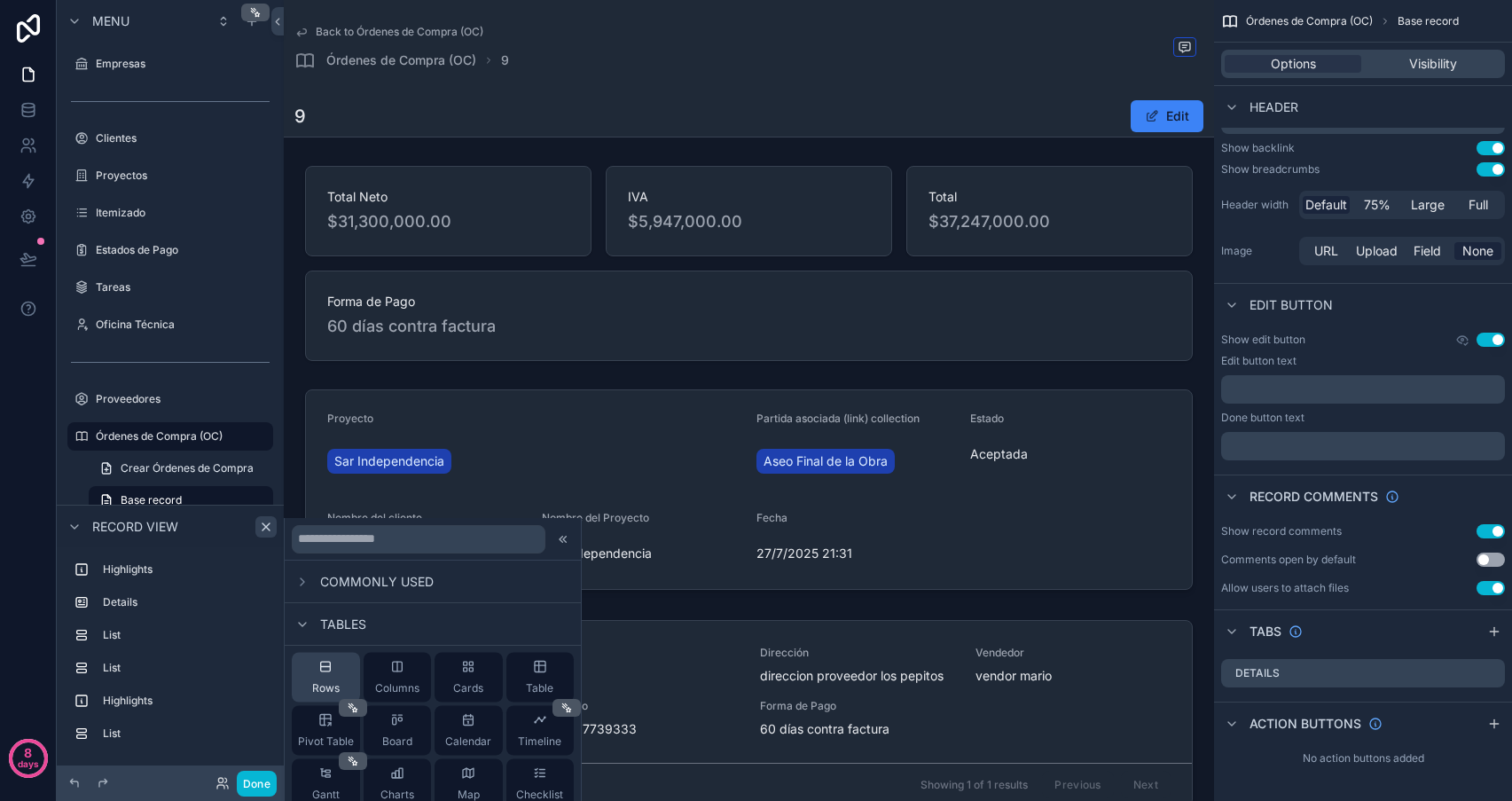 click on "Rows" at bounding box center [325, 688] 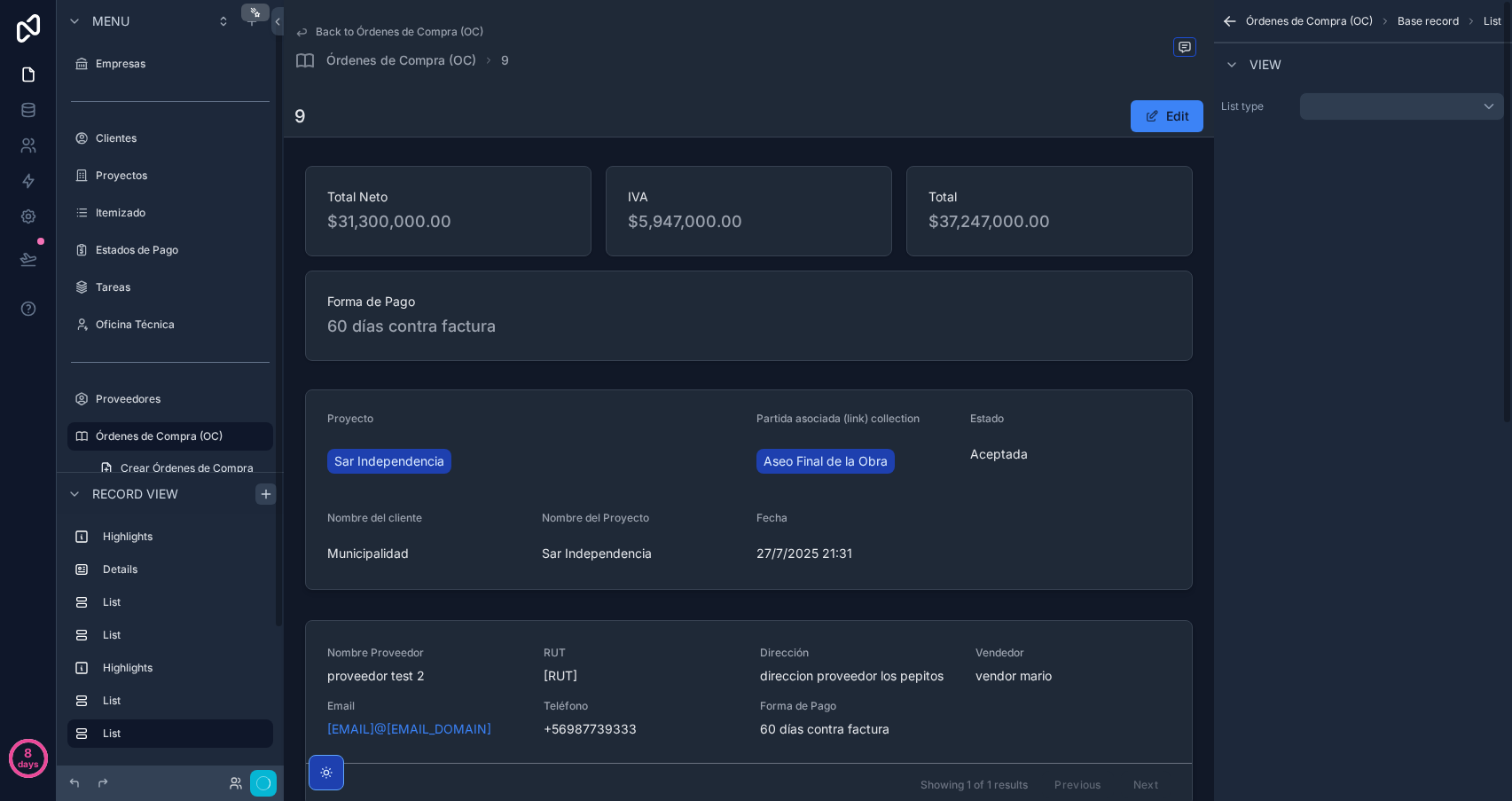 scroll, scrollTop: 27, scrollLeft: 0, axis: vertical 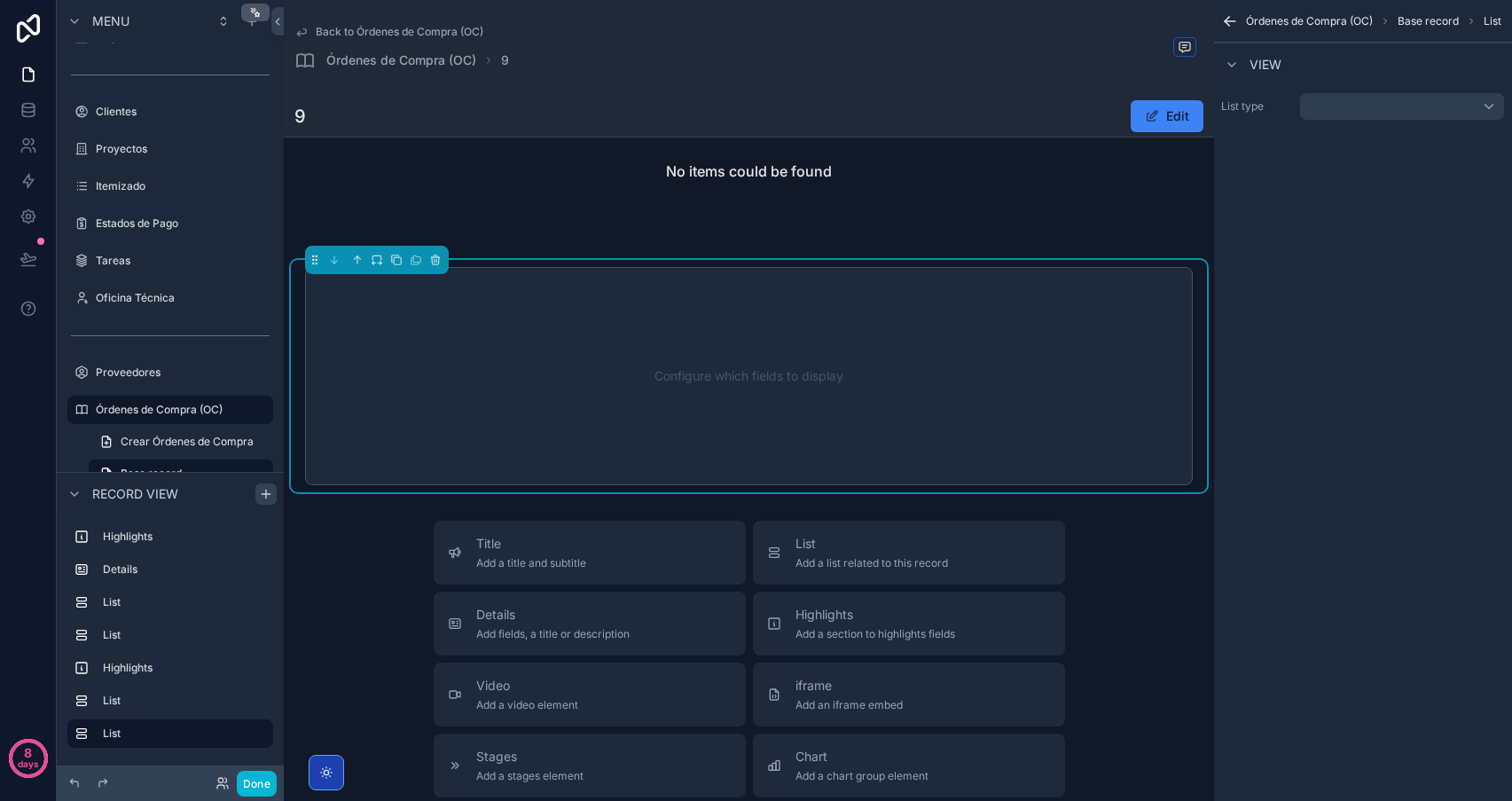 click on "Configure which fields to display" at bounding box center (748, 376) 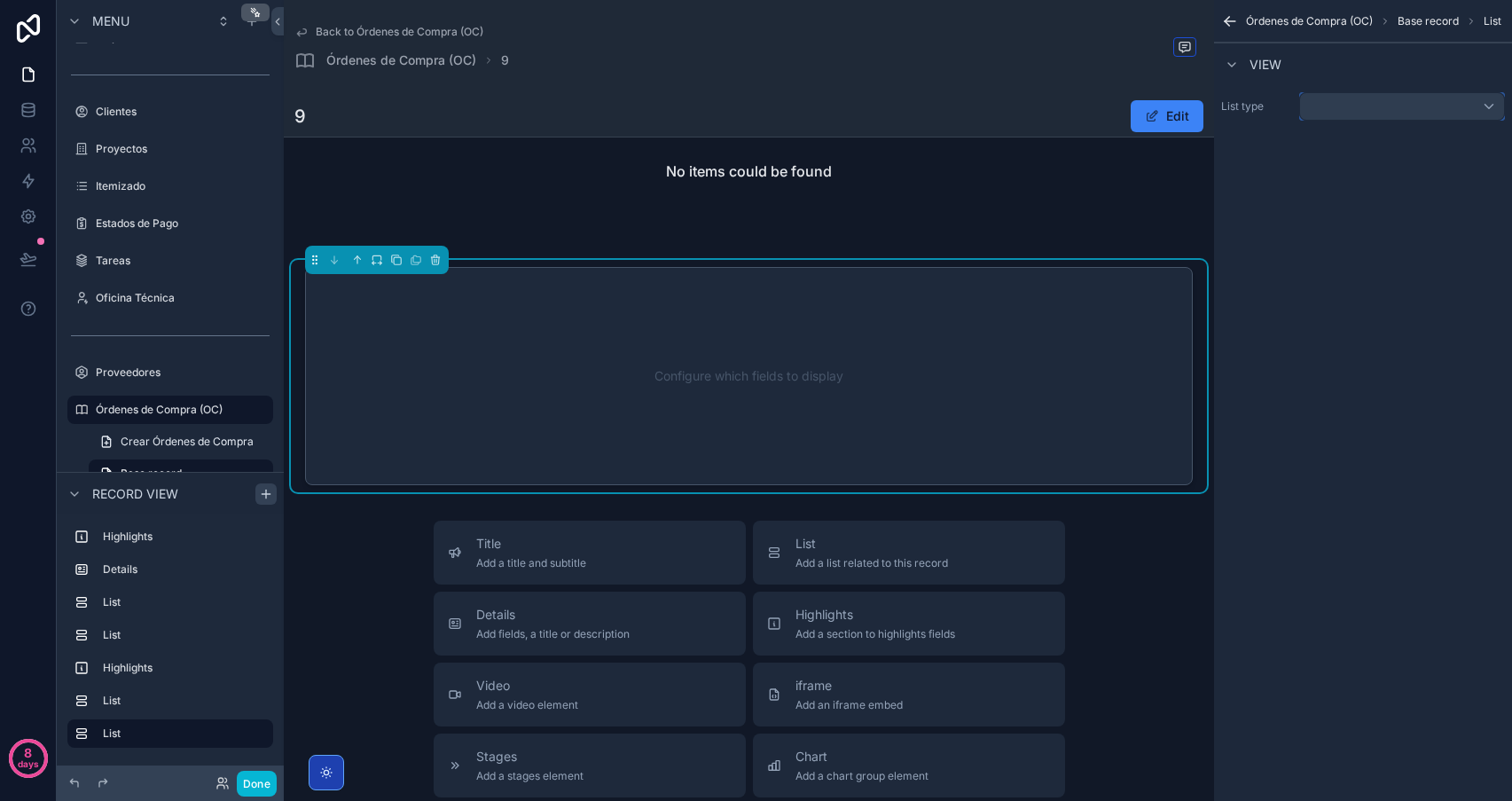 click at bounding box center [1402, 106] 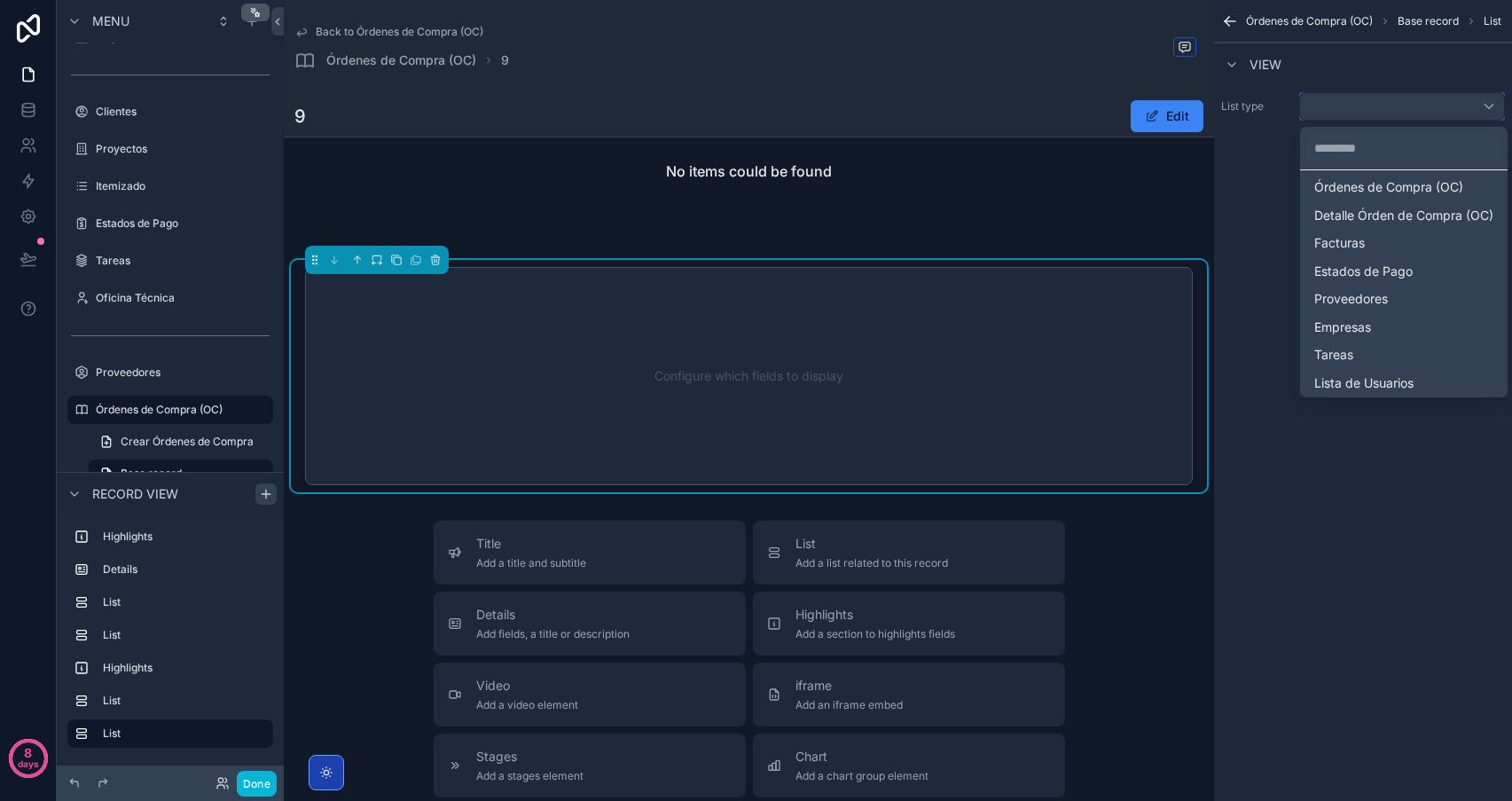 scroll, scrollTop: 345, scrollLeft: 0, axis: vertical 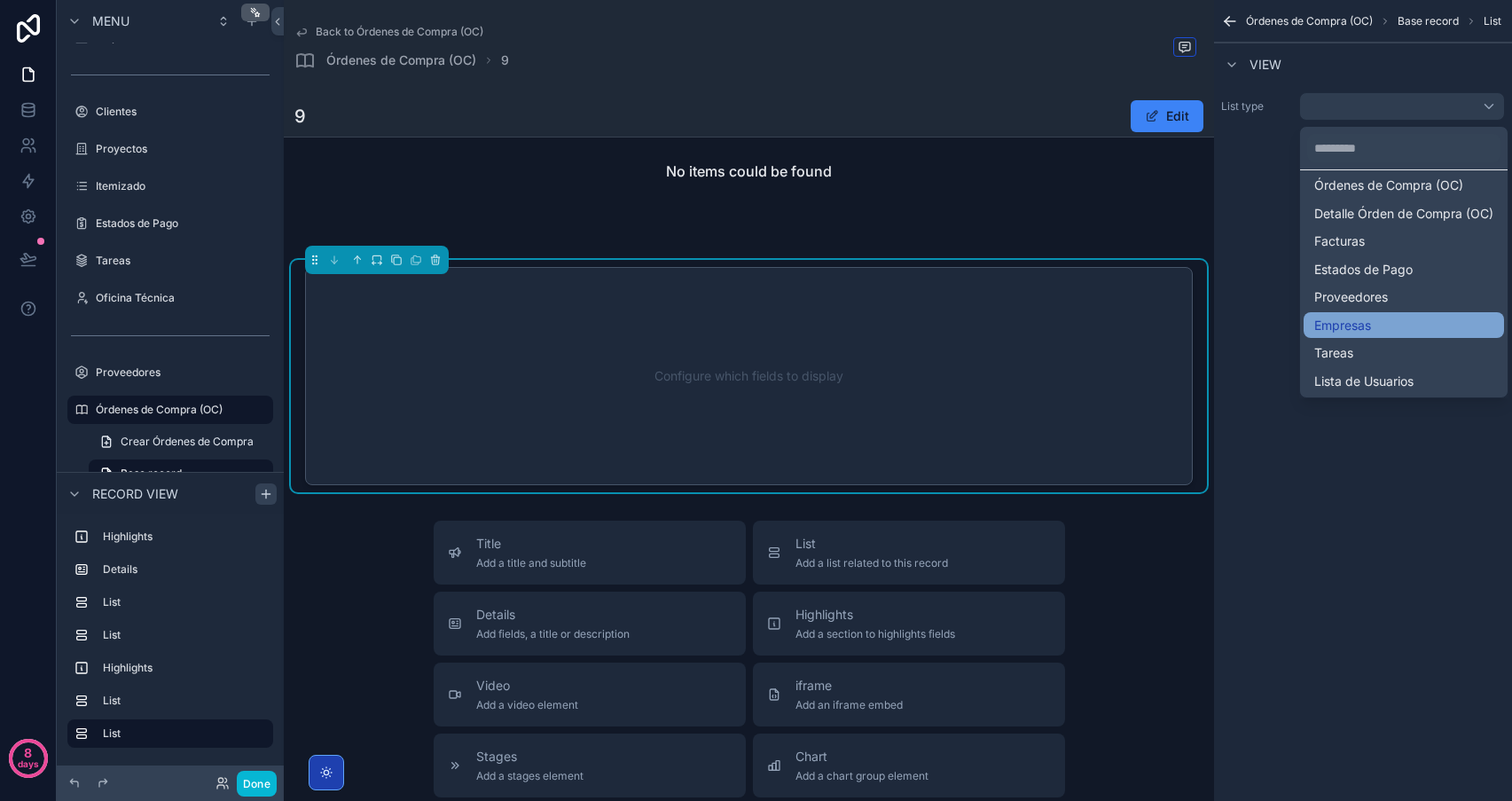 click on "Empresas" at bounding box center [1343, 326] 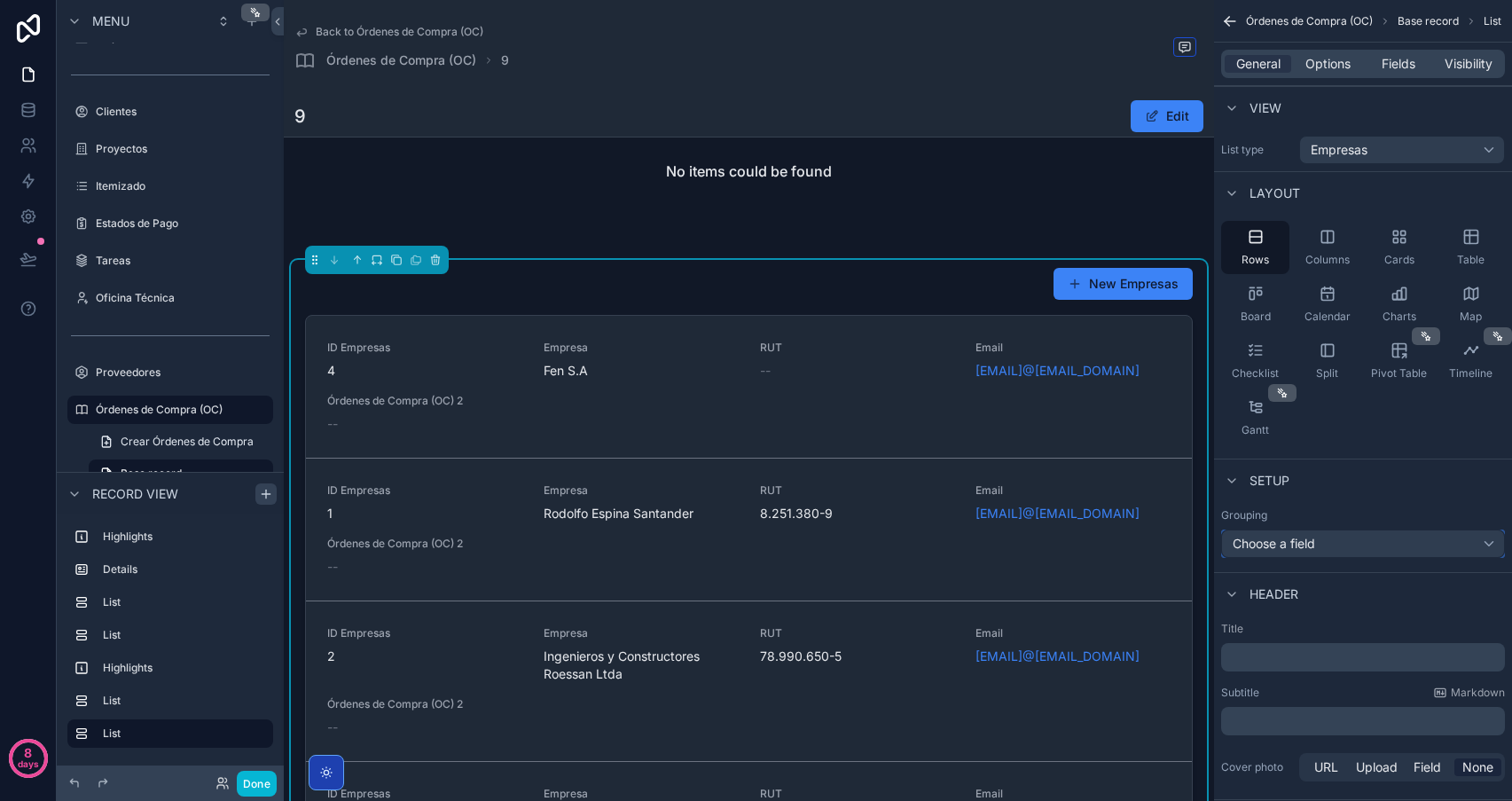 click on "Choose a field" at bounding box center [1273, 543] 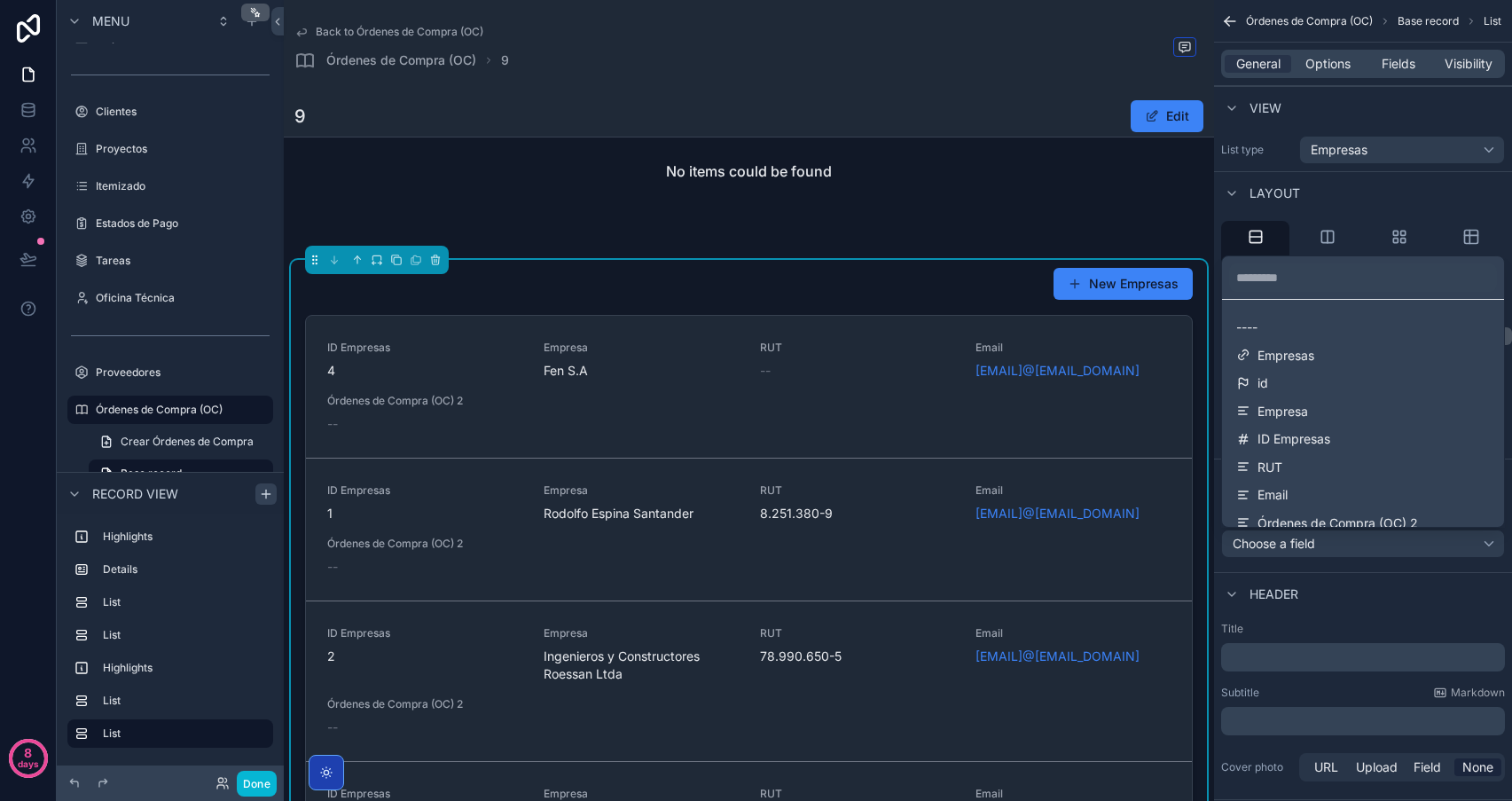 click at bounding box center [756, 400] 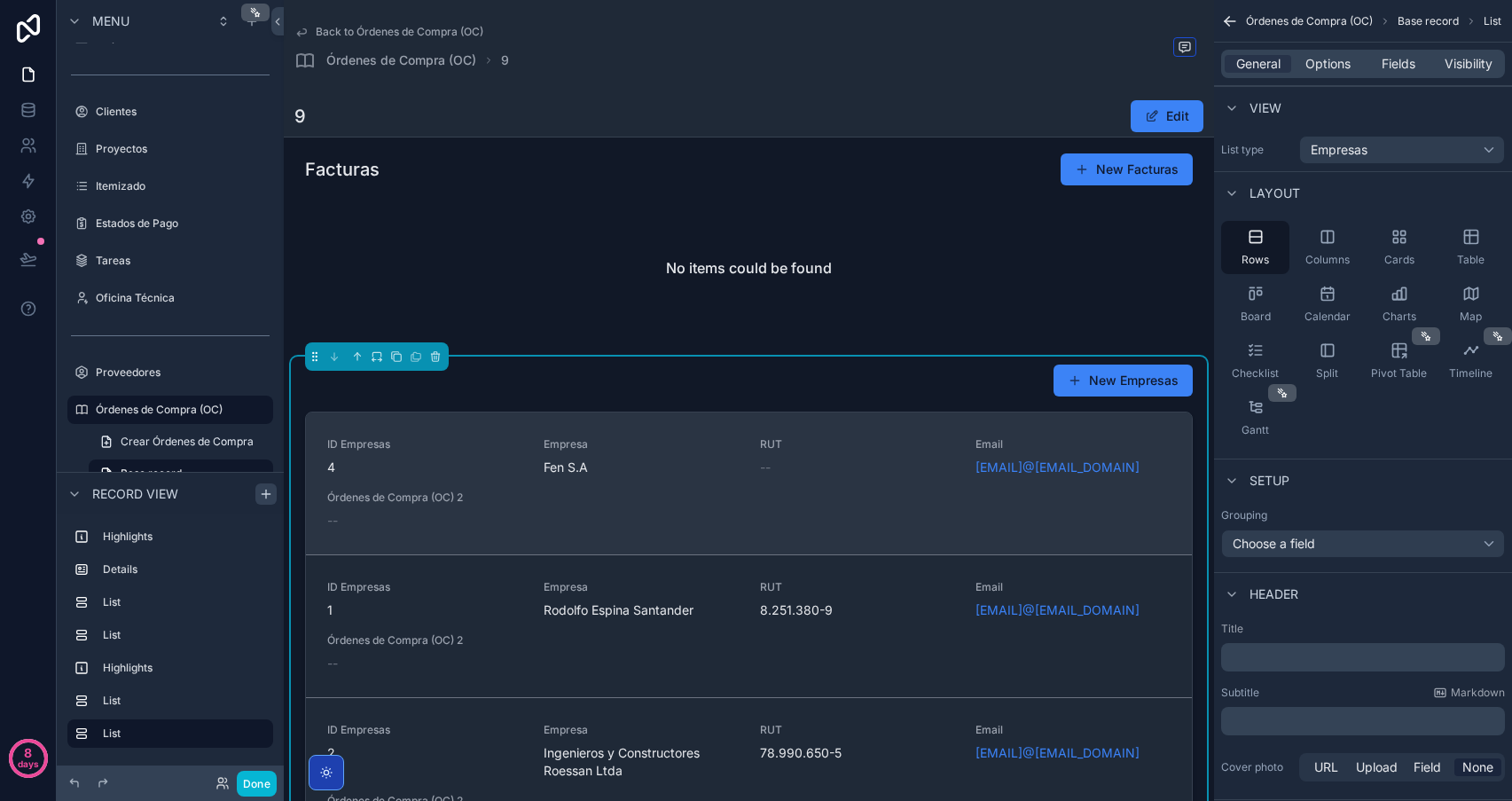 scroll, scrollTop: 1450, scrollLeft: 0, axis: vertical 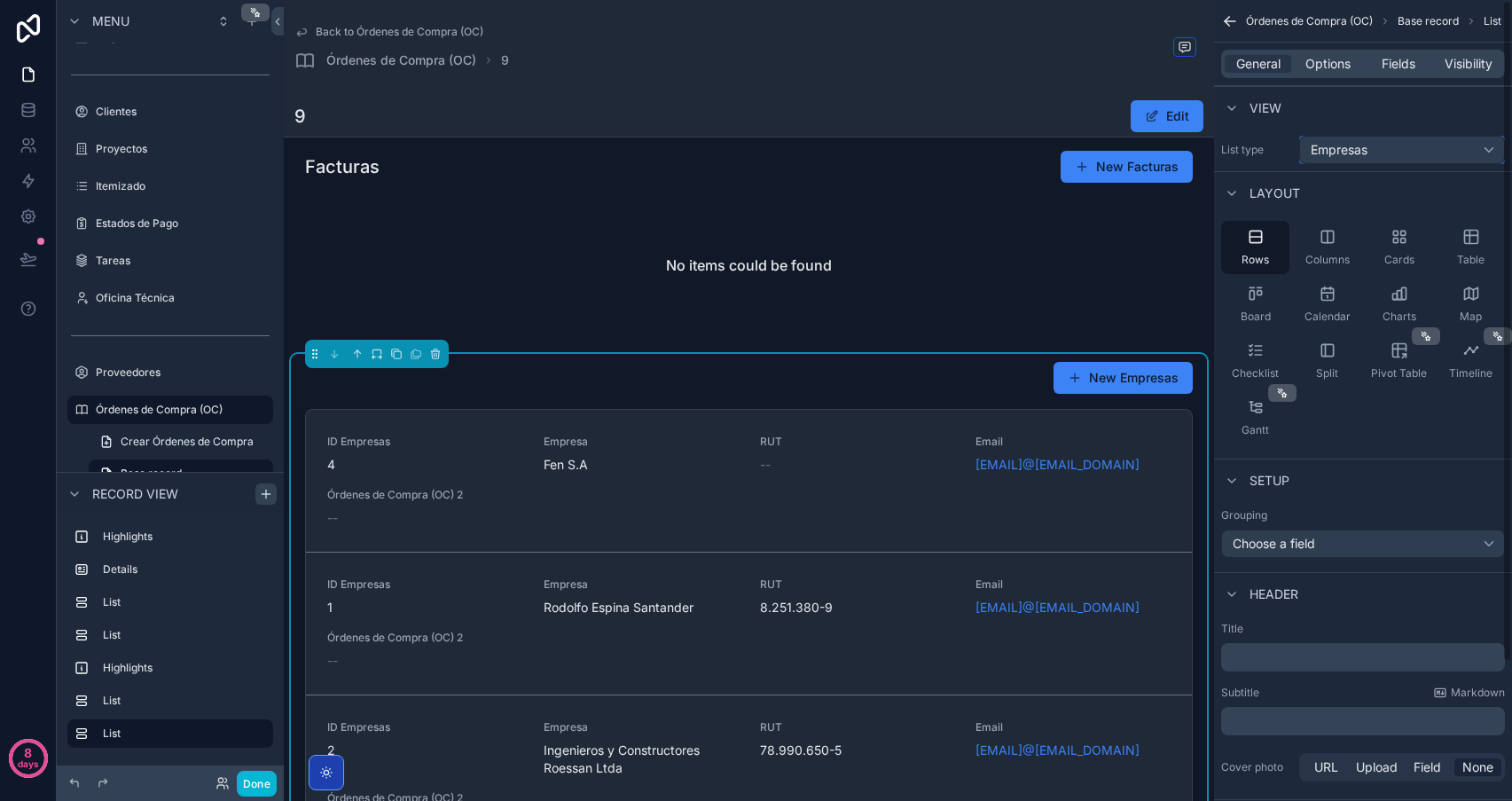 click on "Empresas" at bounding box center (1339, 150) 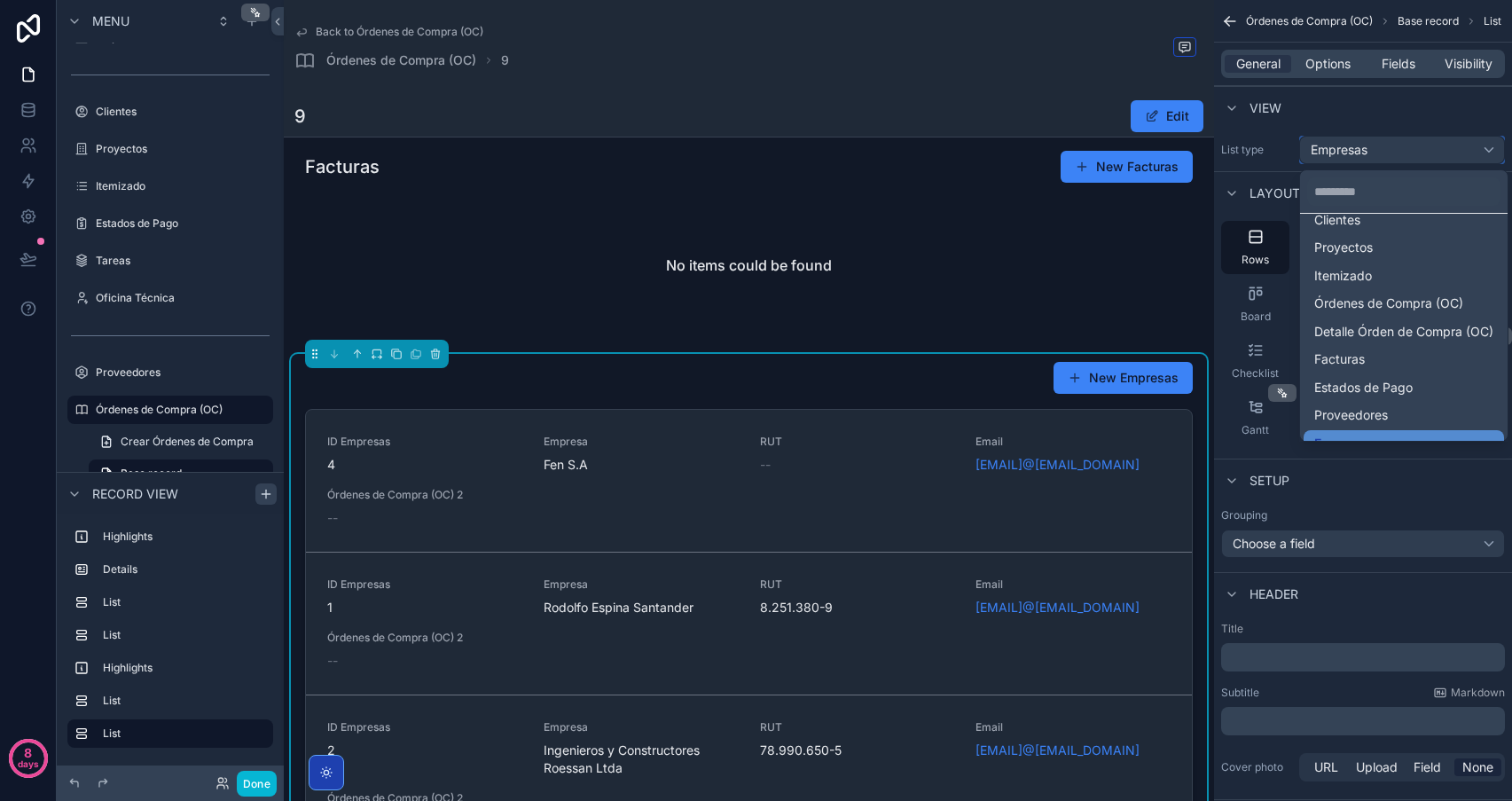 scroll, scrollTop: 273, scrollLeft: 0, axis: vertical 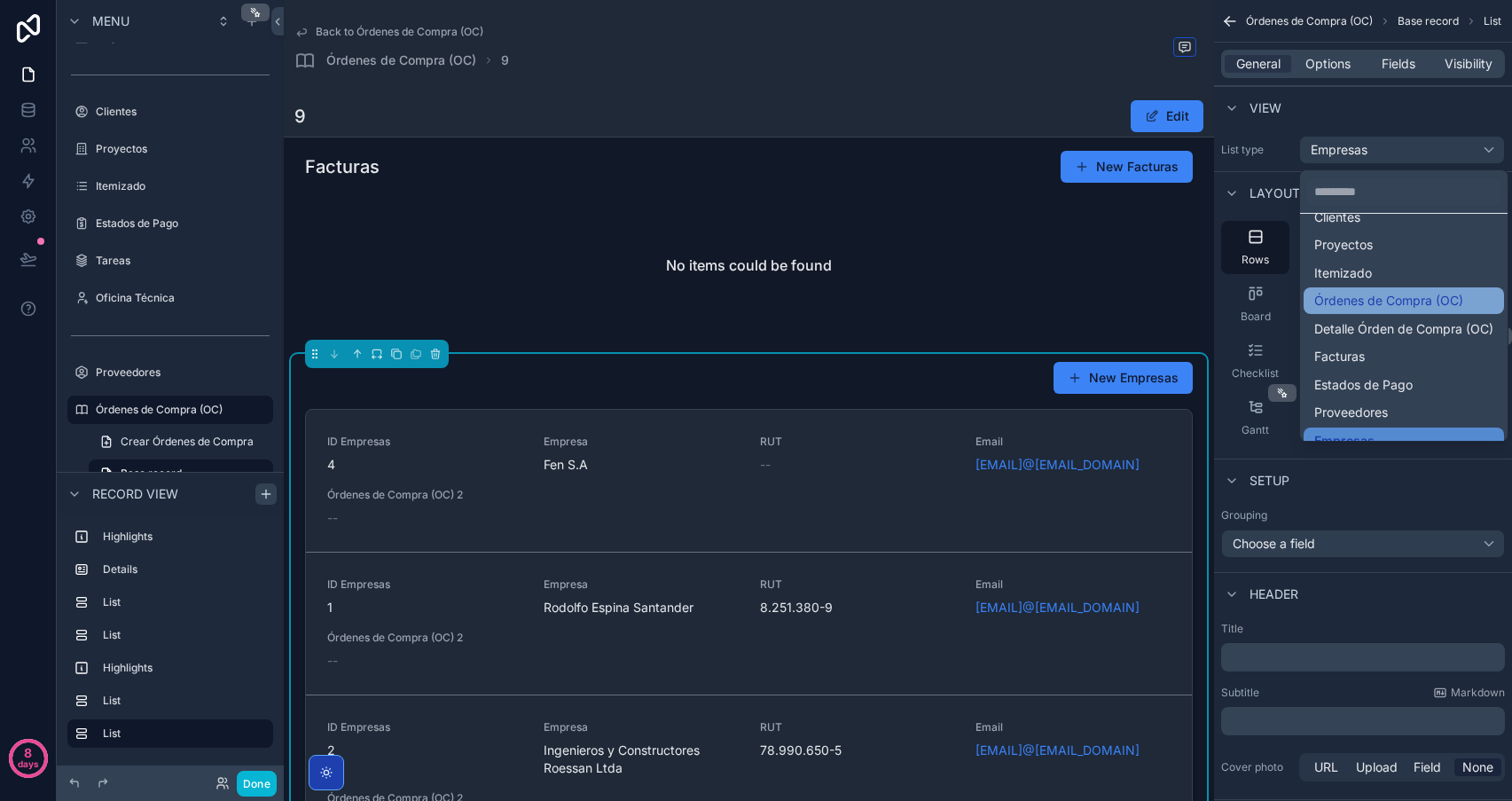 click on "Órdenes de Compra (OC)" at bounding box center [1389, 301] 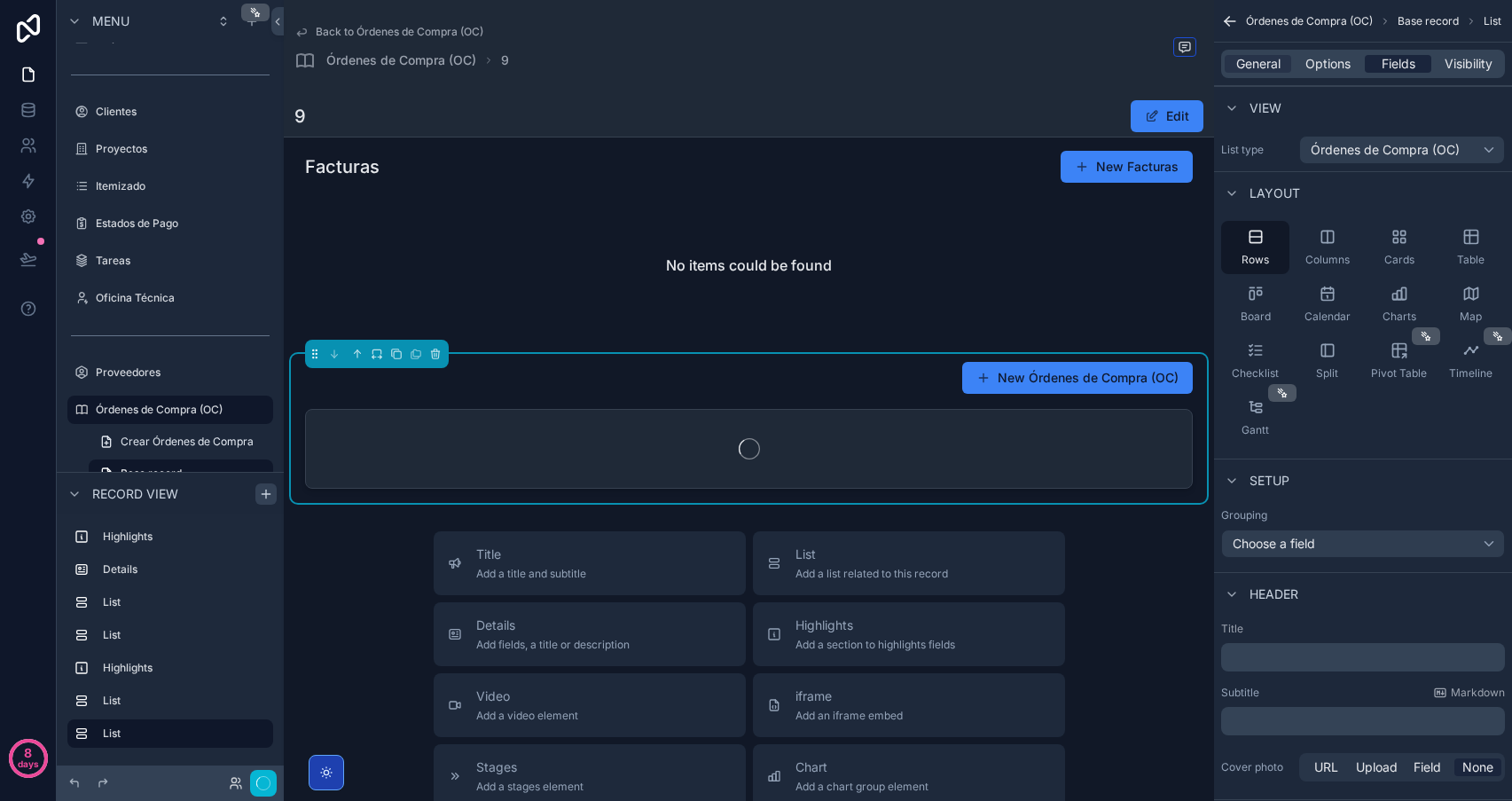 click on "Fields" at bounding box center [1398, 64] 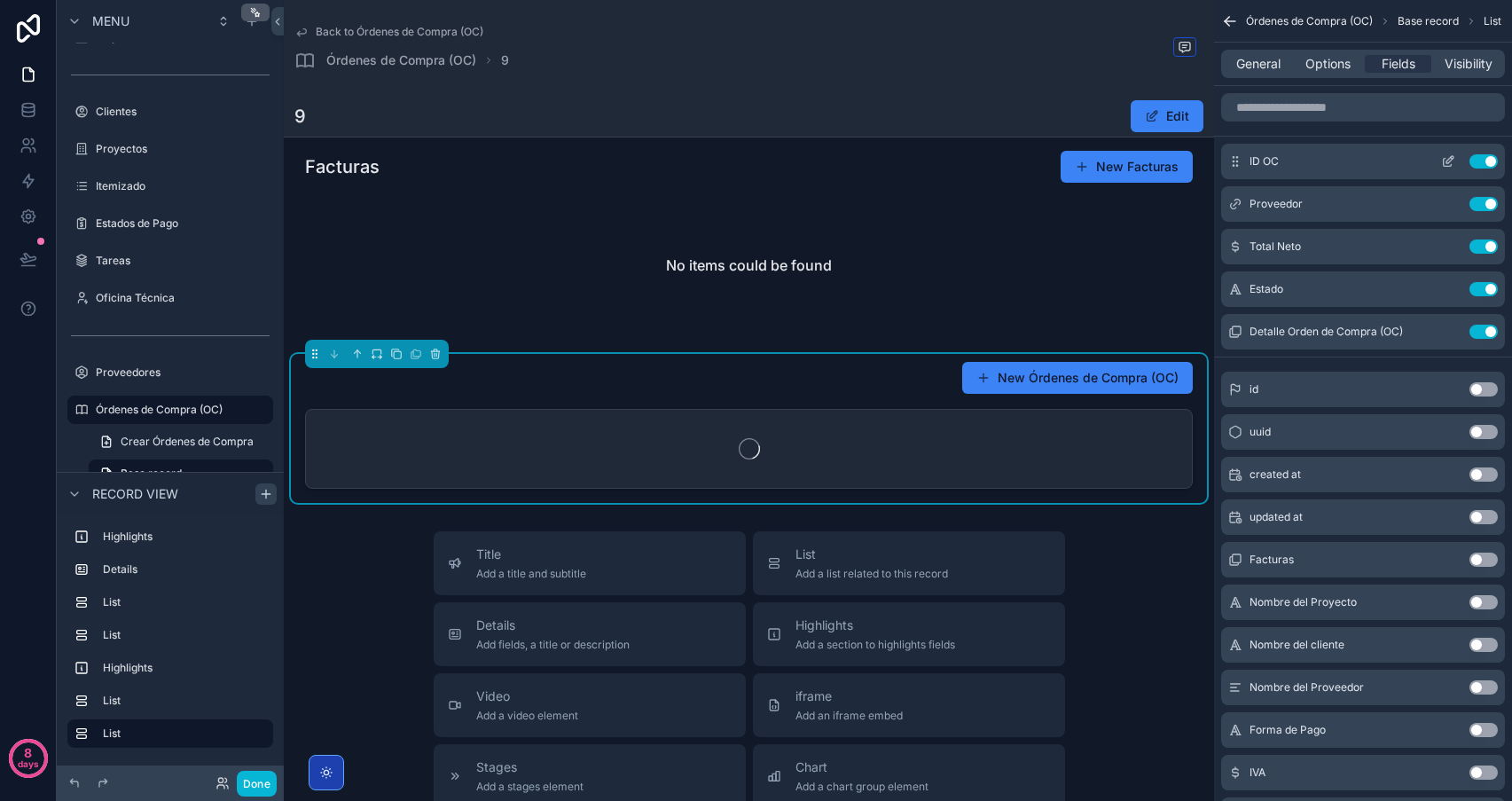 click on "Use setting" at bounding box center [1484, 161] 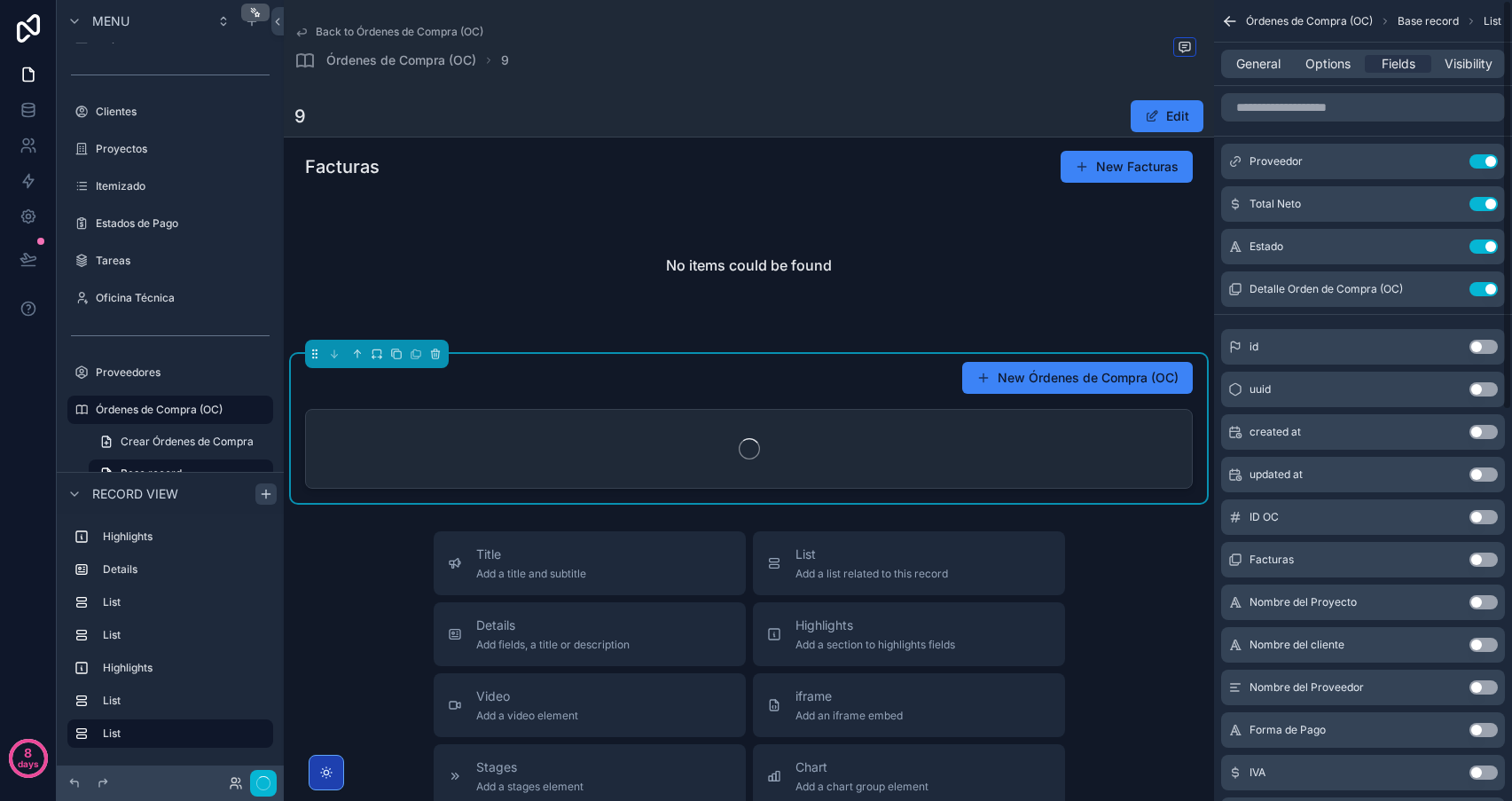 click on "Use setting" at bounding box center (1484, 161) 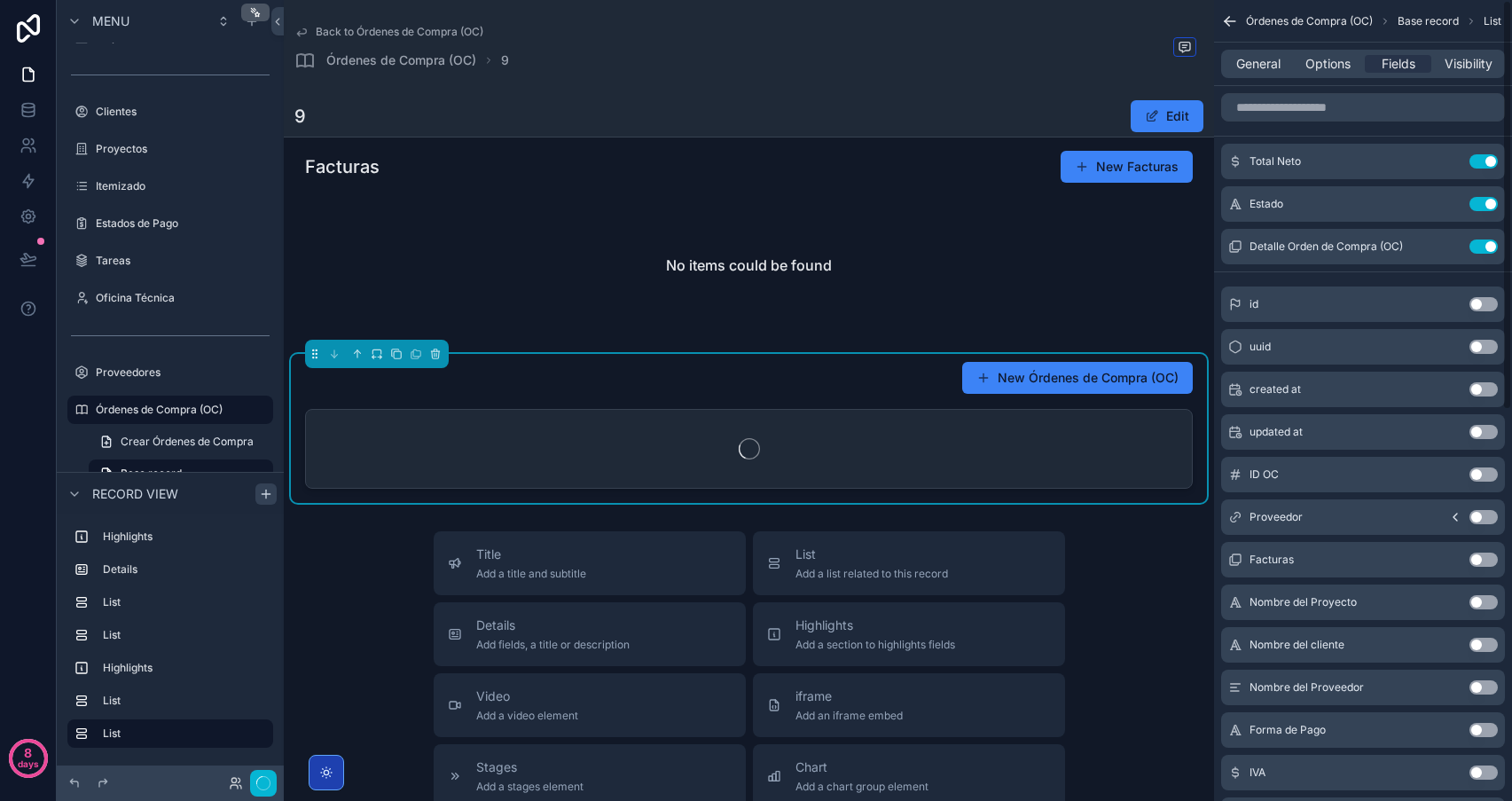 click on "Use setting" at bounding box center (1484, 161) 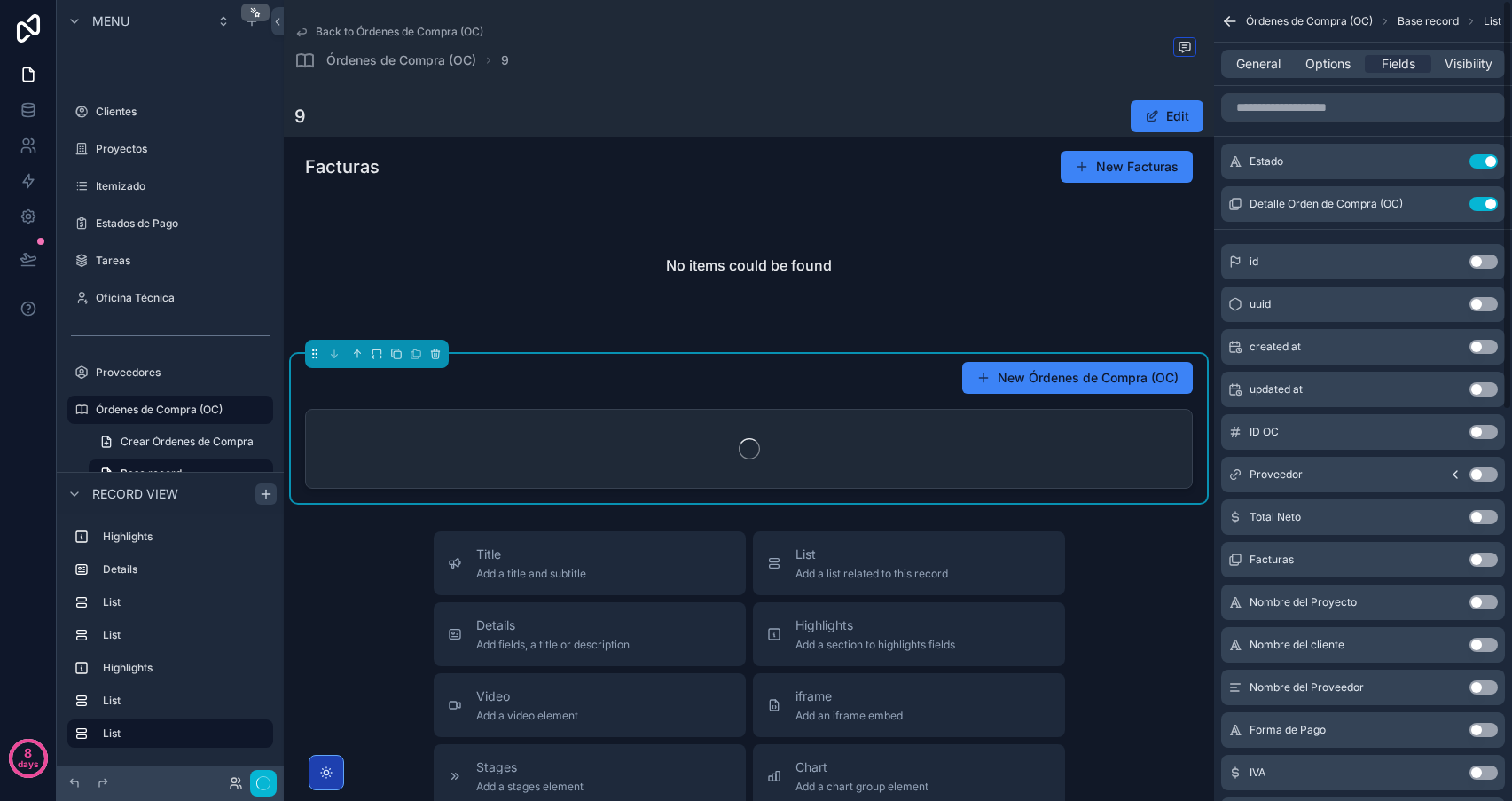 click on "Use setting" at bounding box center [1484, 161] 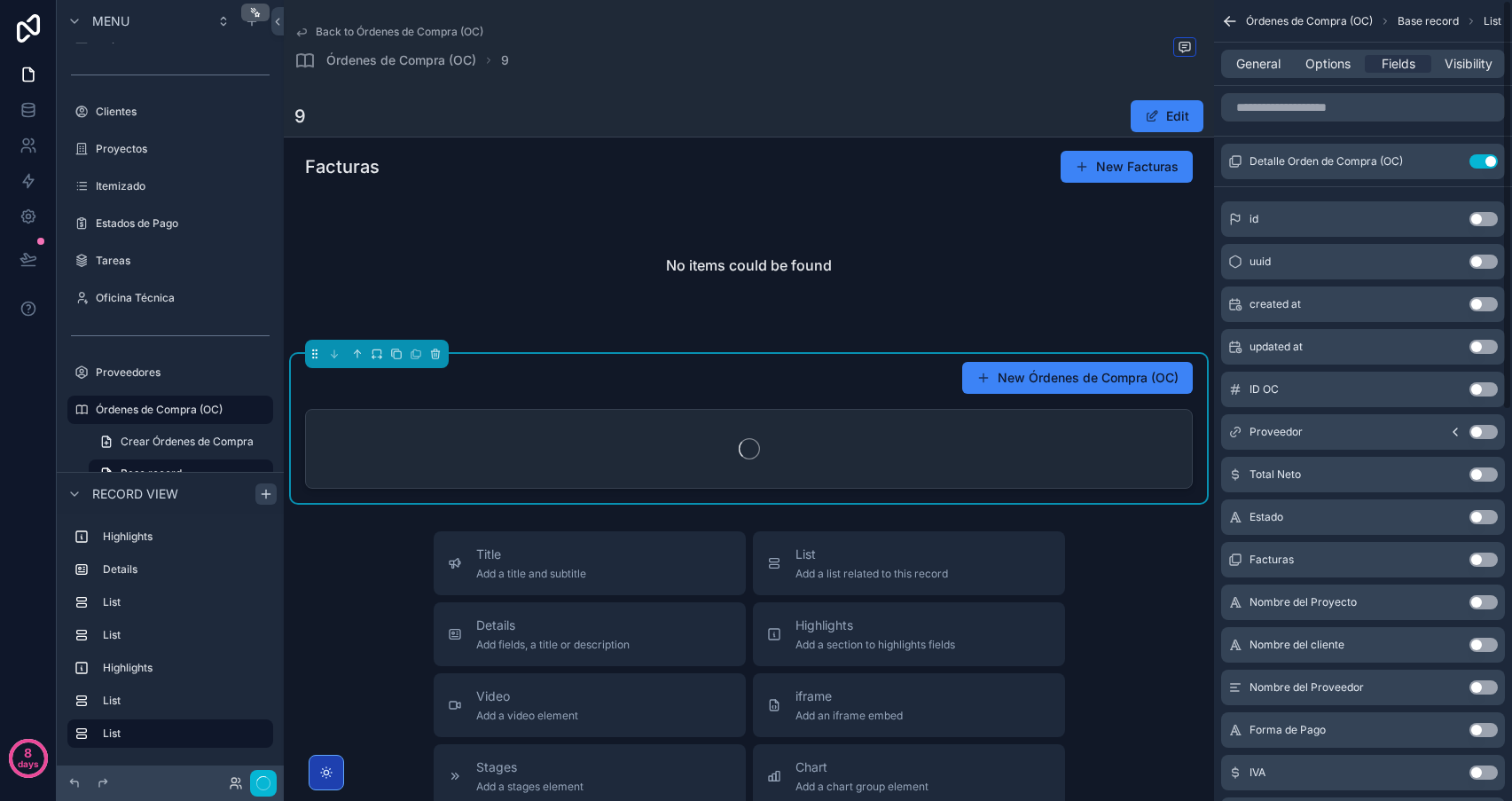 click on "Use setting" at bounding box center (1484, 161) 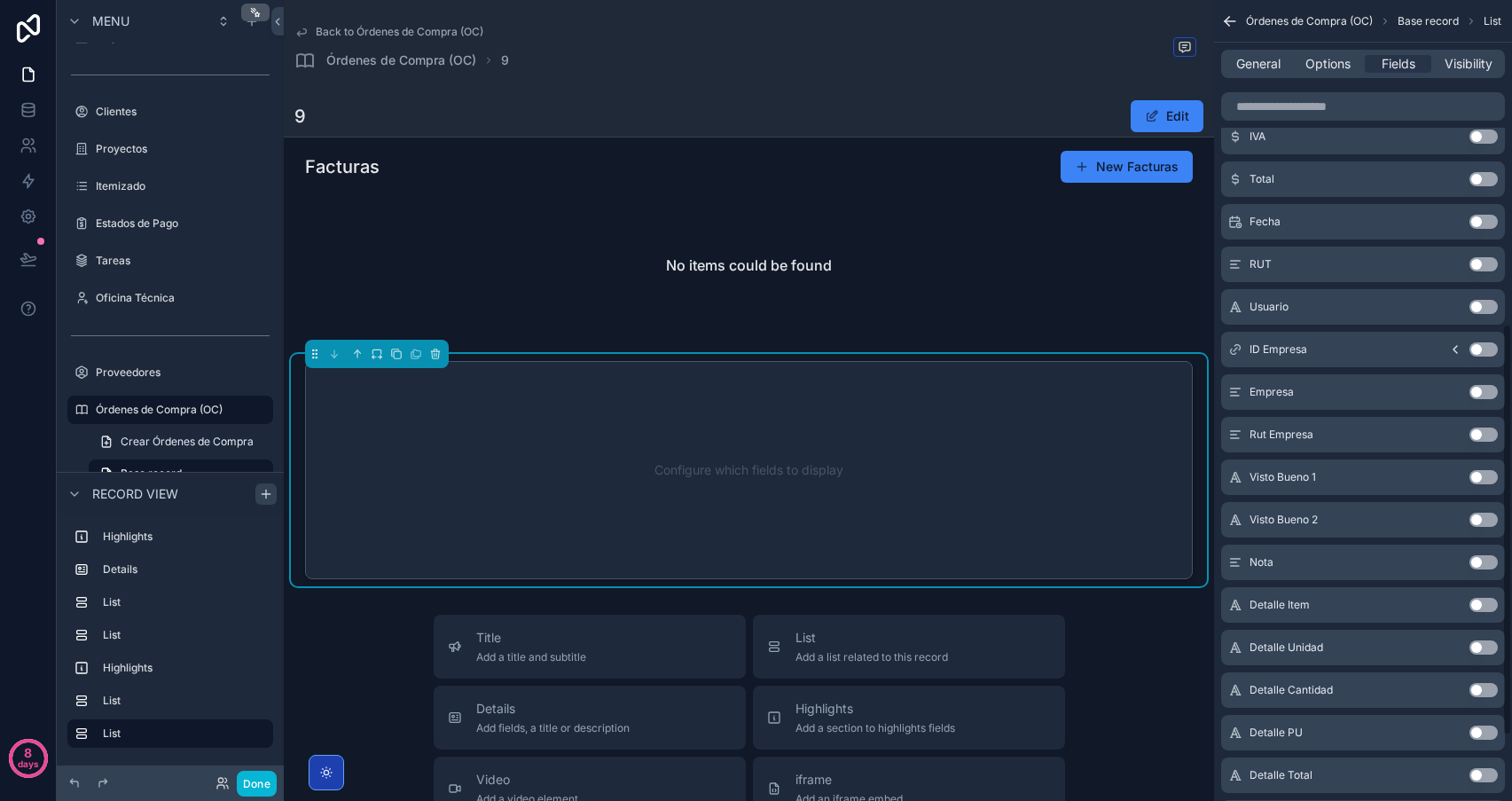 scroll, scrollTop: 629, scrollLeft: 0, axis: vertical 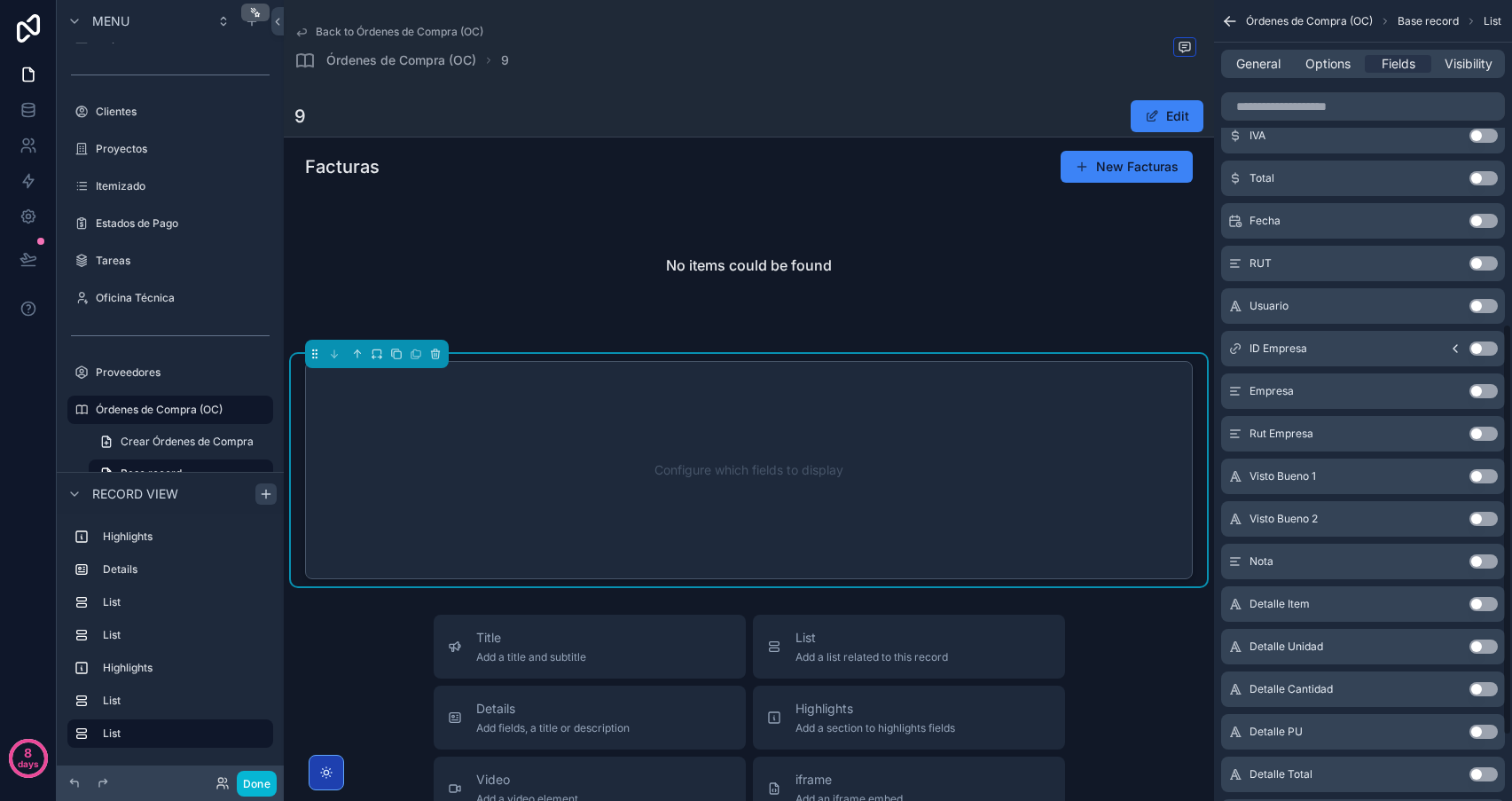click on "Use setting" at bounding box center [1484, 391] 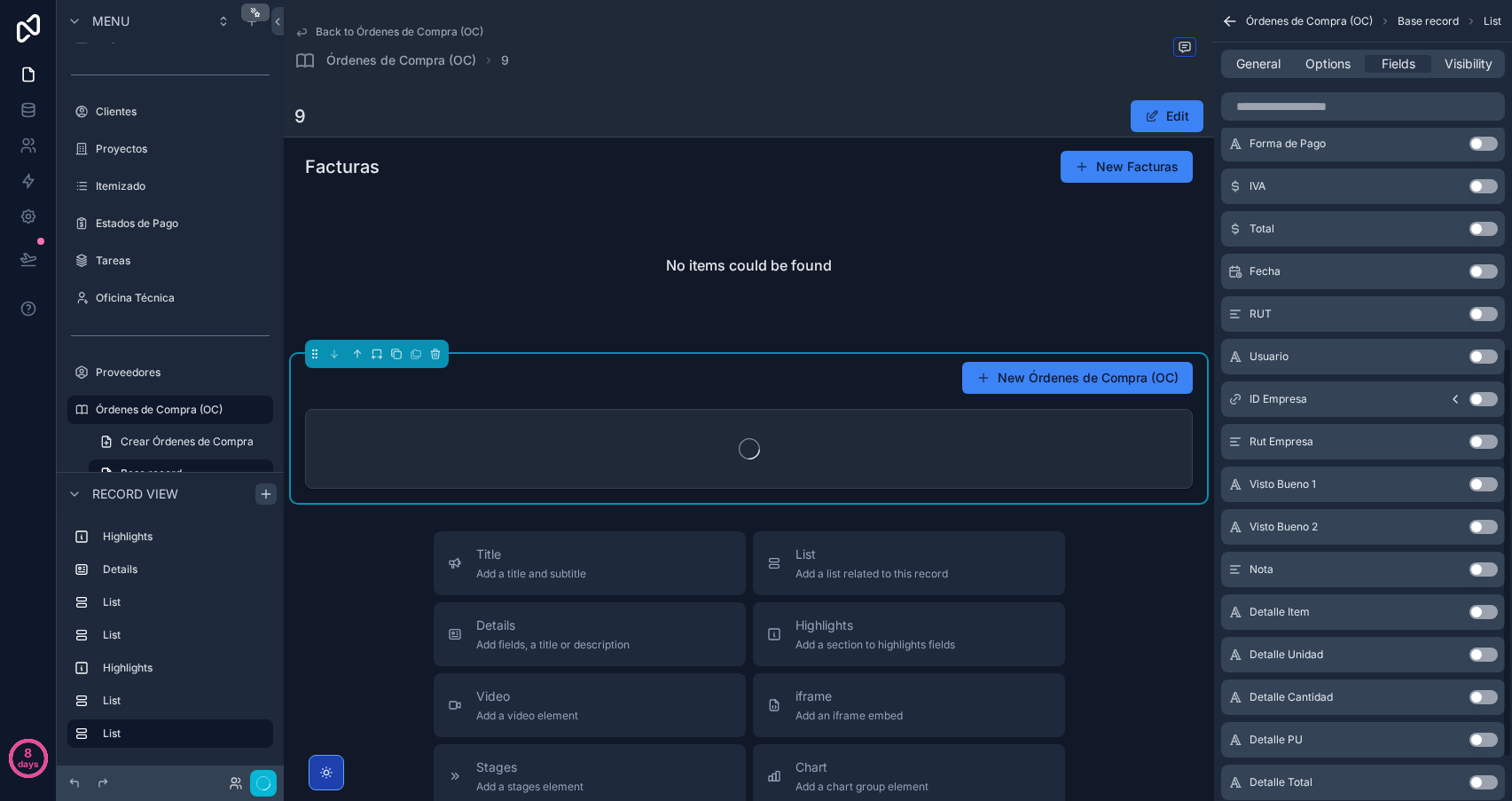 scroll, scrollTop: 679, scrollLeft: 0, axis: vertical 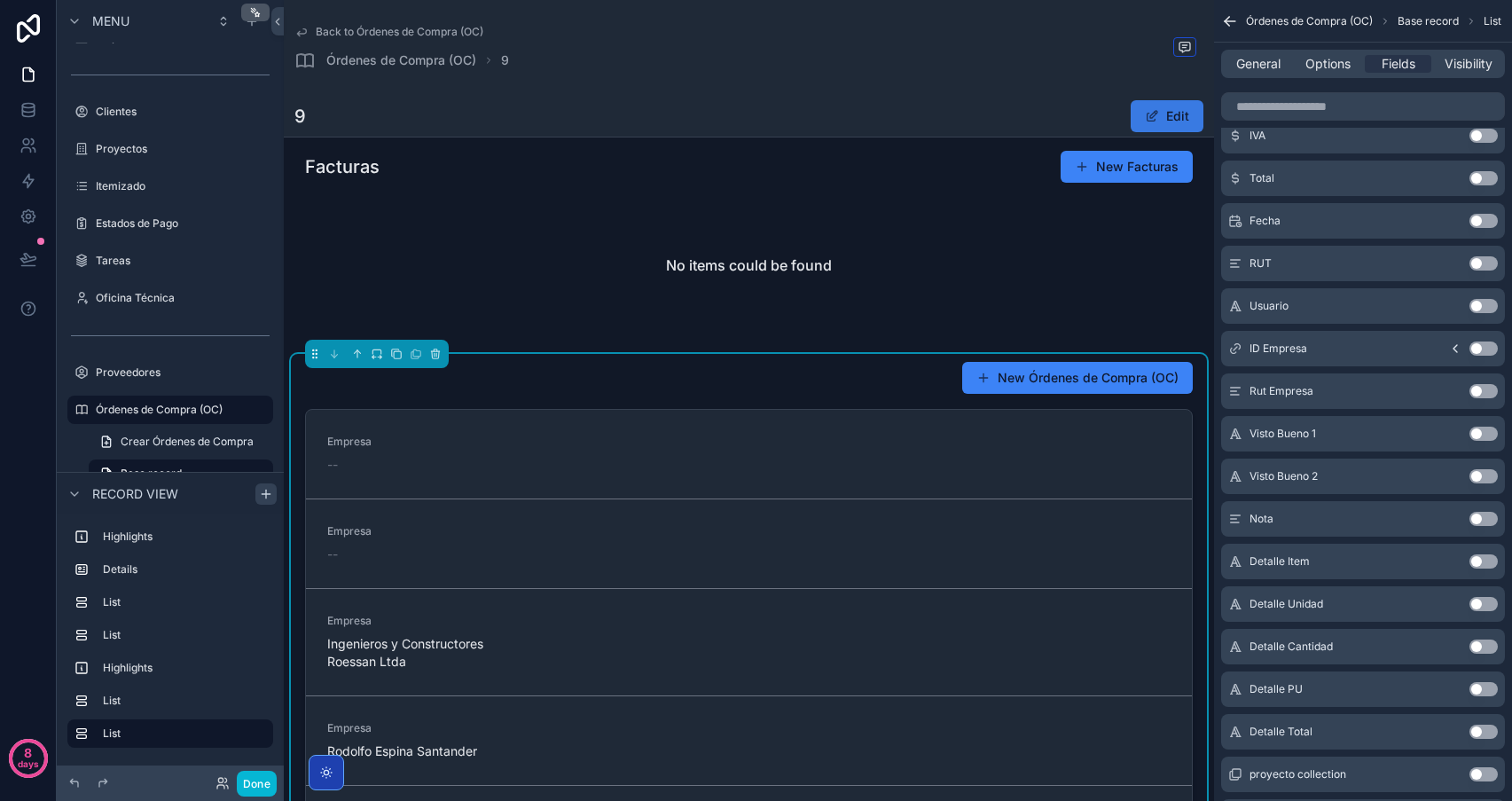 click at bounding box center [1152, 116] 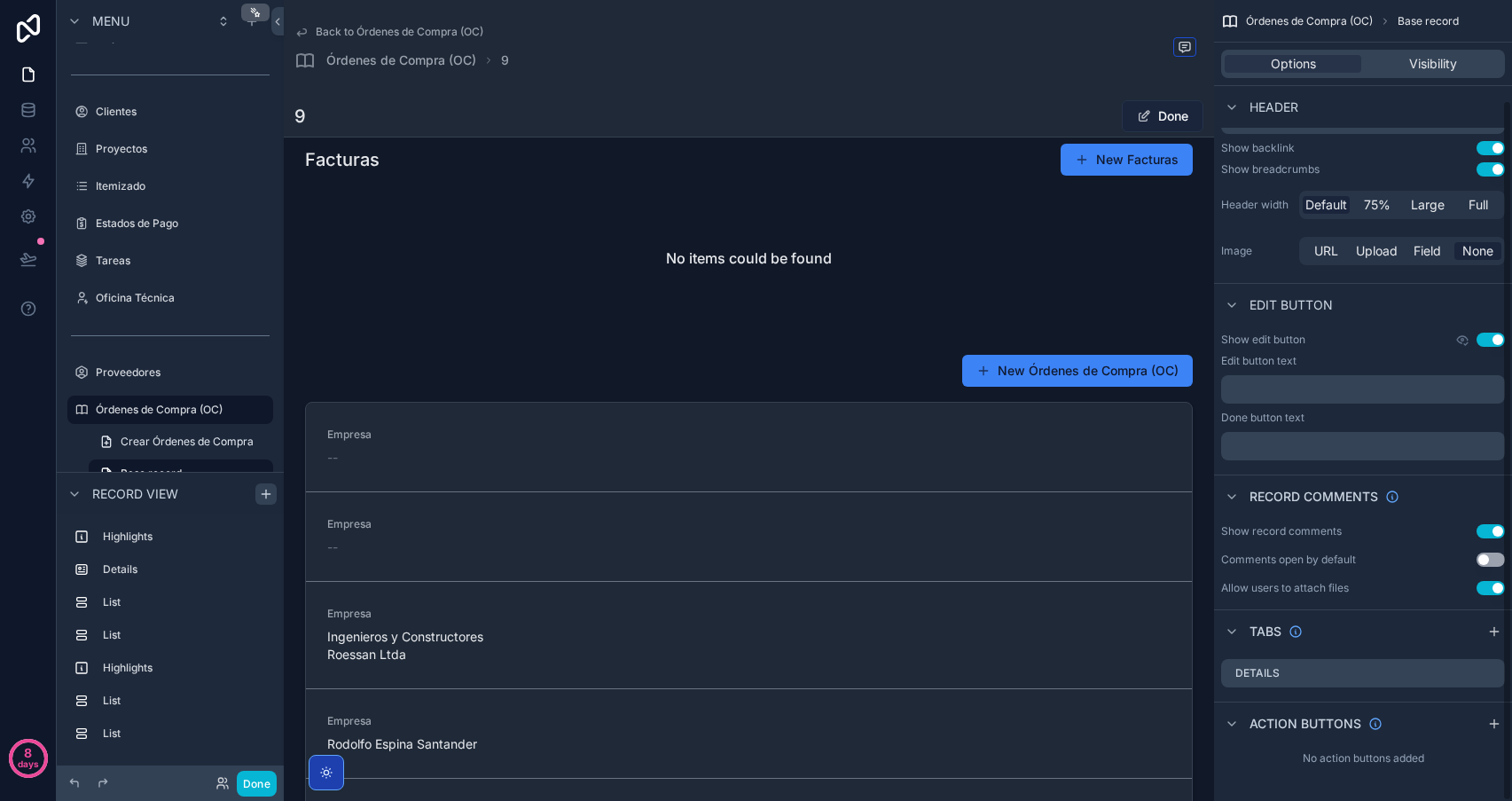 scroll, scrollTop: 114, scrollLeft: 0, axis: vertical 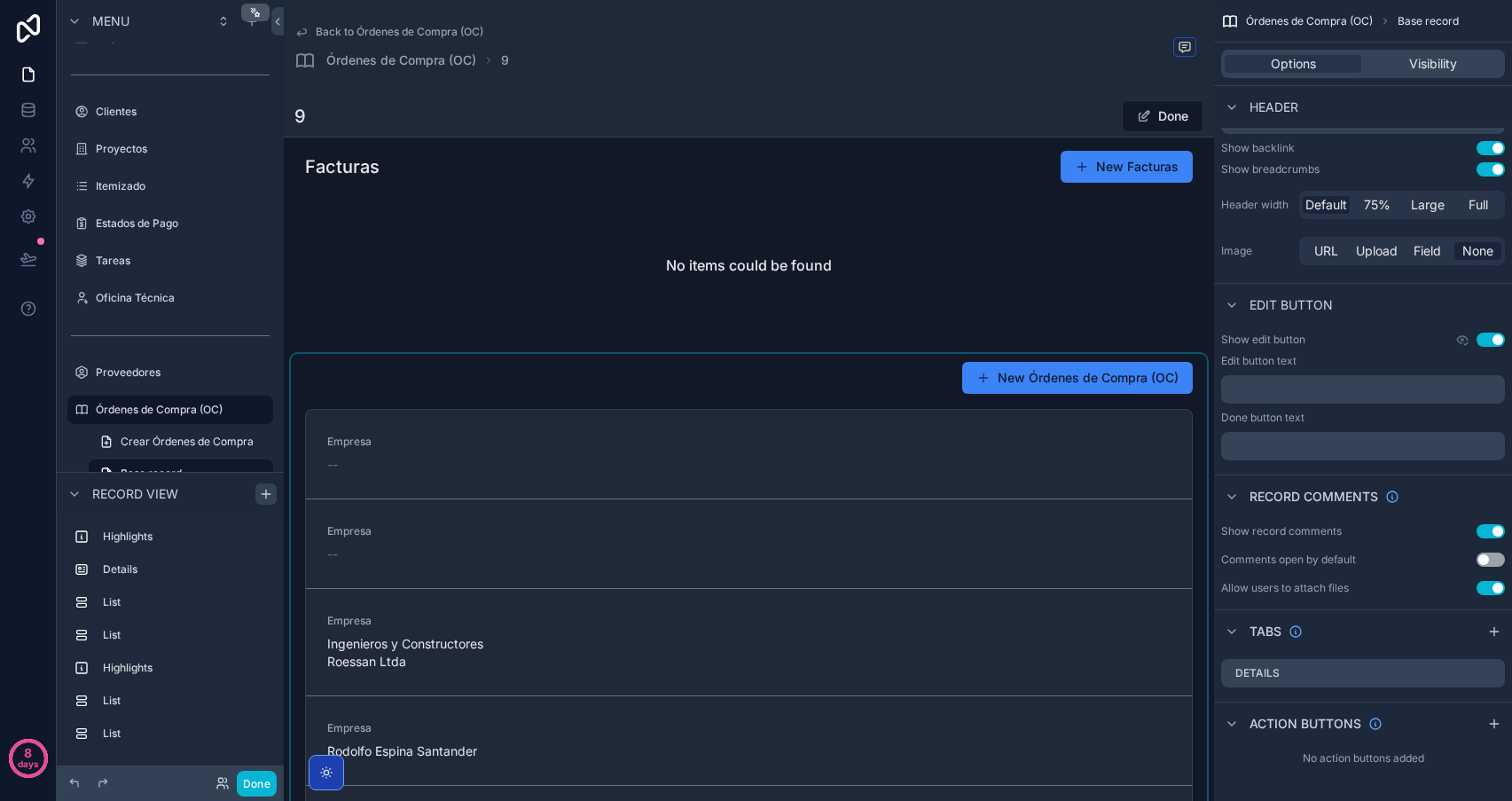 click at bounding box center [748, 688] 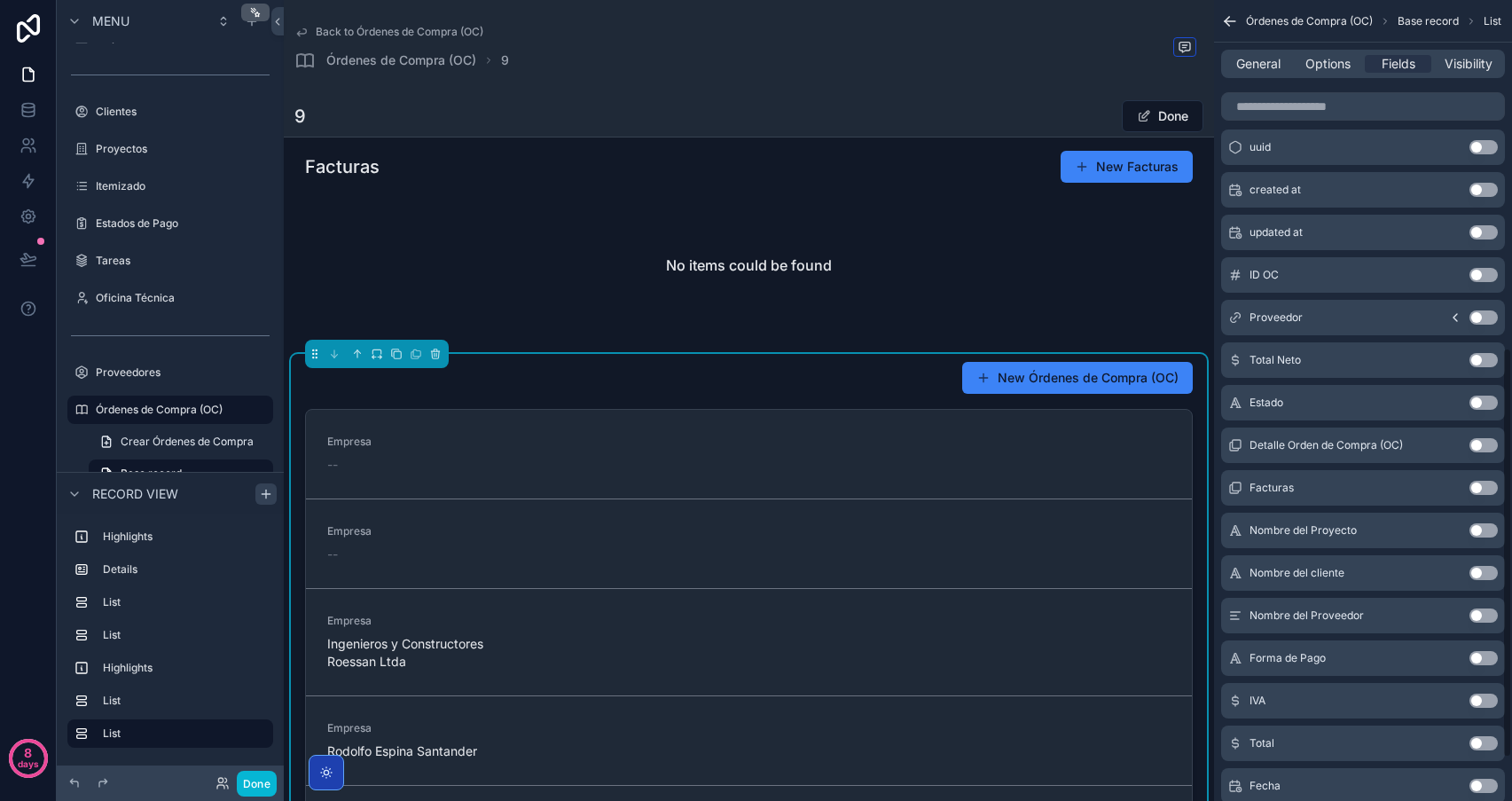 scroll, scrollTop: 679, scrollLeft: 0, axis: vertical 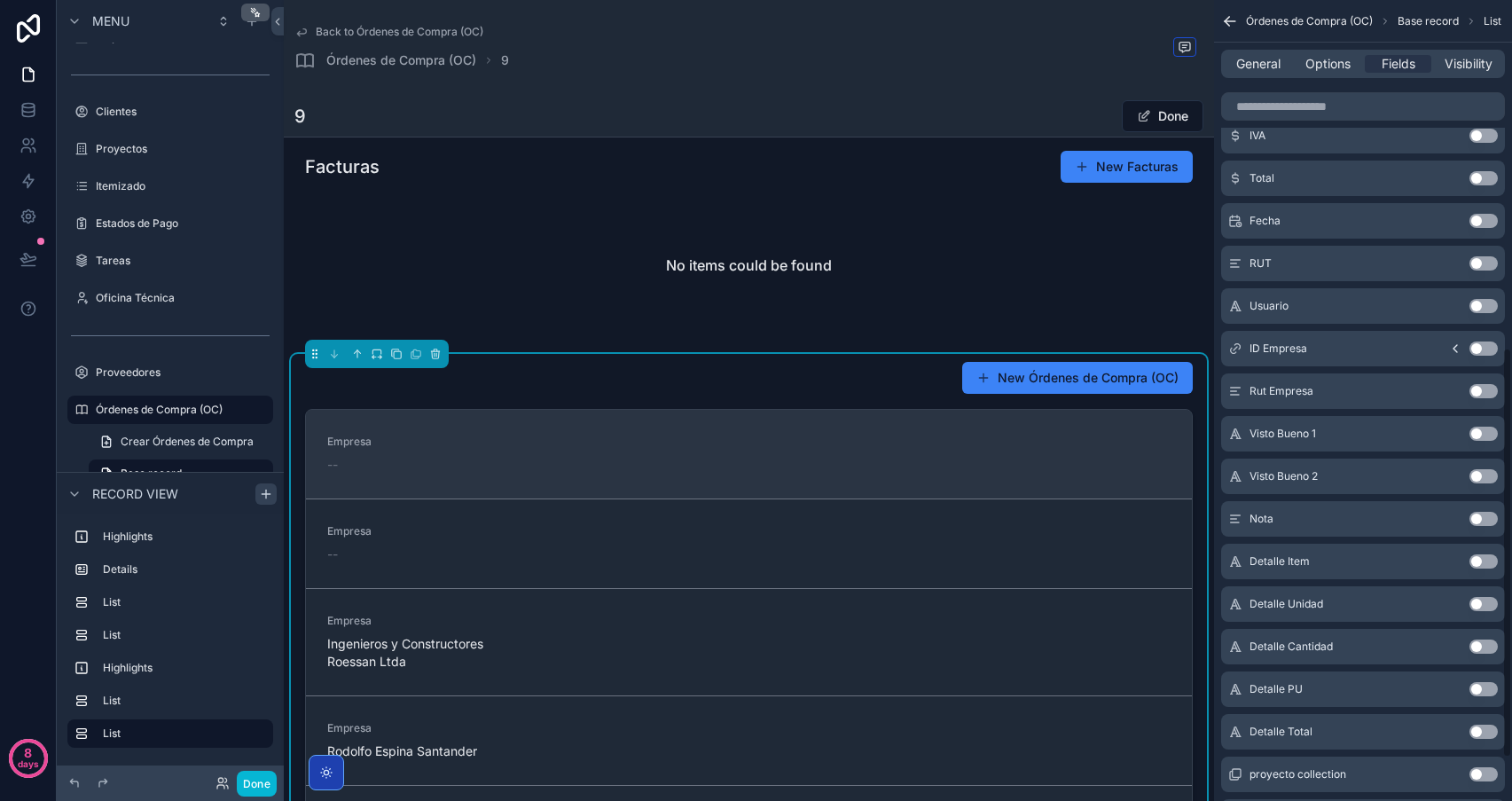 click on "--" at bounding box center [333, 465] 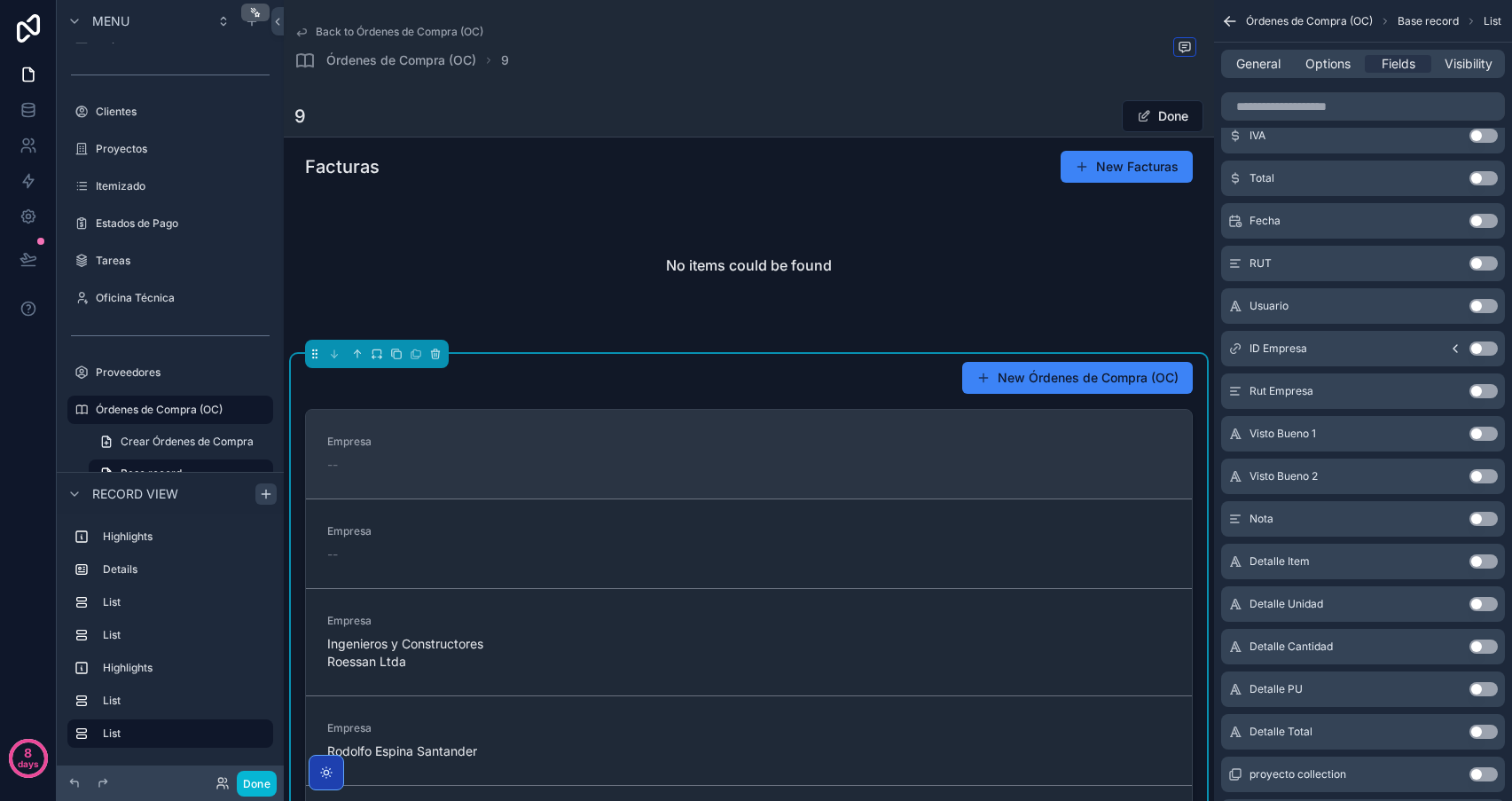 click on "--" at bounding box center [333, 465] 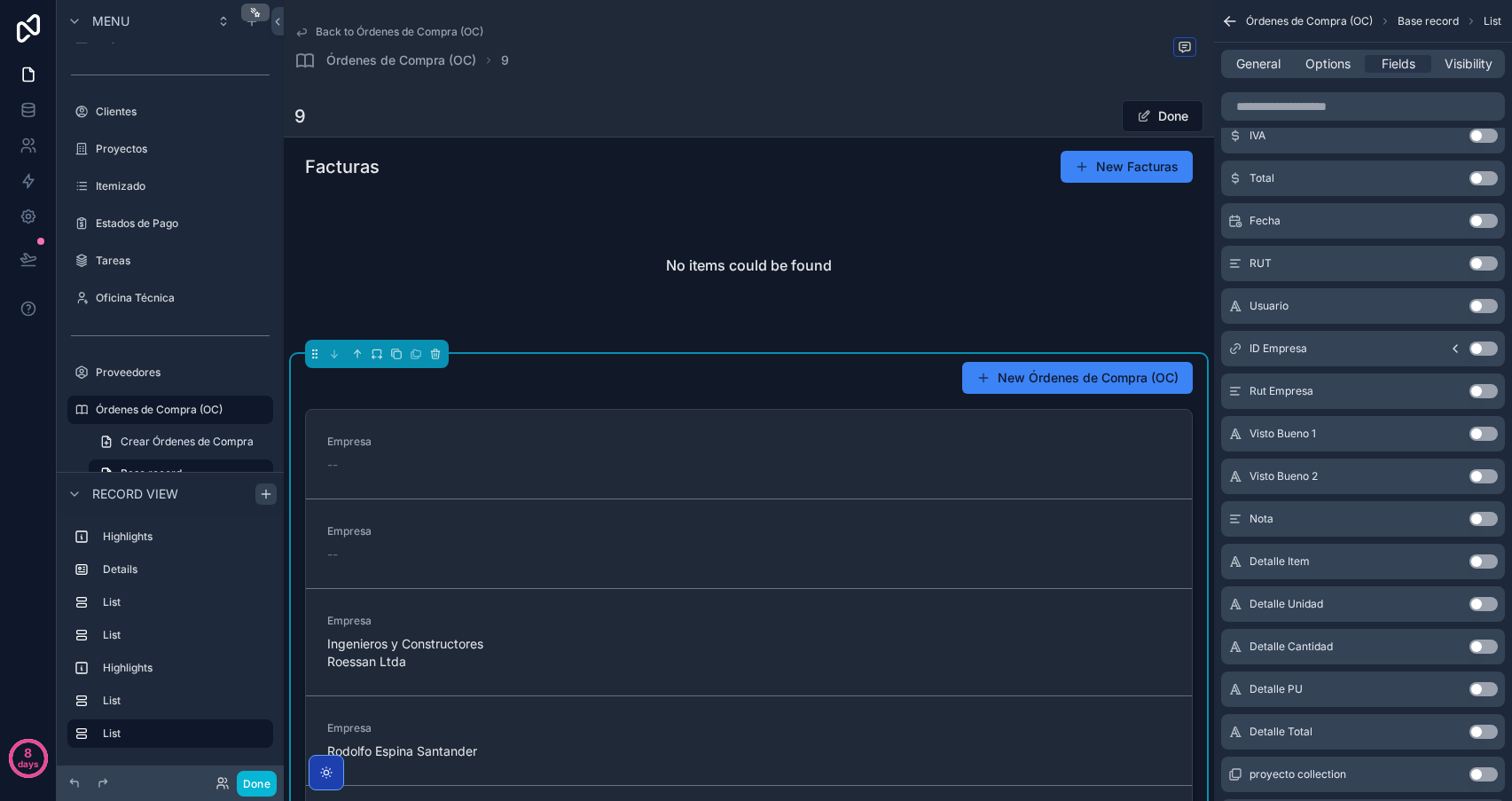 click on "--" at bounding box center (333, 465) 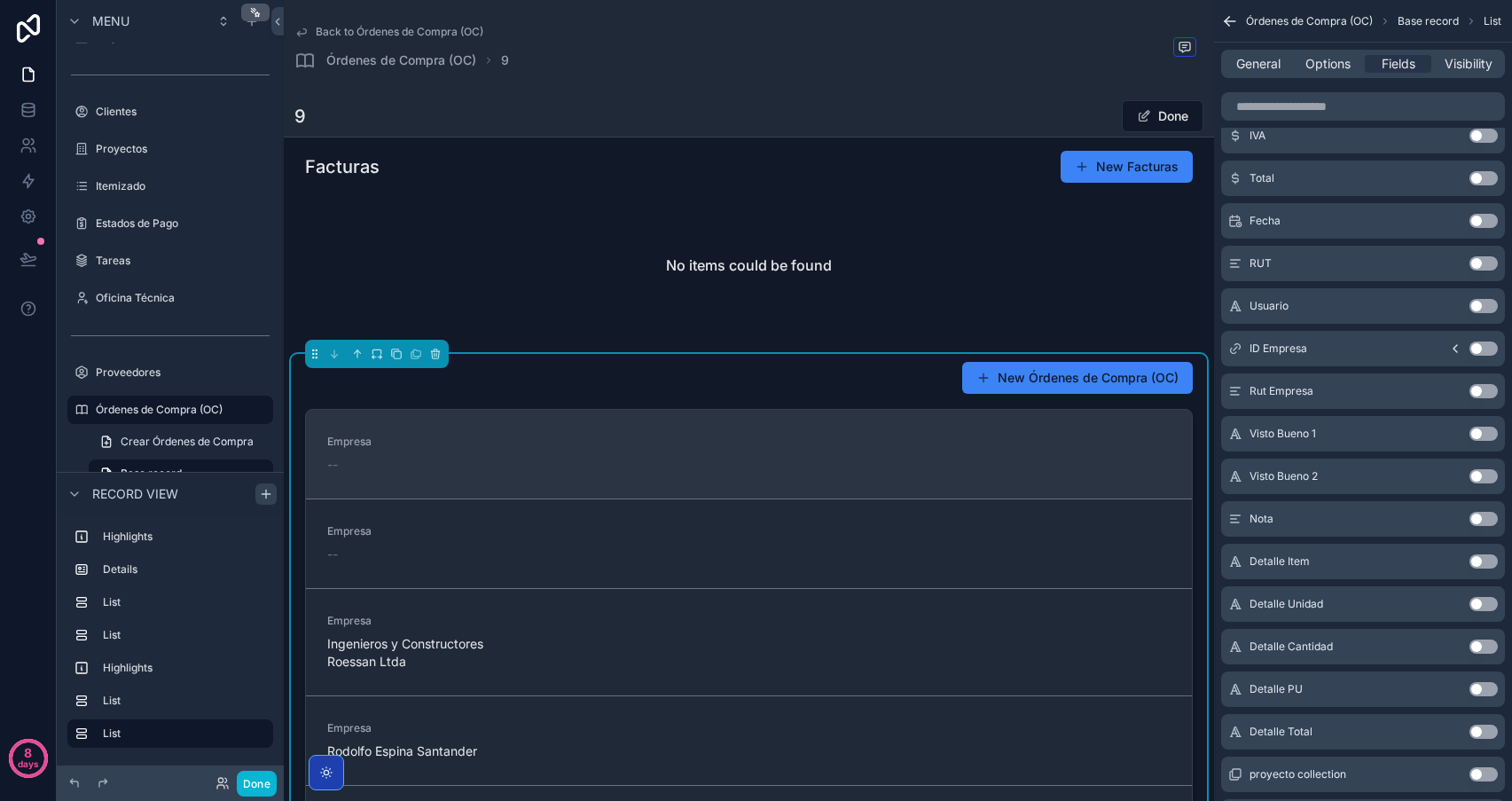 click on "--" at bounding box center (425, 465) 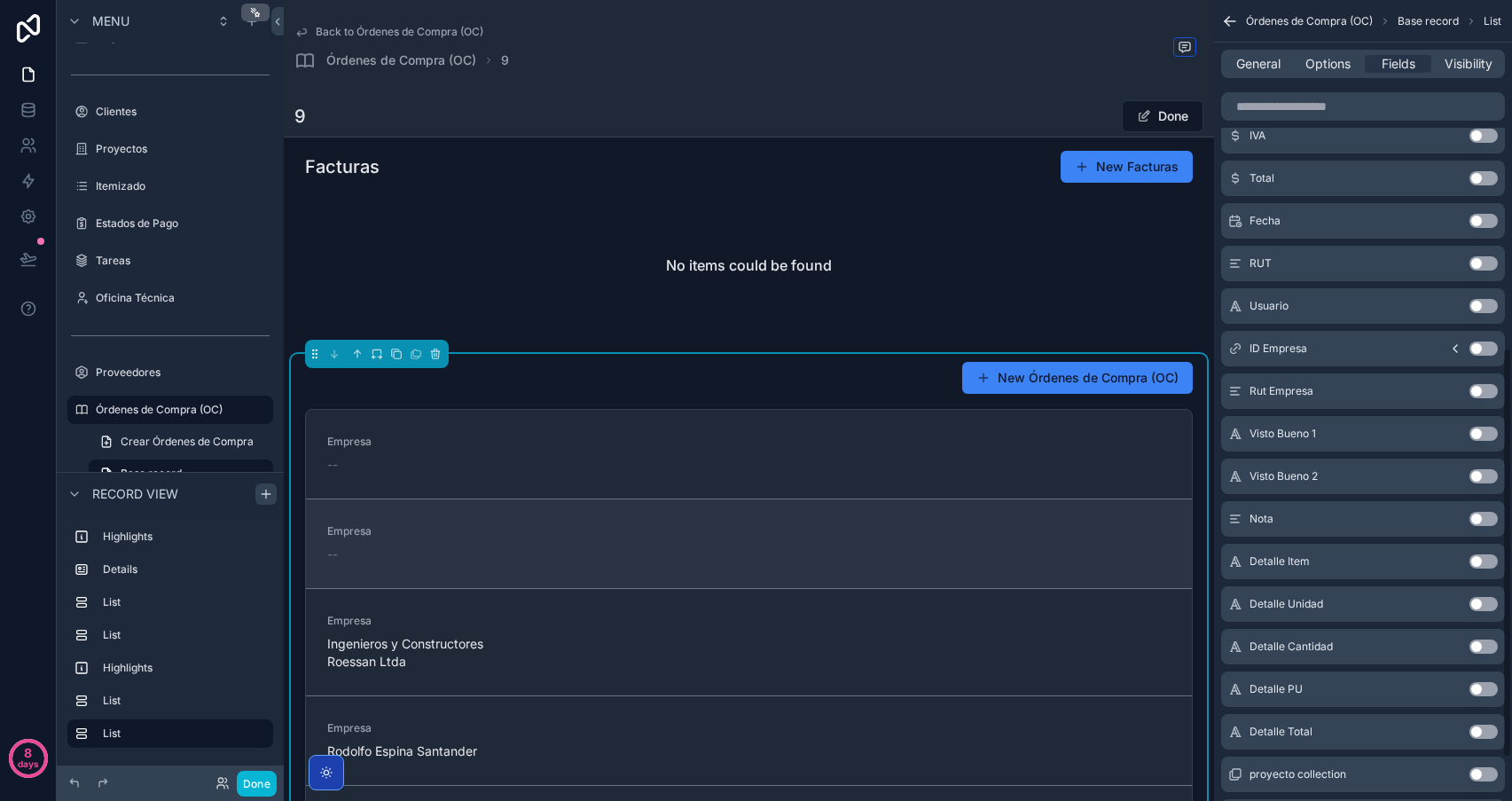 scroll, scrollTop: 212, scrollLeft: 0, axis: vertical 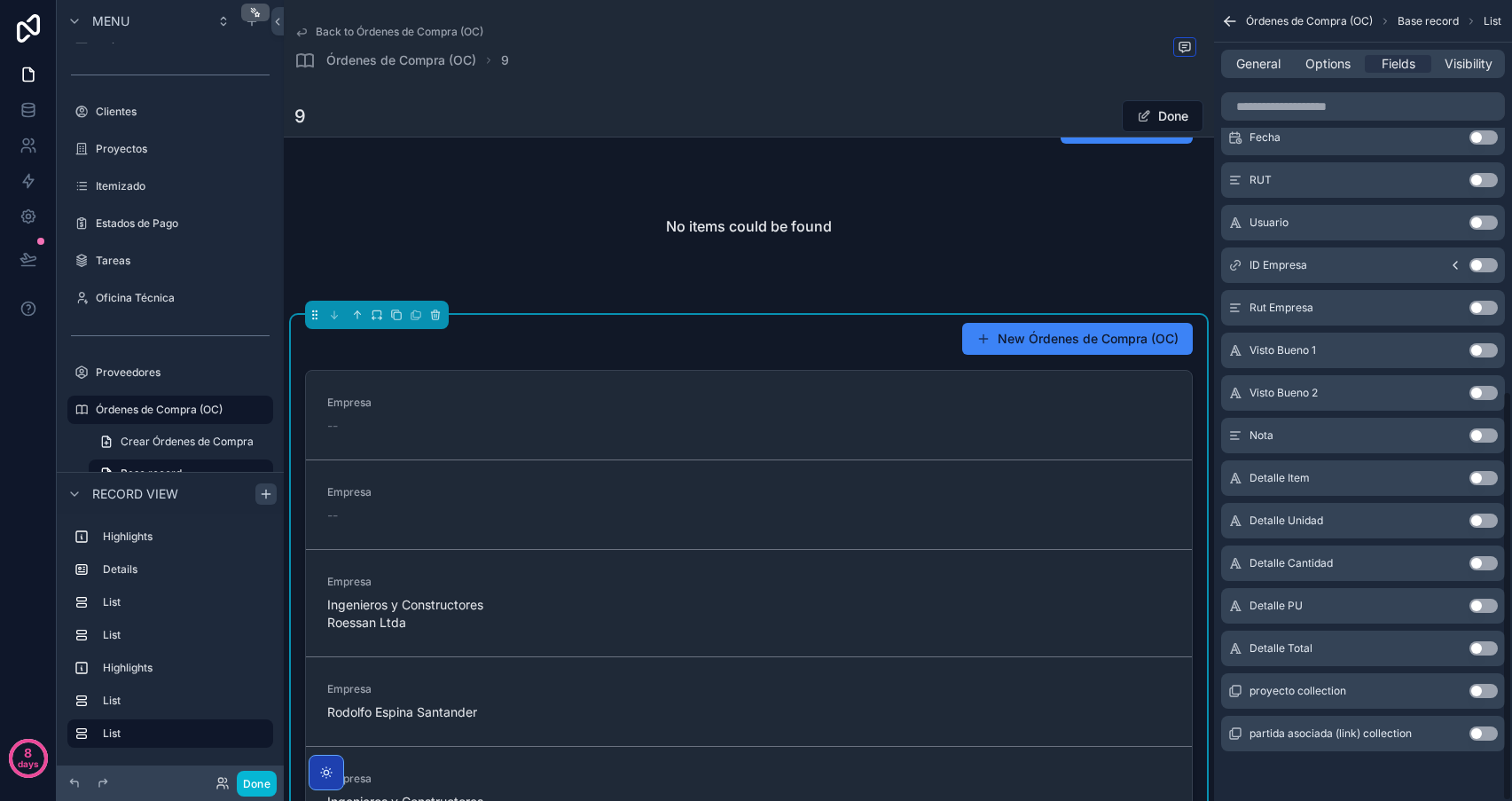 click on "Use setting" at bounding box center [1484, 308] 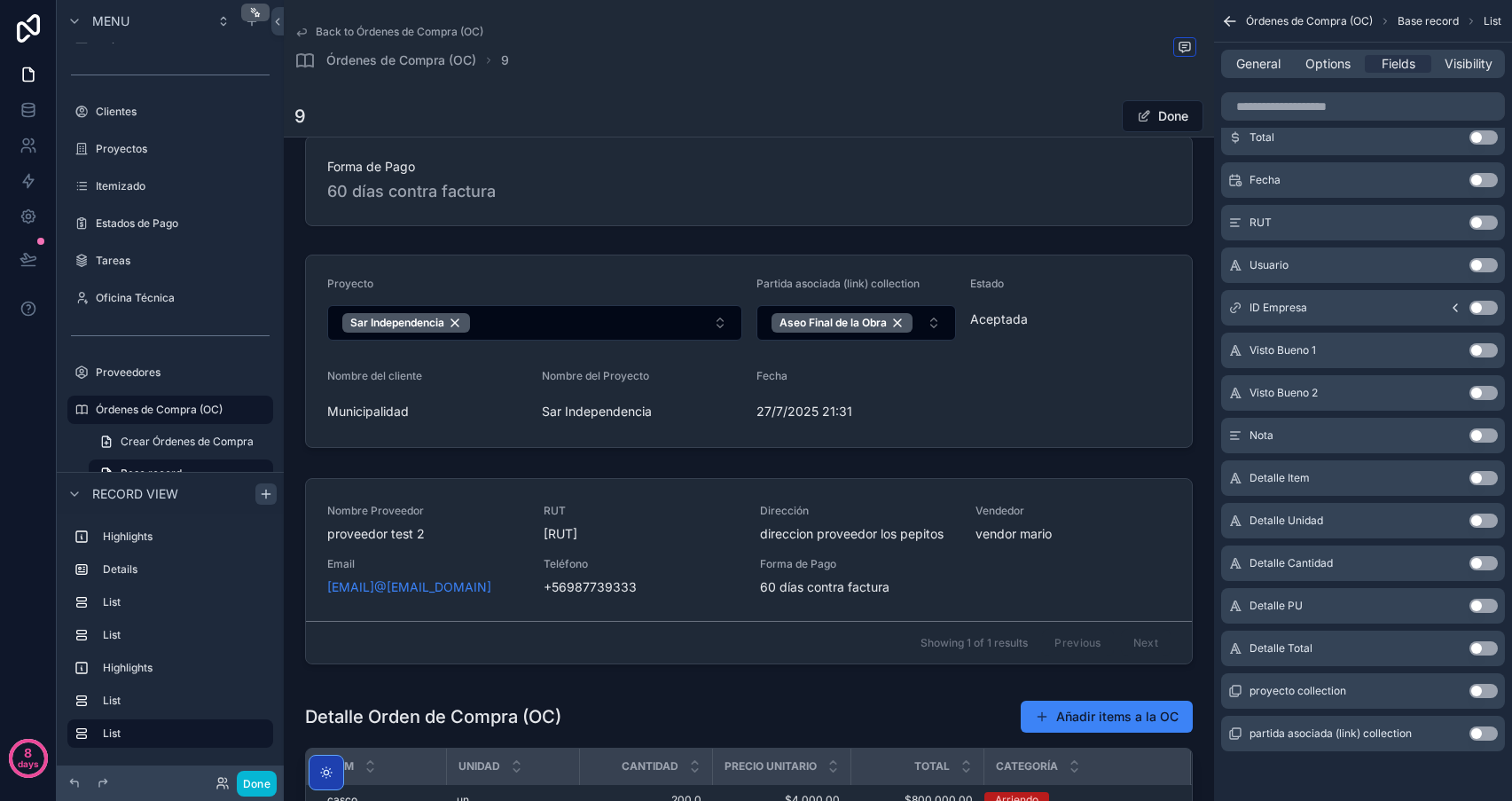 scroll, scrollTop: 0, scrollLeft: 0, axis: both 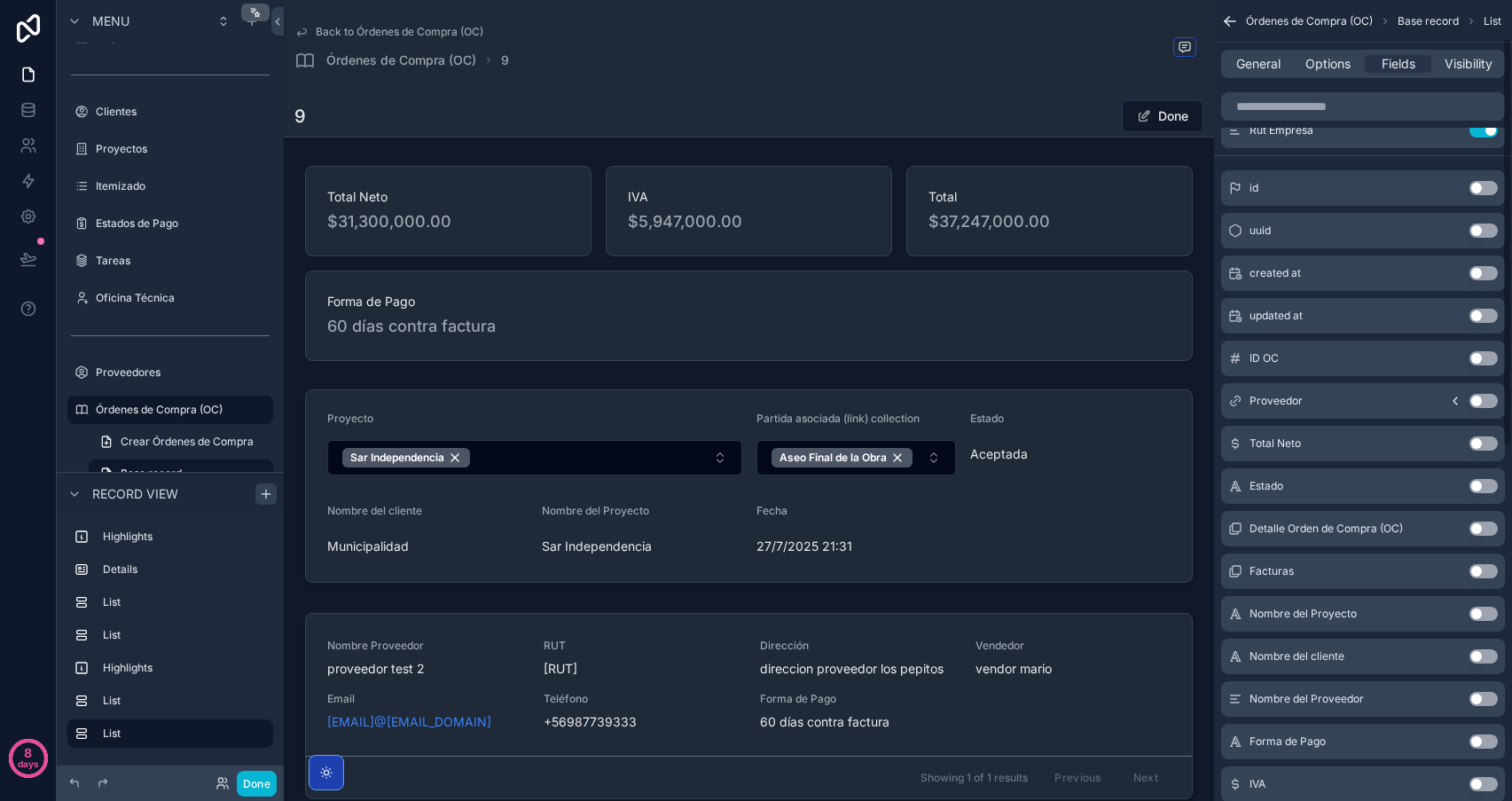 click on "Use setting" at bounding box center (1484, 358) 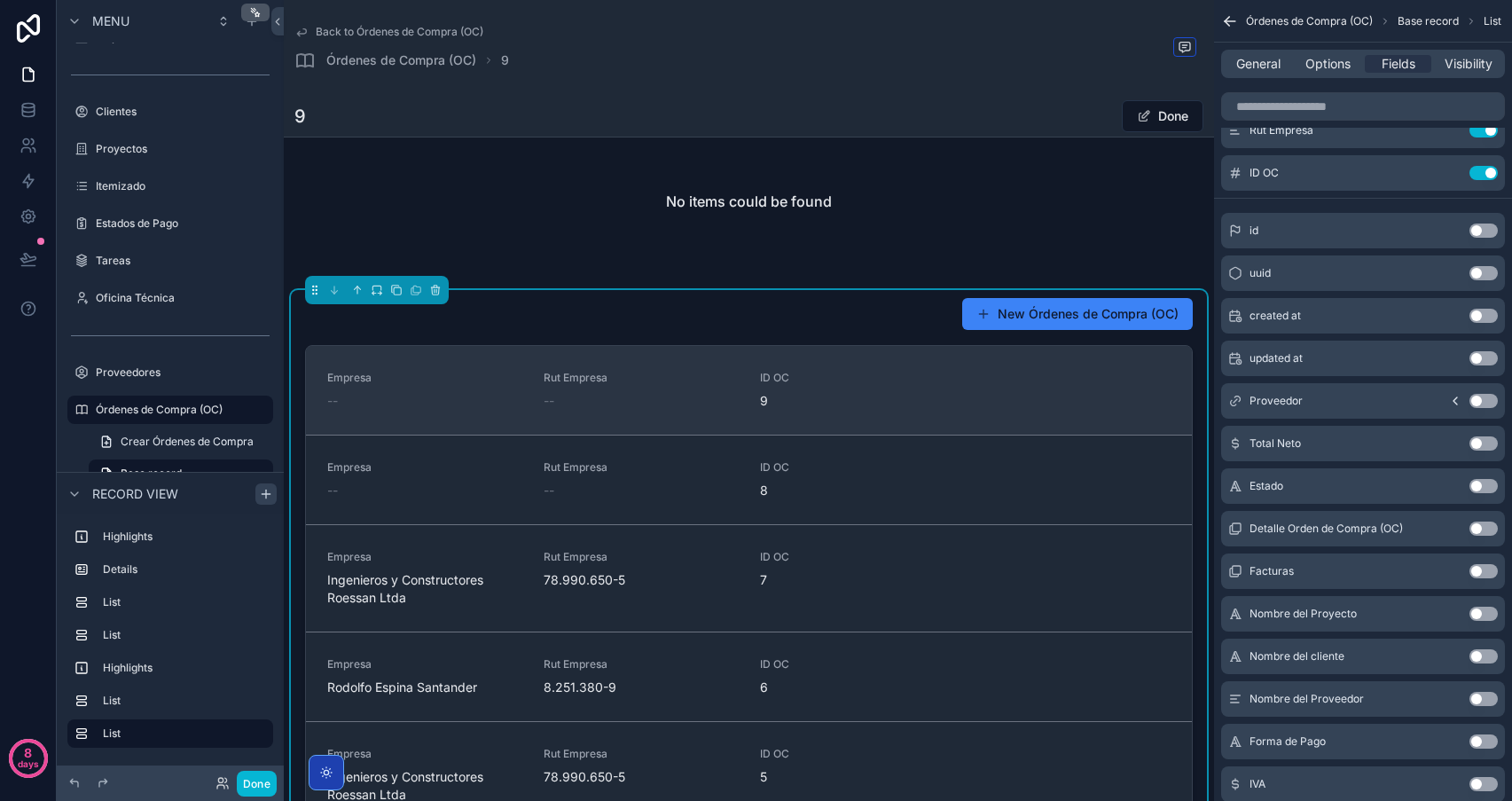 scroll, scrollTop: 1462, scrollLeft: 0, axis: vertical 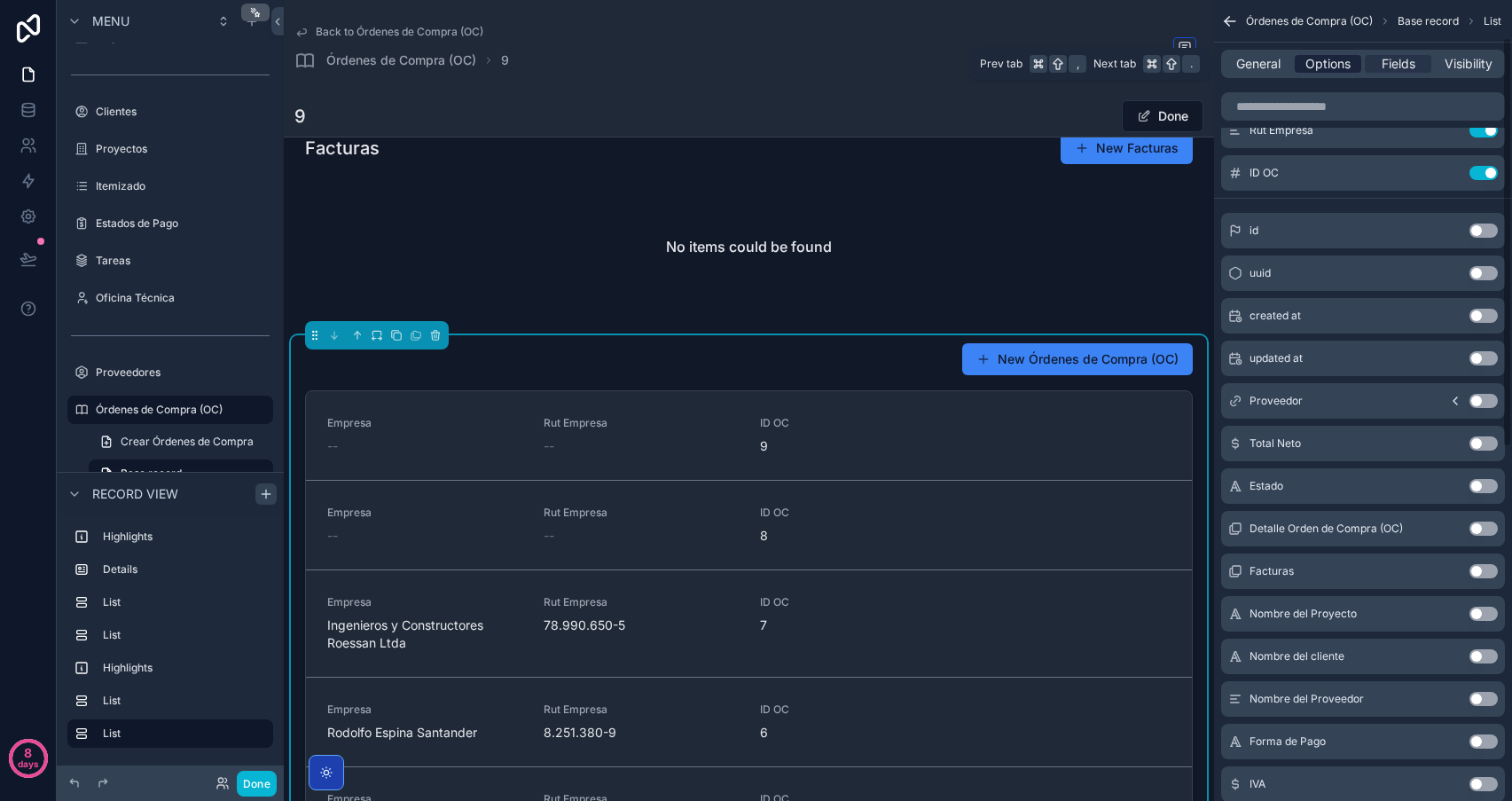click on "Options" at bounding box center [1328, 64] 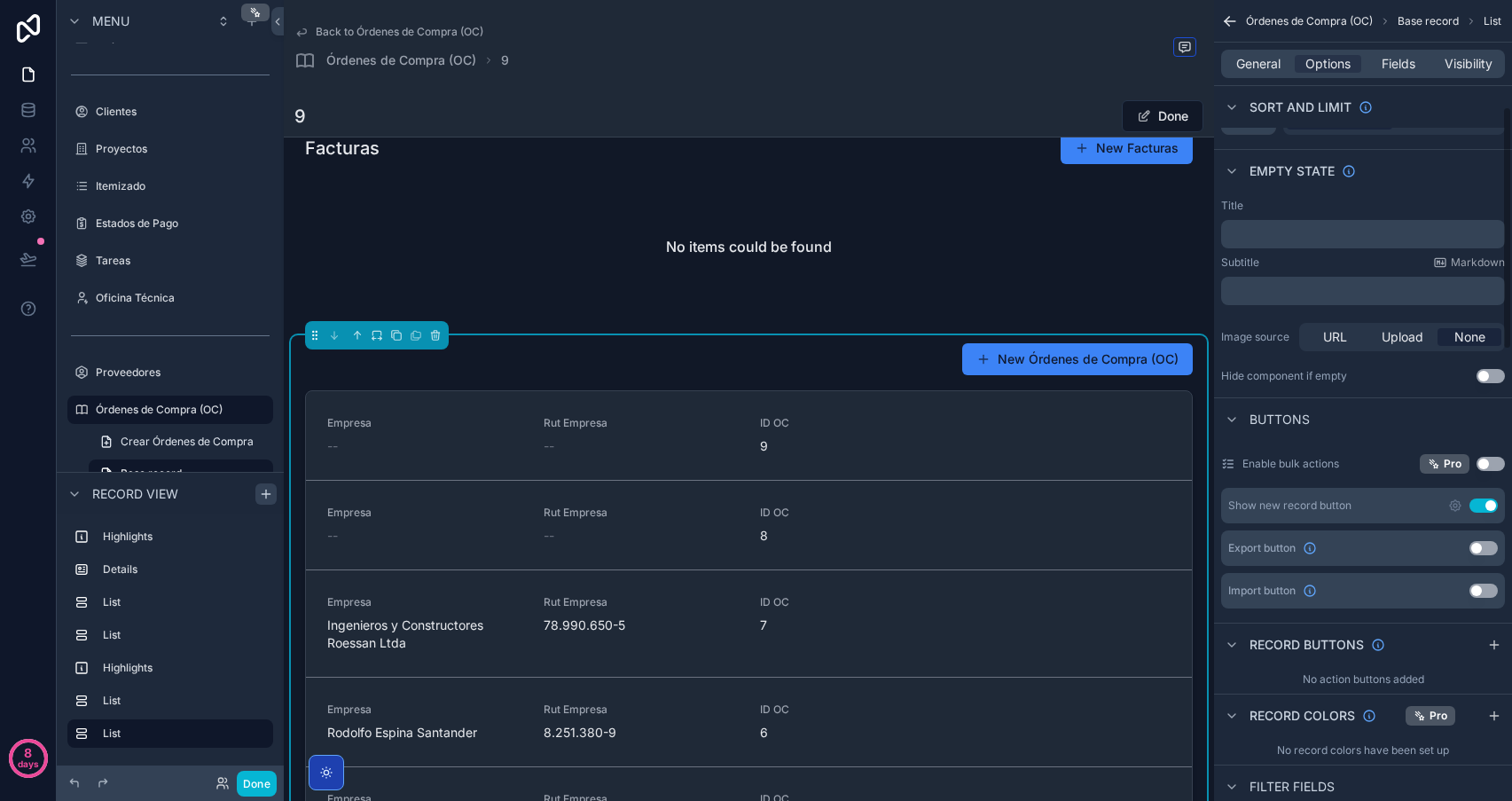 scroll, scrollTop: 0, scrollLeft: 0, axis: both 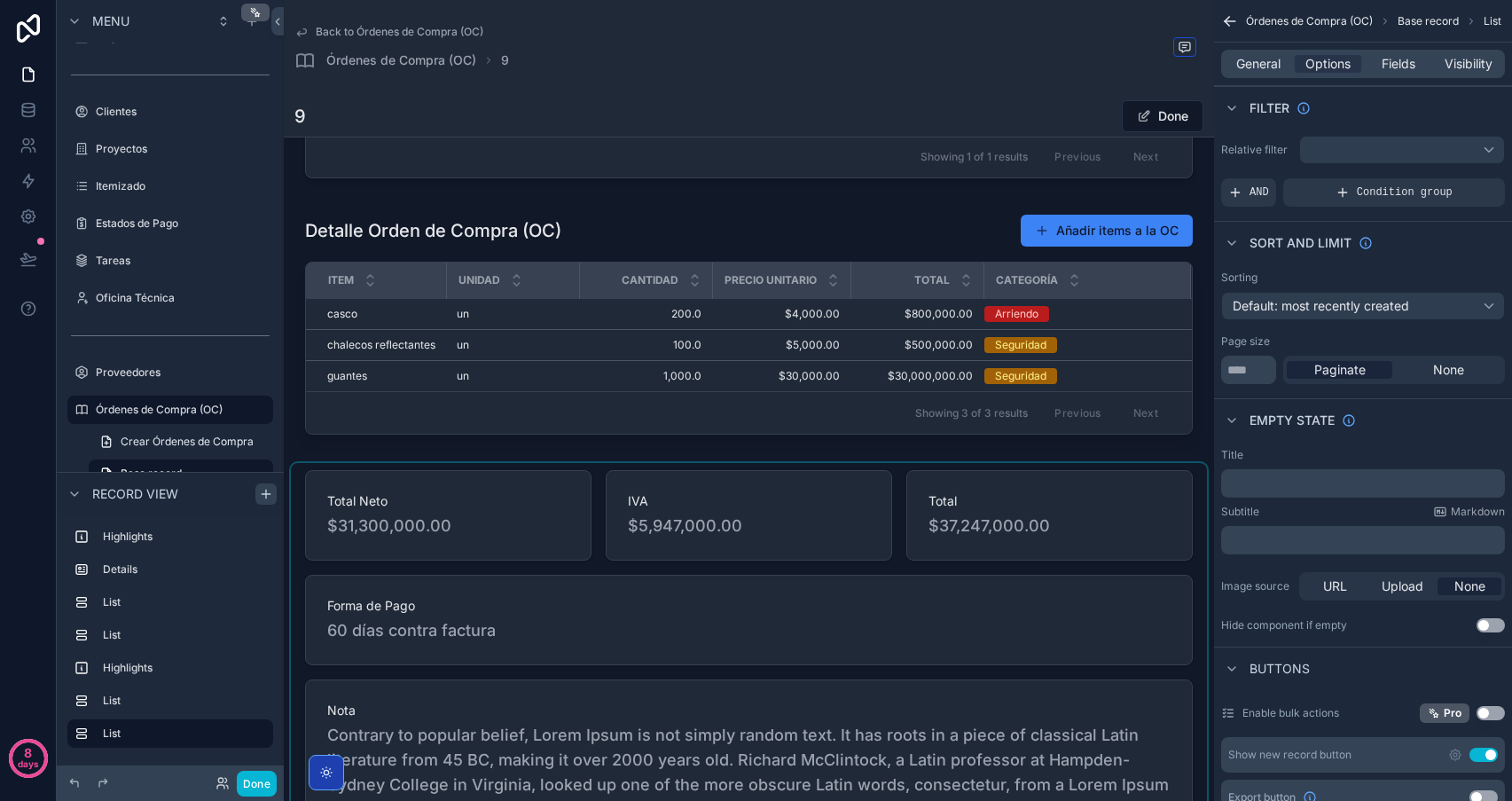 click at bounding box center (748, 707) 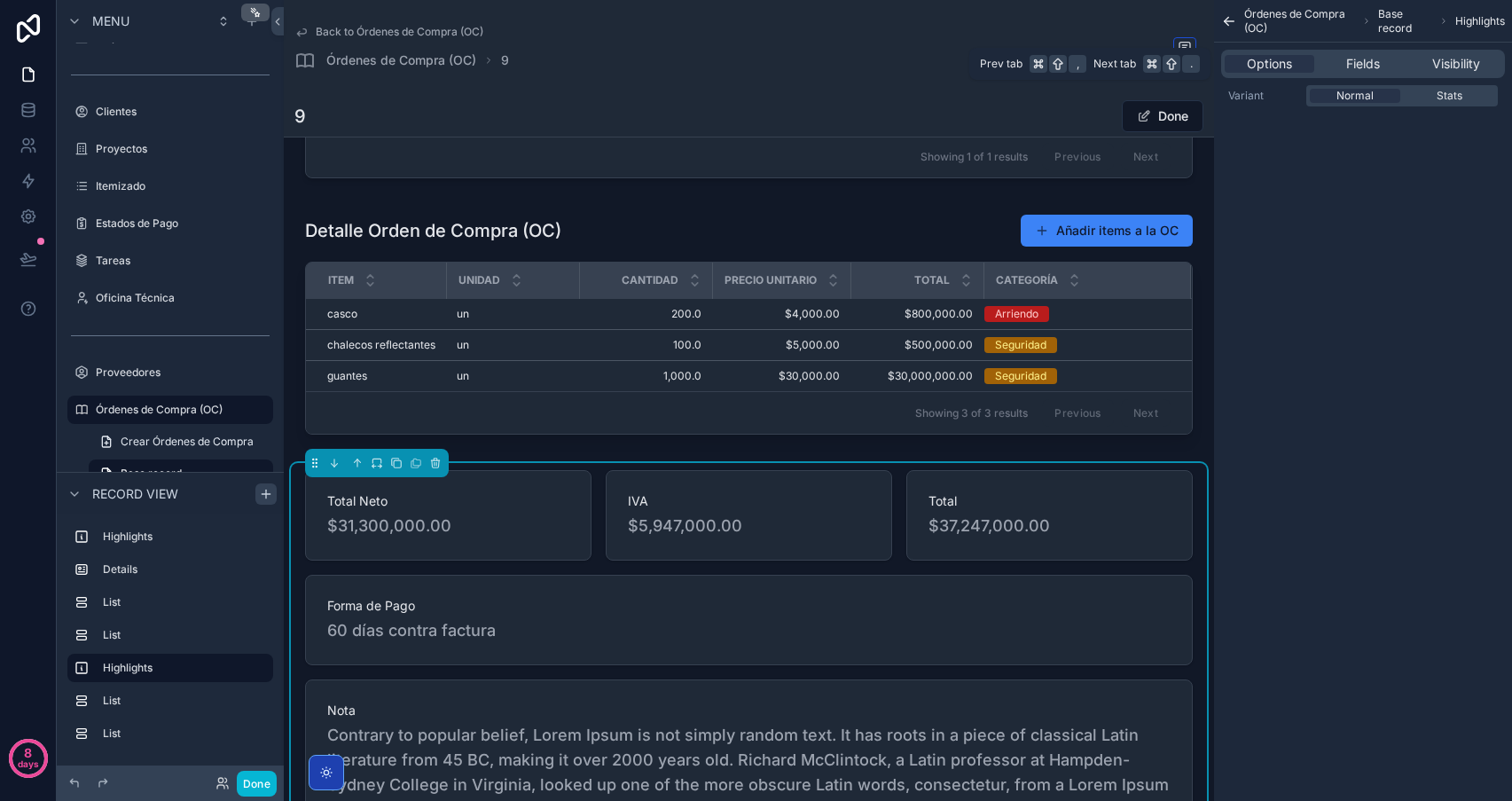 click on "Options Fields Visibility" at bounding box center [1363, 64] 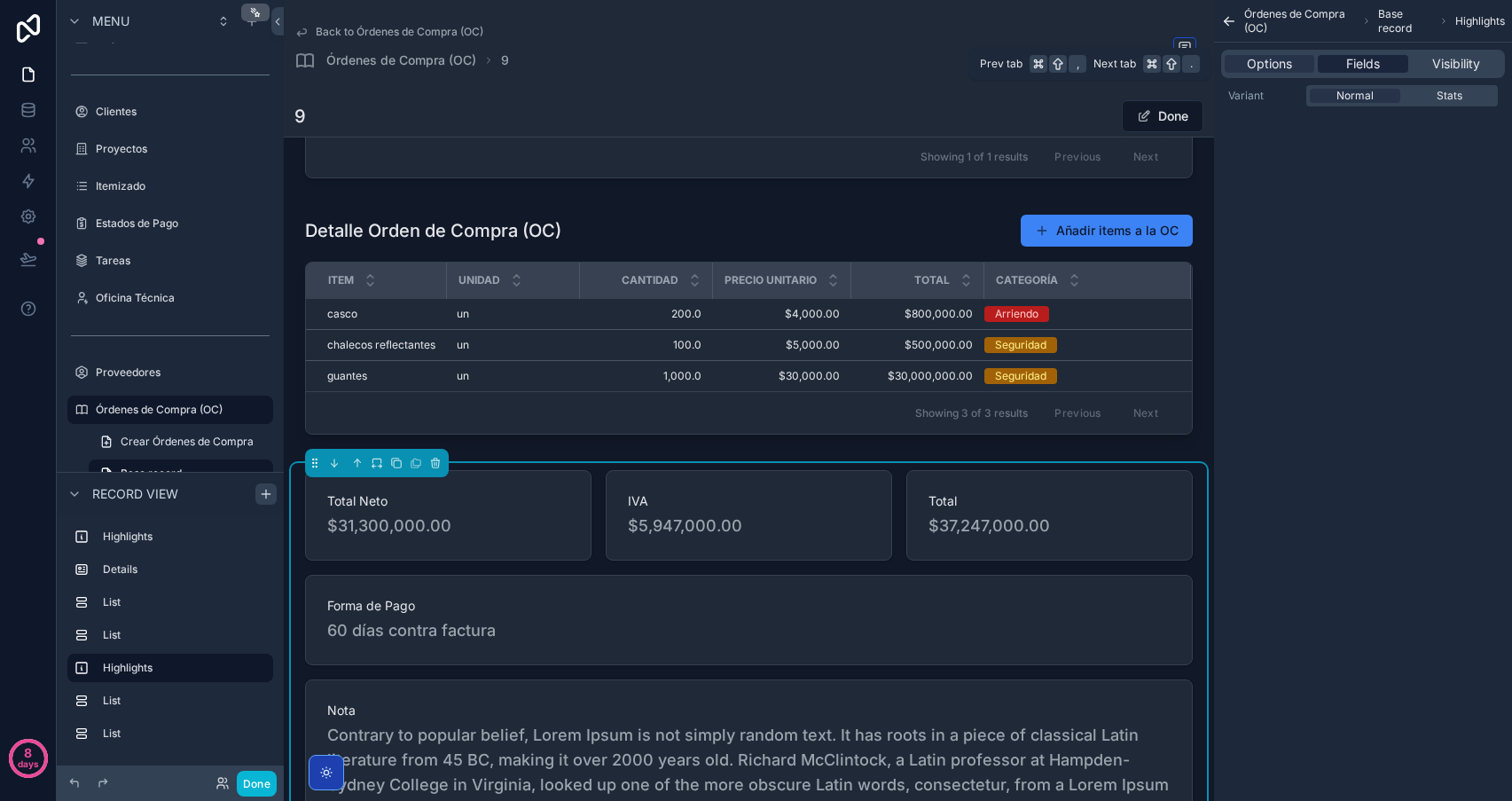 click on "Fields" at bounding box center [1363, 64] 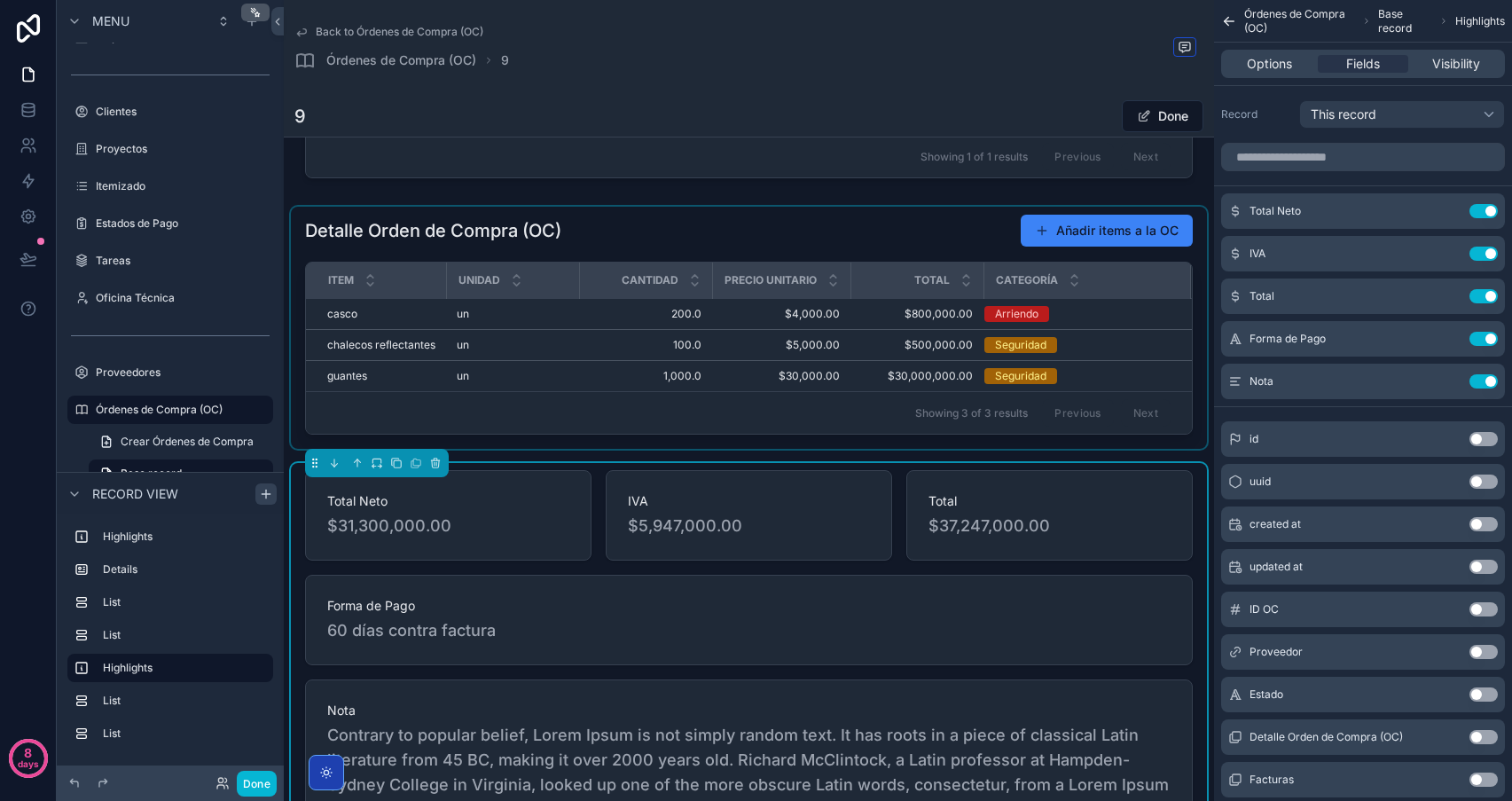 click on "Showing 3 of 3 results" at bounding box center (971, 413) 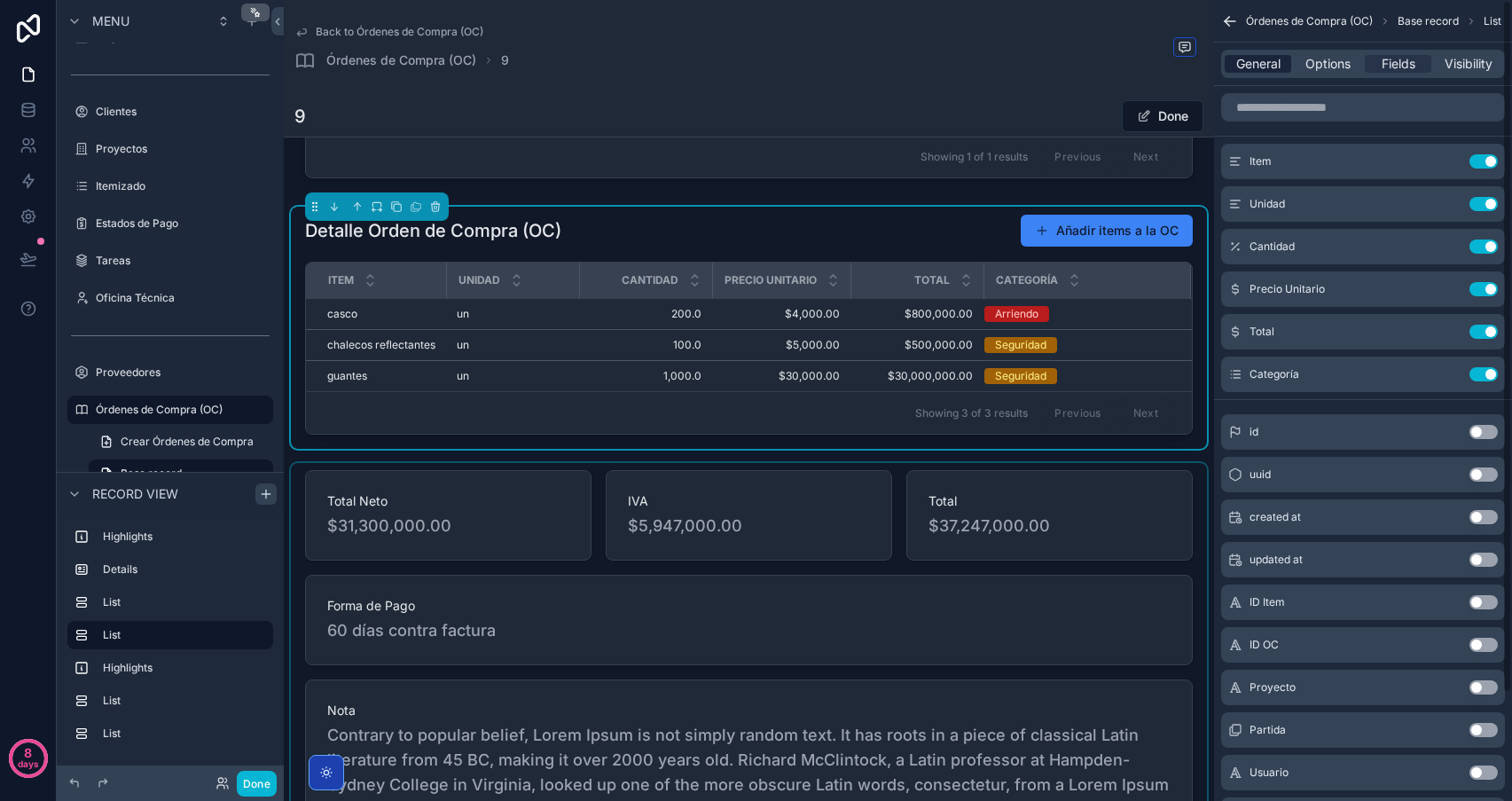 click on "General" at bounding box center (1258, 64) 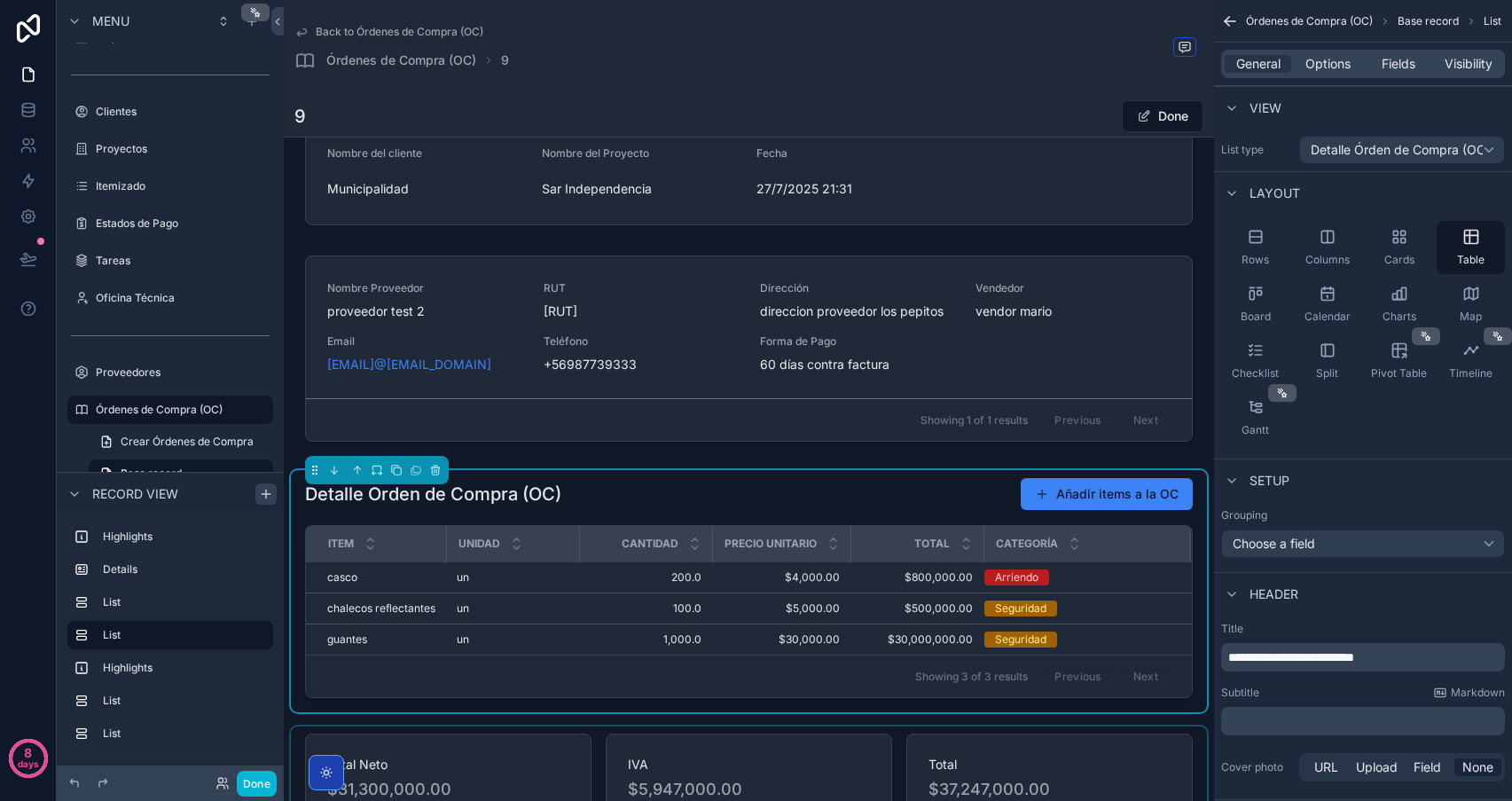 scroll, scrollTop: 293, scrollLeft: 0, axis: vertical 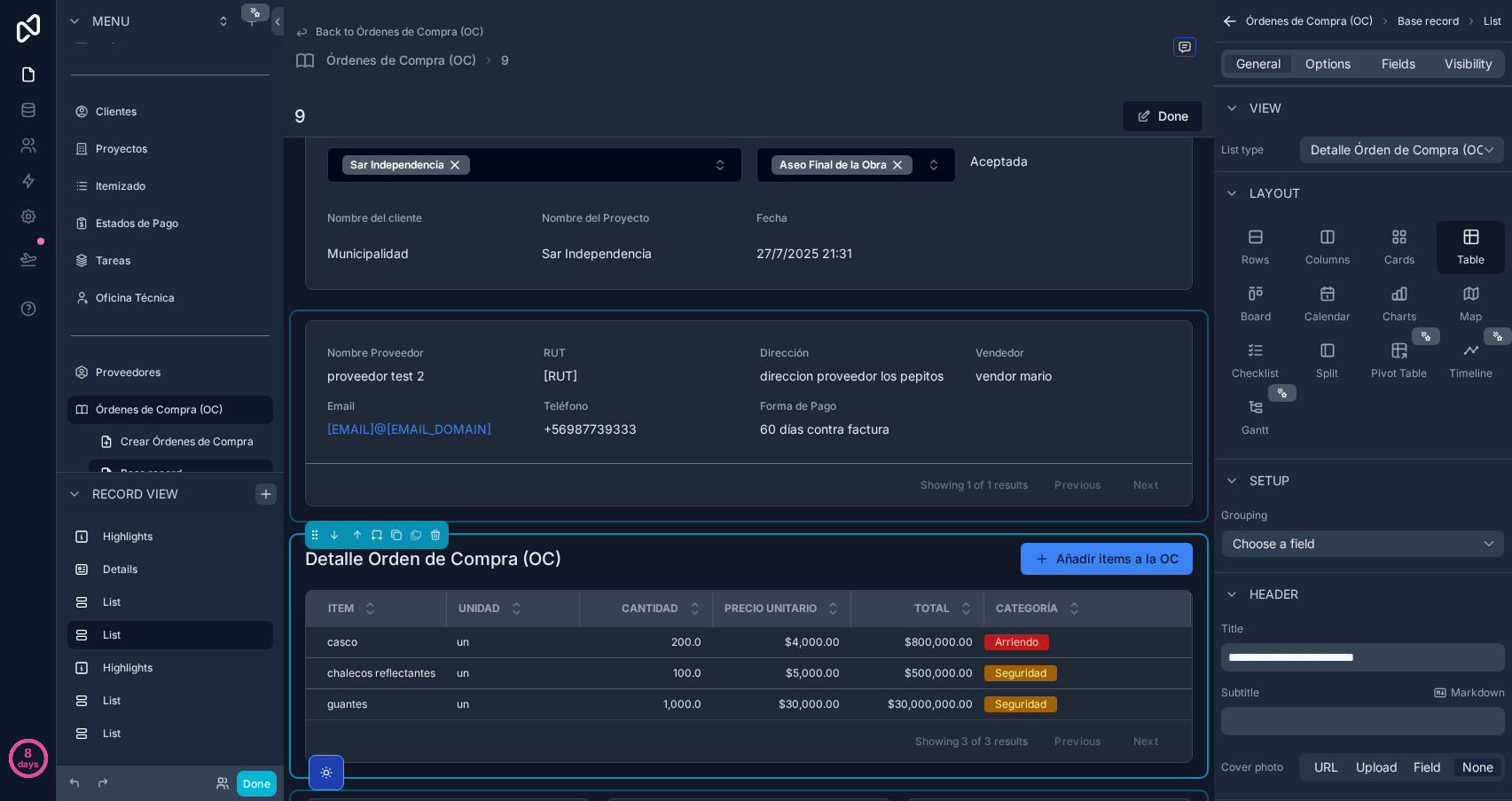 click at bounding box center (748, 416) 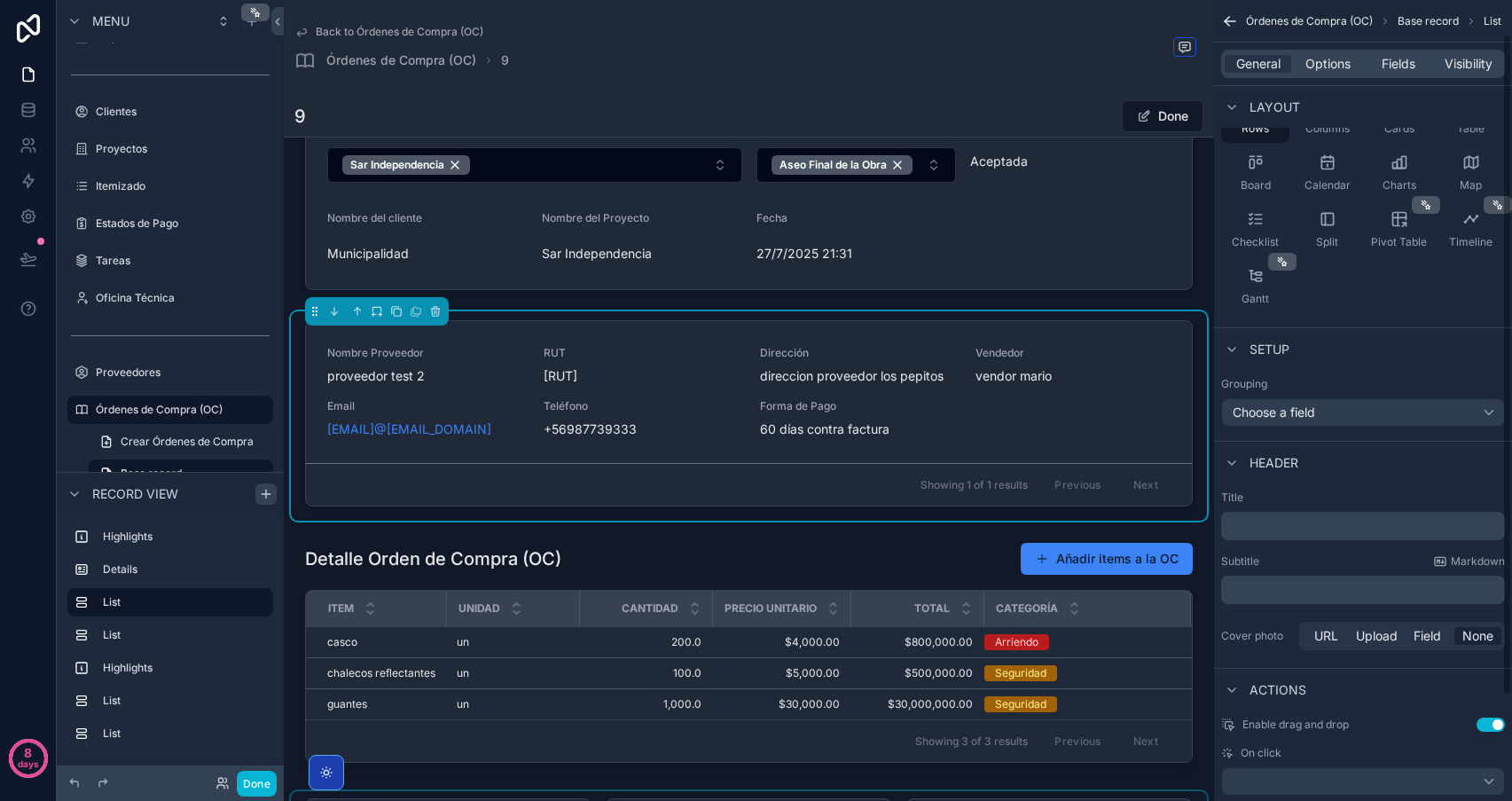 scroll, scrollTop: 169, scrollLeft: 0, axis: vertical 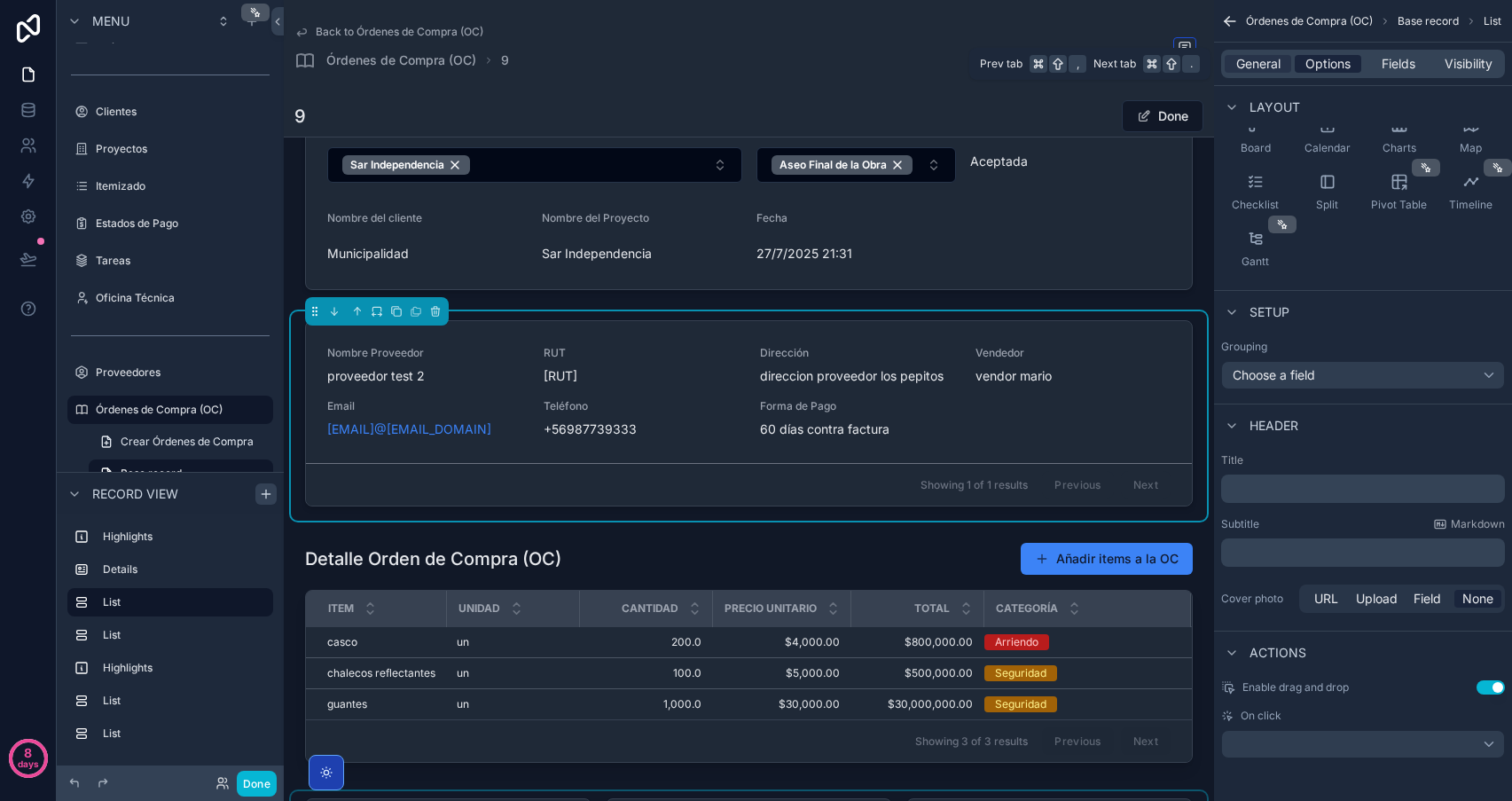 click on "Options" at bounding box center [1328, 64] 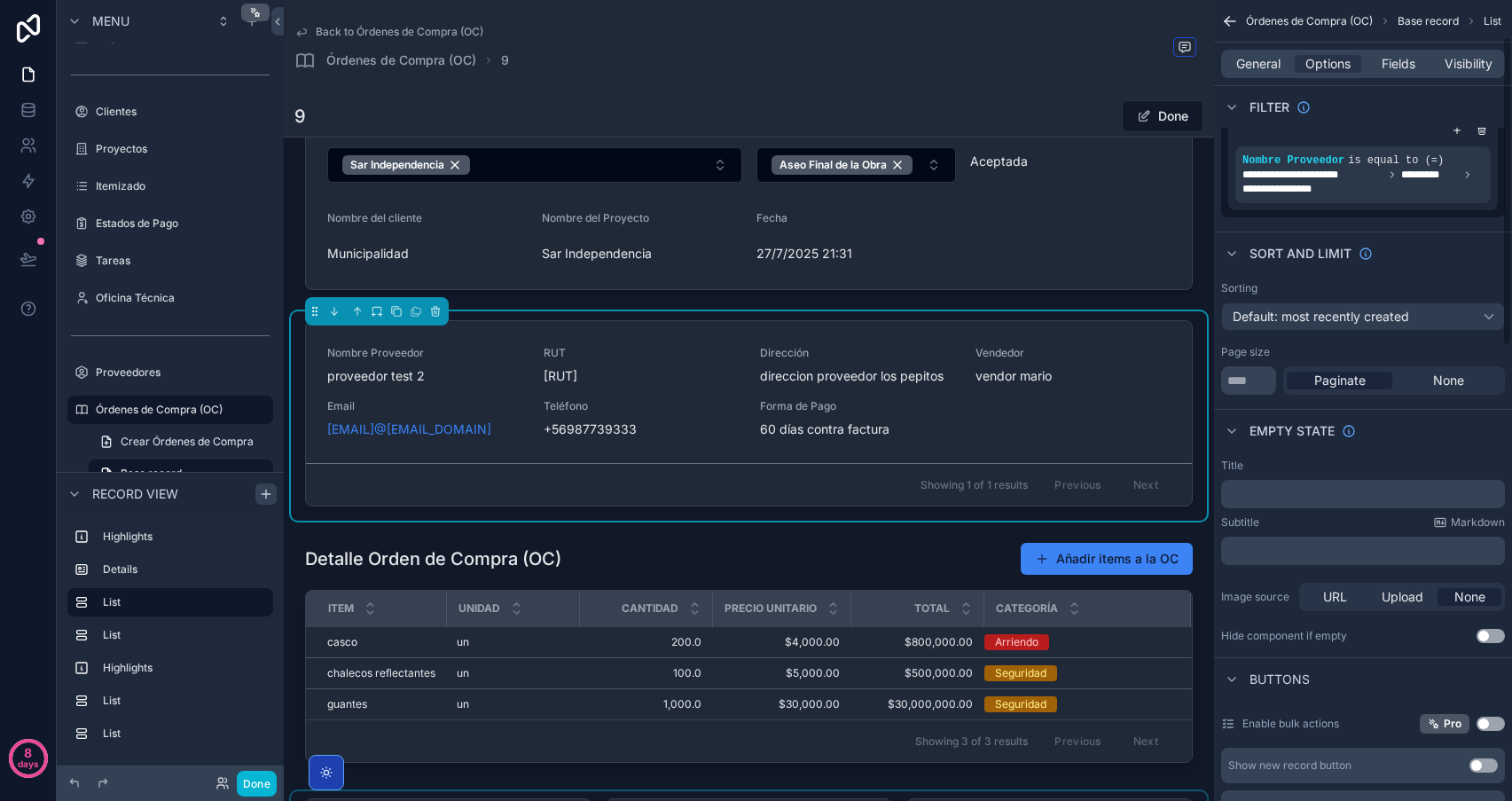 scroll, scrollTop: 0, scrollLeft: 0, axis: both 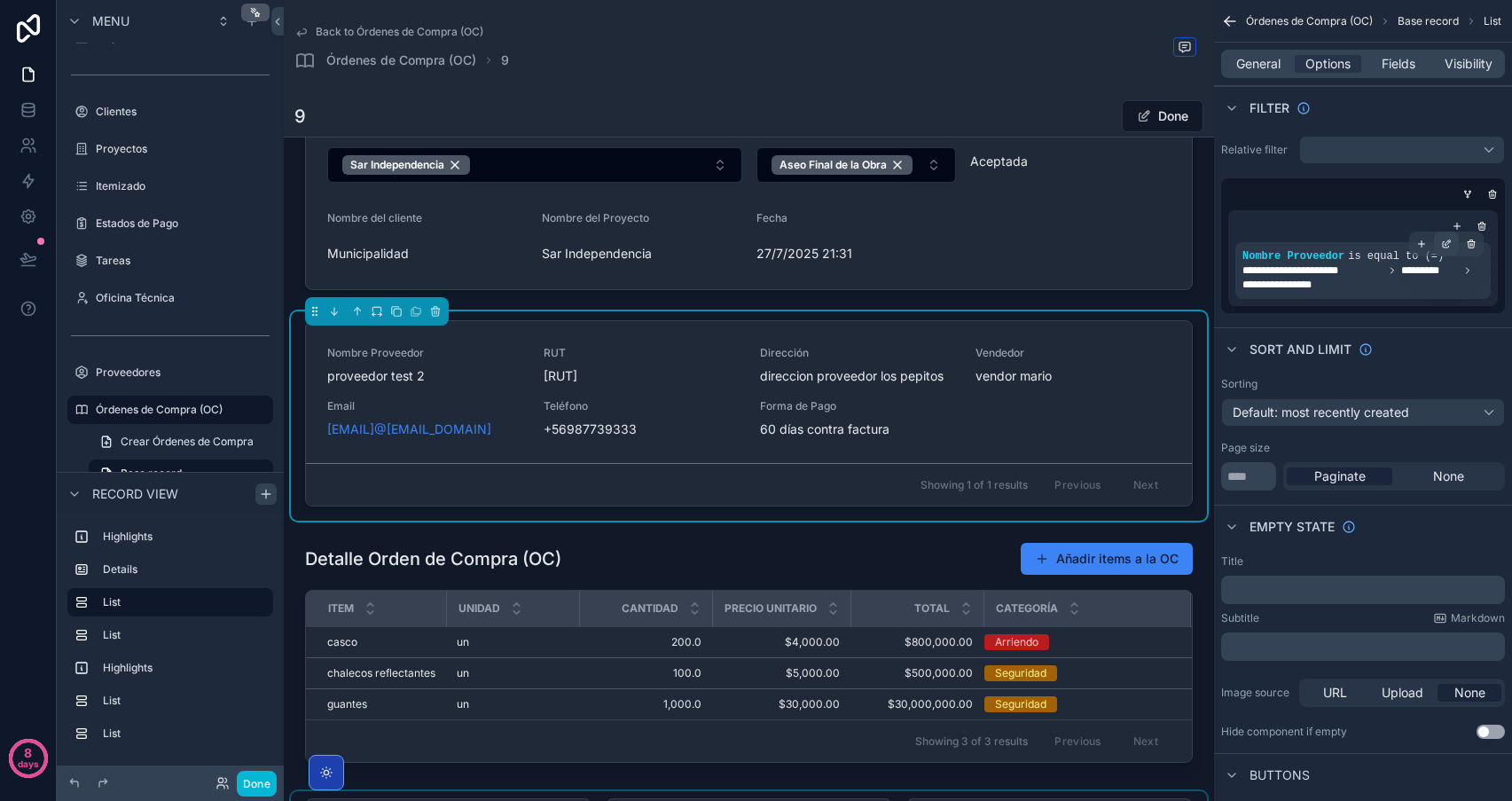 click at bounding box center [1446, 244] 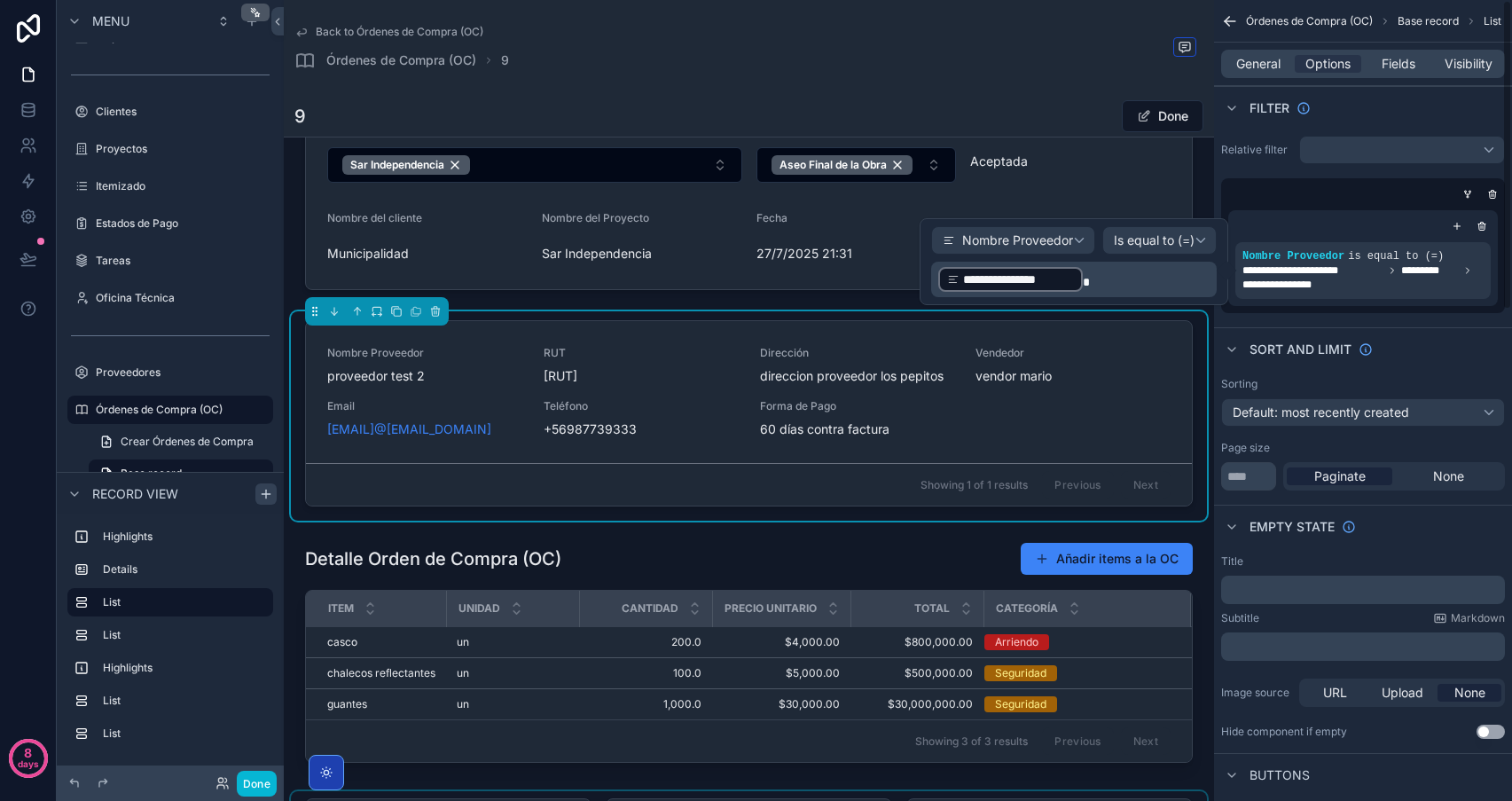 click on "**********" at bounding box center (1363, 258) 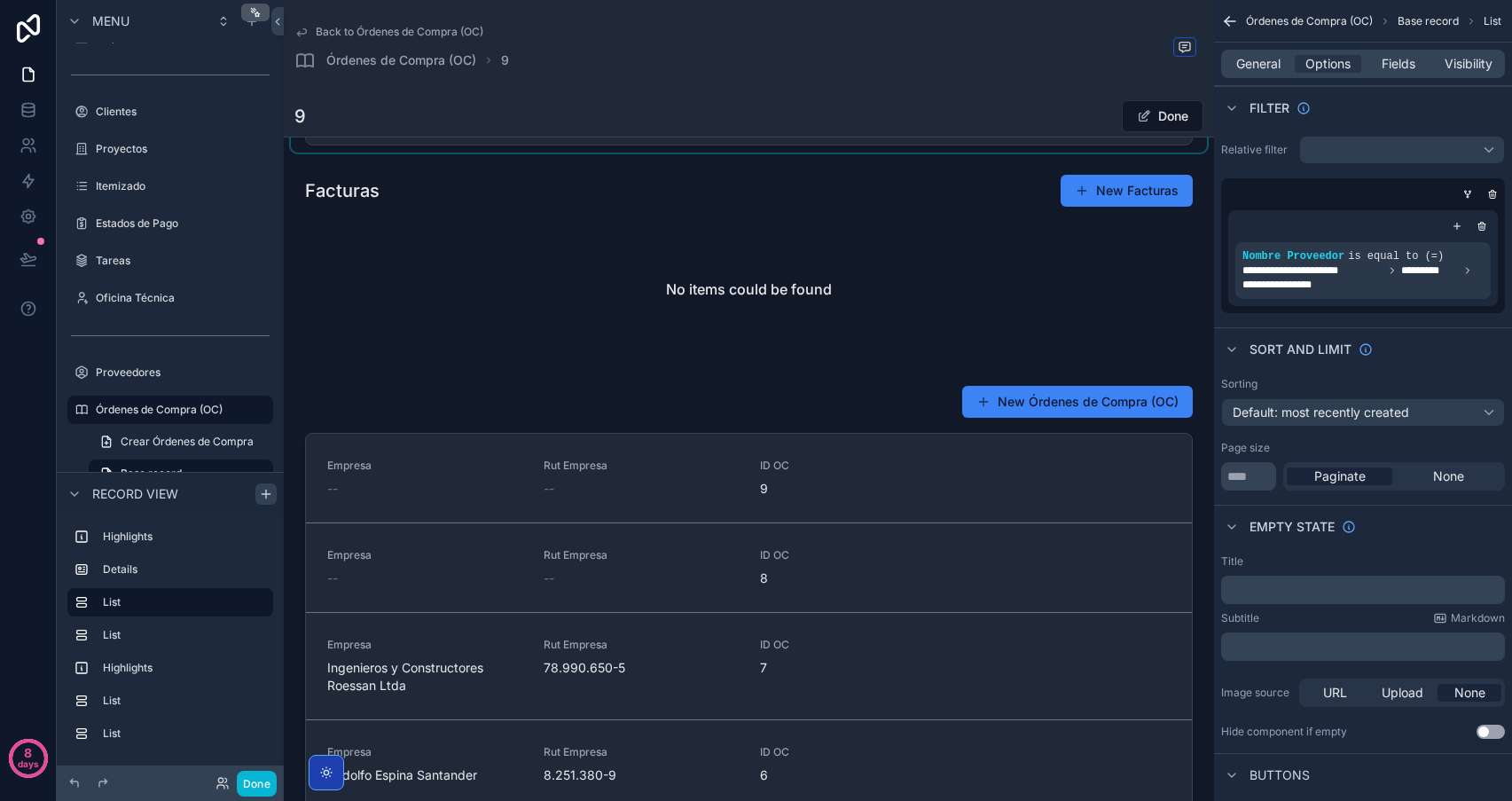 scroll, scrollTop: 1413, scrollLeft: 0, axis: vertical 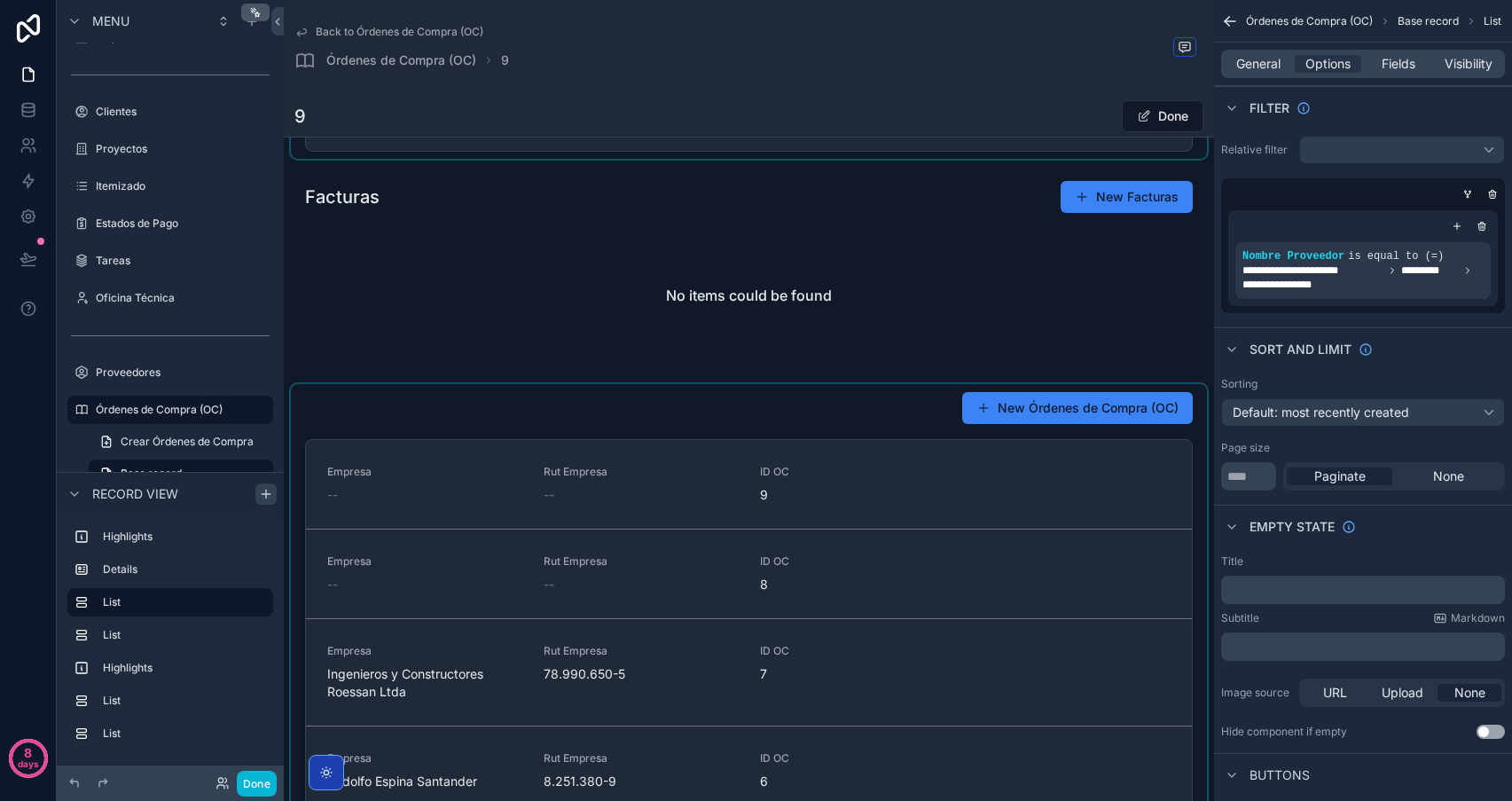 click at bounding box center [748, 719] 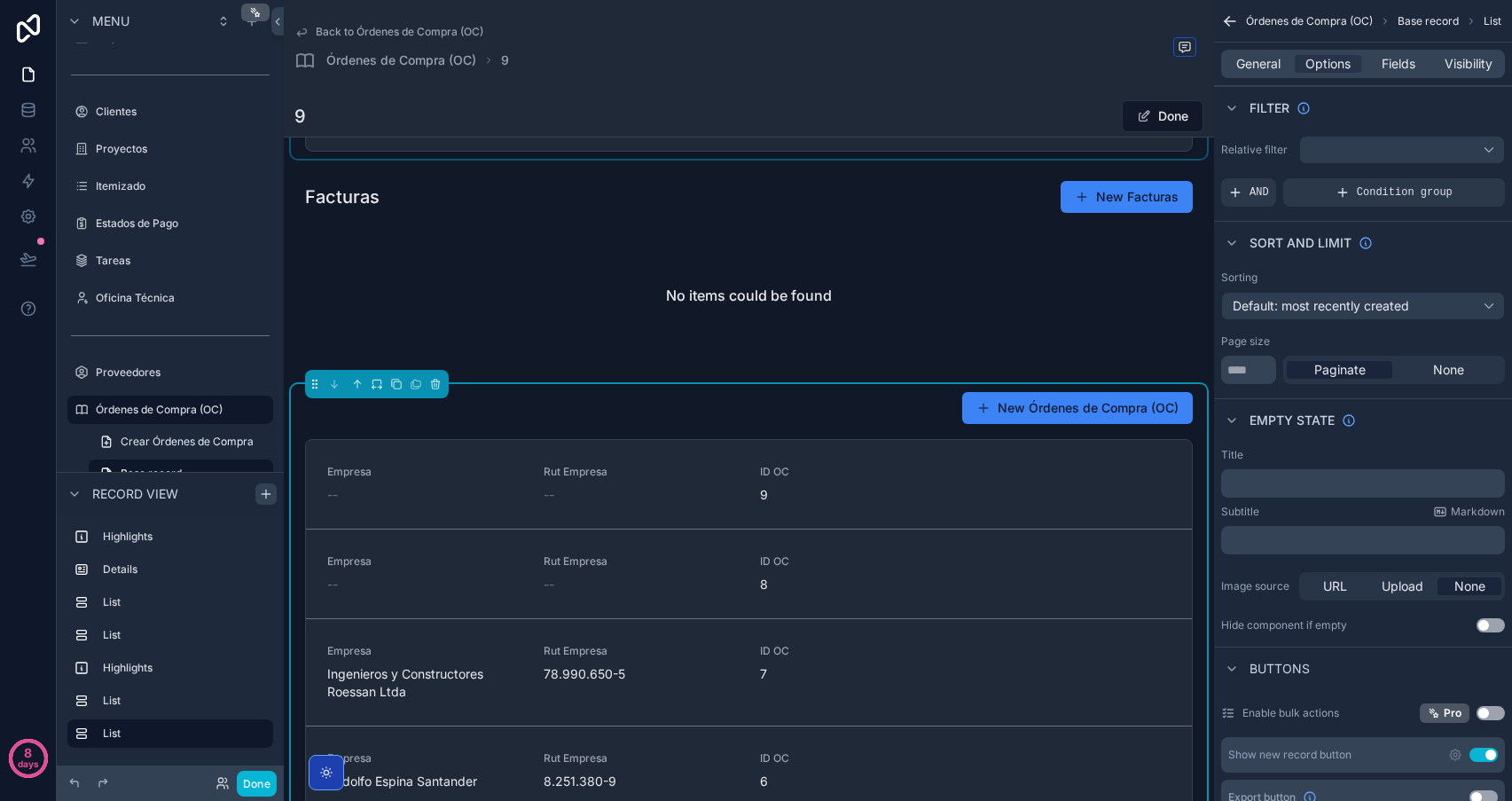 click on "Relative filter   AND Condition group" at bounding box center (1363, 171) 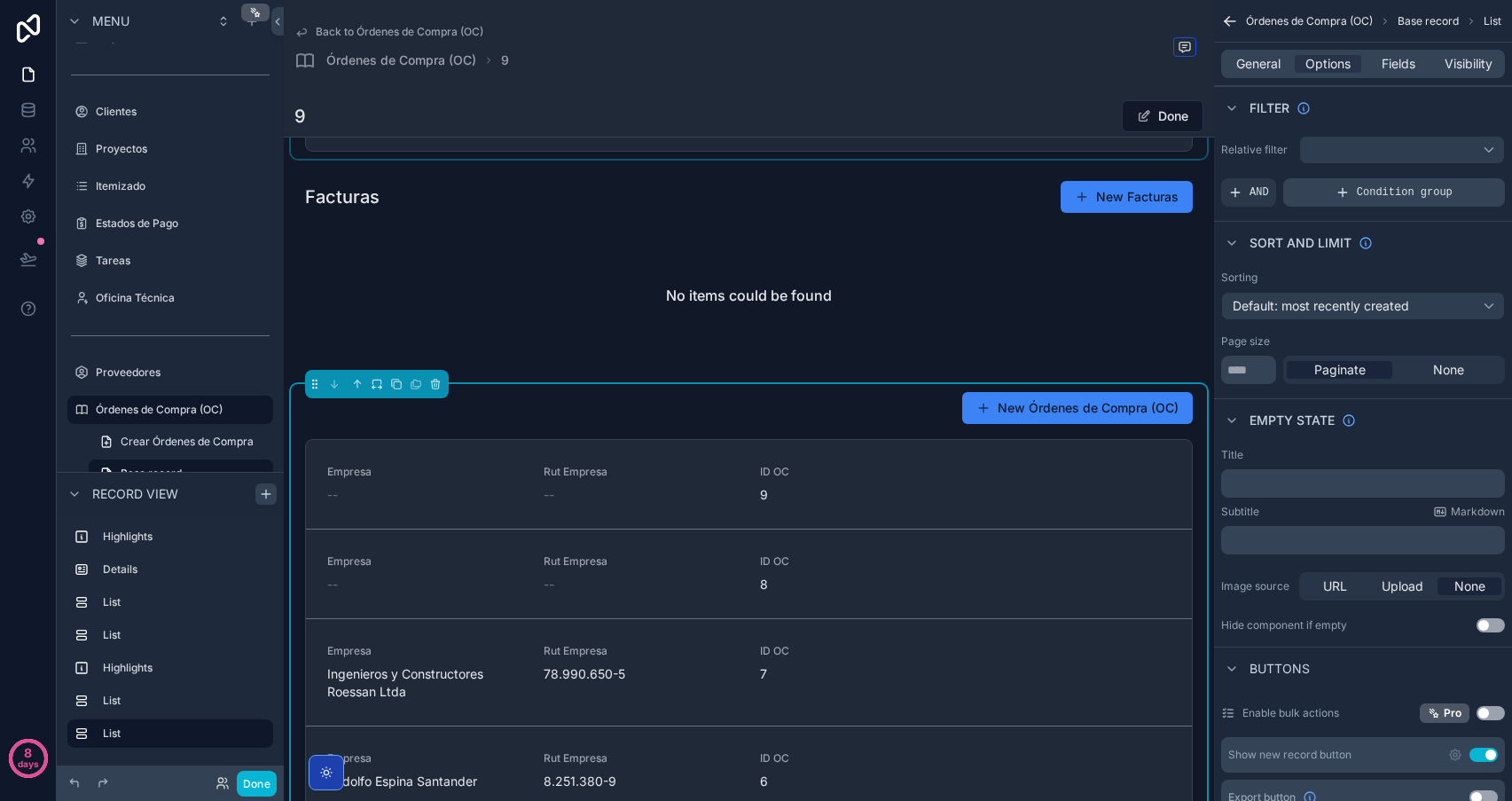 click on "Condition group" at bounding box center [1394, 192] 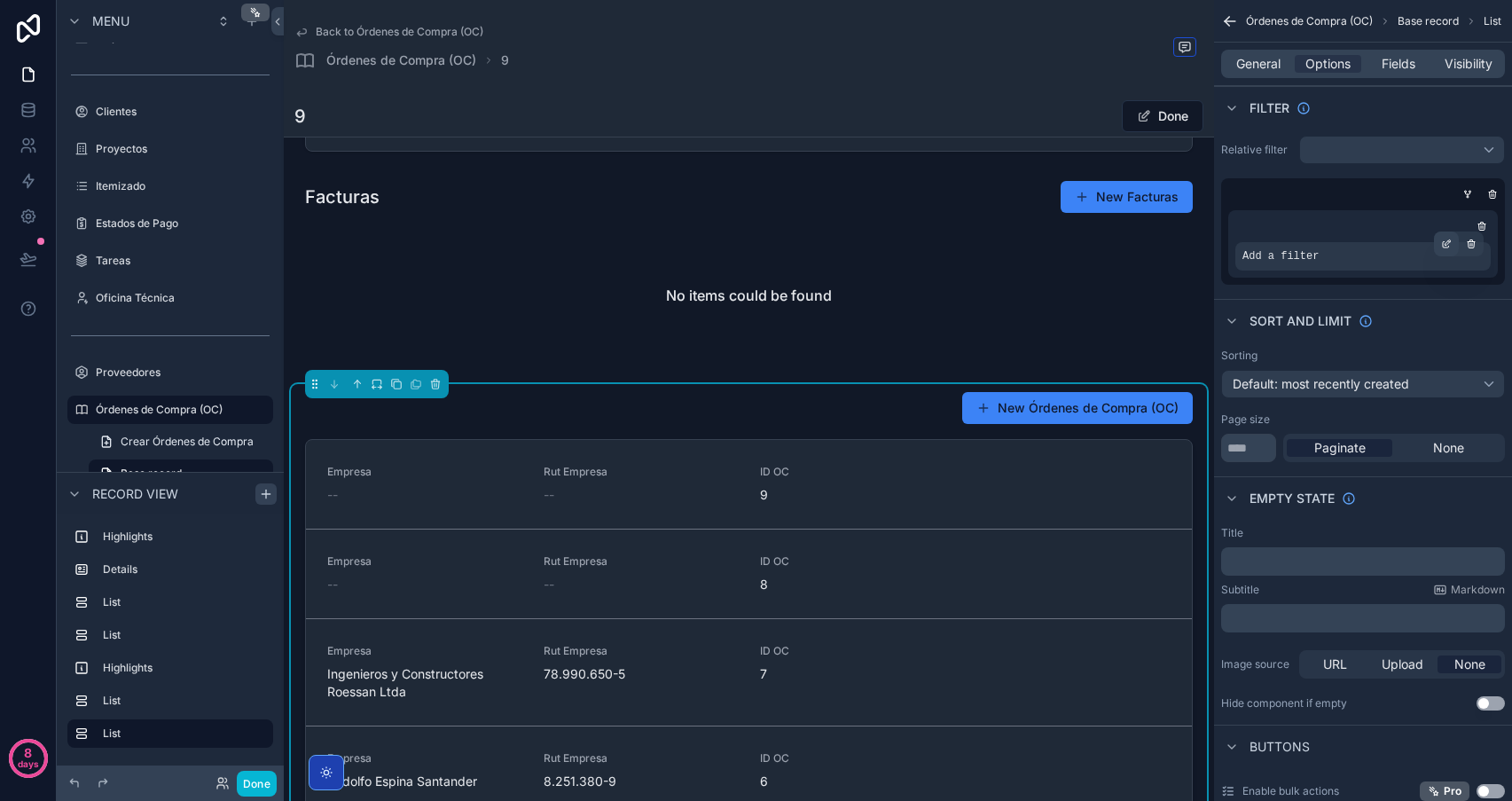 click 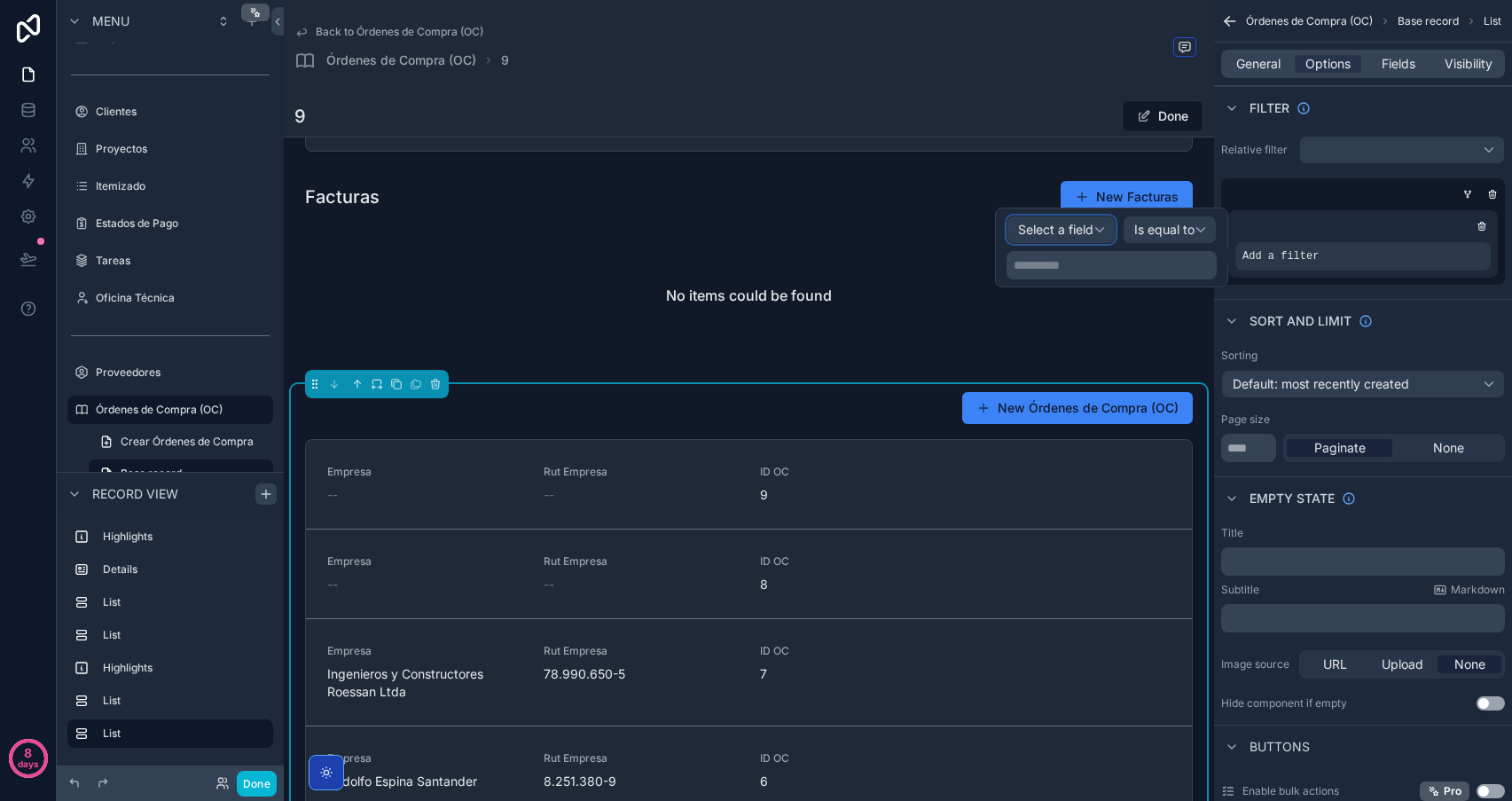 click on "Select a field" at bounding box center [1055, 229] 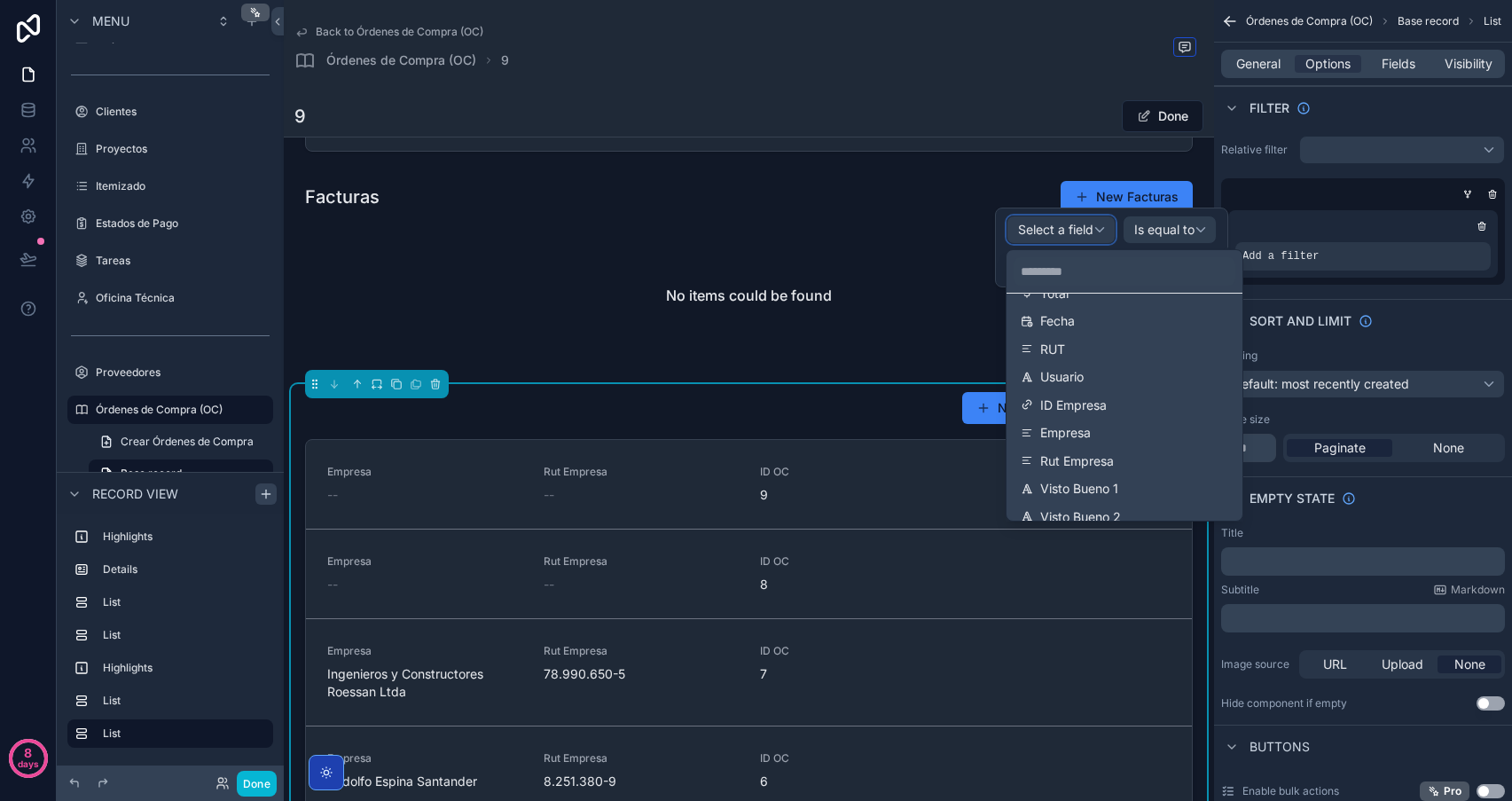scroll, scrollTop: 452, scrollLeft: 0, axis: vertical 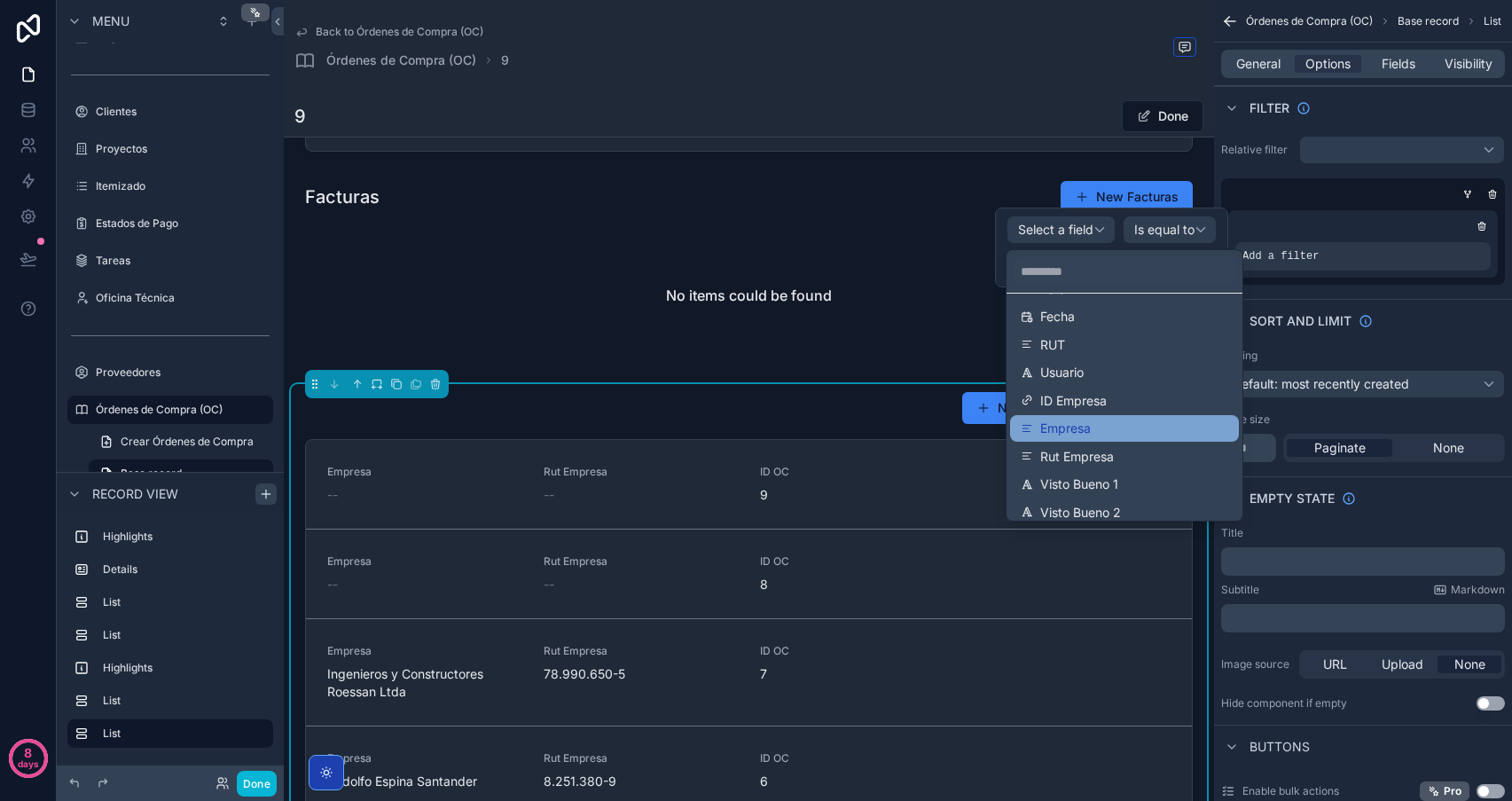 click on "Empresa" at bounding box center (1065, 428) 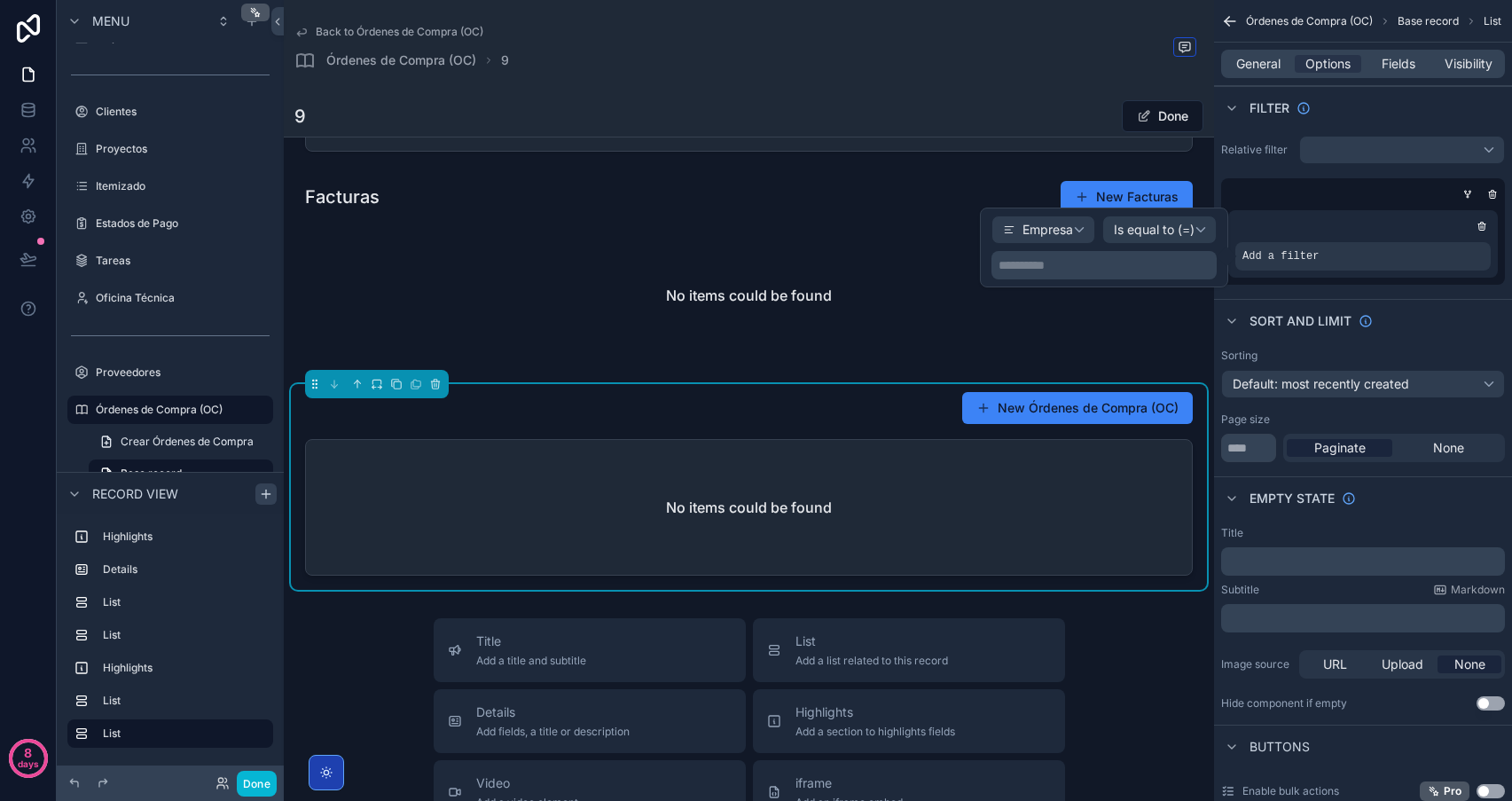click on "**********" at bounding box center (1106, 265) 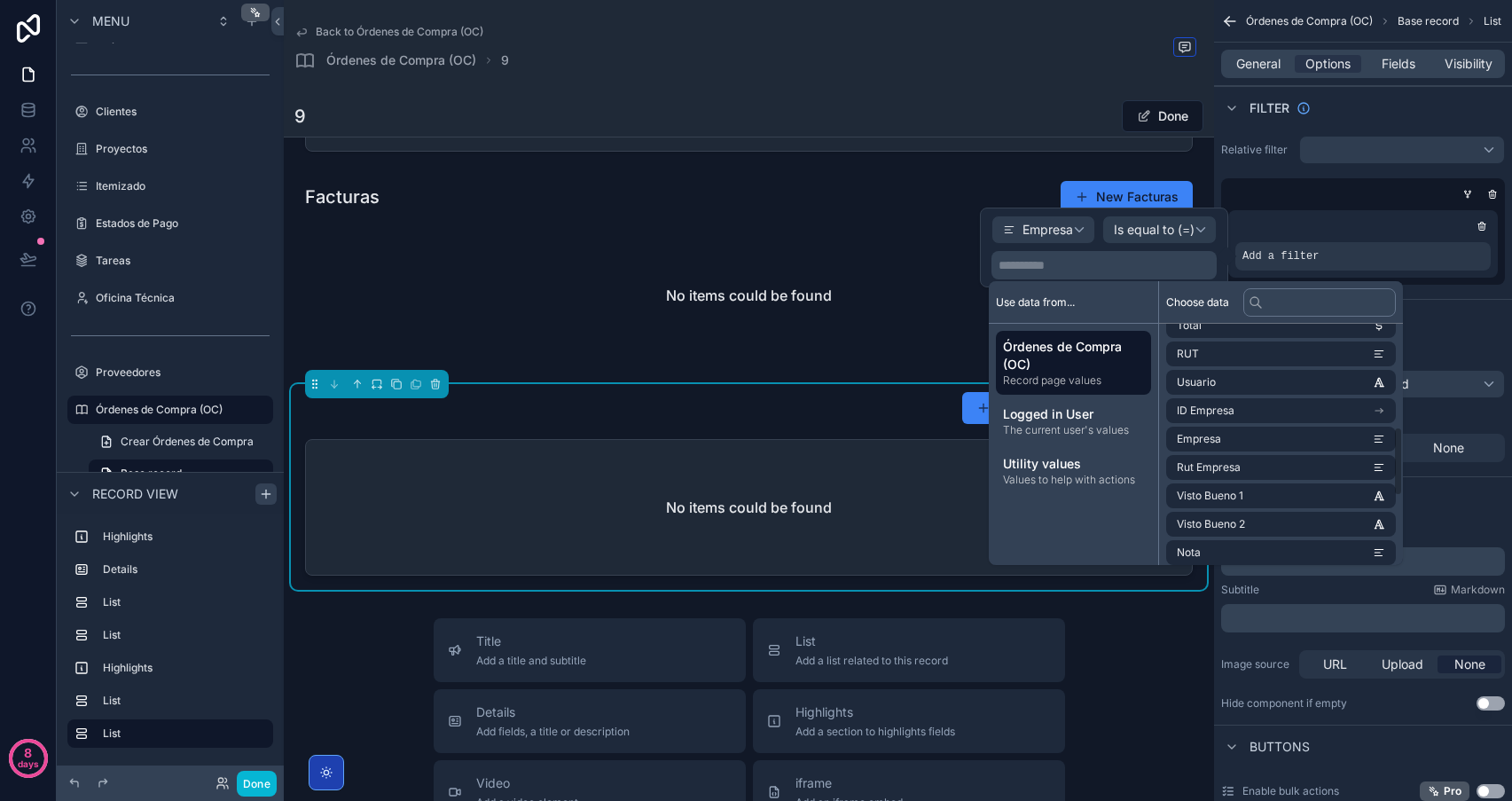 scroll, scrollTop: 351, scrollLeft: 0, axis: vertical 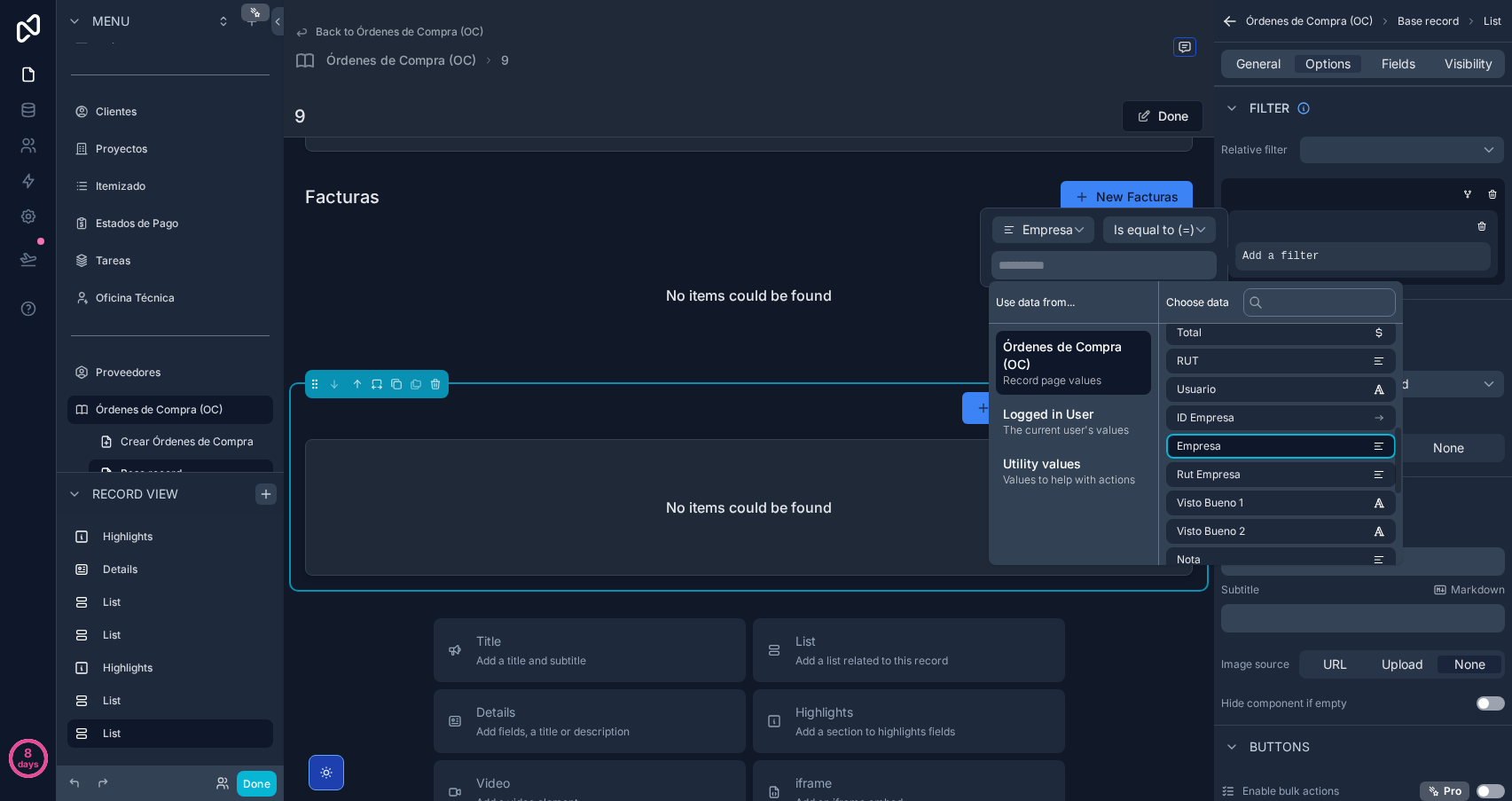click on "Empresa" at bounding box center [1281, 446] 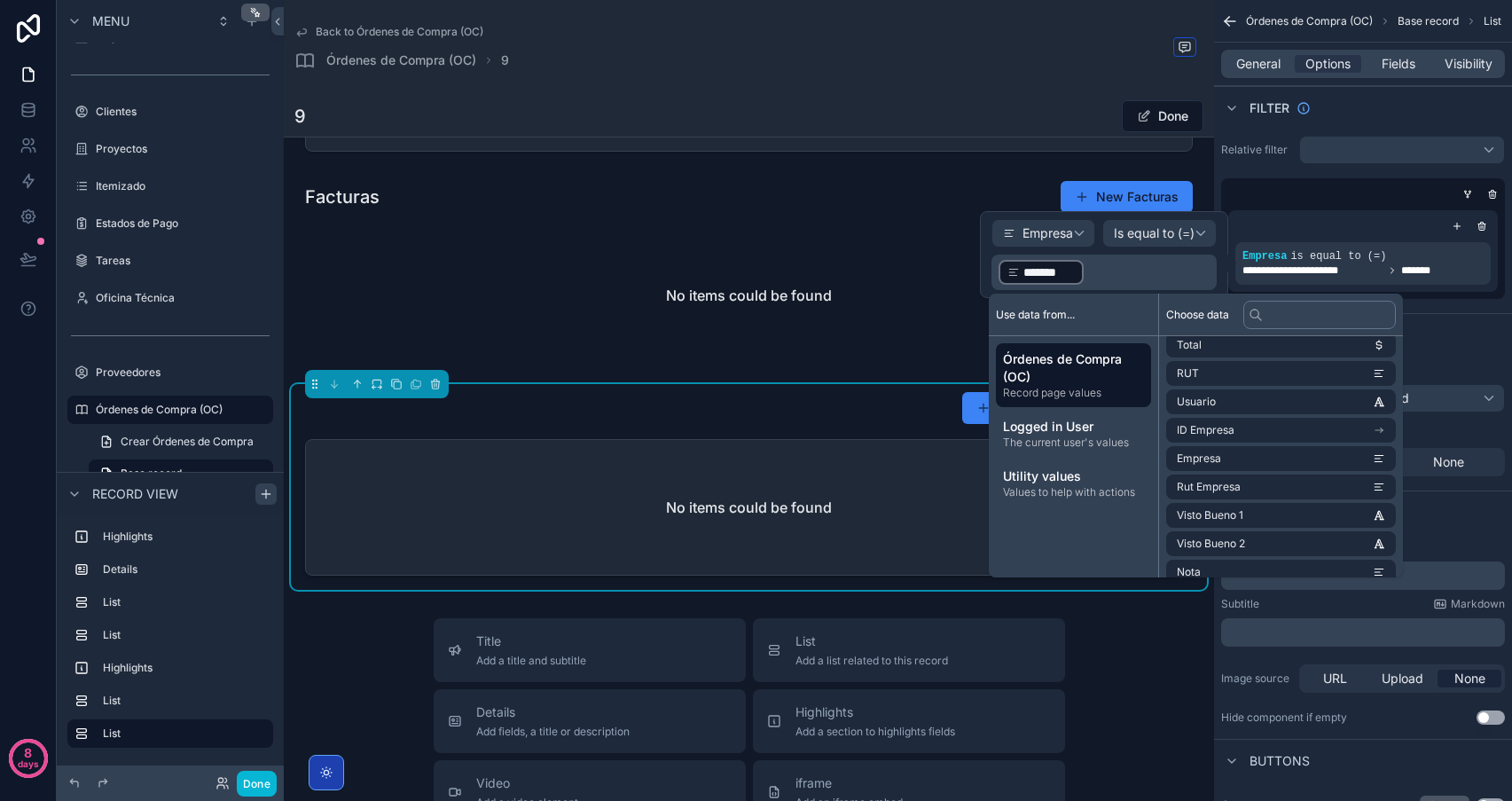 click on "﻿ ******* ﻿ ﻿" at bounding box center [1106, 272] 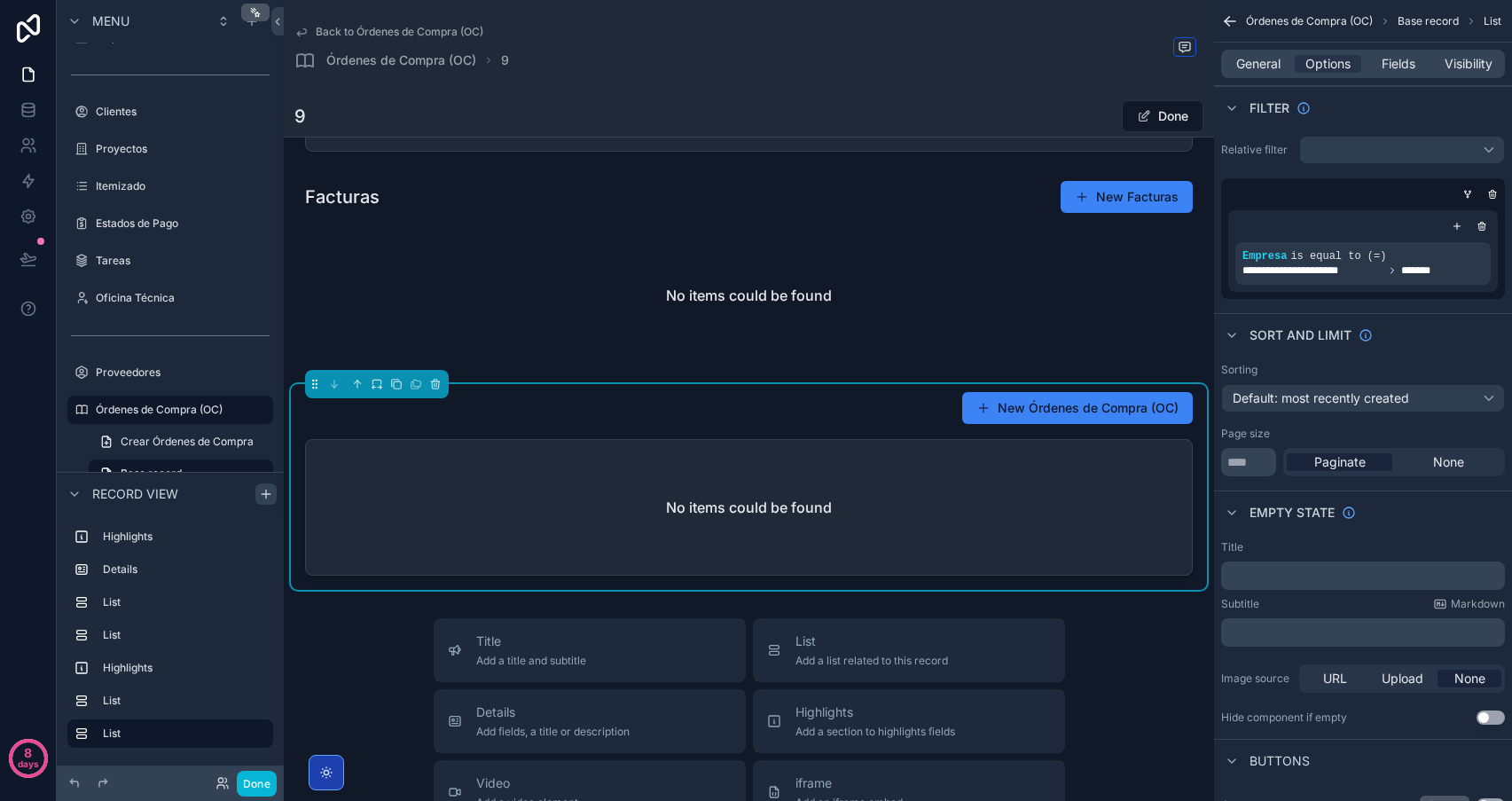 click on "No items could be found" at bounding box center (748, 507) 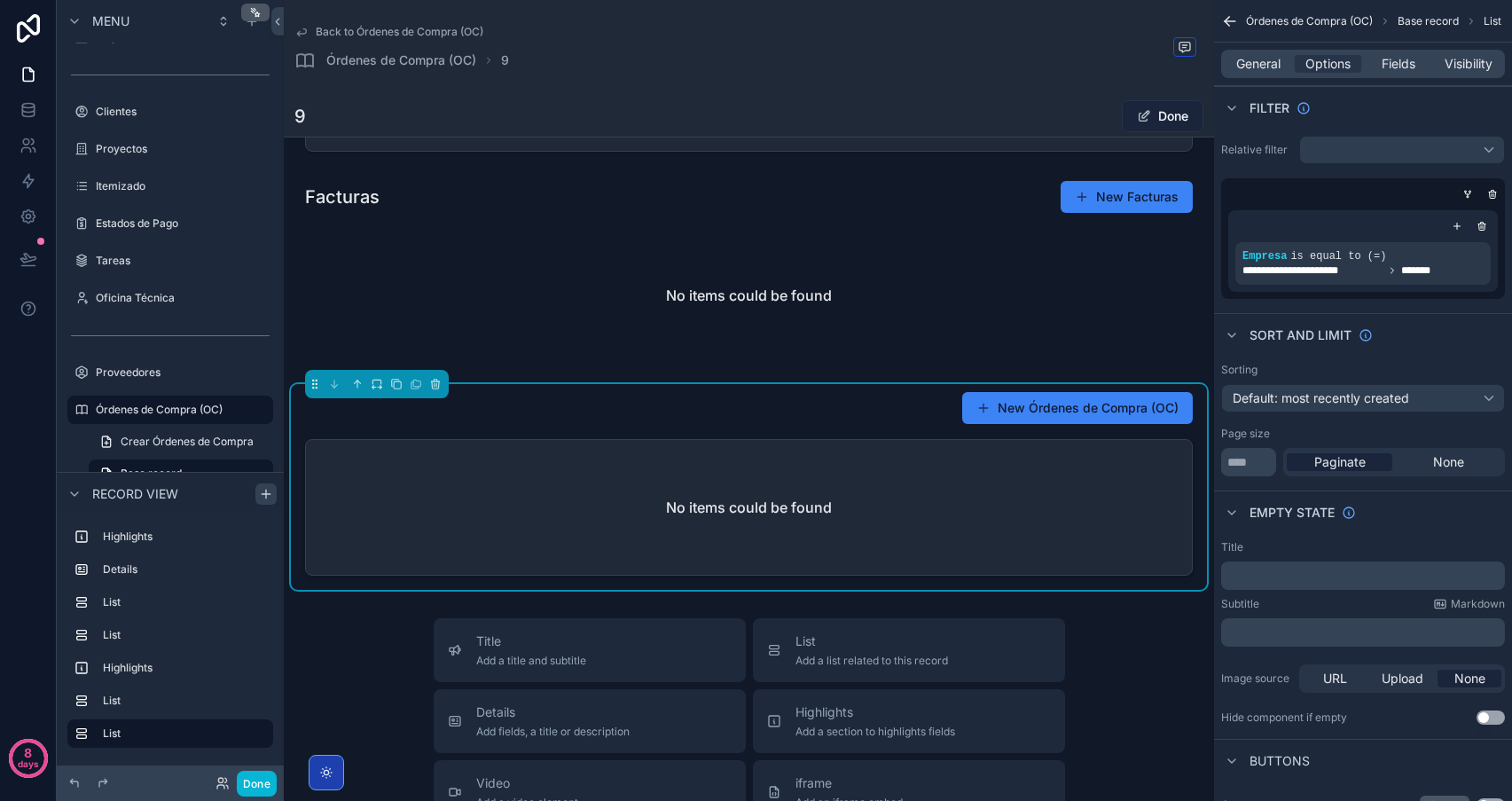 click on "Done" at bounding box center (1163, 116) 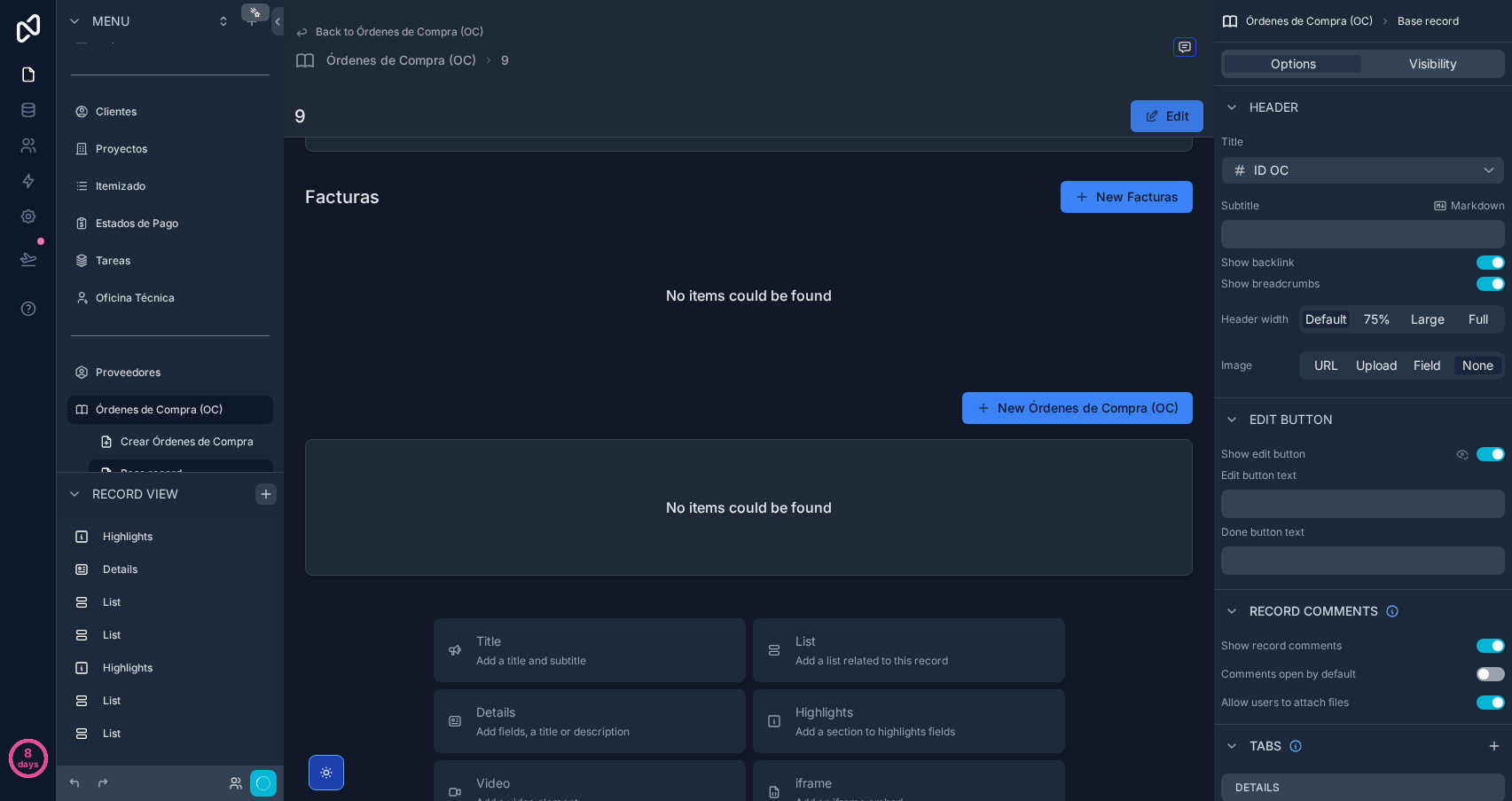 click on "Edit" at bounding box center [1167, 116] 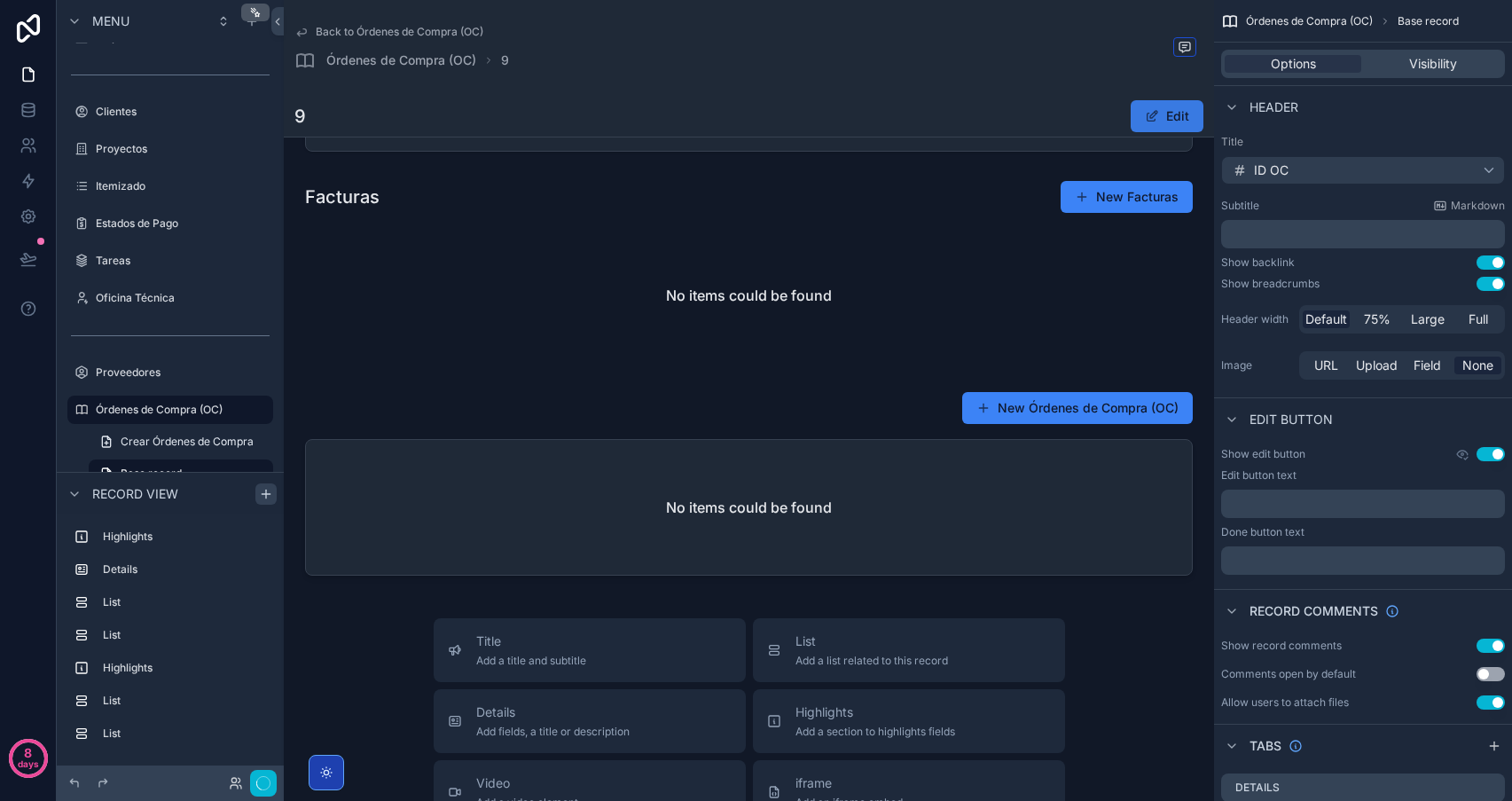 scroll, scrollTop: 1413, scrollLeft: 0, axis: vertical 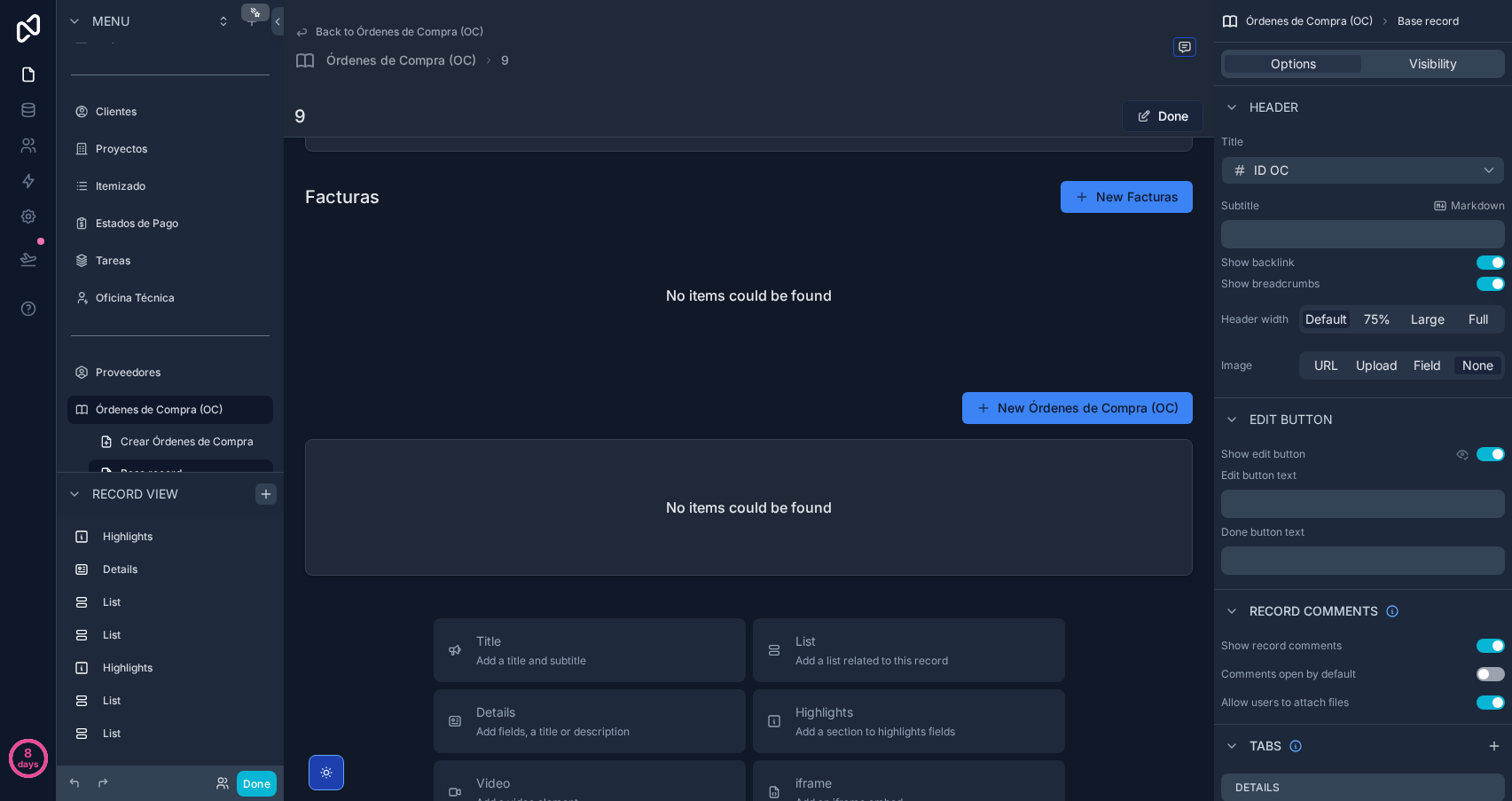 click on "Done" at bounding box center (1163, 116) 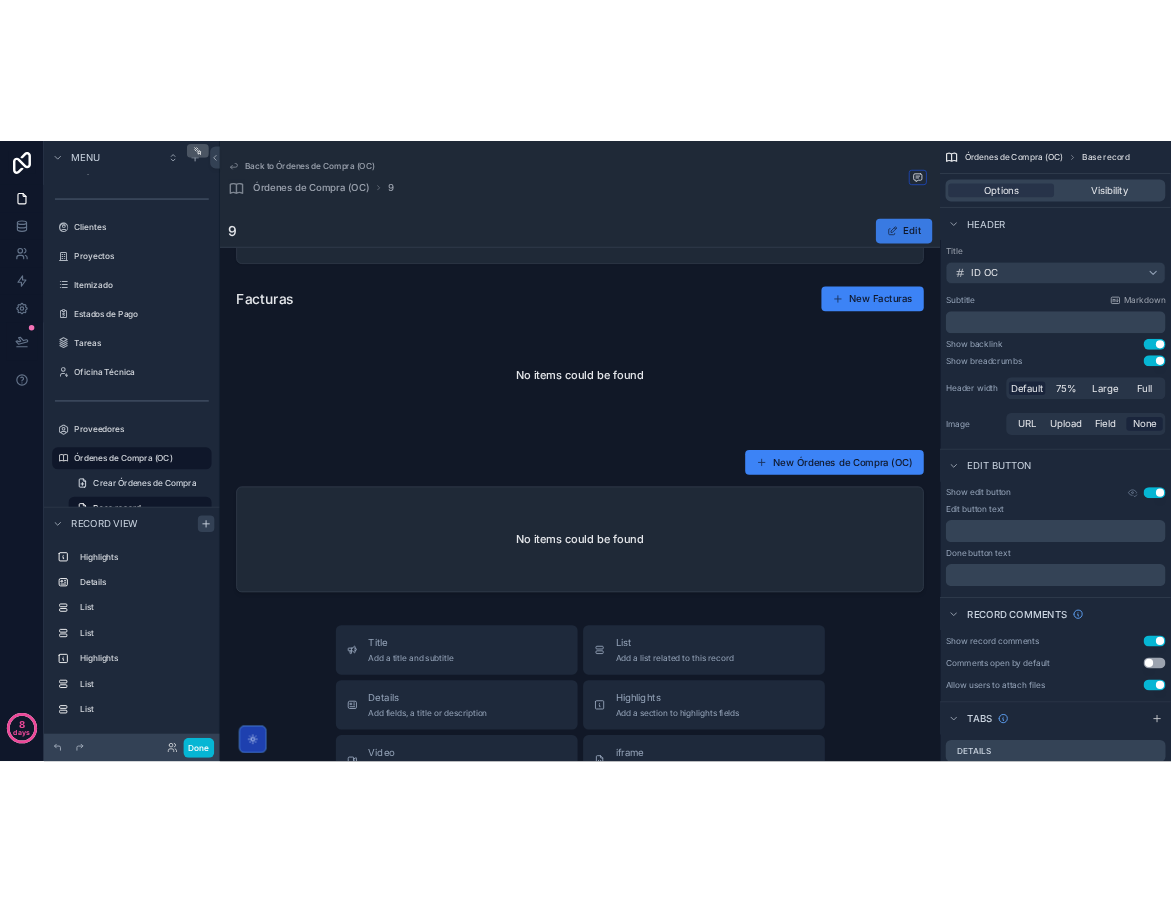 scroll, scrollTop: 1601, scrollLeft: 0, axis: vertical 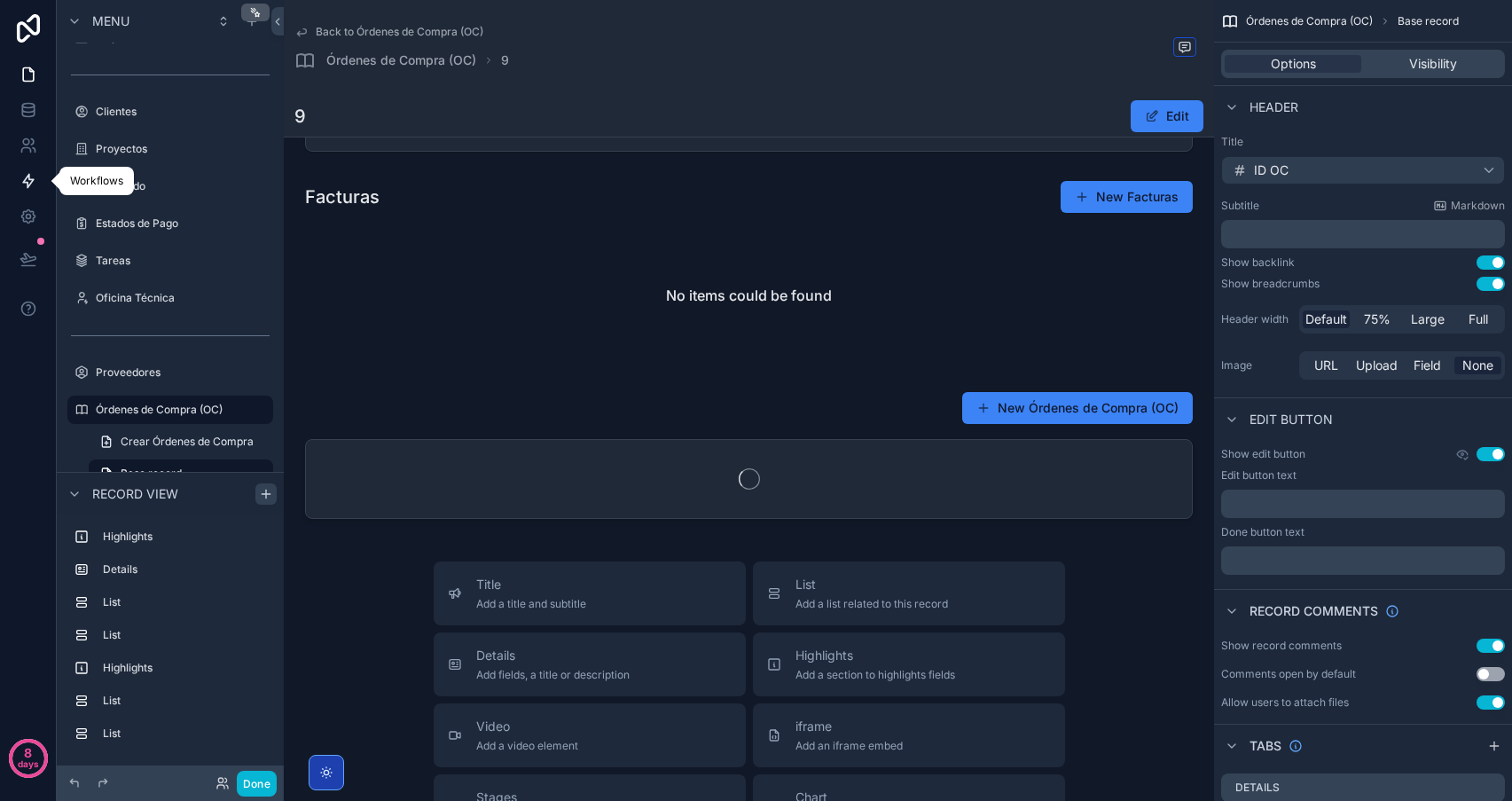 click 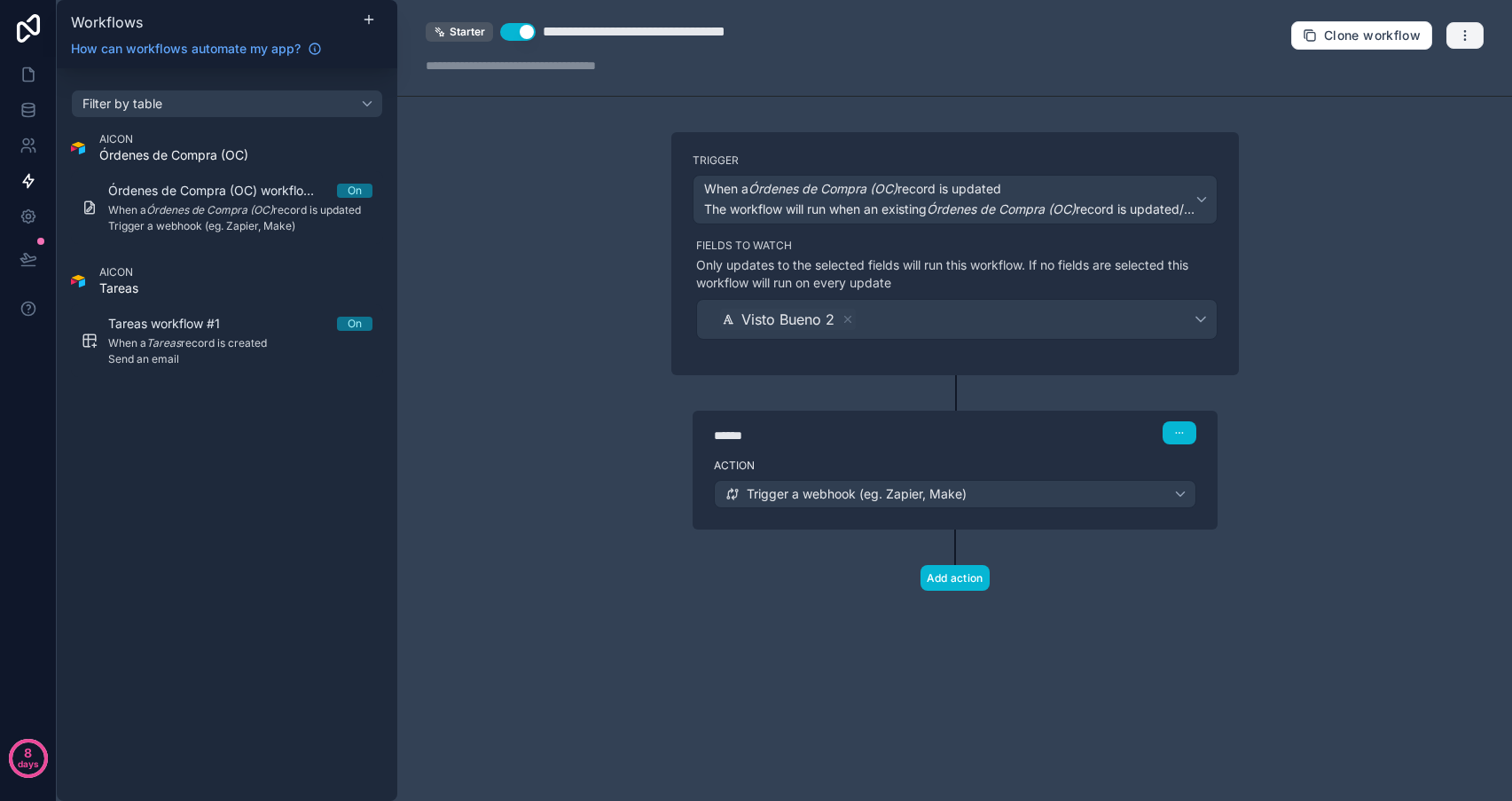 click 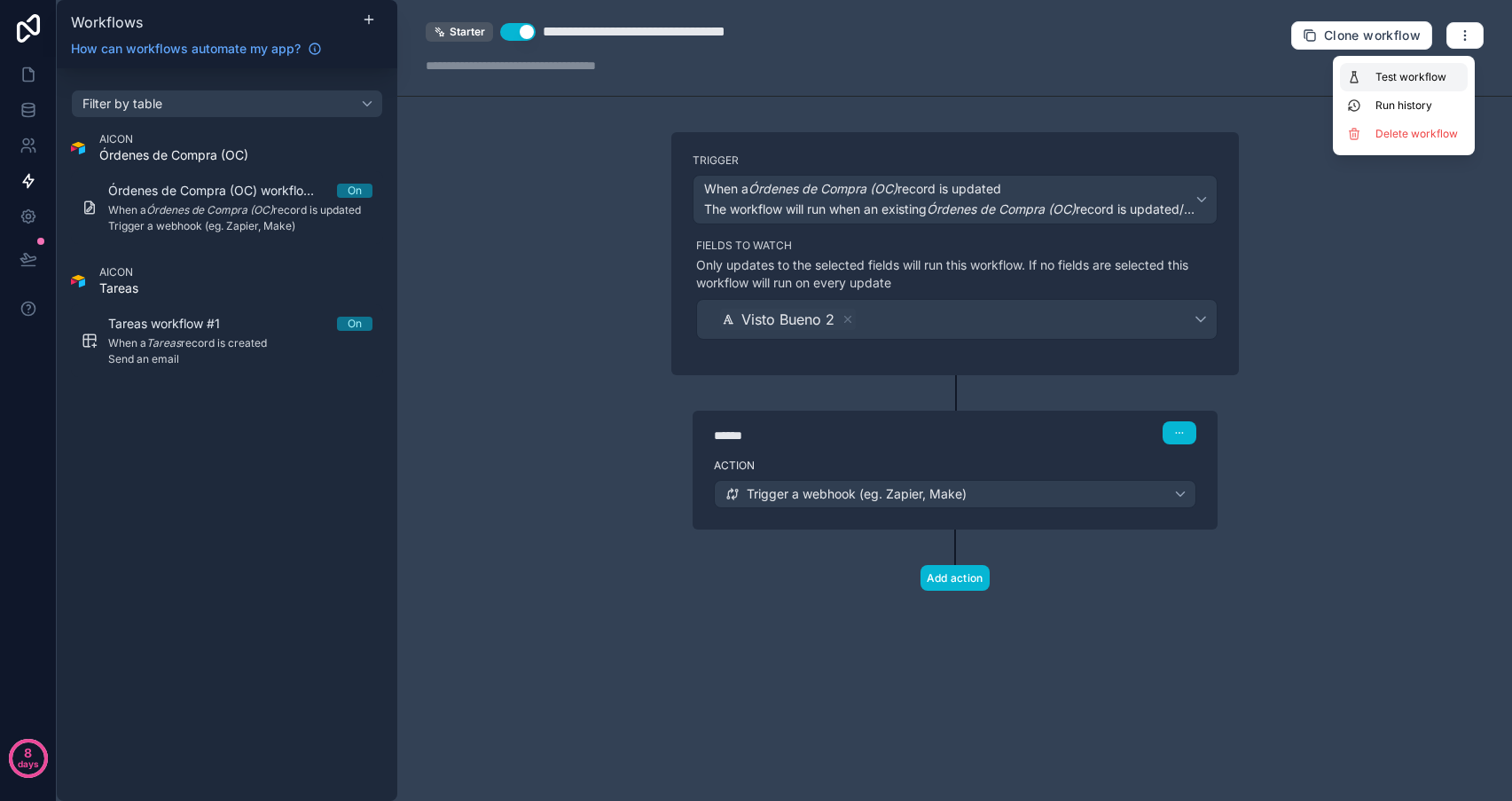 click on "Test workflow" at bounding box center [1418, 77] 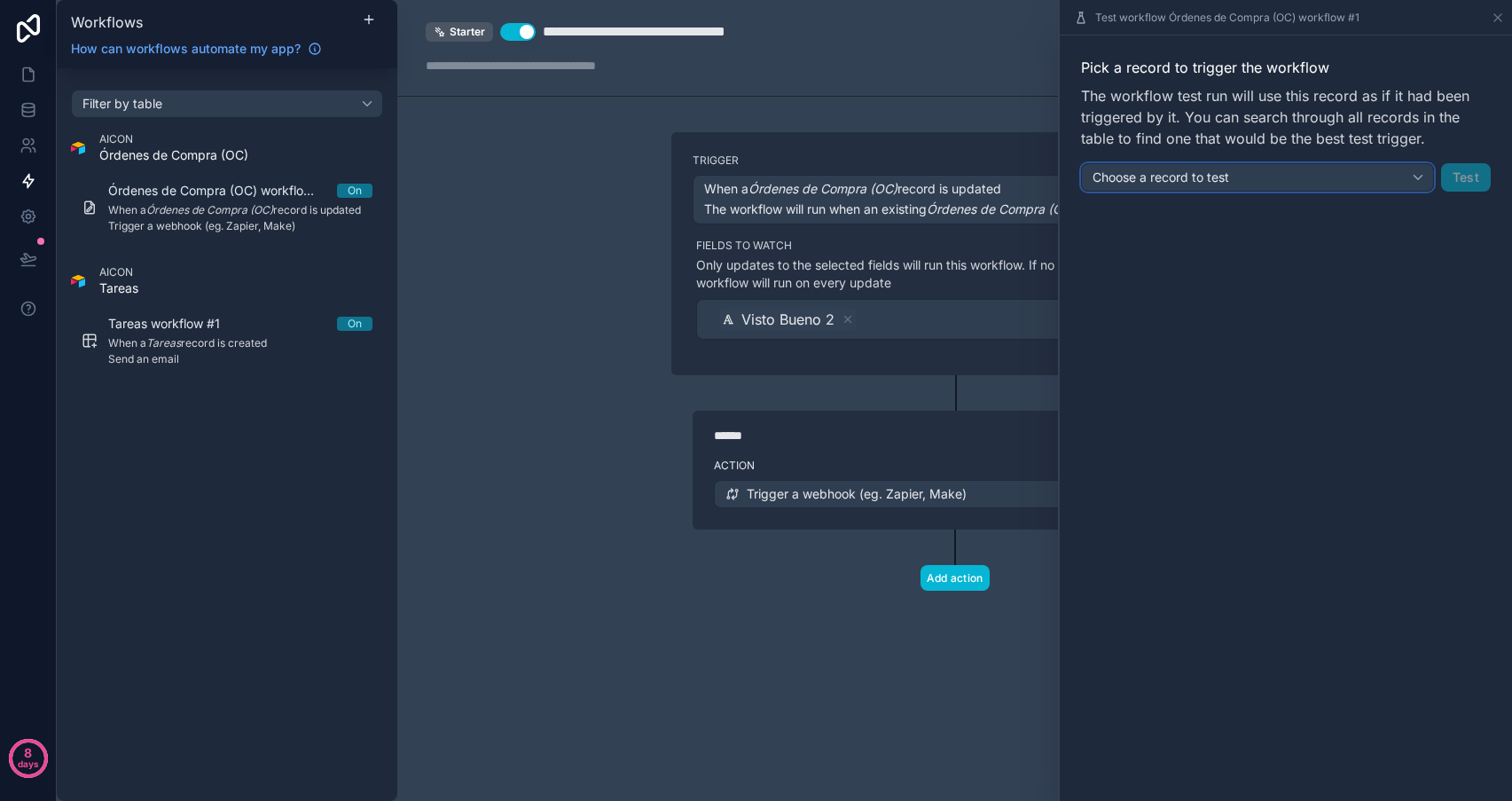 click on "Choose a record to test" at bounding box center (1257, 177) 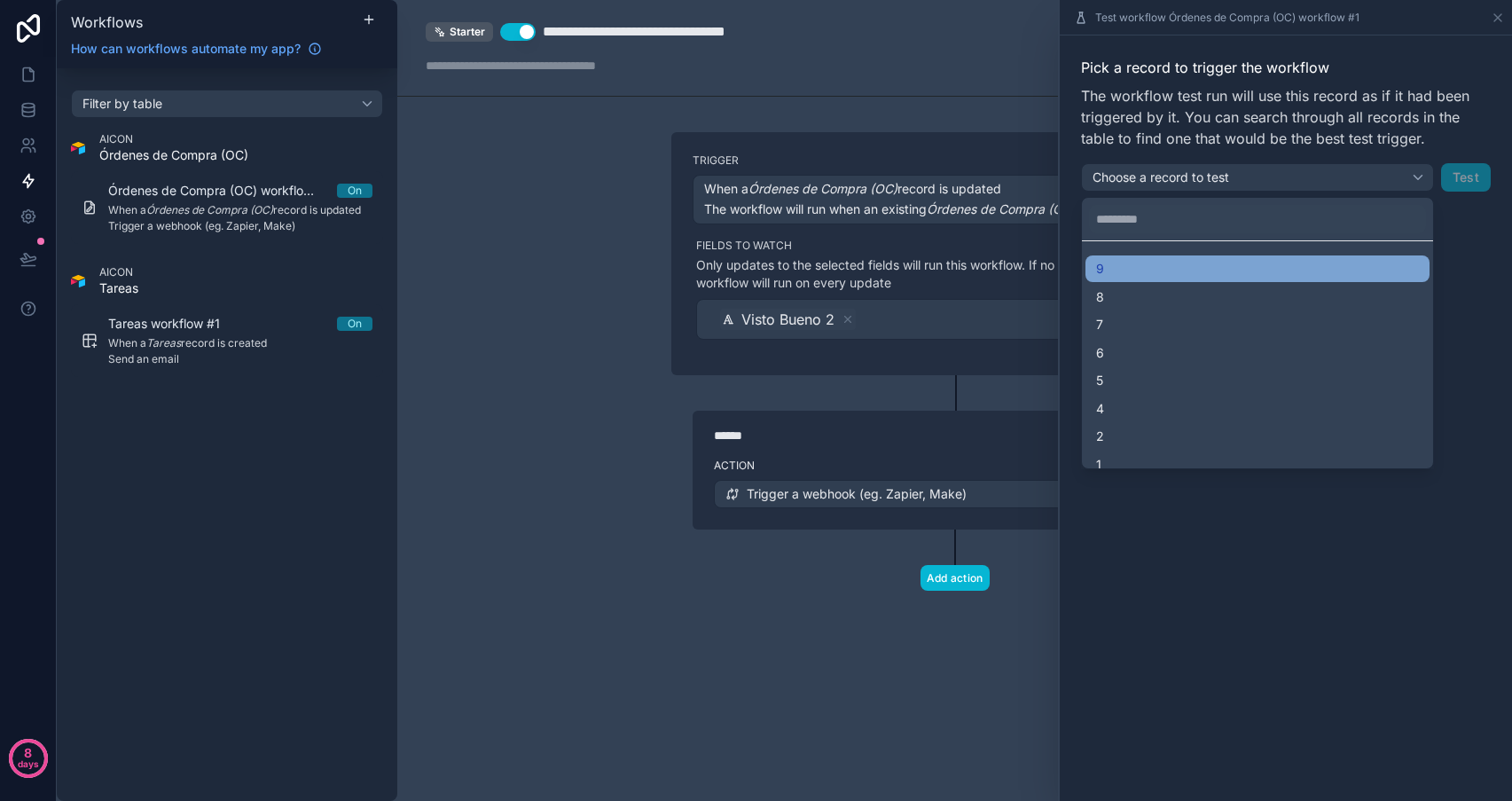 click on "9" at bounding box center (1257, 269) 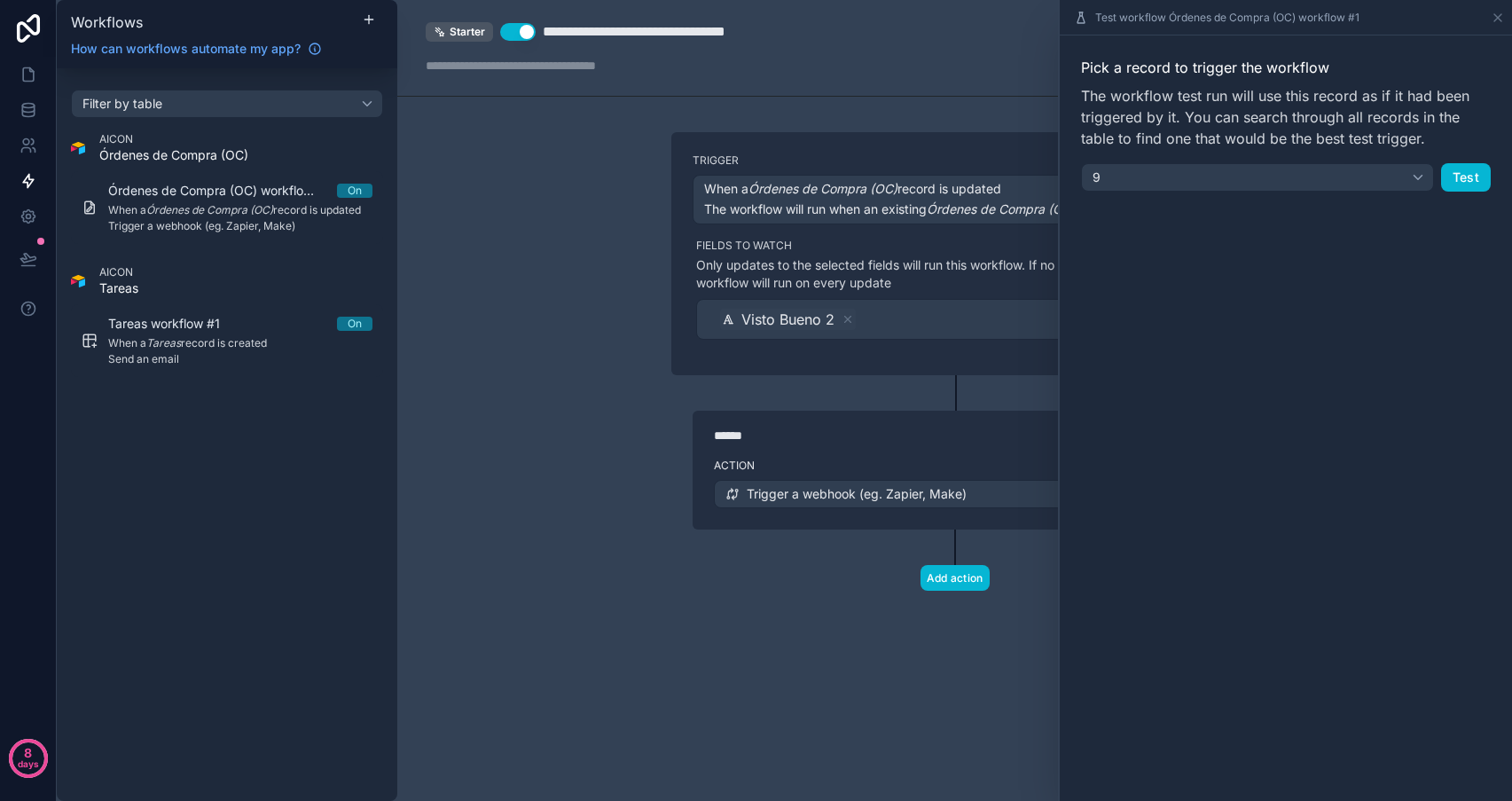 click on "Pick a record to trigger the workflow The workflow test run will use this record as if it had been triggered by it. You can search through all records in the table to find one that would be the best test trigger. 9 Test" at bounding box center (1286, 124) 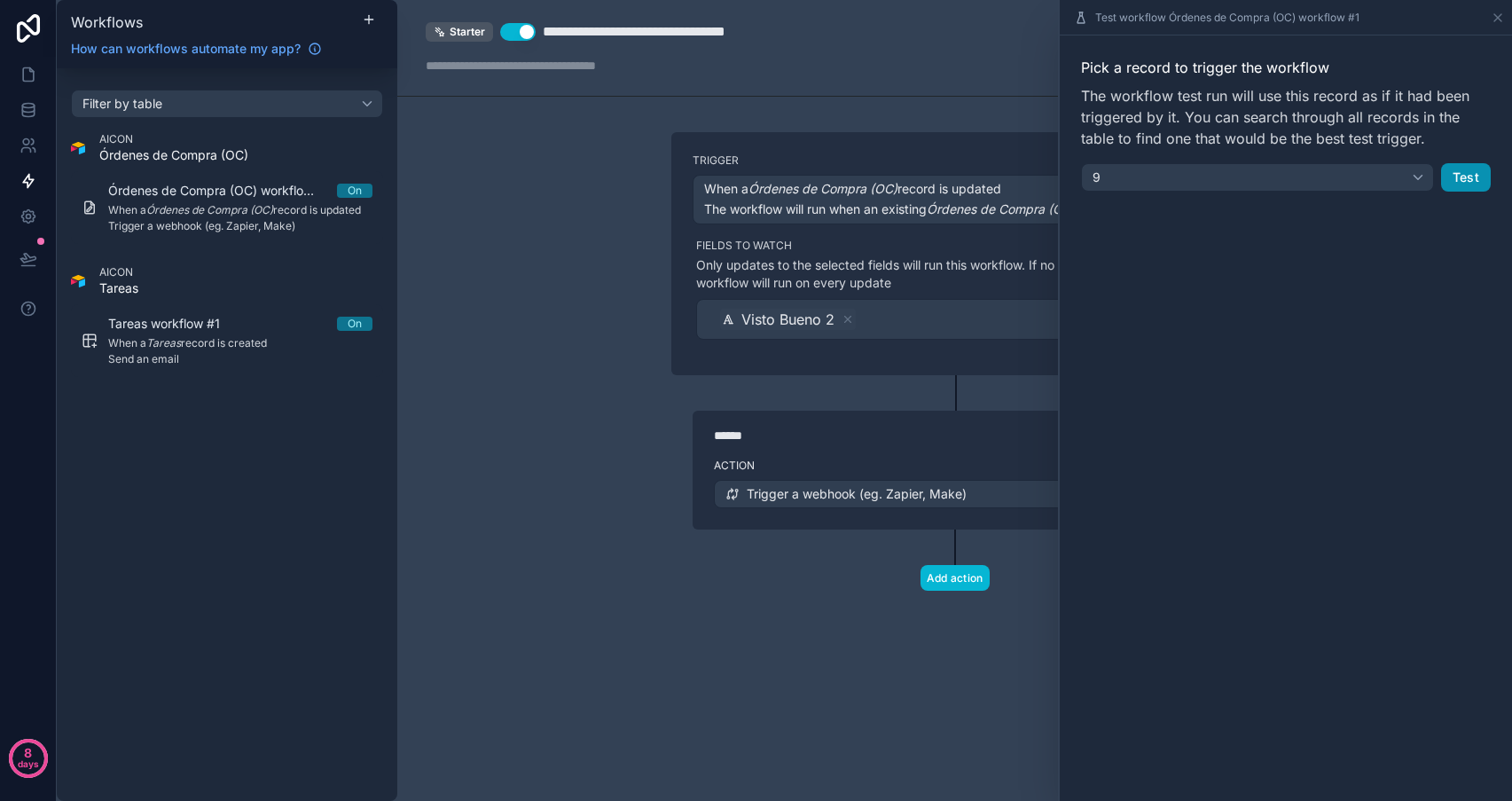 click on "Test" at bounding box center [1466, 177] 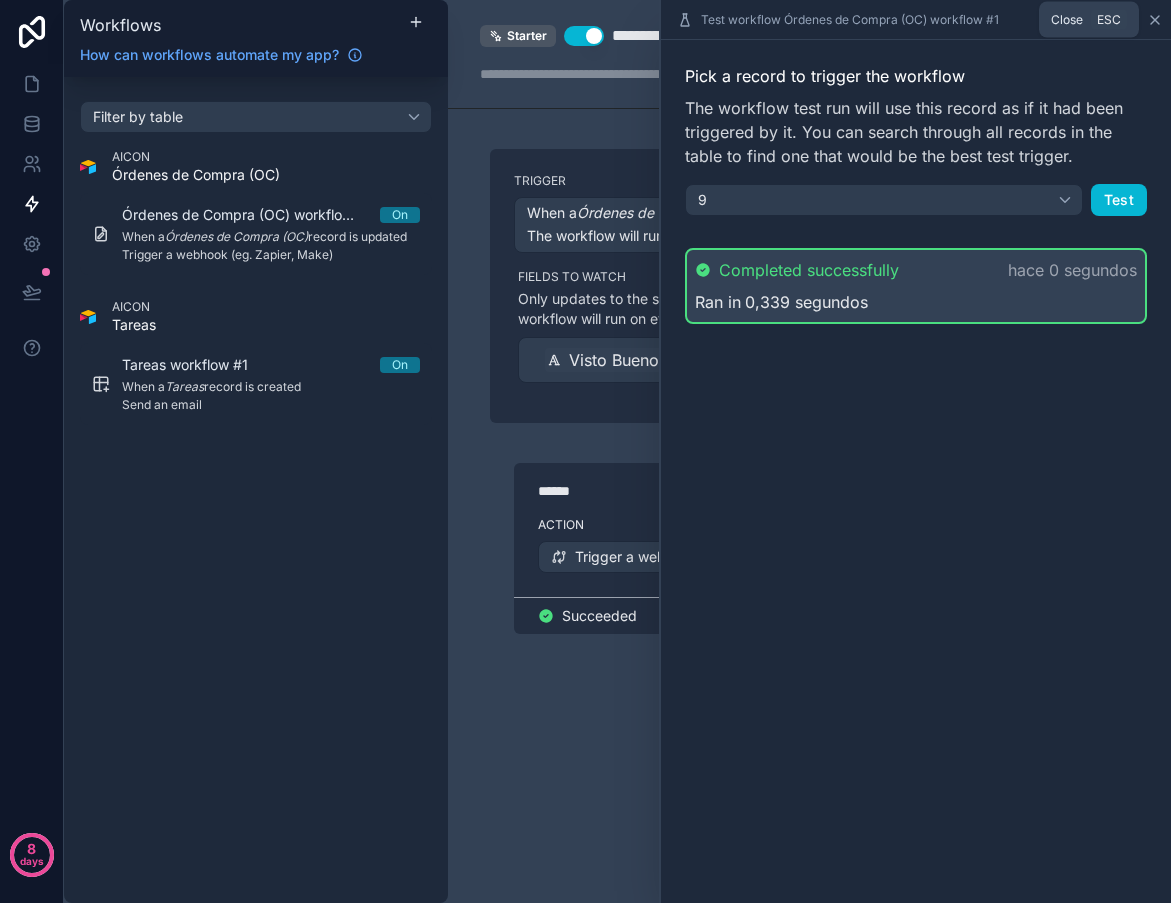 click 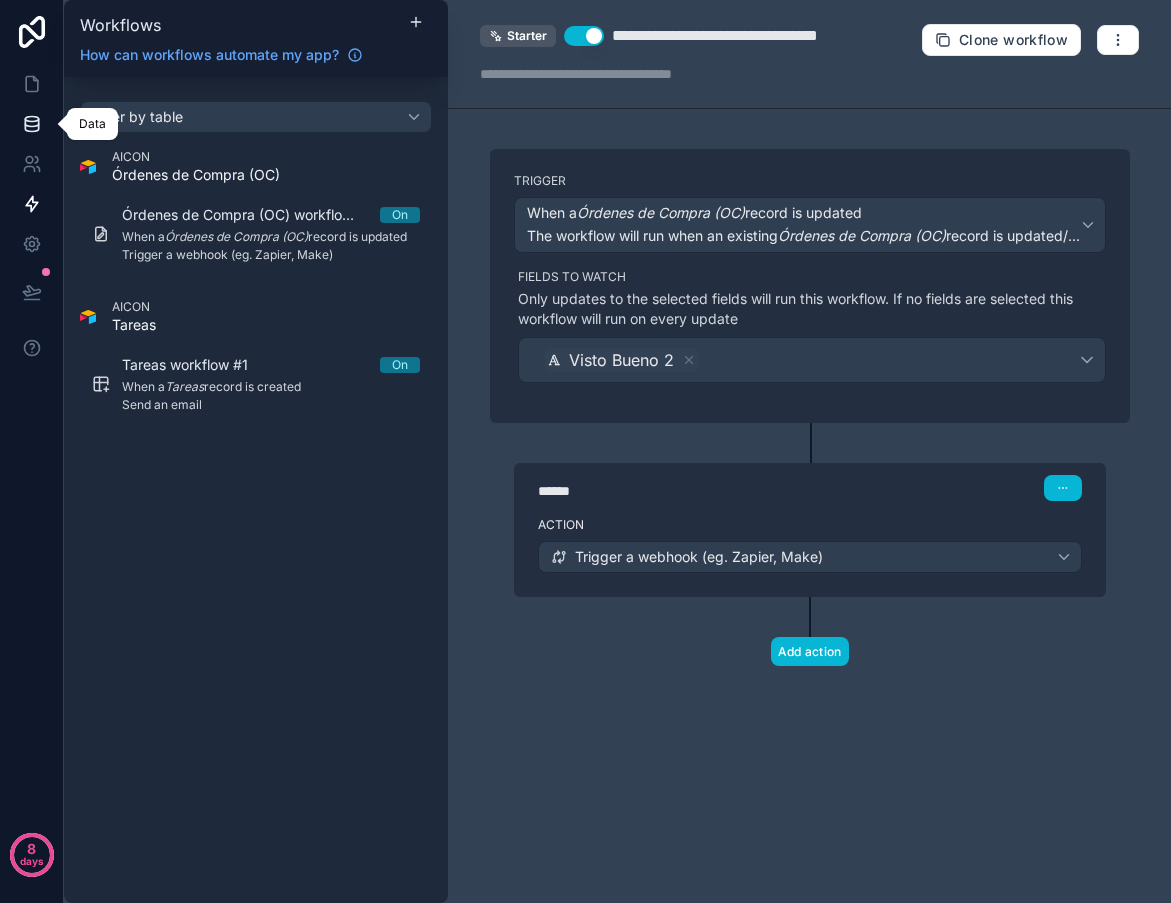 click 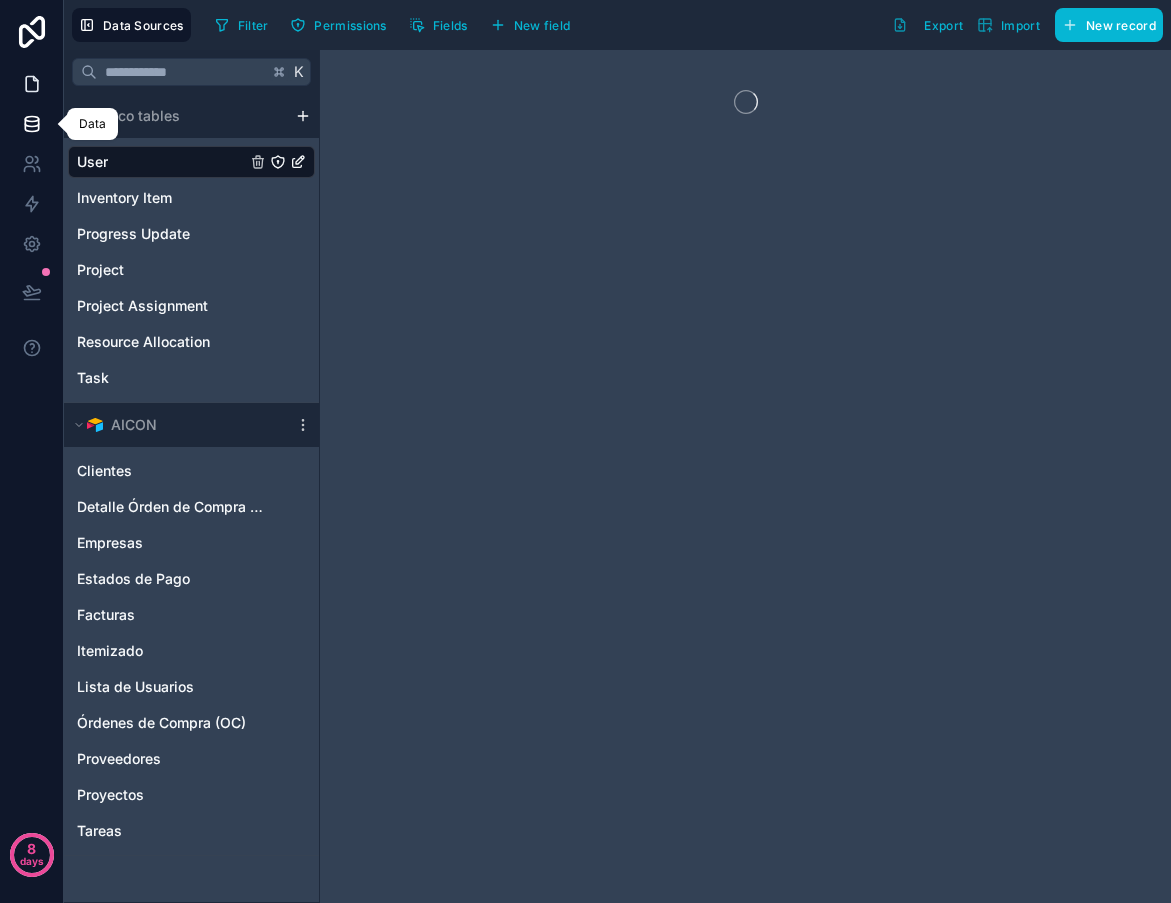 click 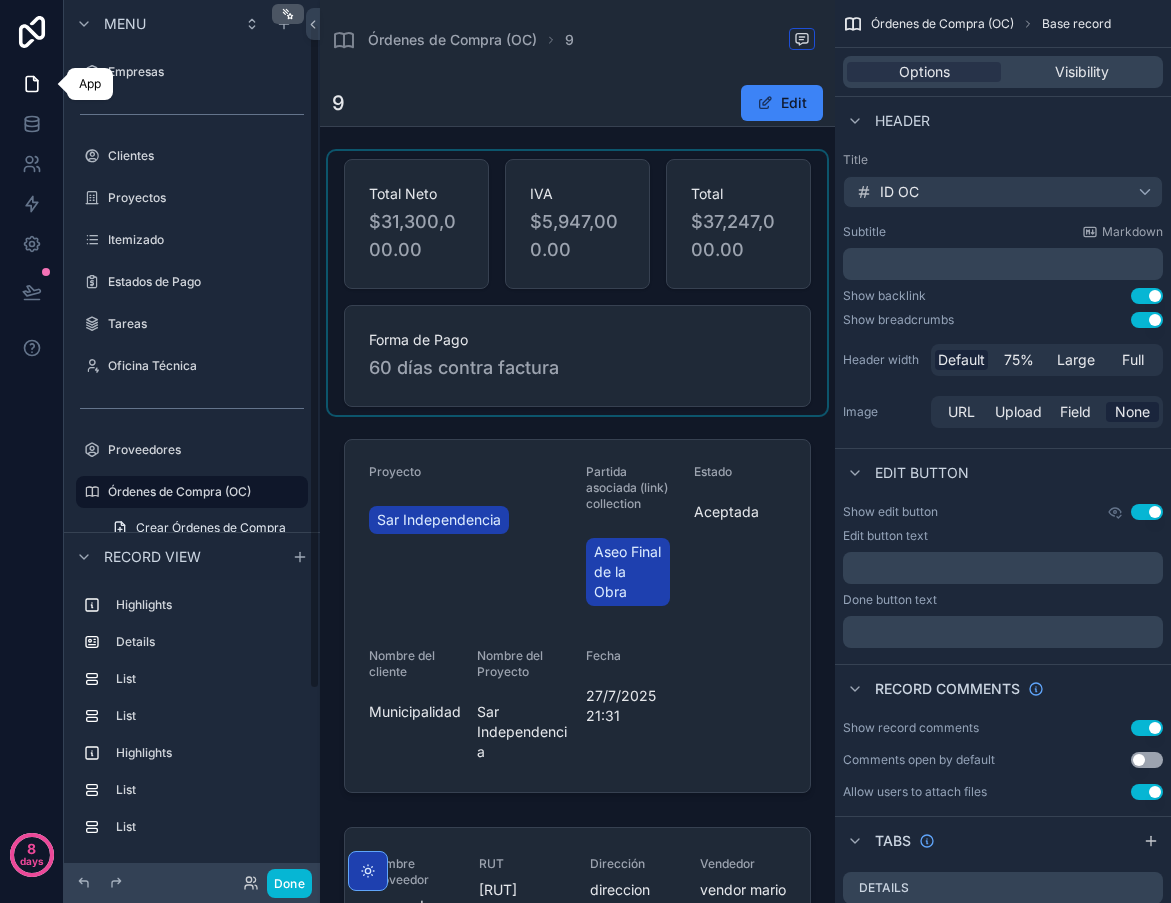 scroll, scrollTop: 30, scrollLeft: 0, axis: vertical 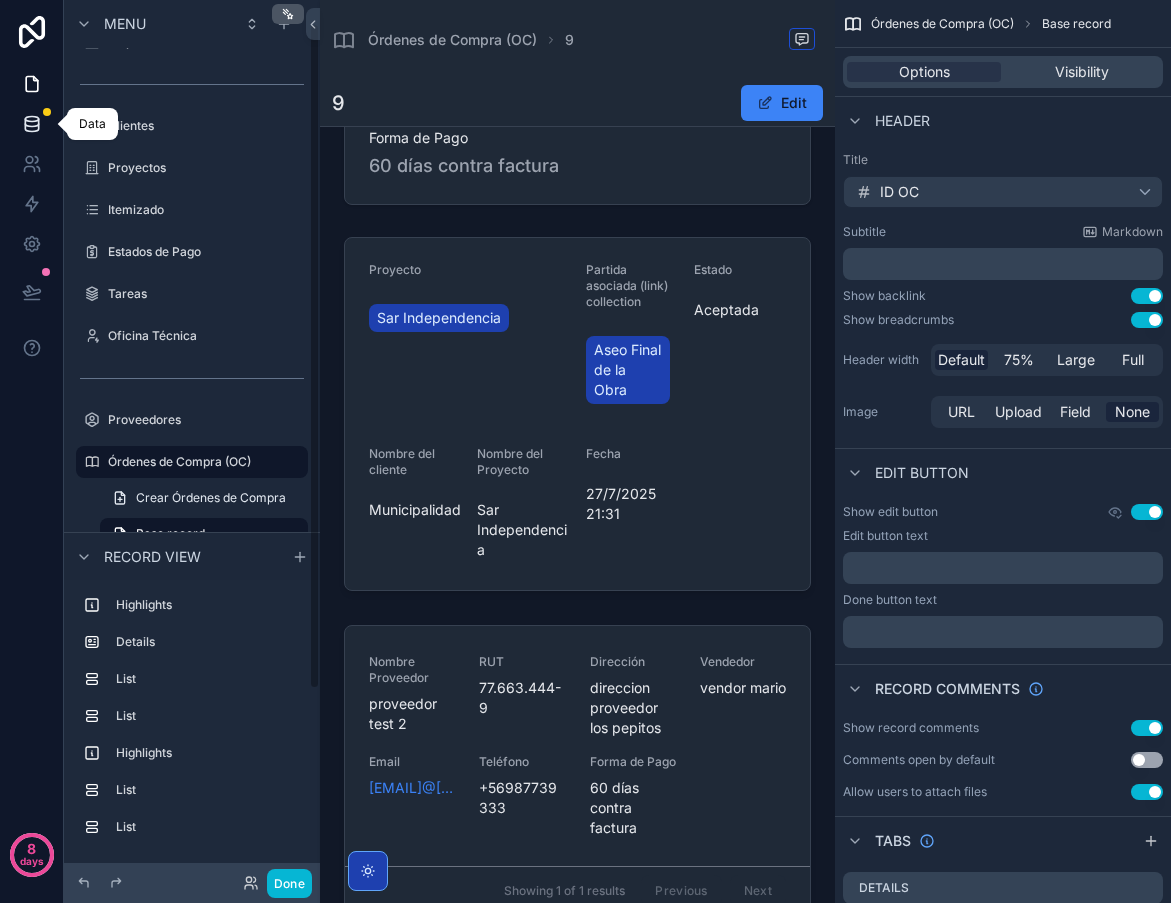 click at bounding box center [31, 124] 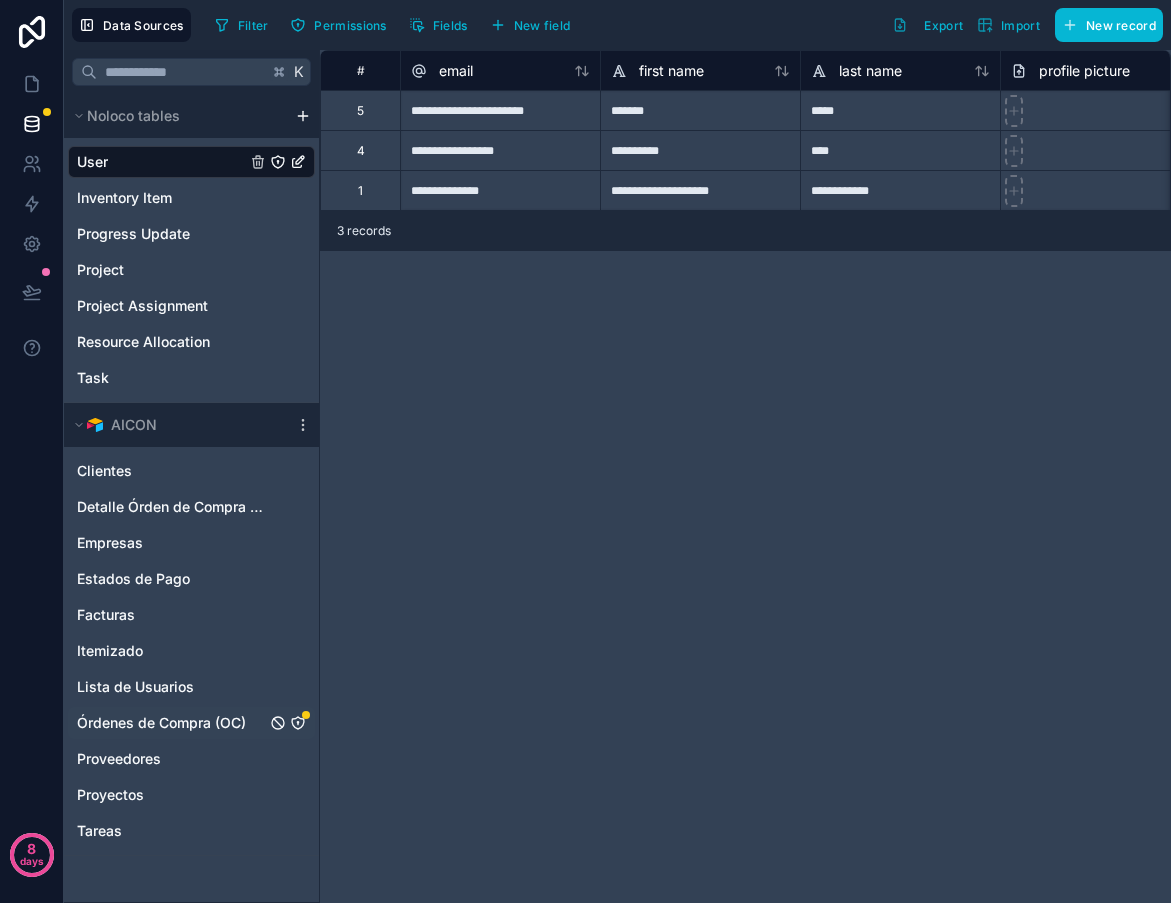 click on "Órdenes de Compra (OC)" at bounding box center [161, 723] 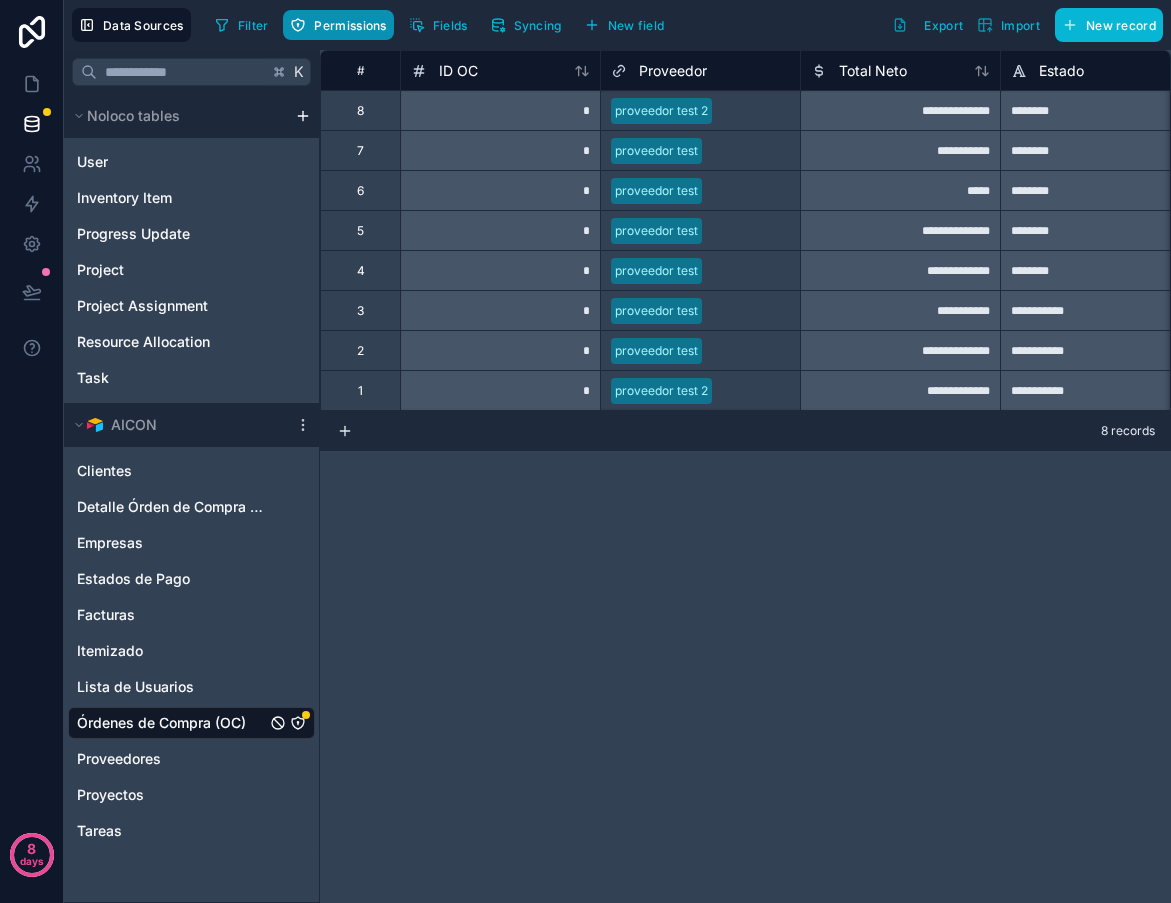 click on "Permissions" at bounding box center [350, 25] 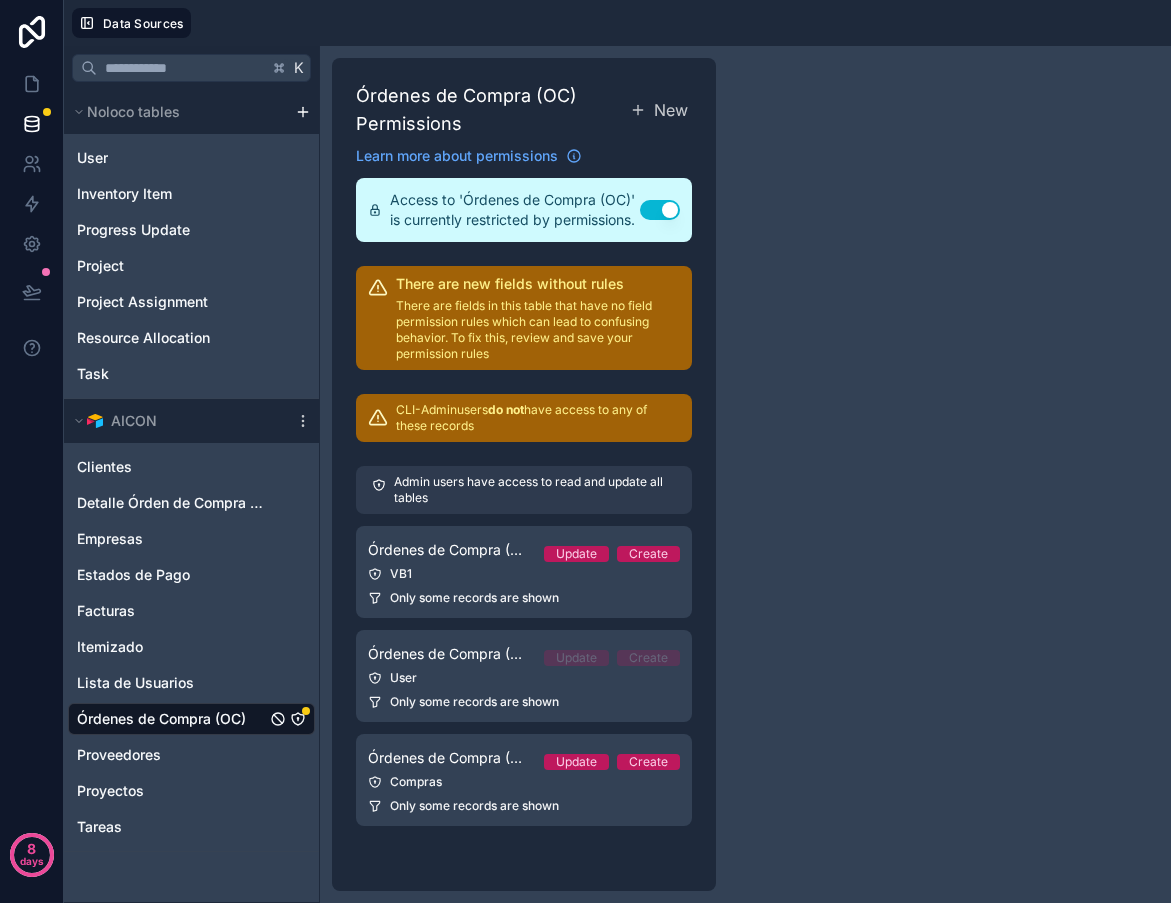 click on "Admin users have access to read and update all tables" at bounding box center [524, 490] 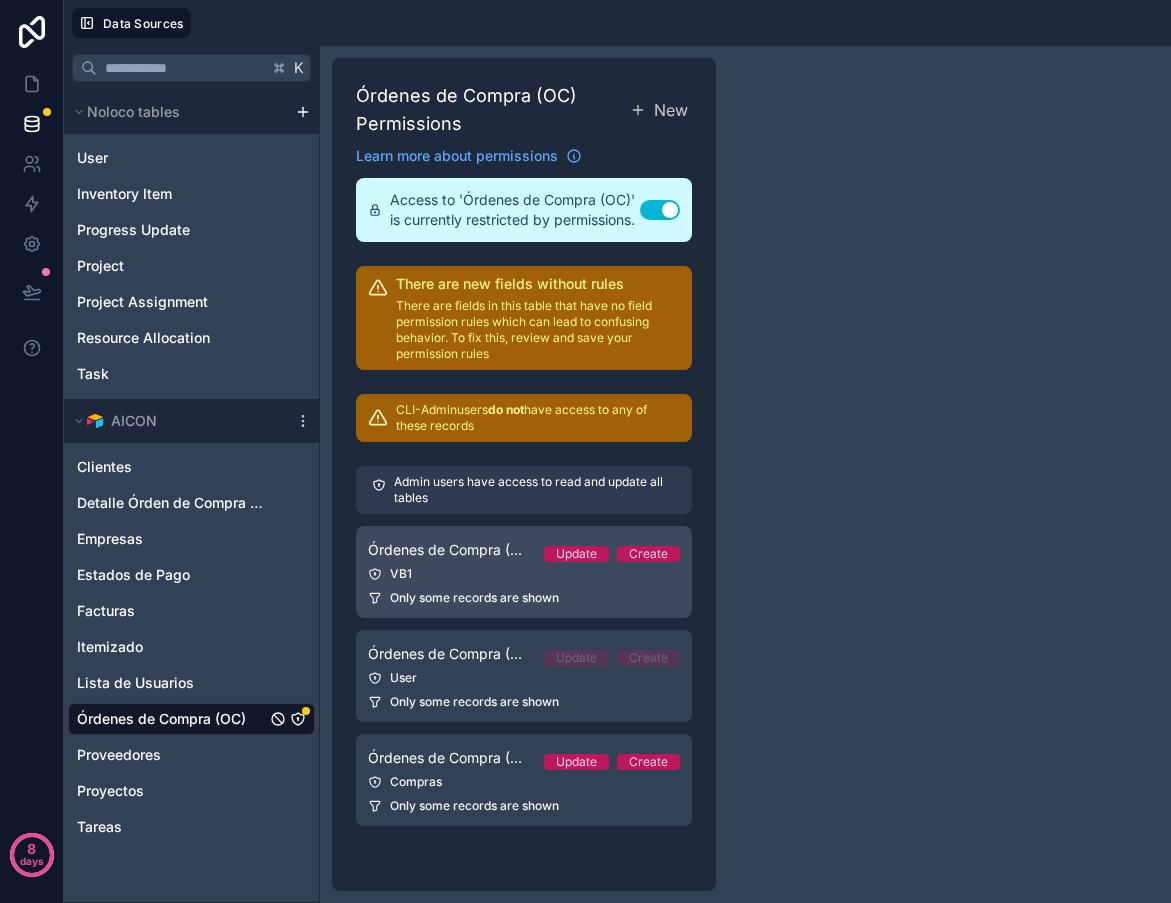 click on "Only some records are shown" at bounding box center (474, 598) 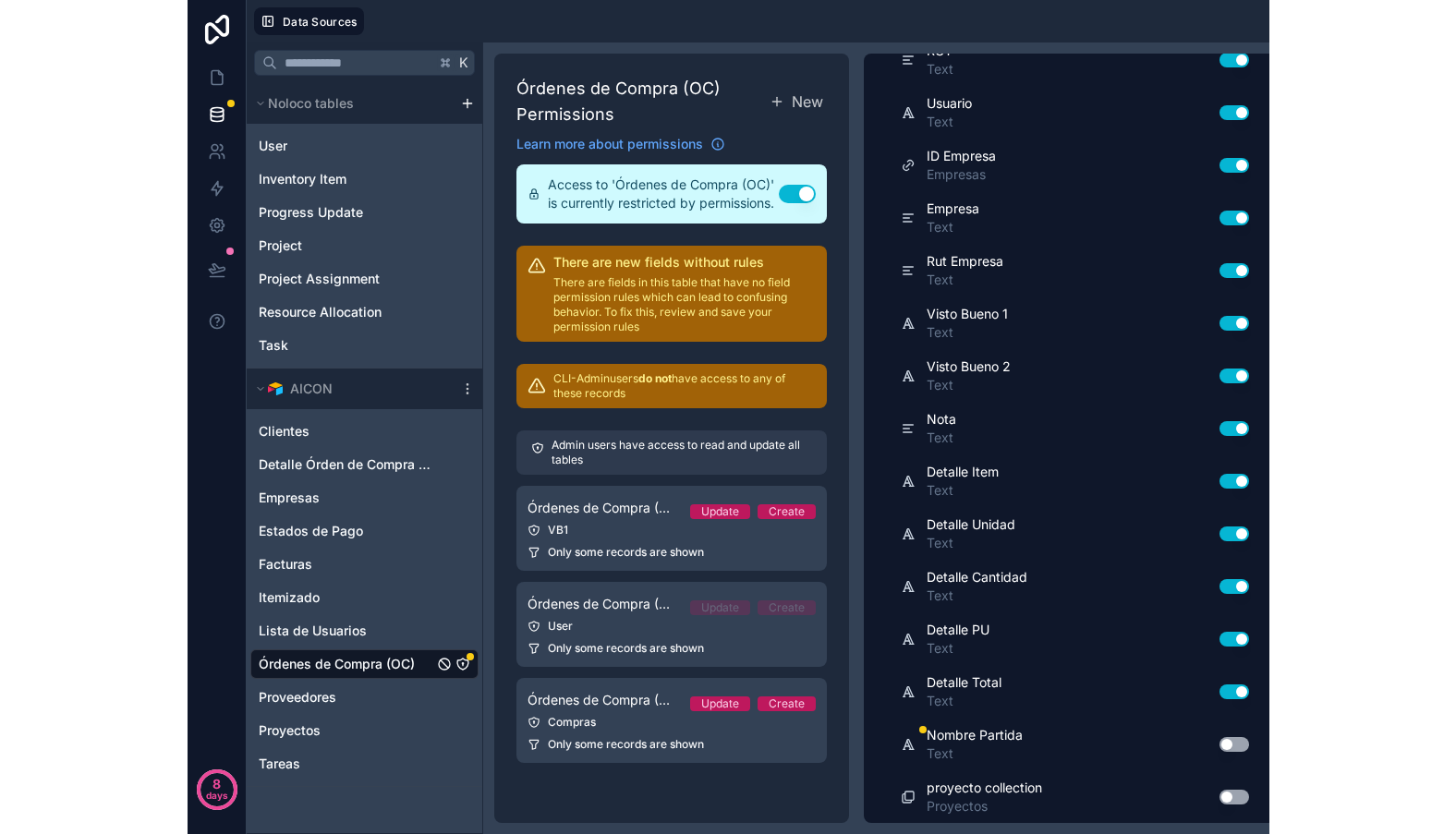 scroll, scrollTop: 1238, scrollLeft: 0, axis: vertical 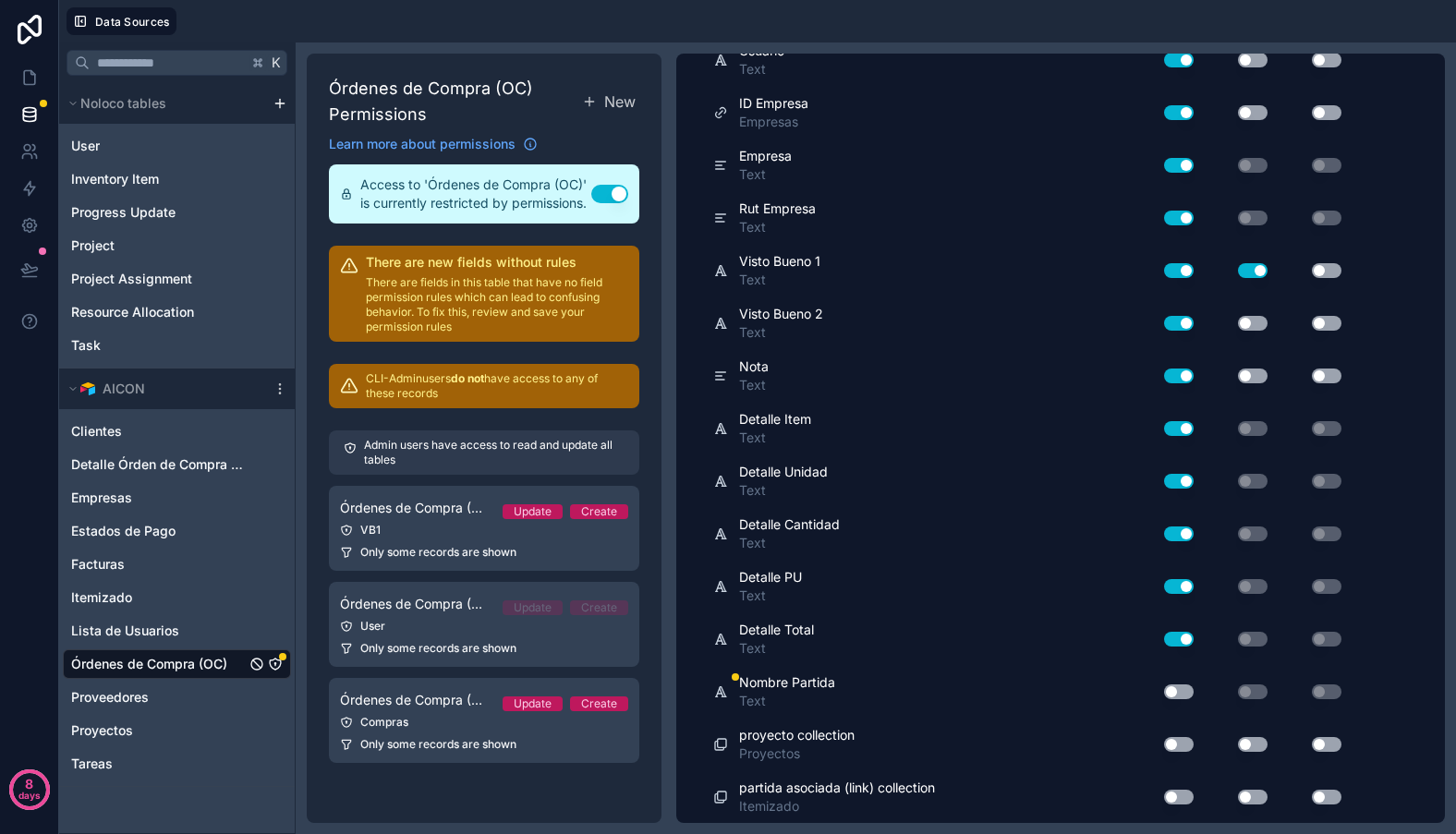 click on "Use setting" at bounding box center [1179, 692] 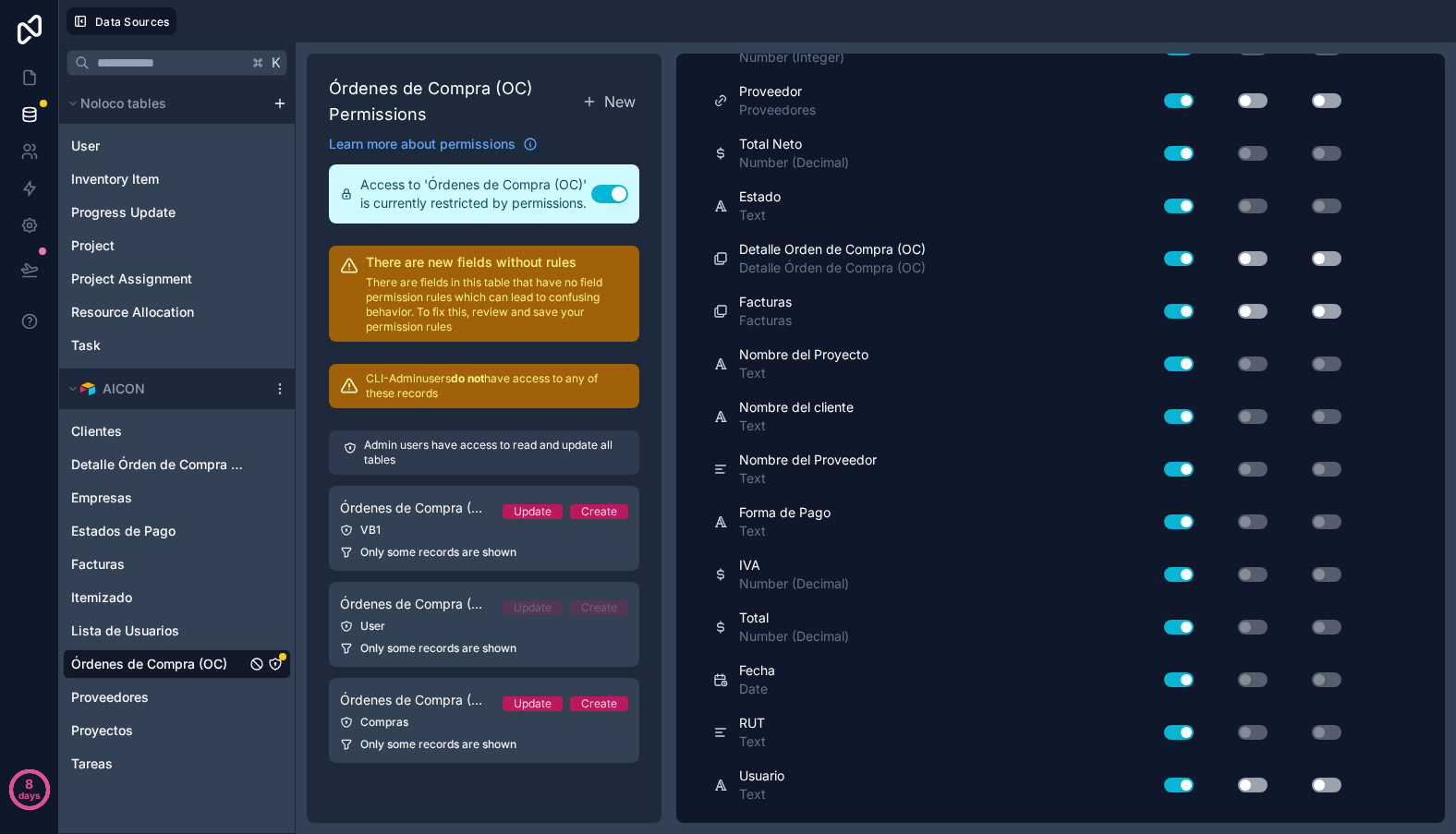 scroll, scrollTop: 0, scrollLeft: 0, axis: both 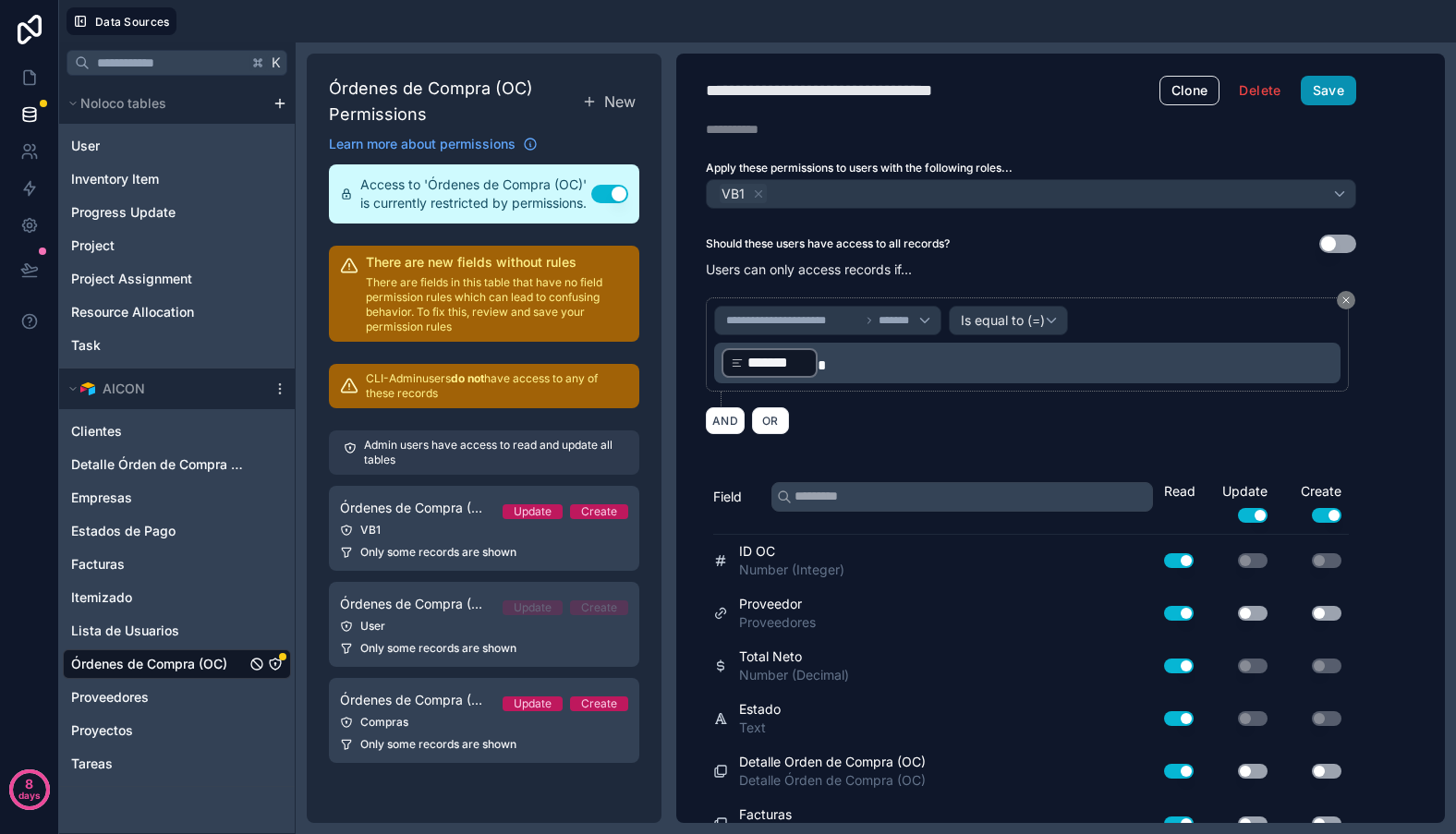 click on "Save" at bounding box center (1329, 91) 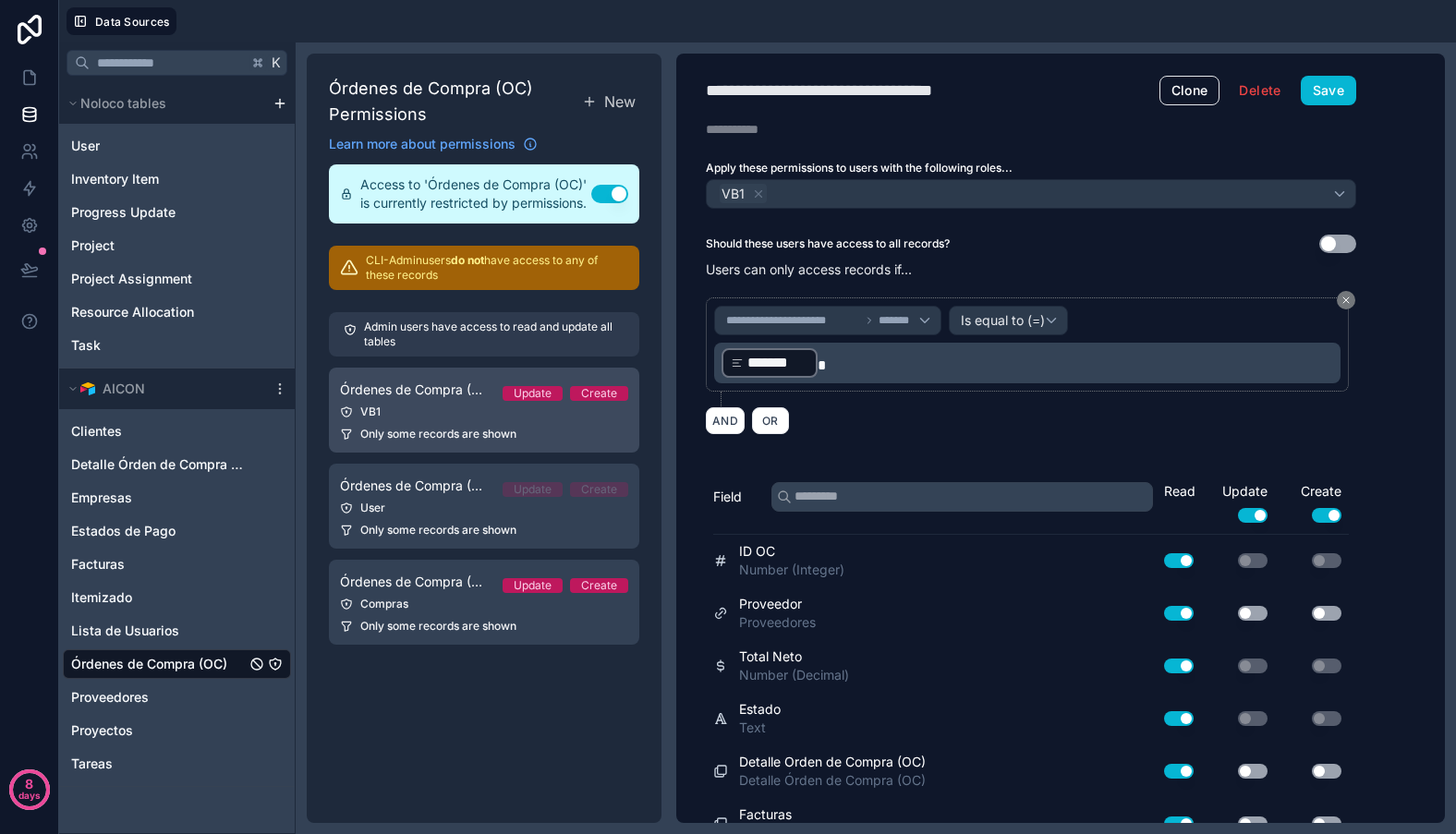 click on "Órdenes de Compra (OC) Permission 2 Update Create VB1 Only some records are shown" at bounding box center (484, 410) 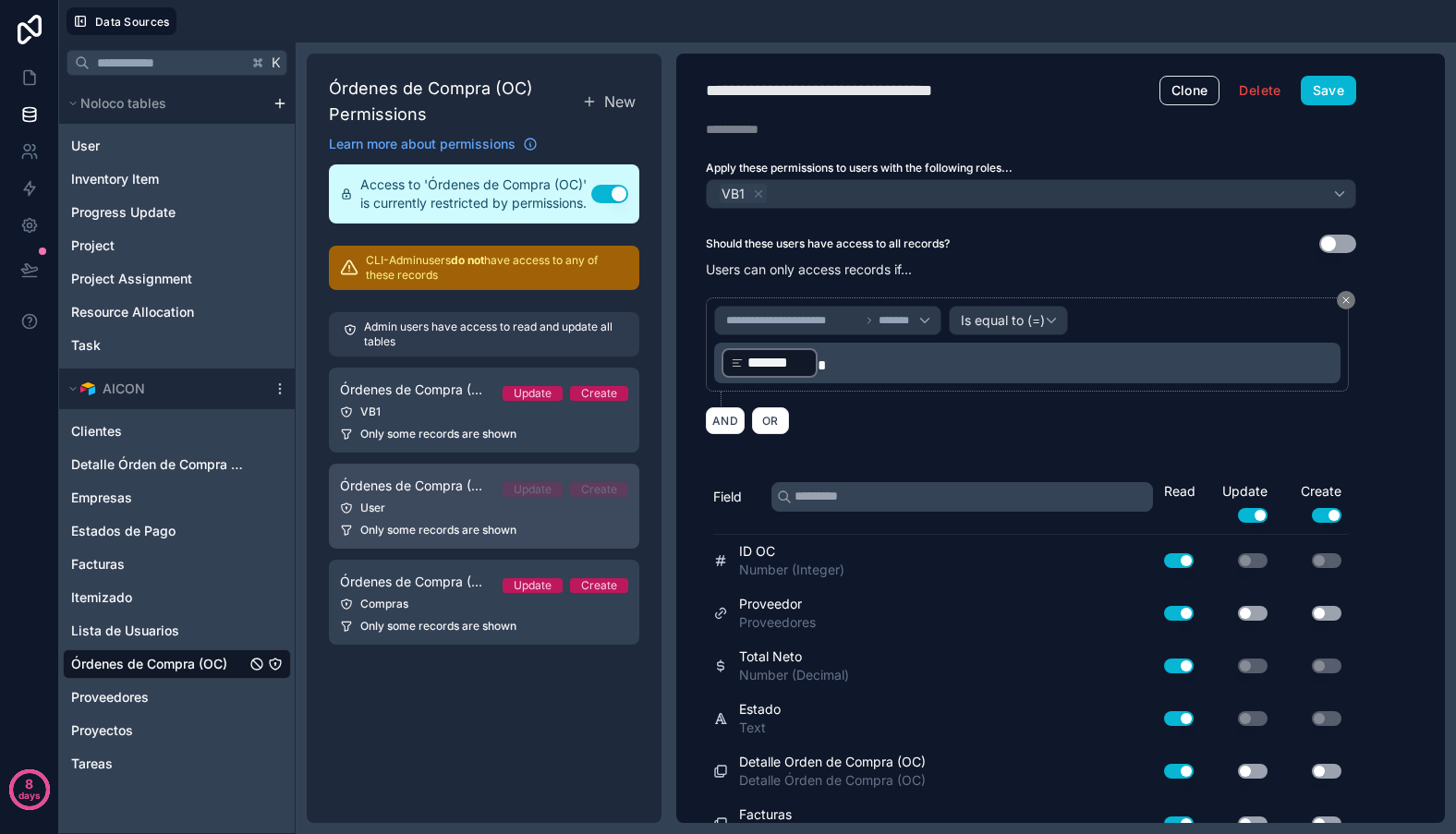 click on "Only some records are shown" at bounding box center (438, 530) 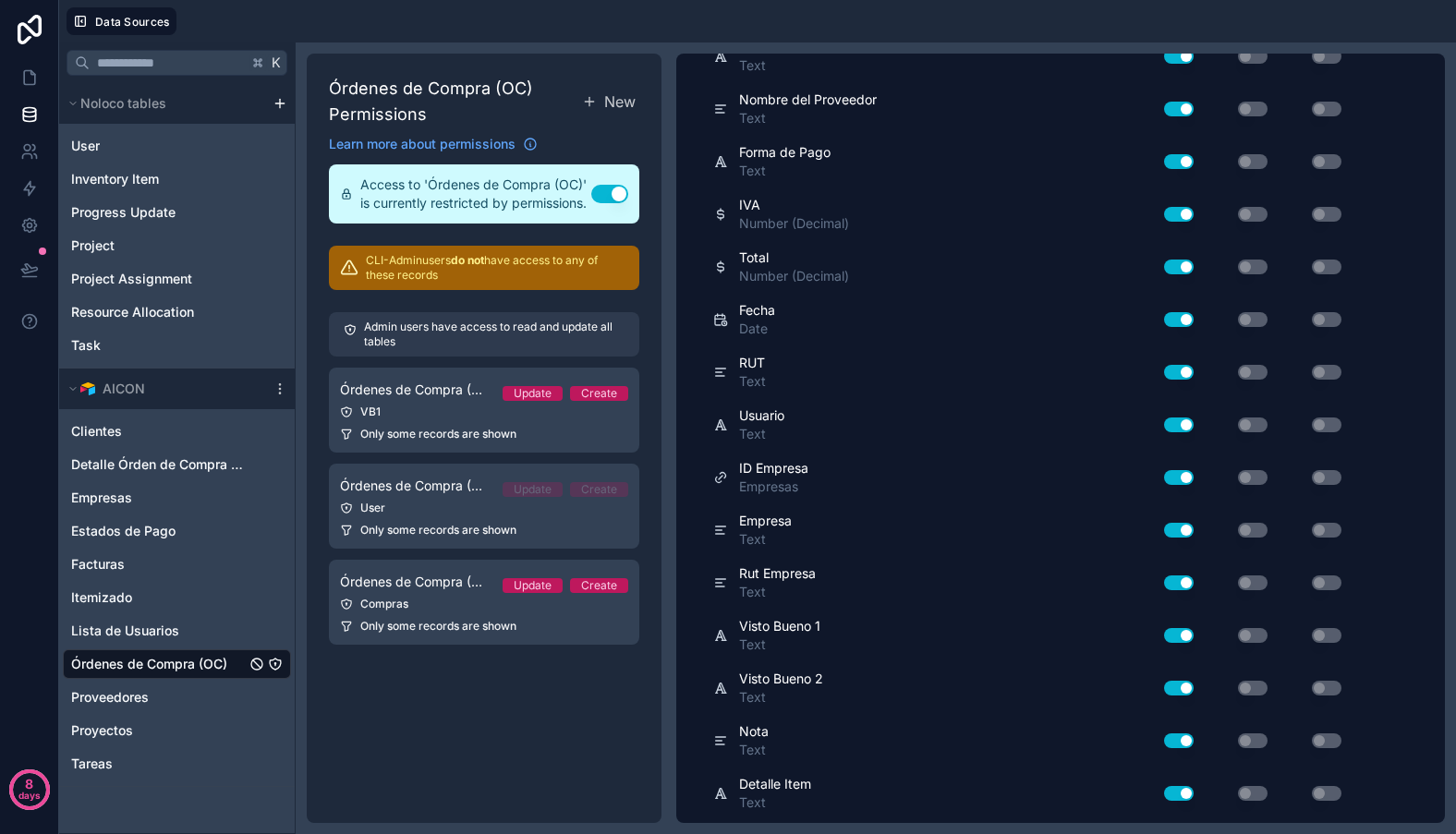 scroll, scrollTop: 1238, scrollLeft: 0, axis: vertical 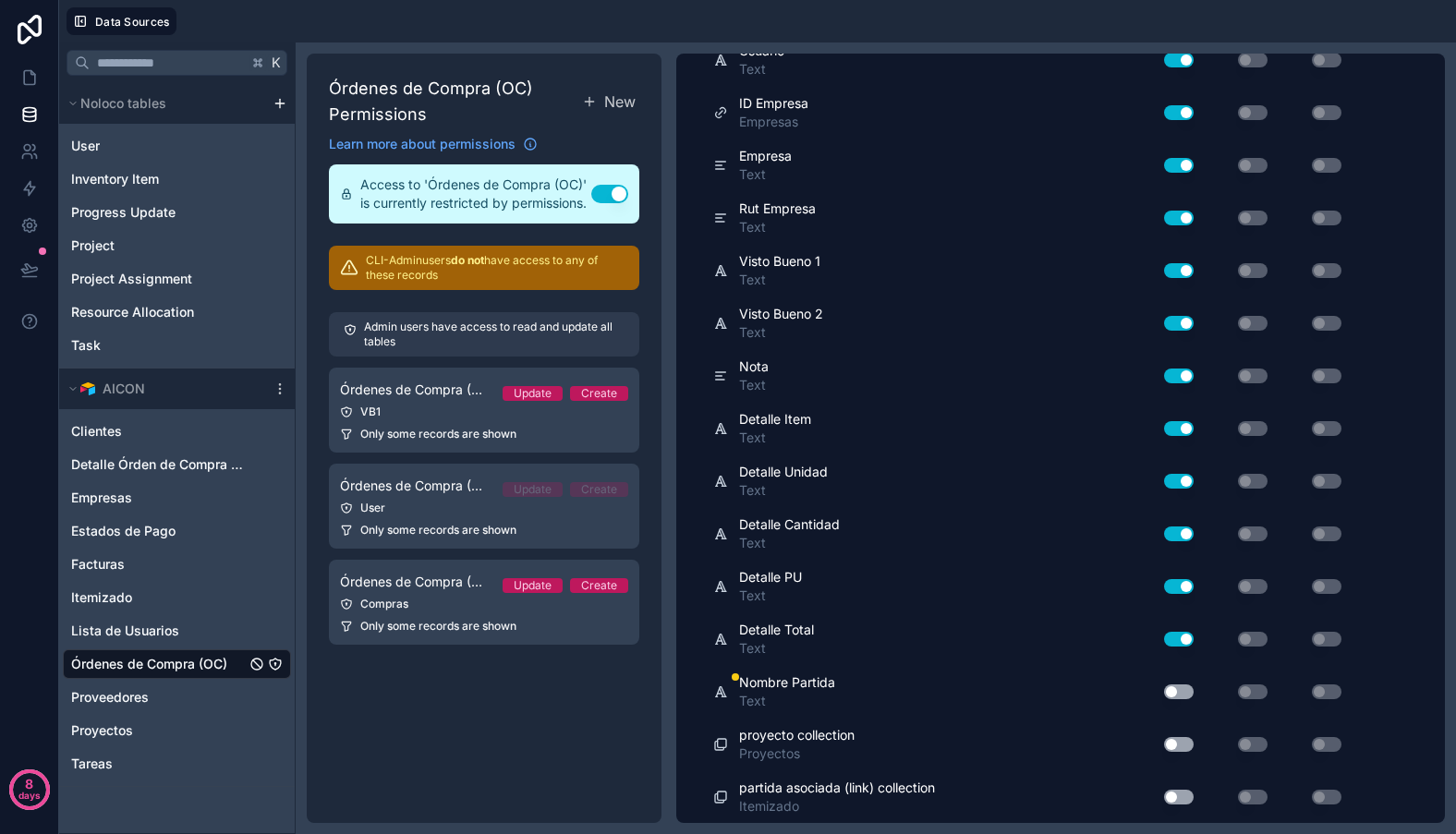 click on "Use setting" at bounding box center (1179, 692) 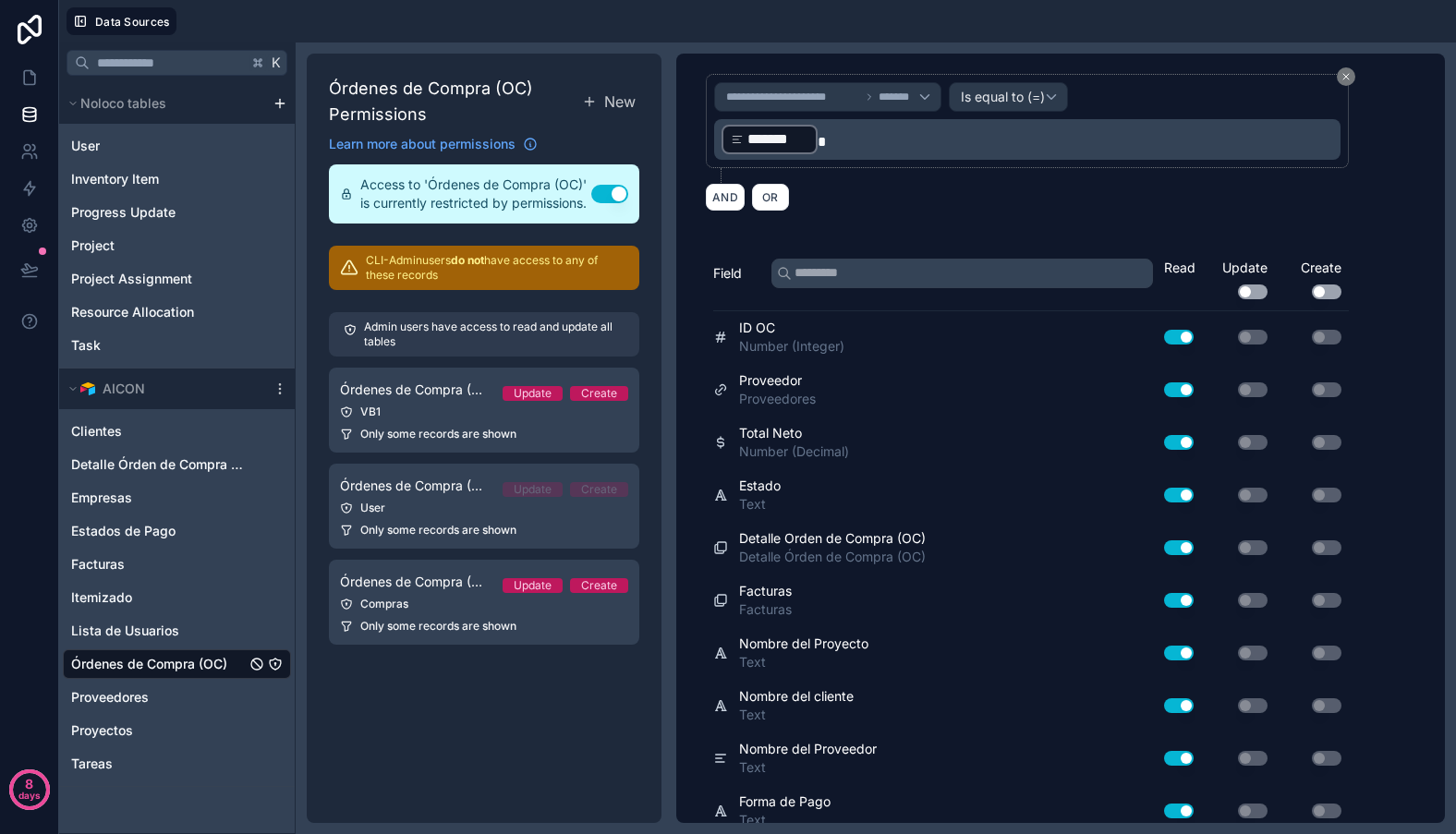 scroll, scrollTop: 0, scrollLeft: 0, axis: both 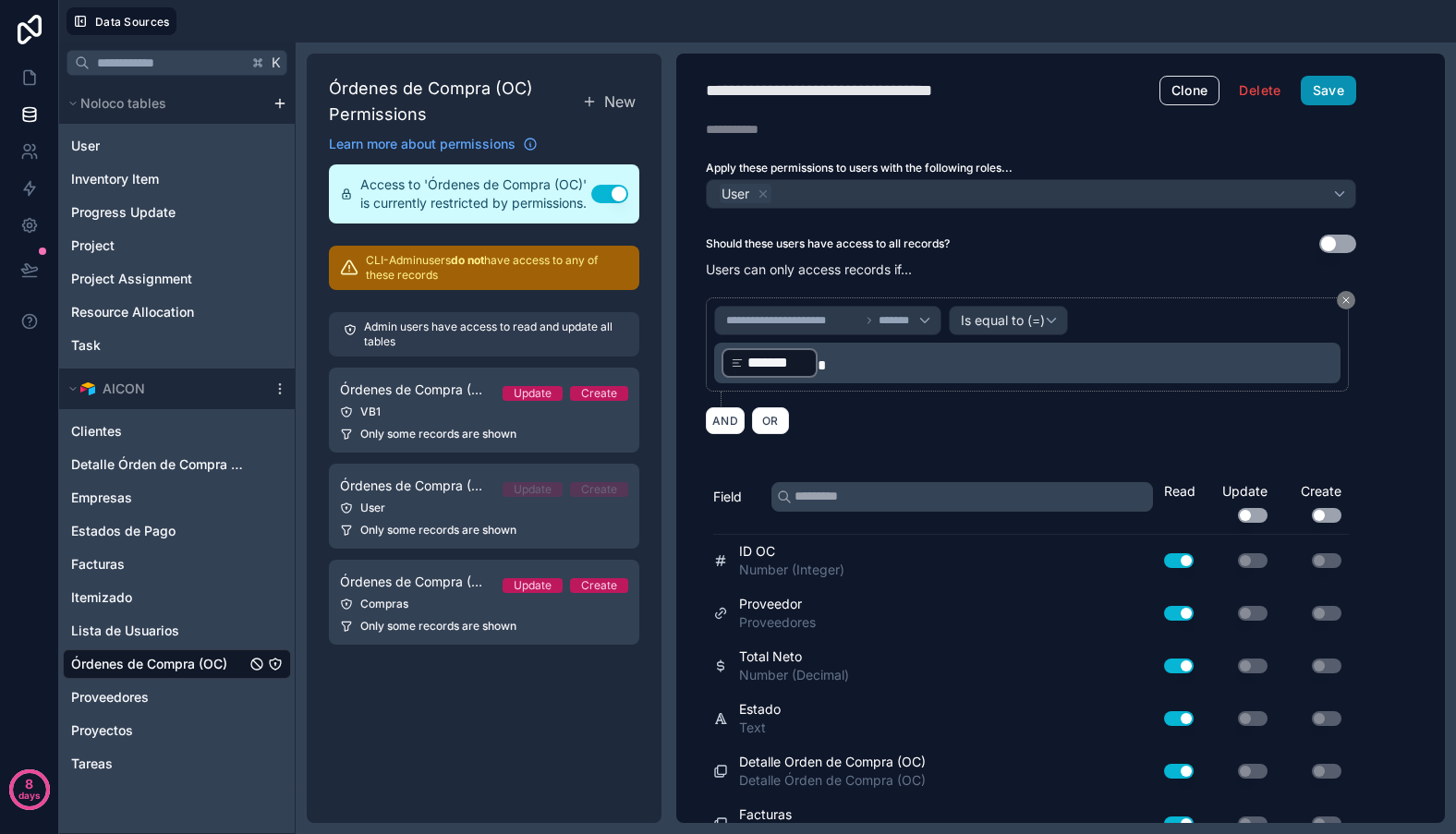 click on "Save" at bounding box center [1329, 91] 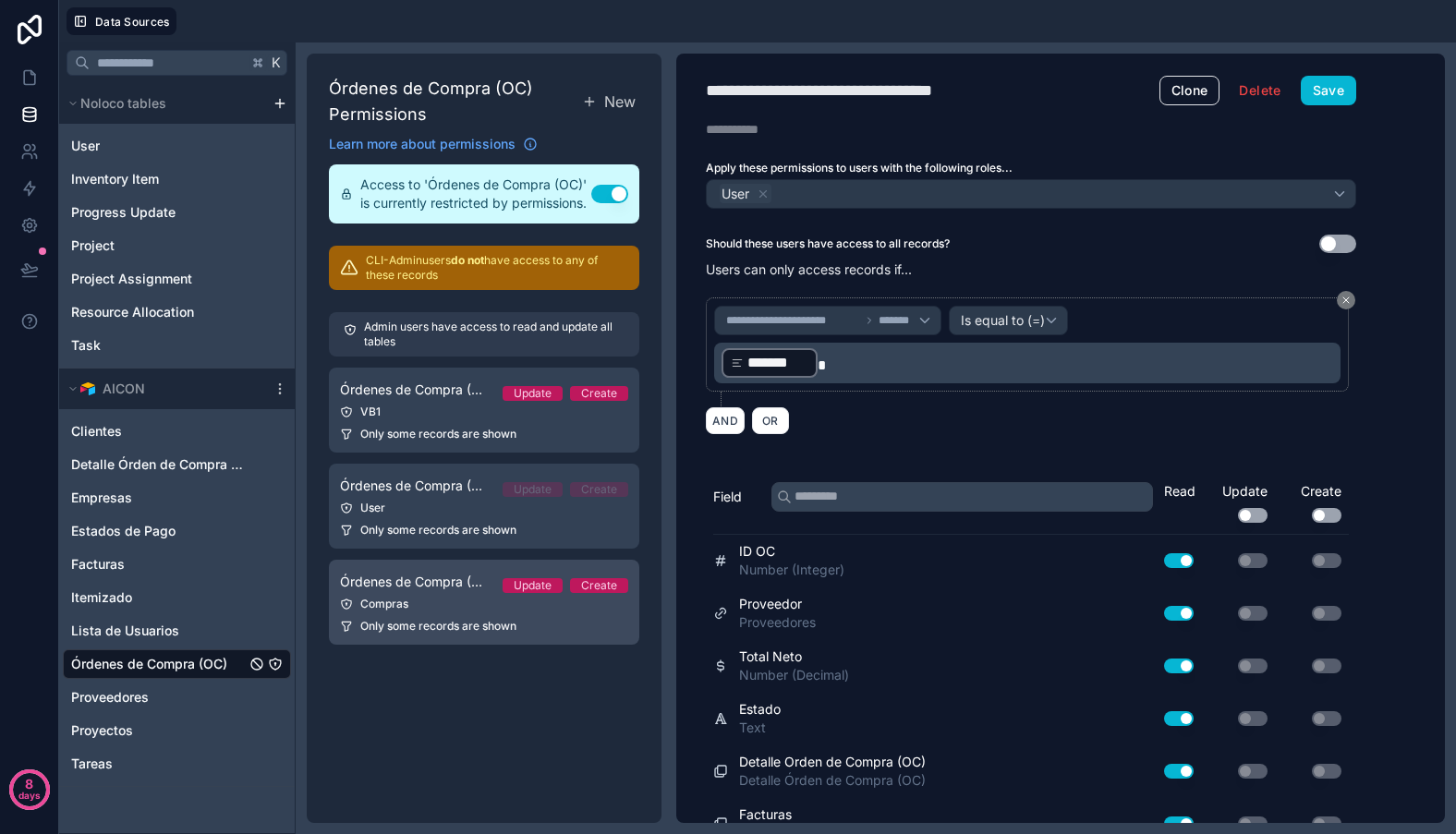 click on "Compras" at bounding box center (484, 604) 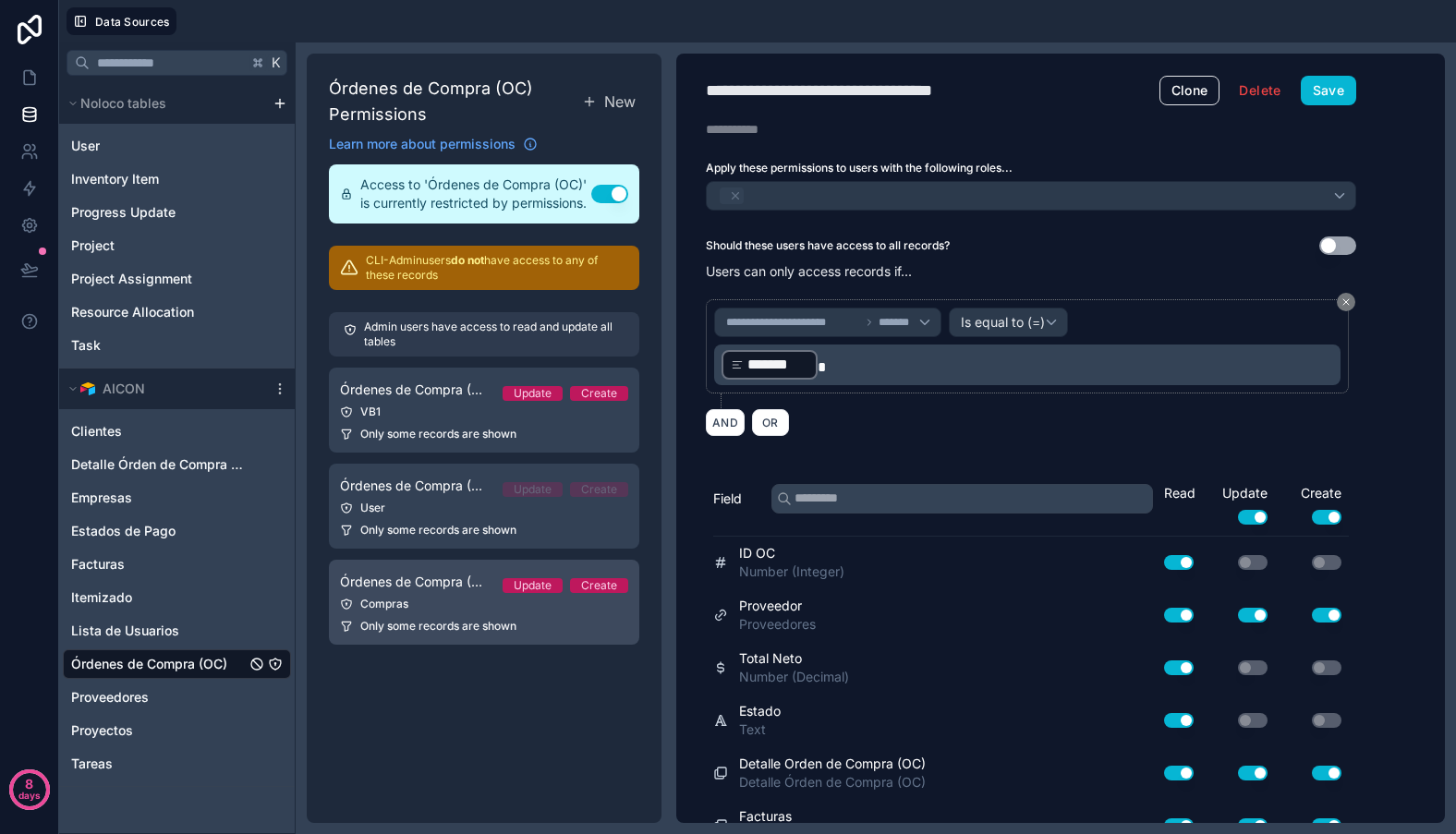 click on "Compras" at bounding box center [484, 604] 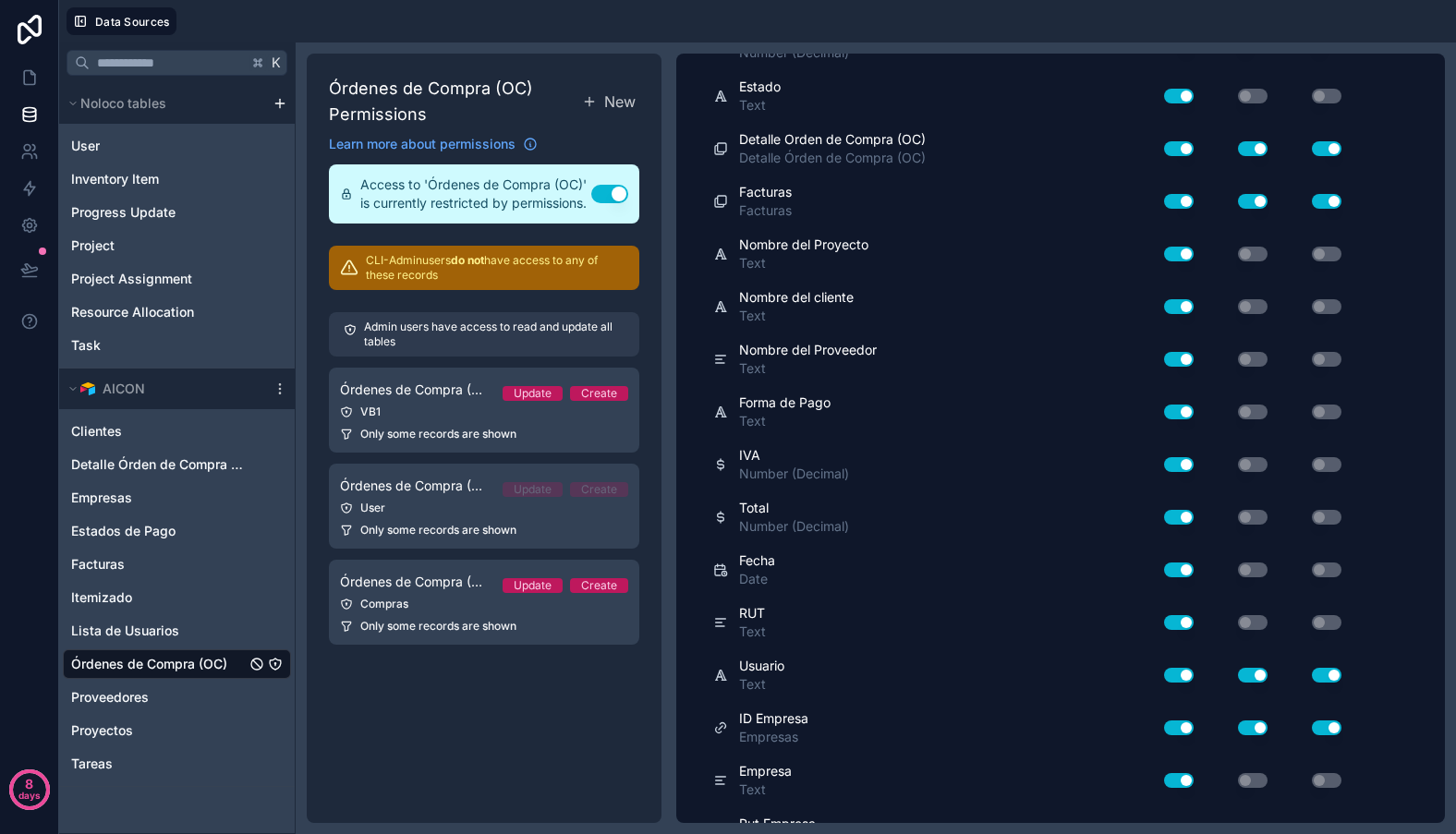 scroll, scrollTop: 1238, scrollLeft: 0, axis: vertical 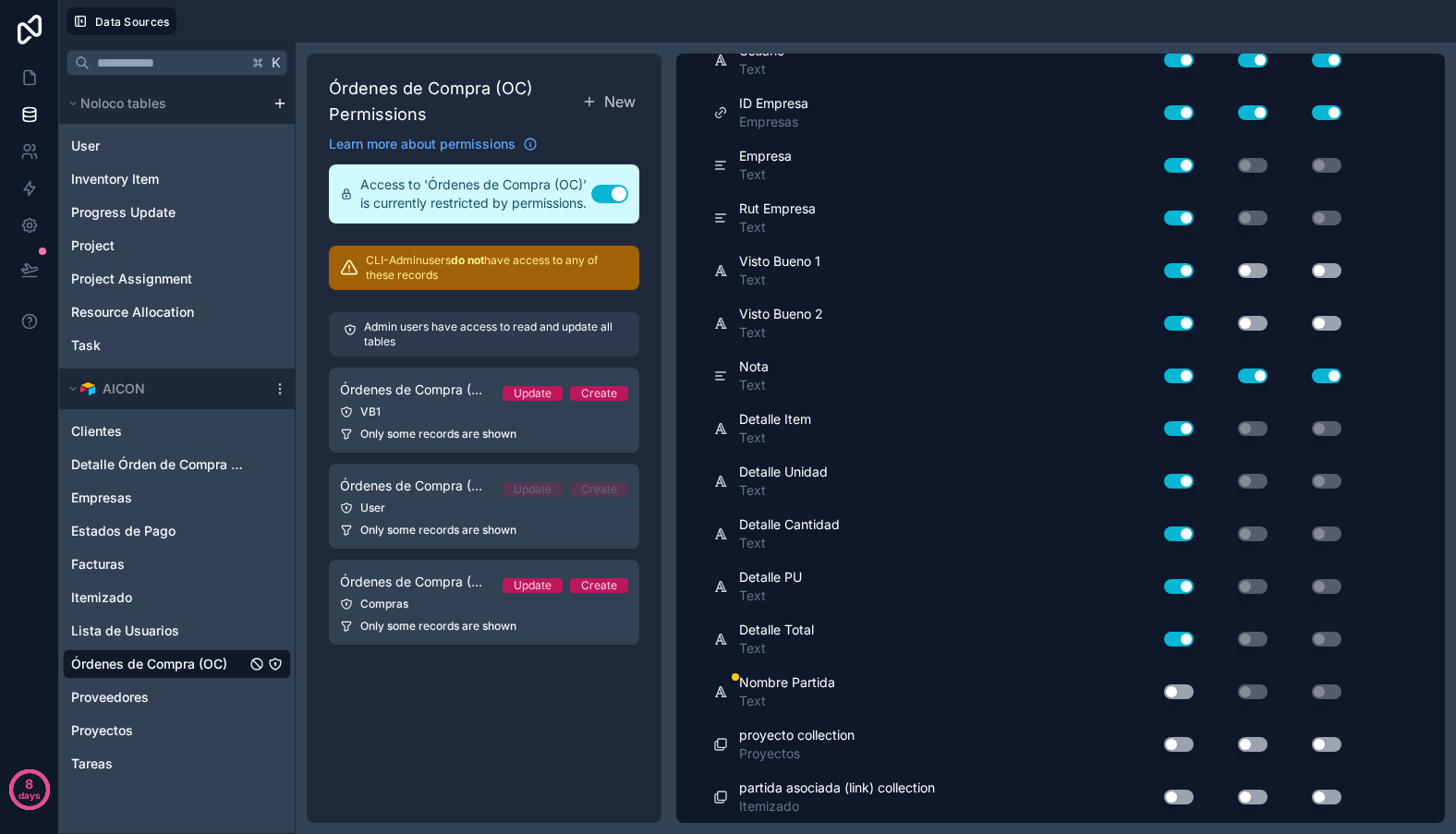 click on "Use setting" at bounding box center (1179, 692) 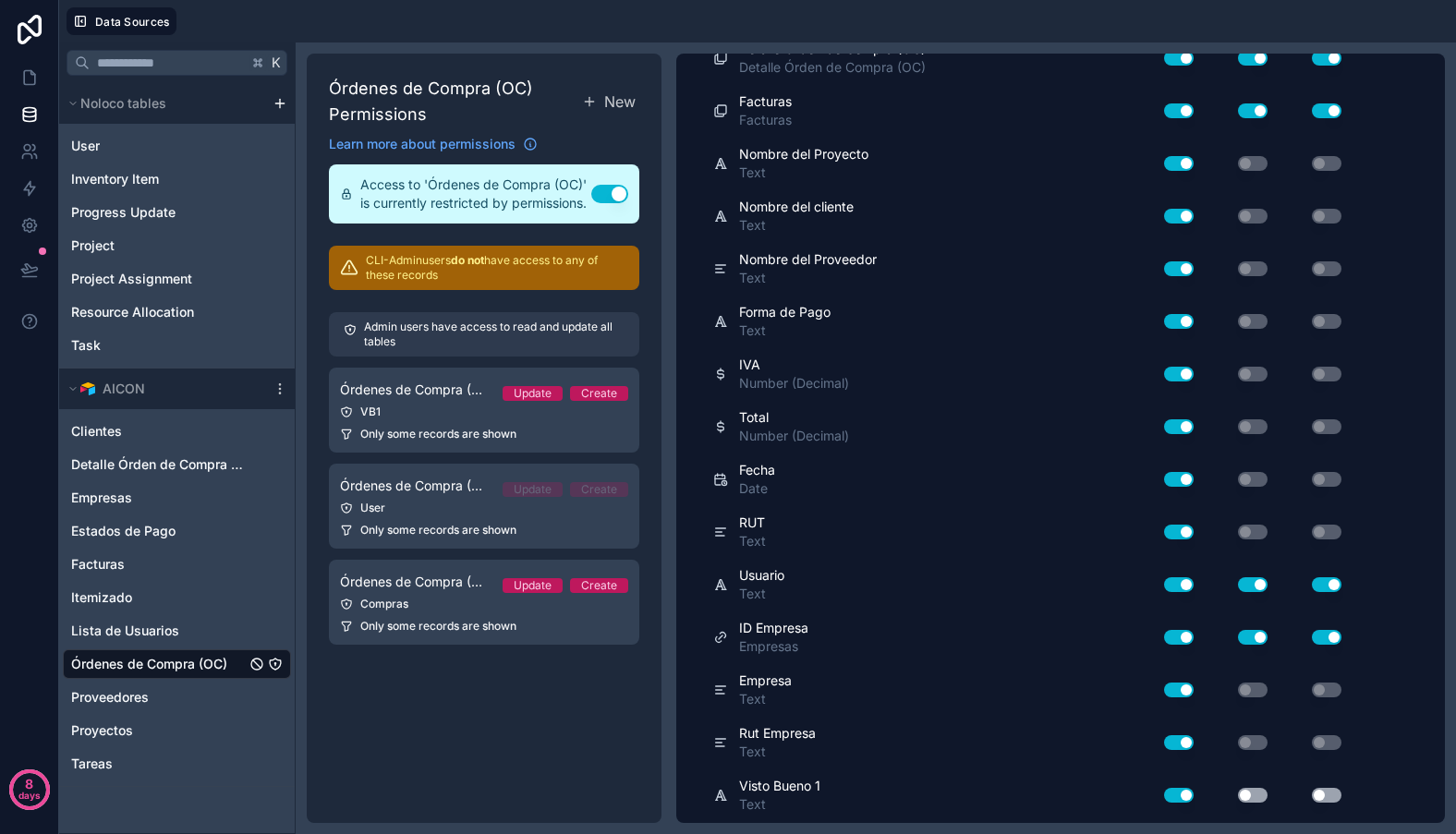scroll, scrollTop: 0, scrollLeft: 0, axis: both 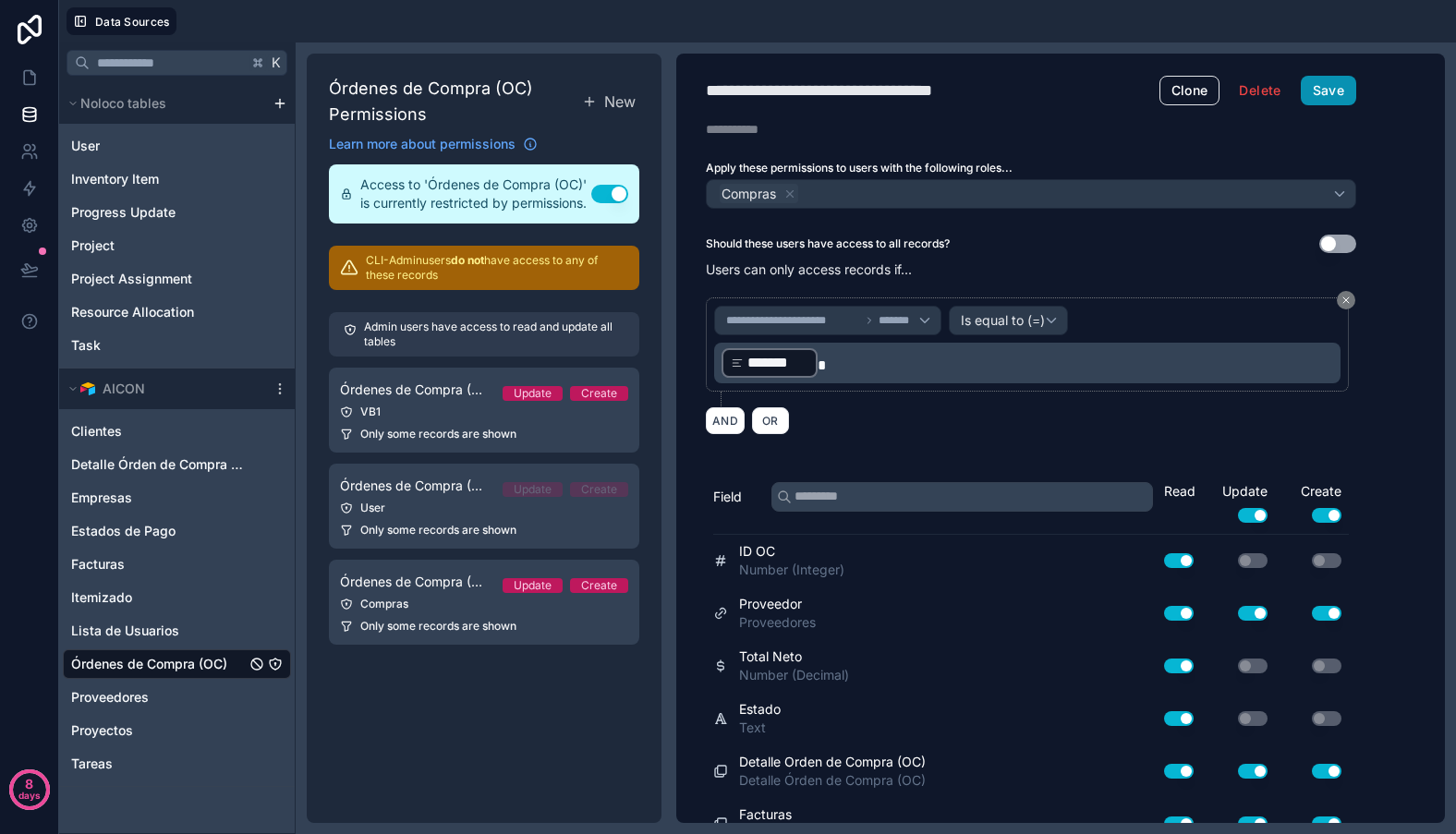 click on "Save" at bounding box center [1329, 91] 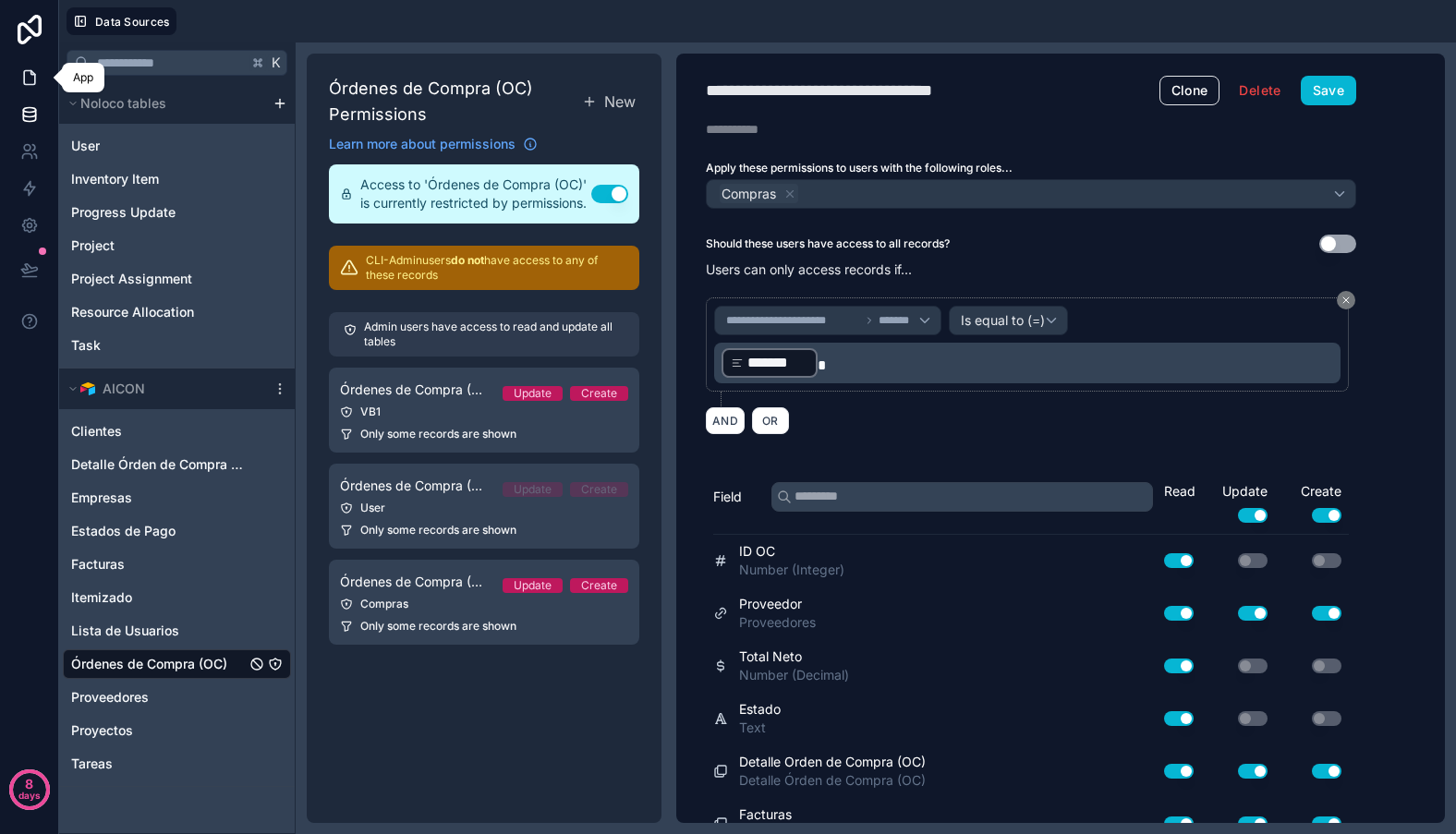 click 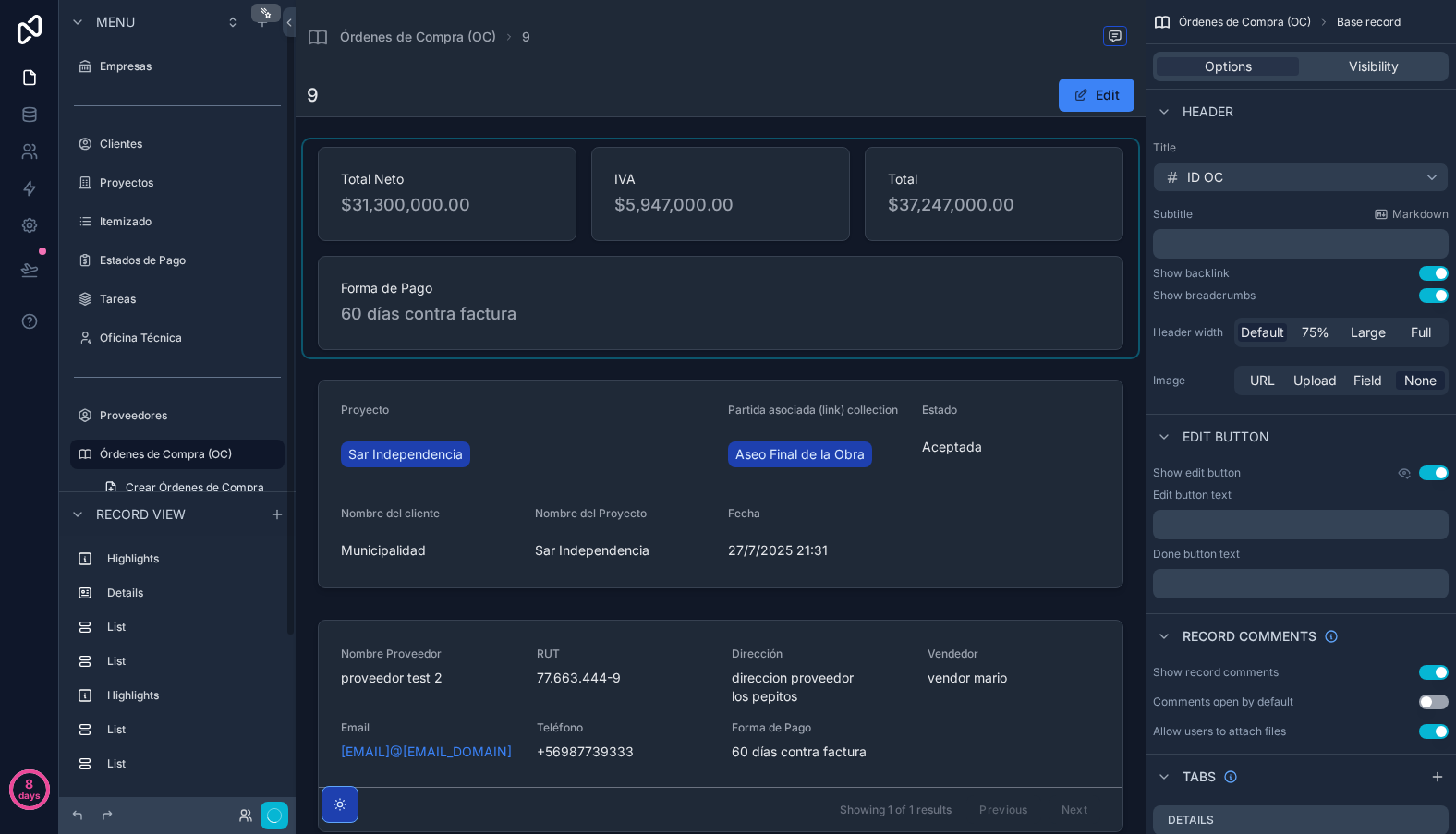 scroll, scrollTop: 28, scrollLeft: 0, axis: vertical 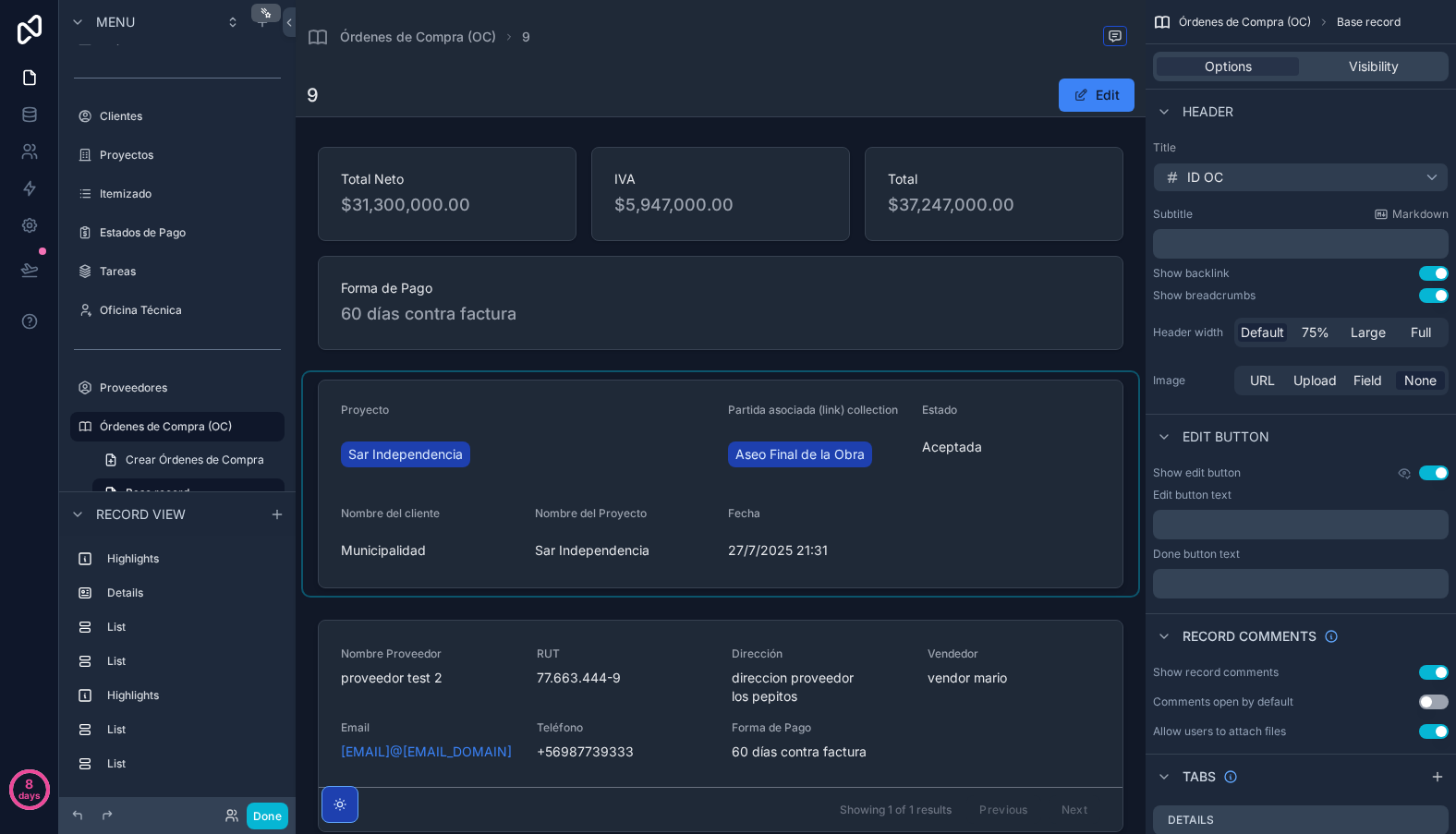 click at bounding box center [721, 484] 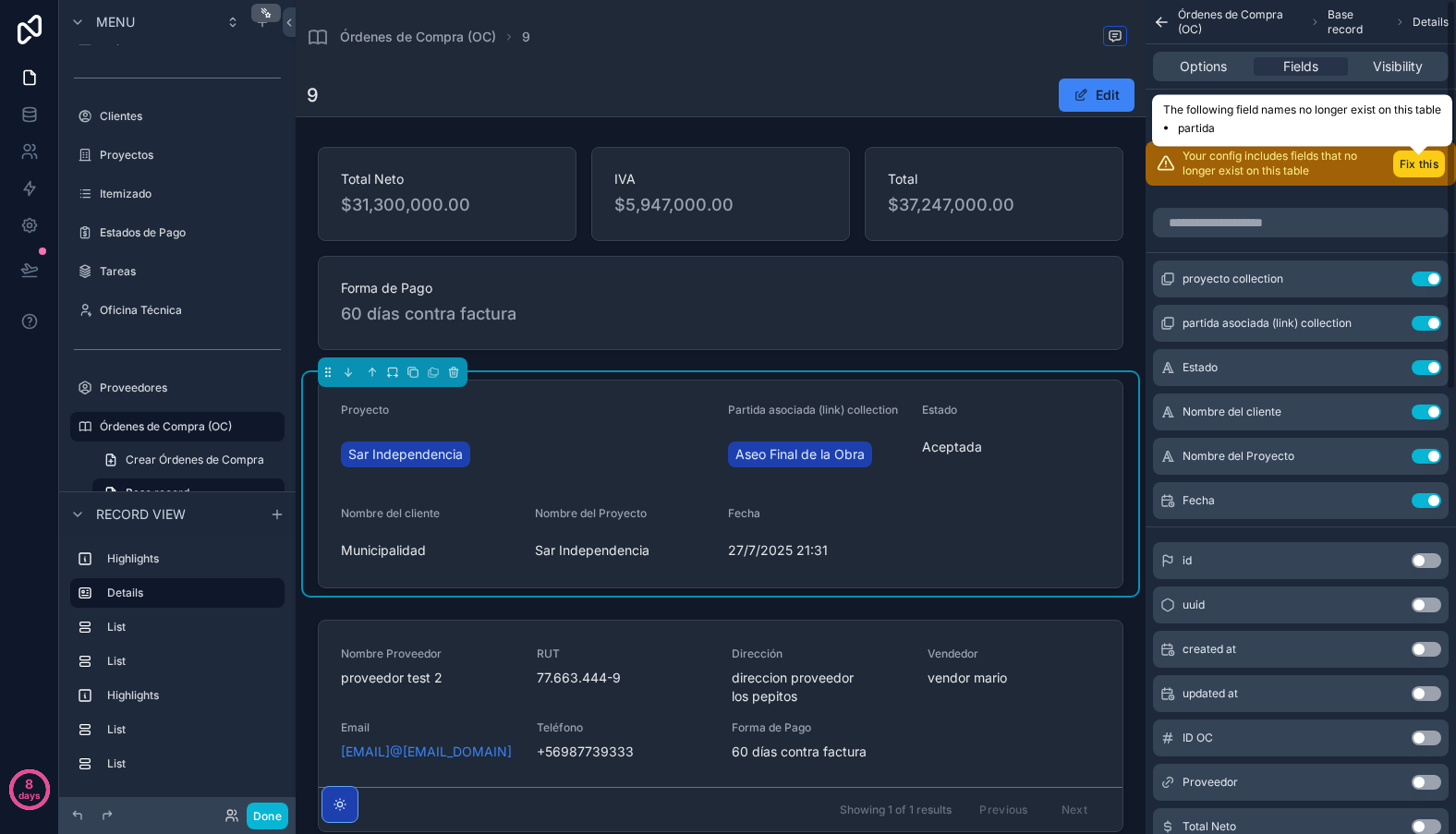 click on "Fix this" at bounding box center [1419, 163] 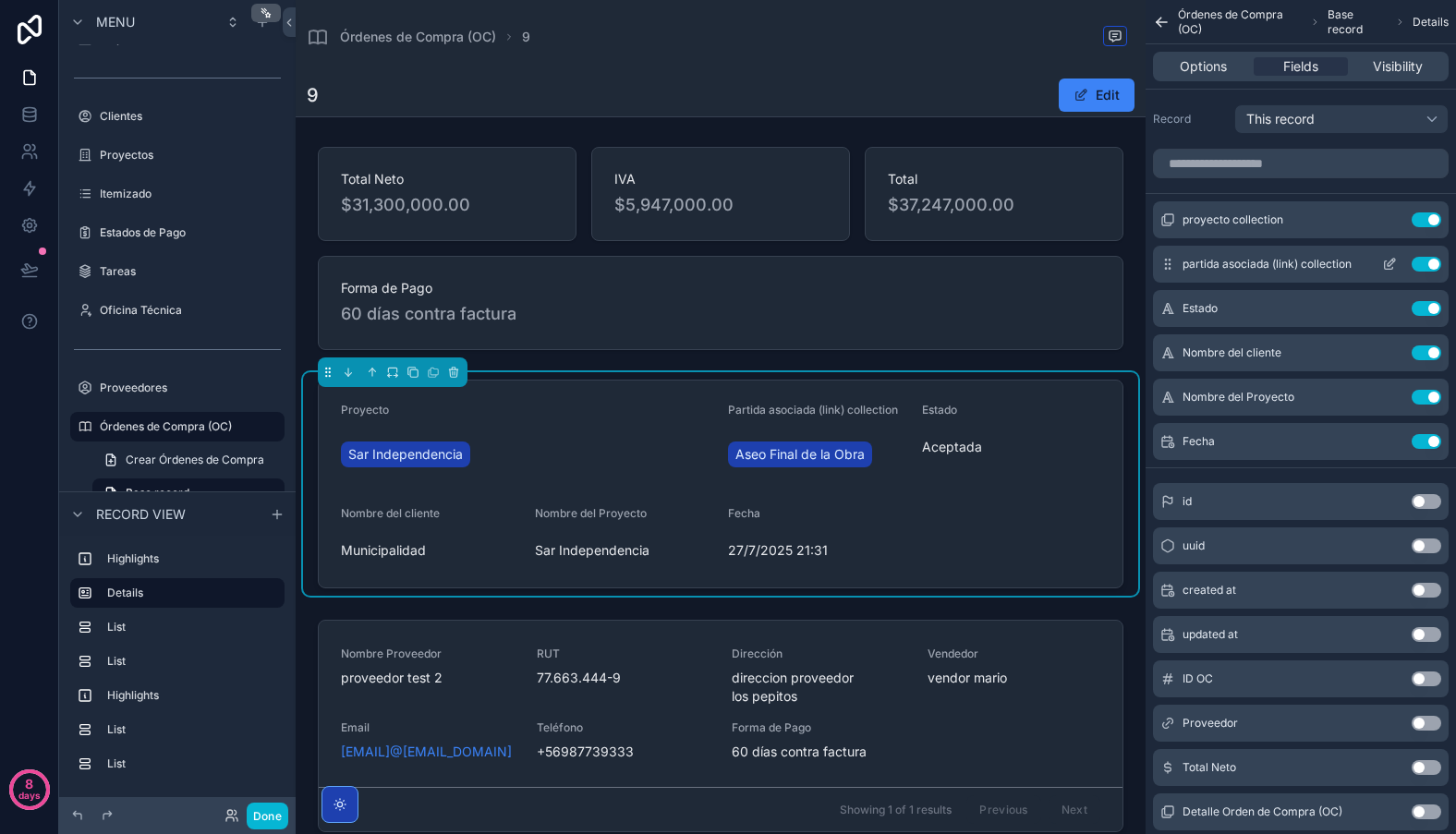 click 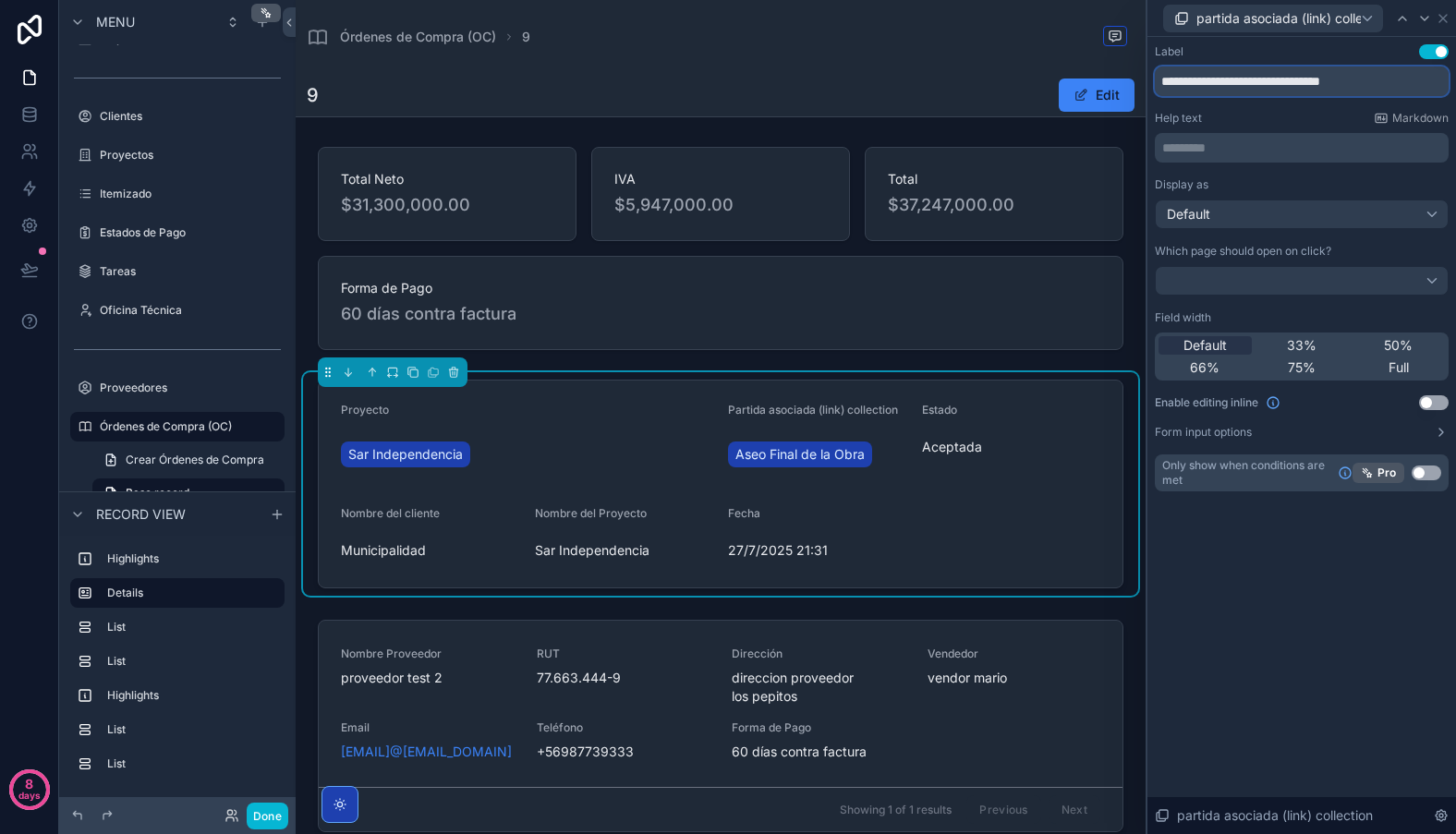 drag, startPoint x: 1206, startPoint y: 82, endPoint x: 1424, endPoint y: 79, distance: 218.02064 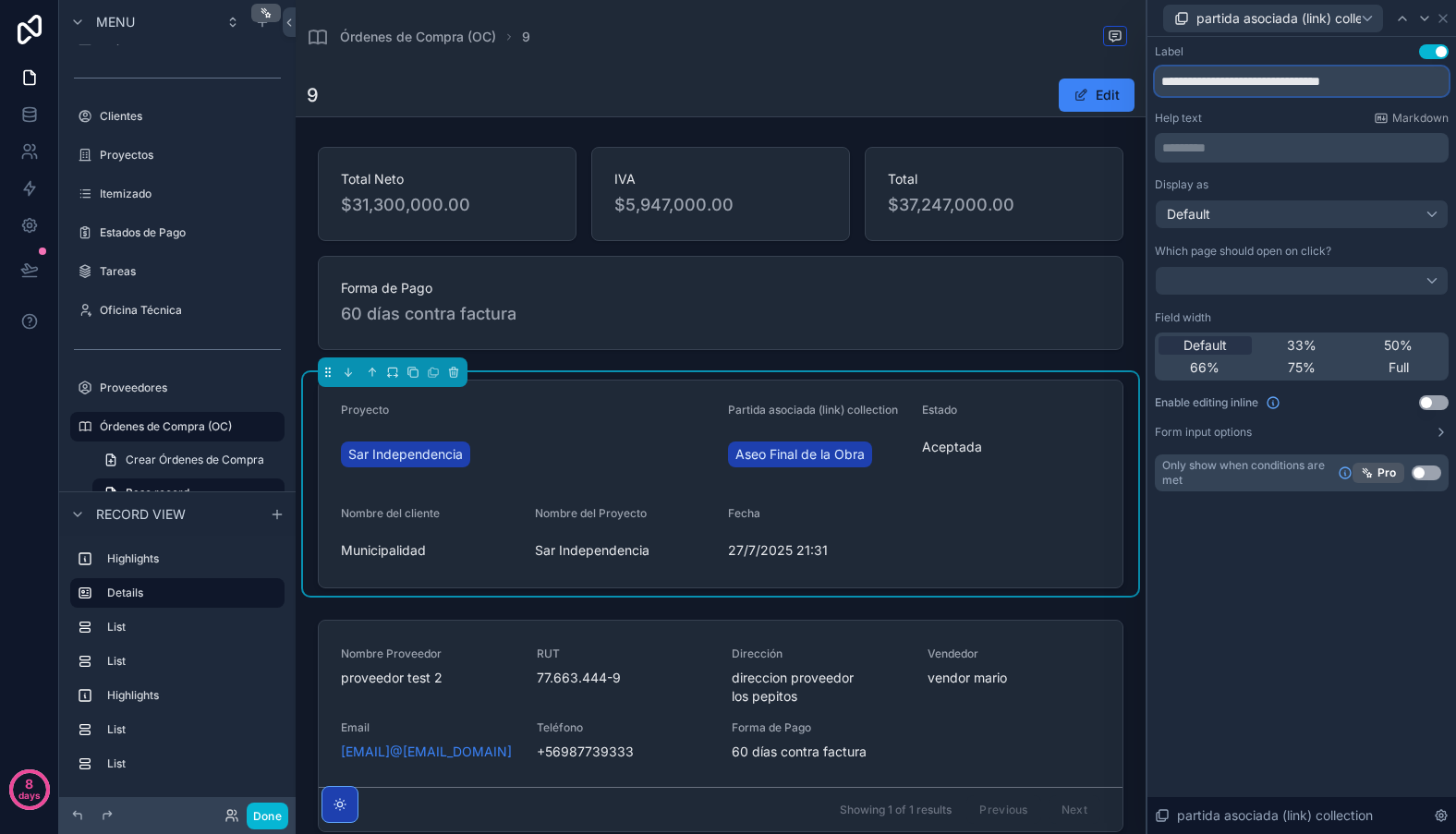 click on "**********" at bounding box center (1302, 81) 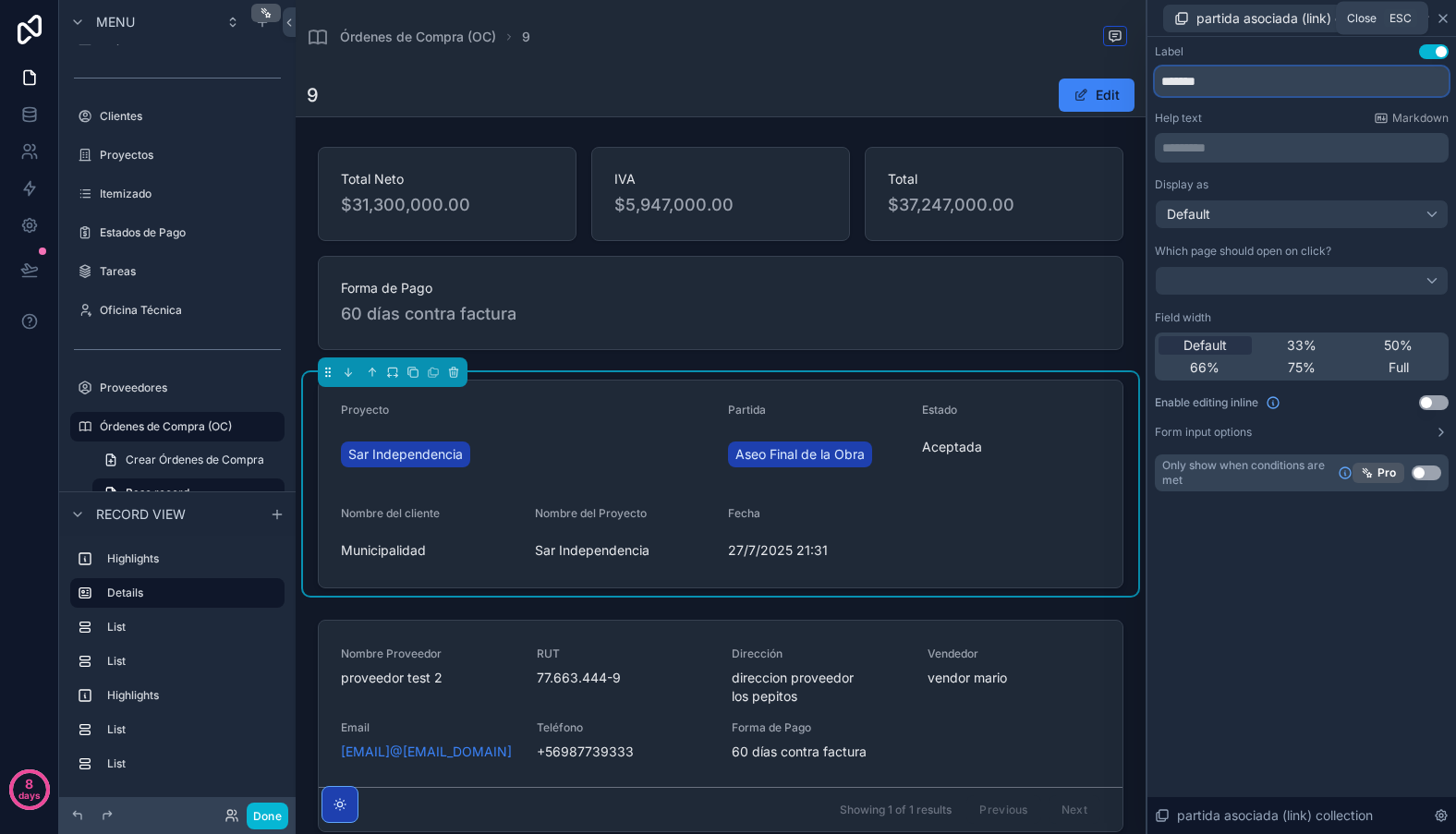 type on "*******" 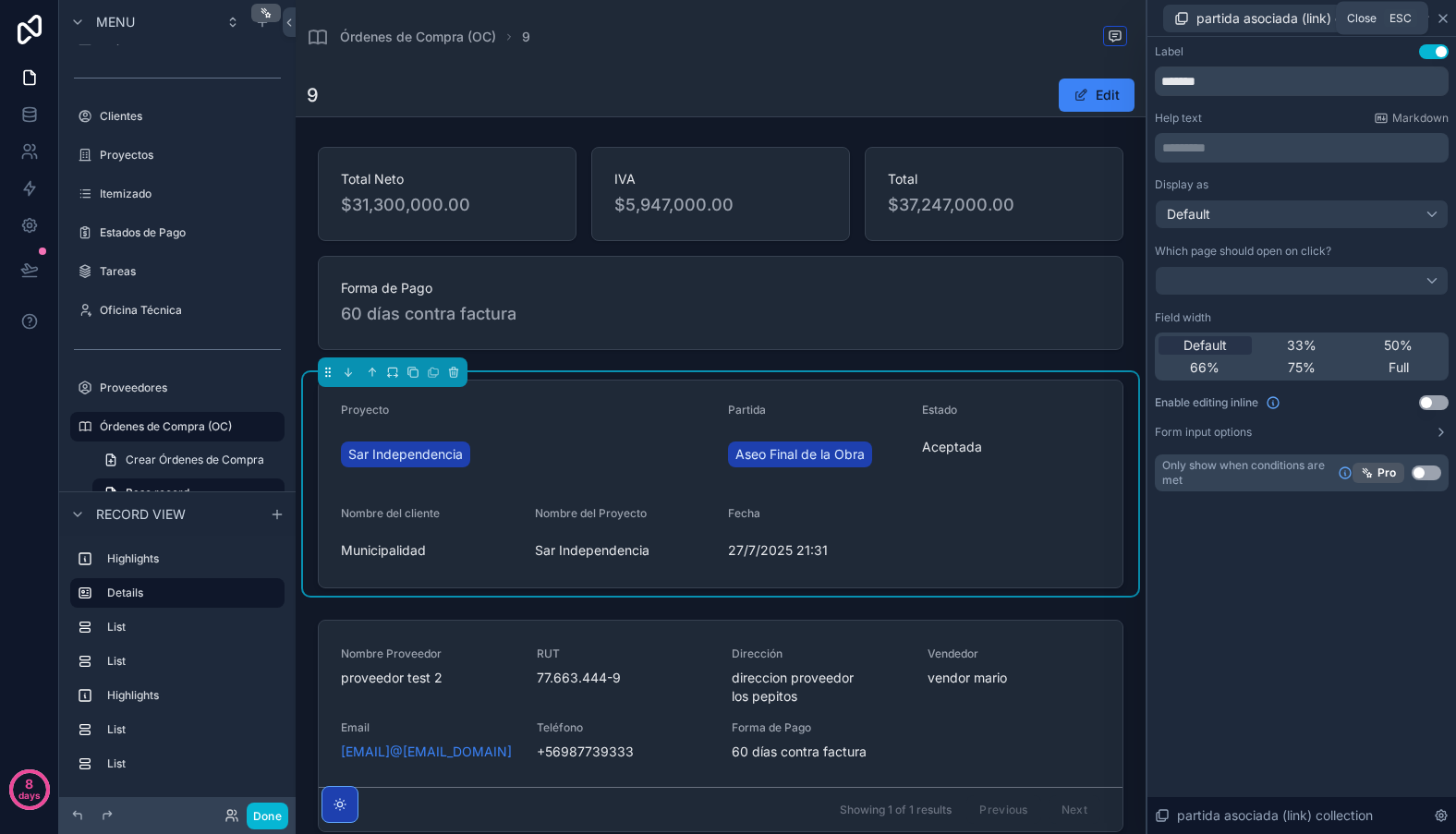 click 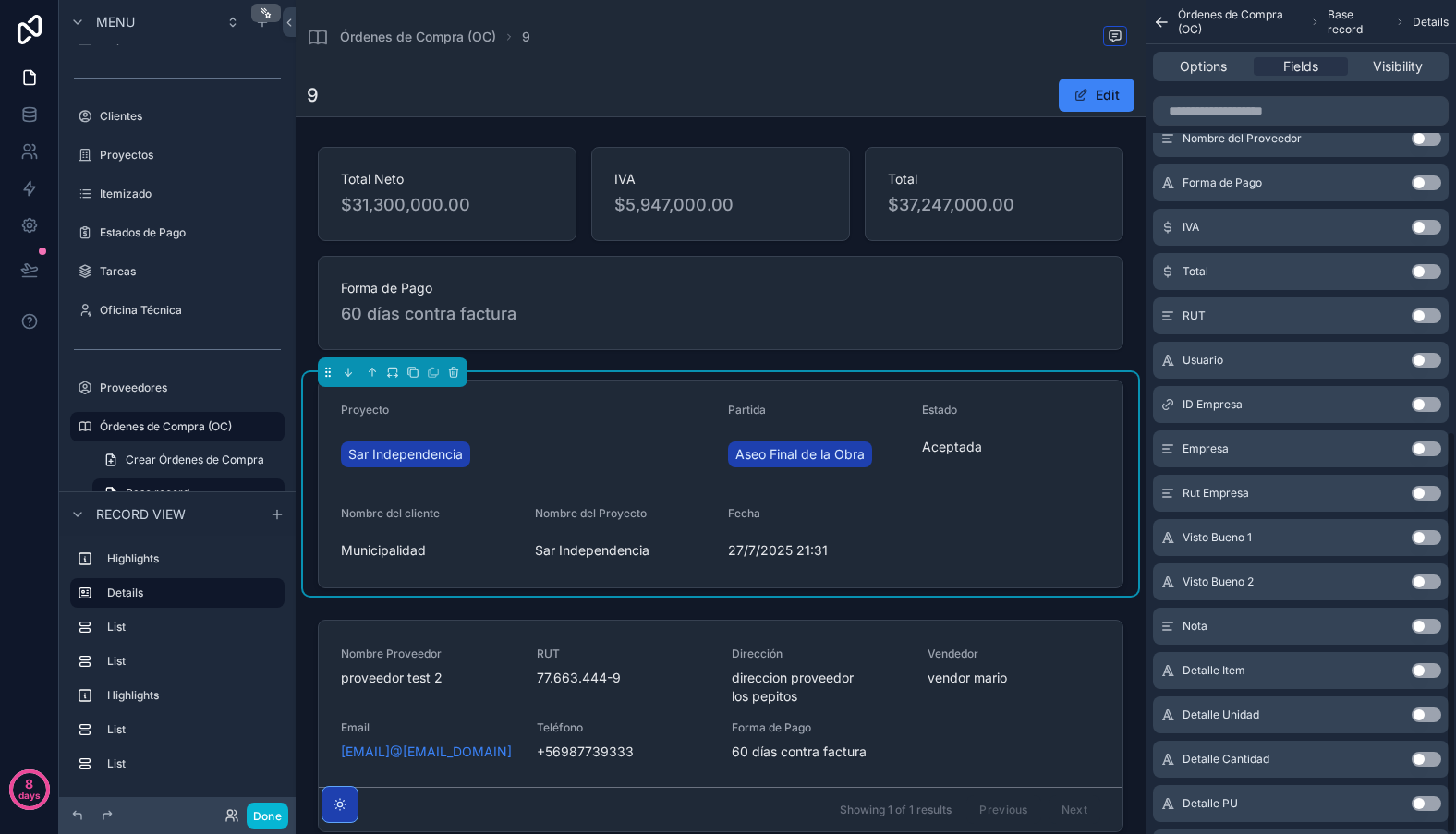 scroll, scrollTop: 890, scrollLeft: 0, axis: vertical 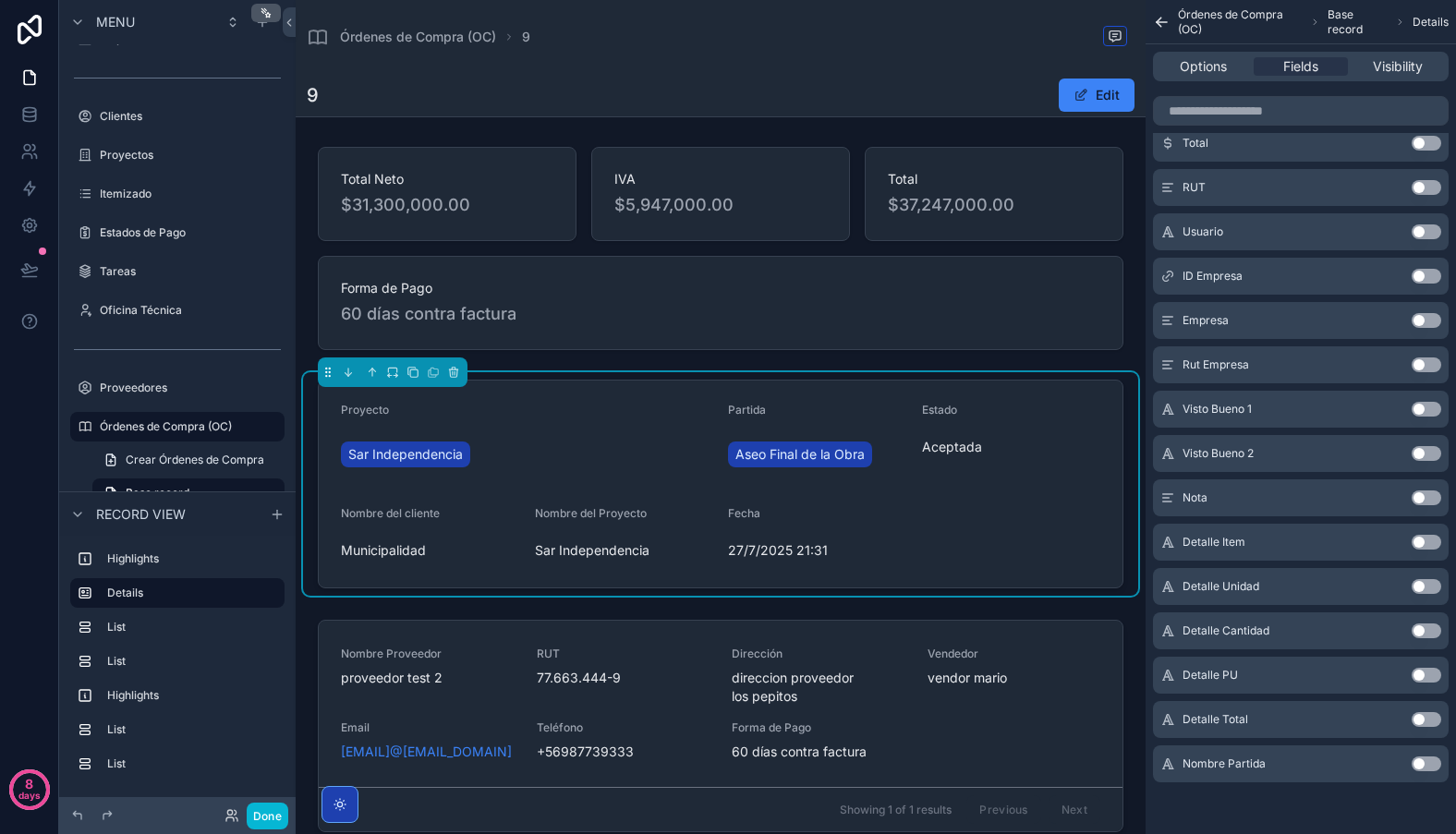 click on "Use setting" at bounding box center [1426, 764] 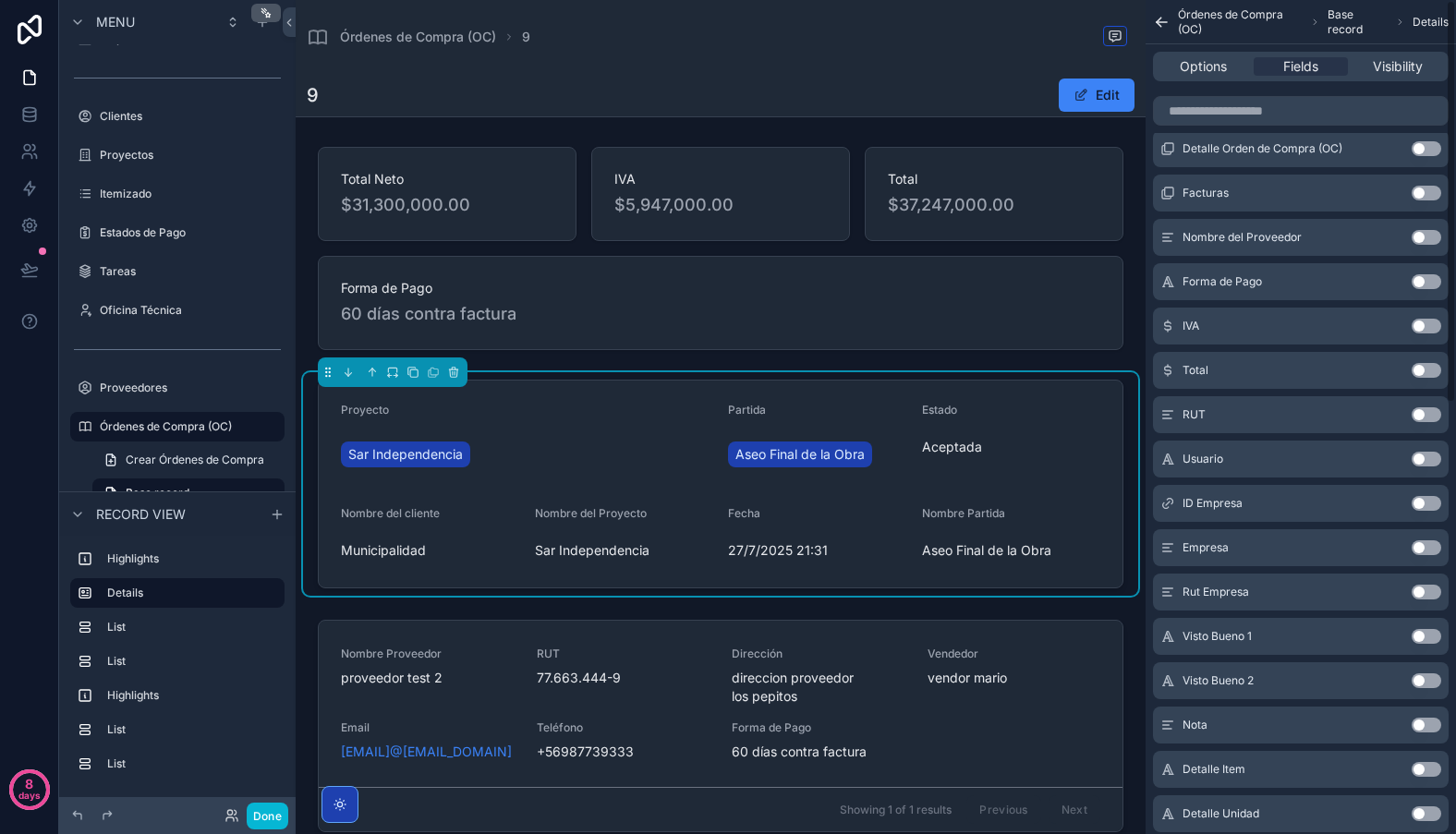 scroll, scrollTop: 0, scrollLeft: 0, axis: both 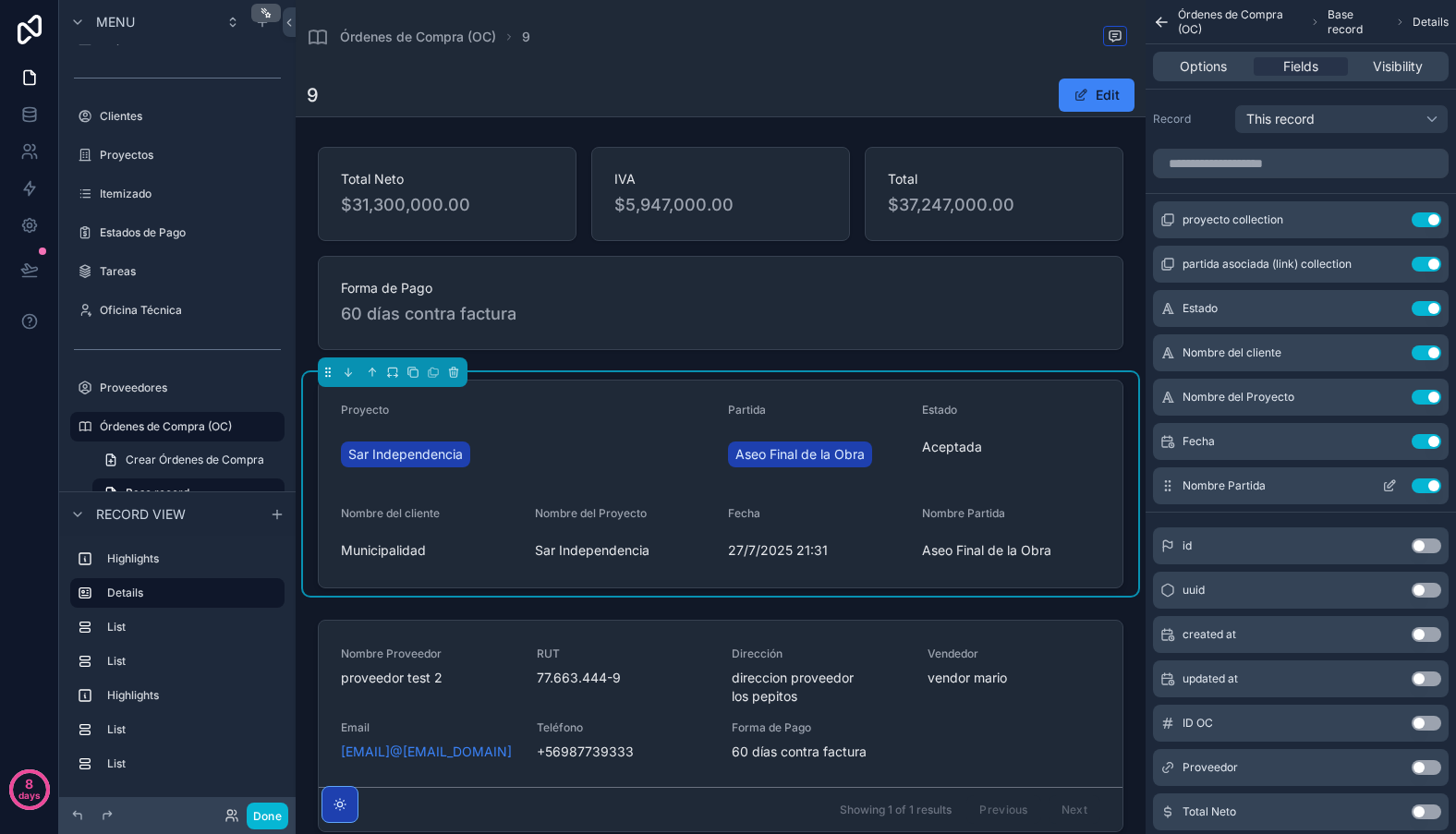 click 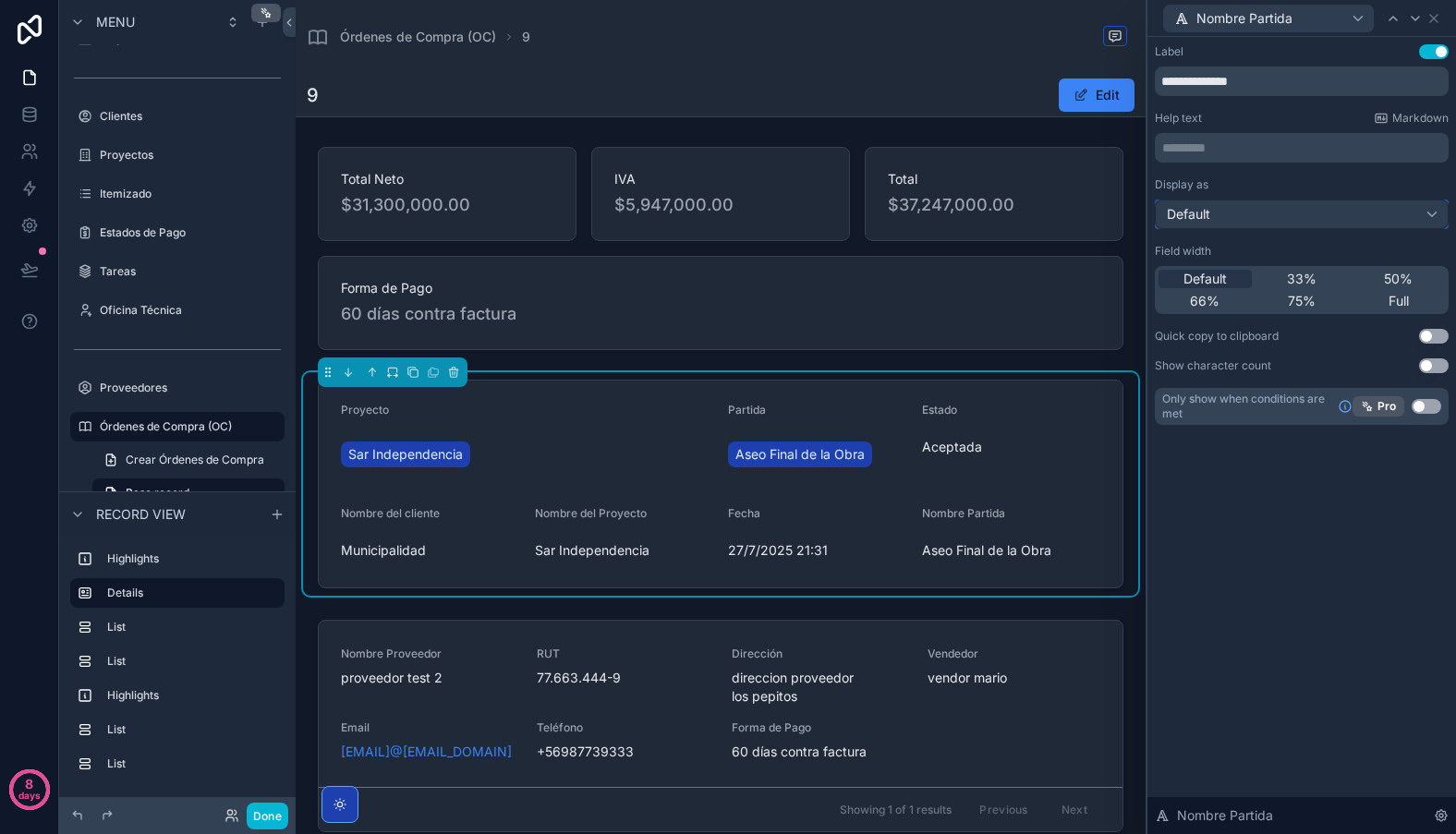 click on "Default" at bounding box center (1302, 214) 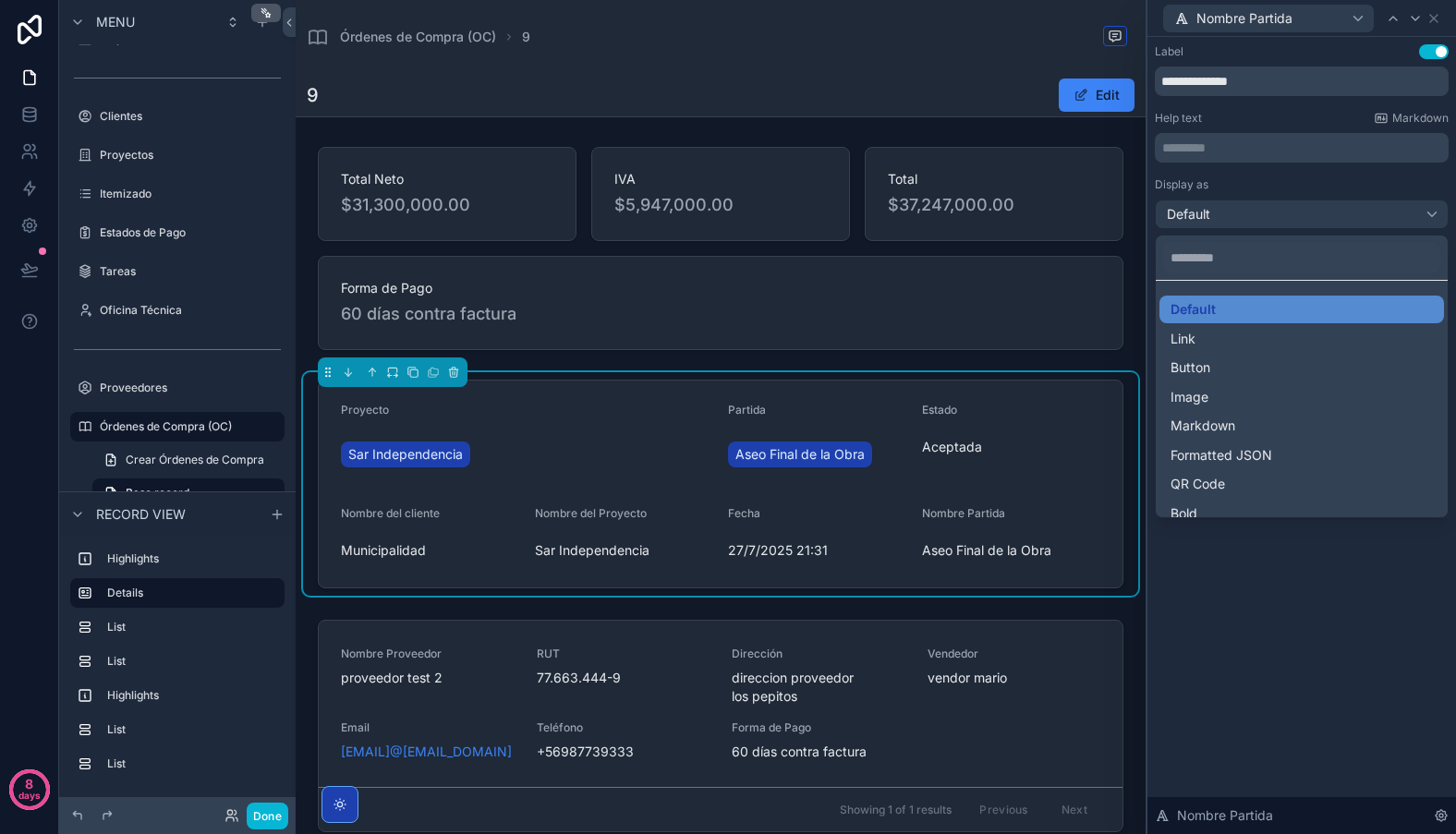 click at bounding box center [1302, 417] 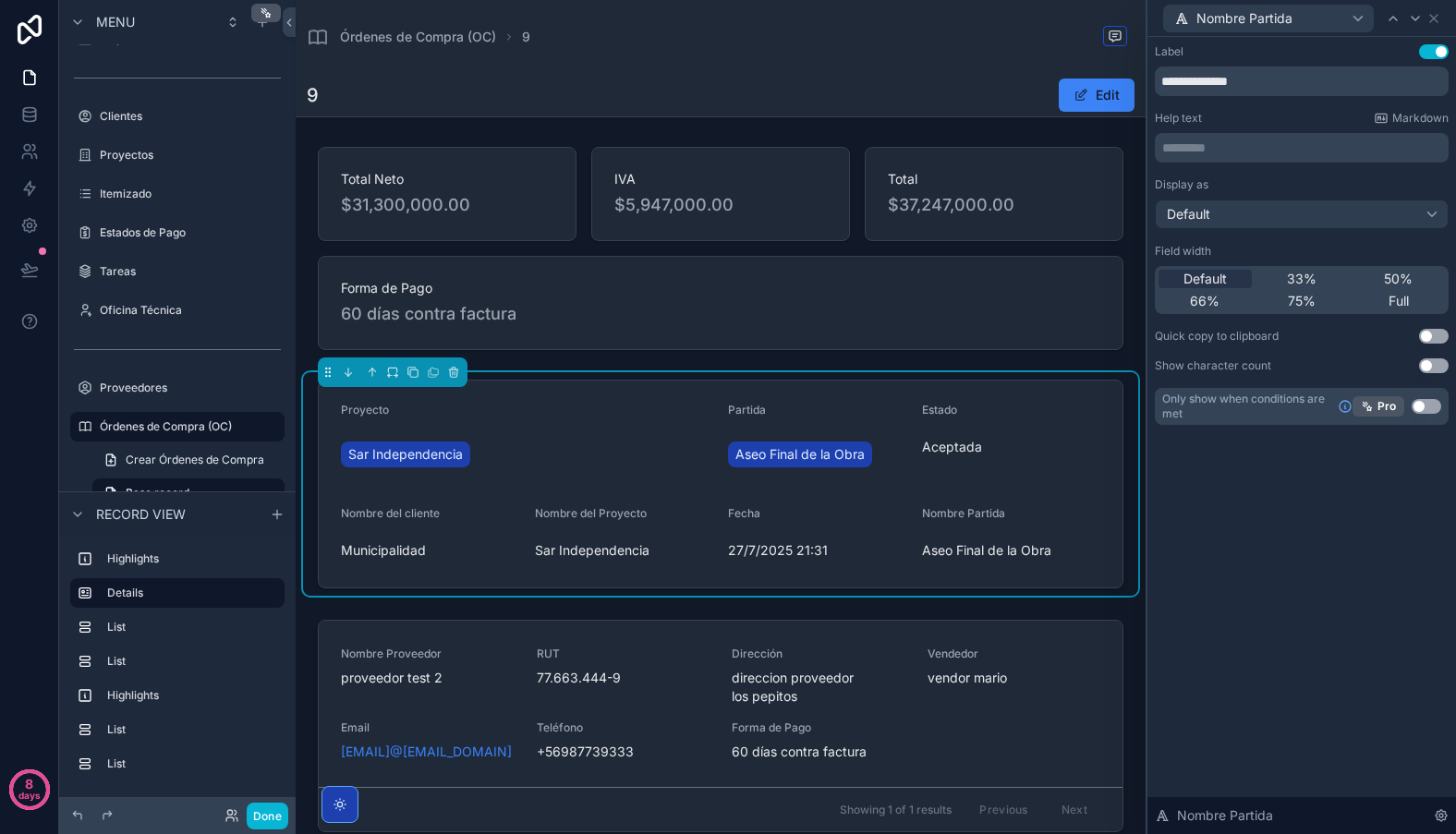 click on "Use setting" at bounding box center (1426, 406) 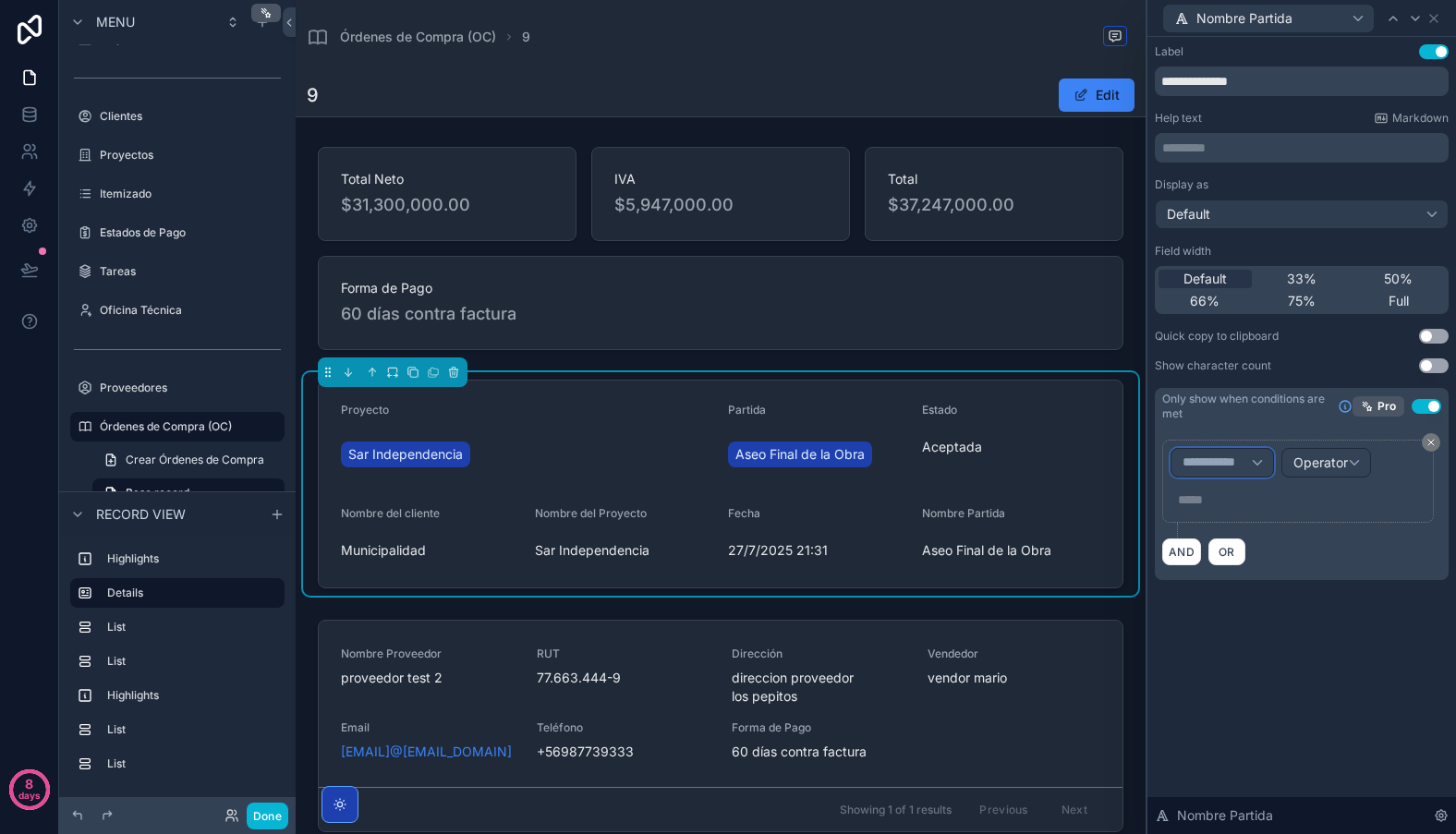 click on "**********" at bounding box center [1217, 463] 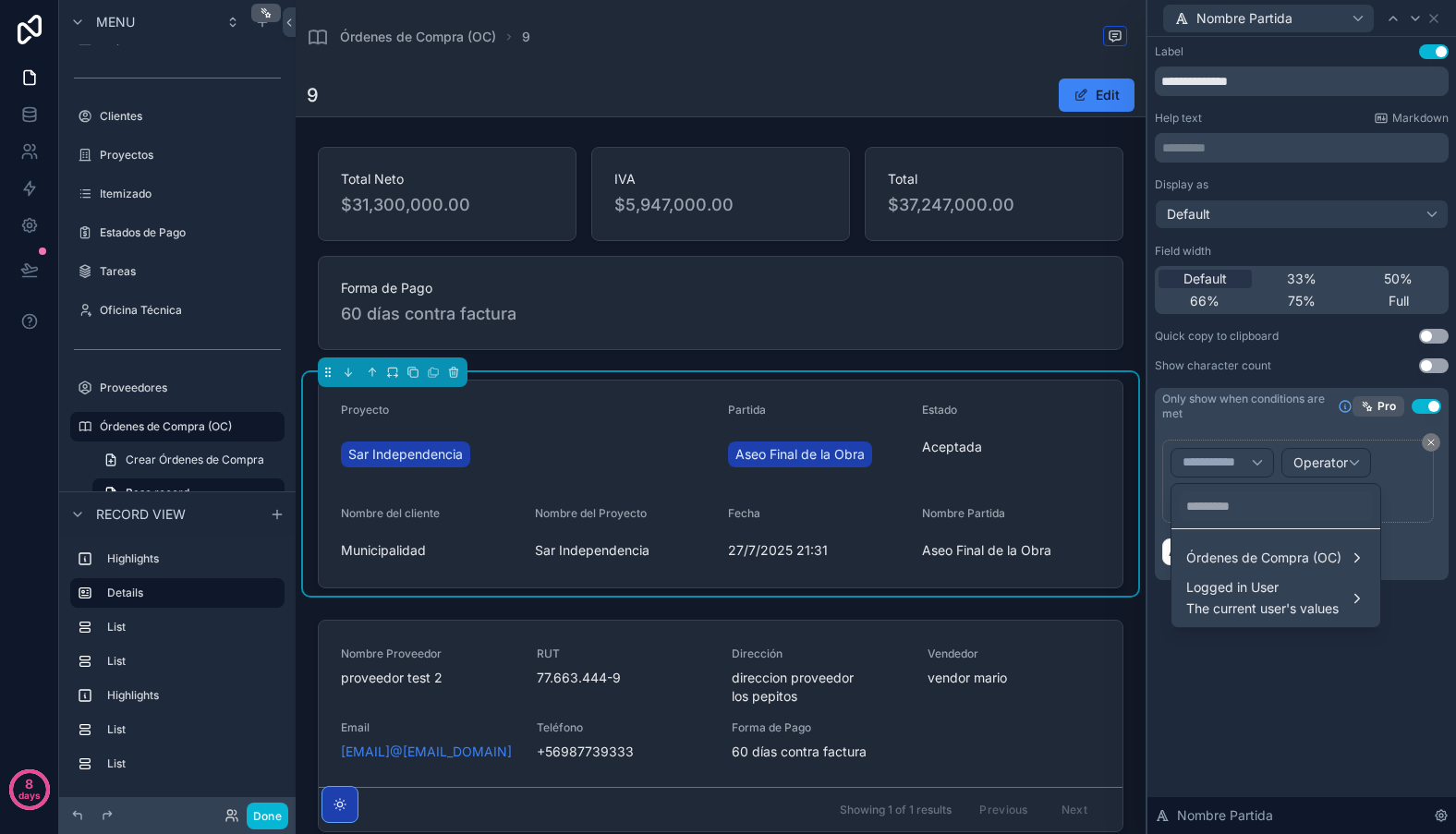 click at bounding box center (1302, 417) 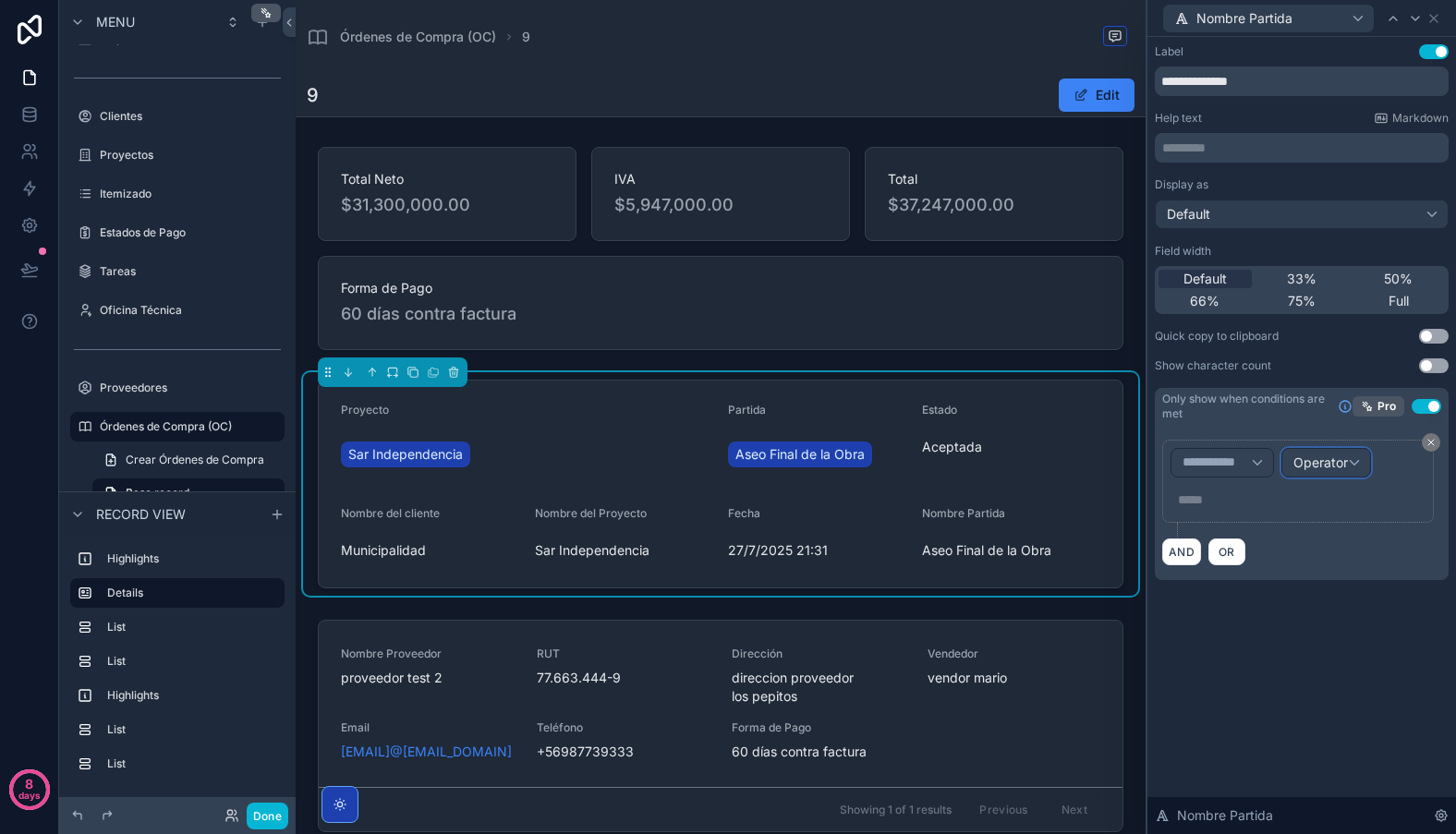 click on "Operator" at bounding box center [1326, 463] 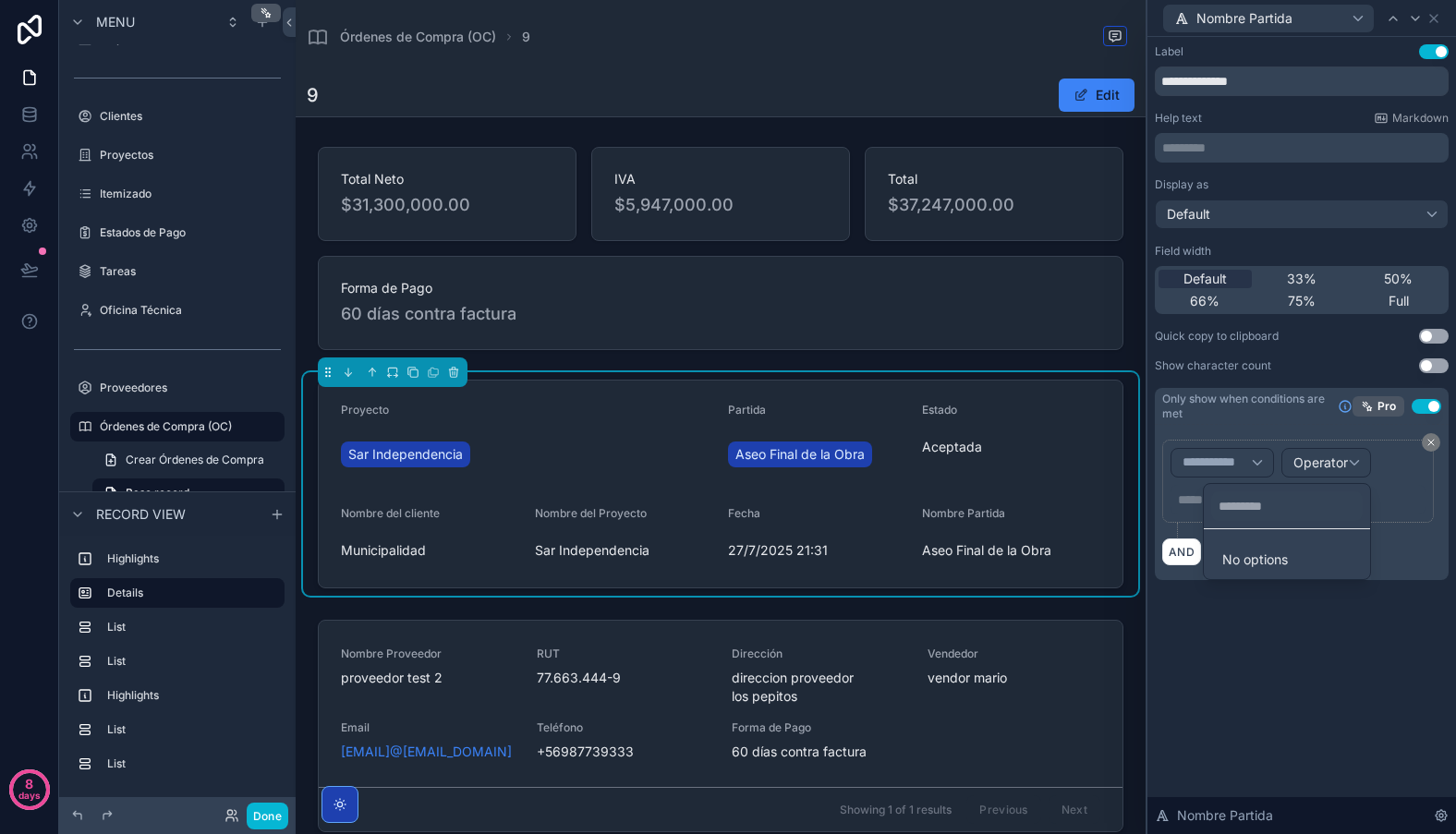 click at bounding box center [1302, 417] 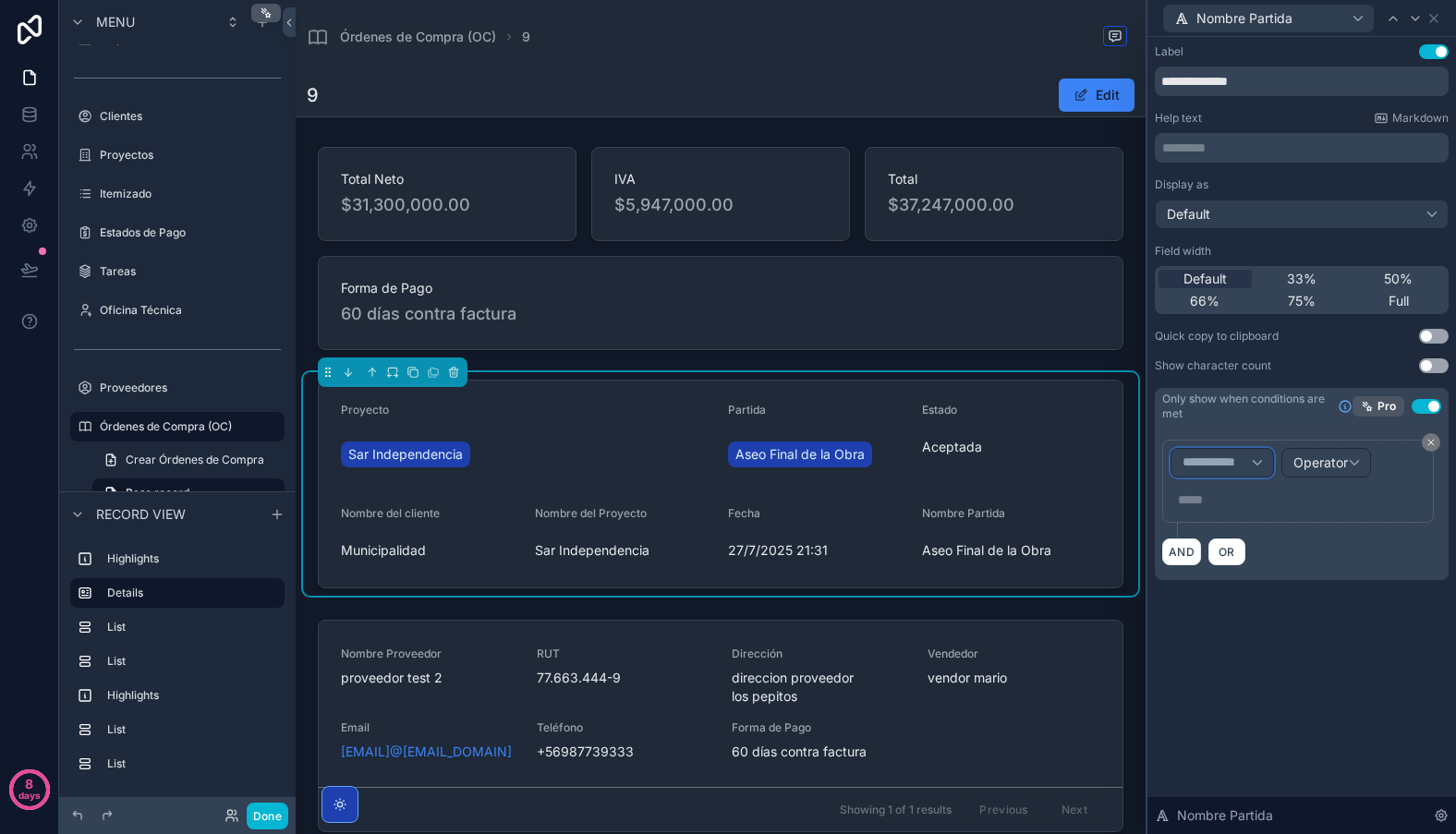 click on "**********" at bounding box center [1217, 463] 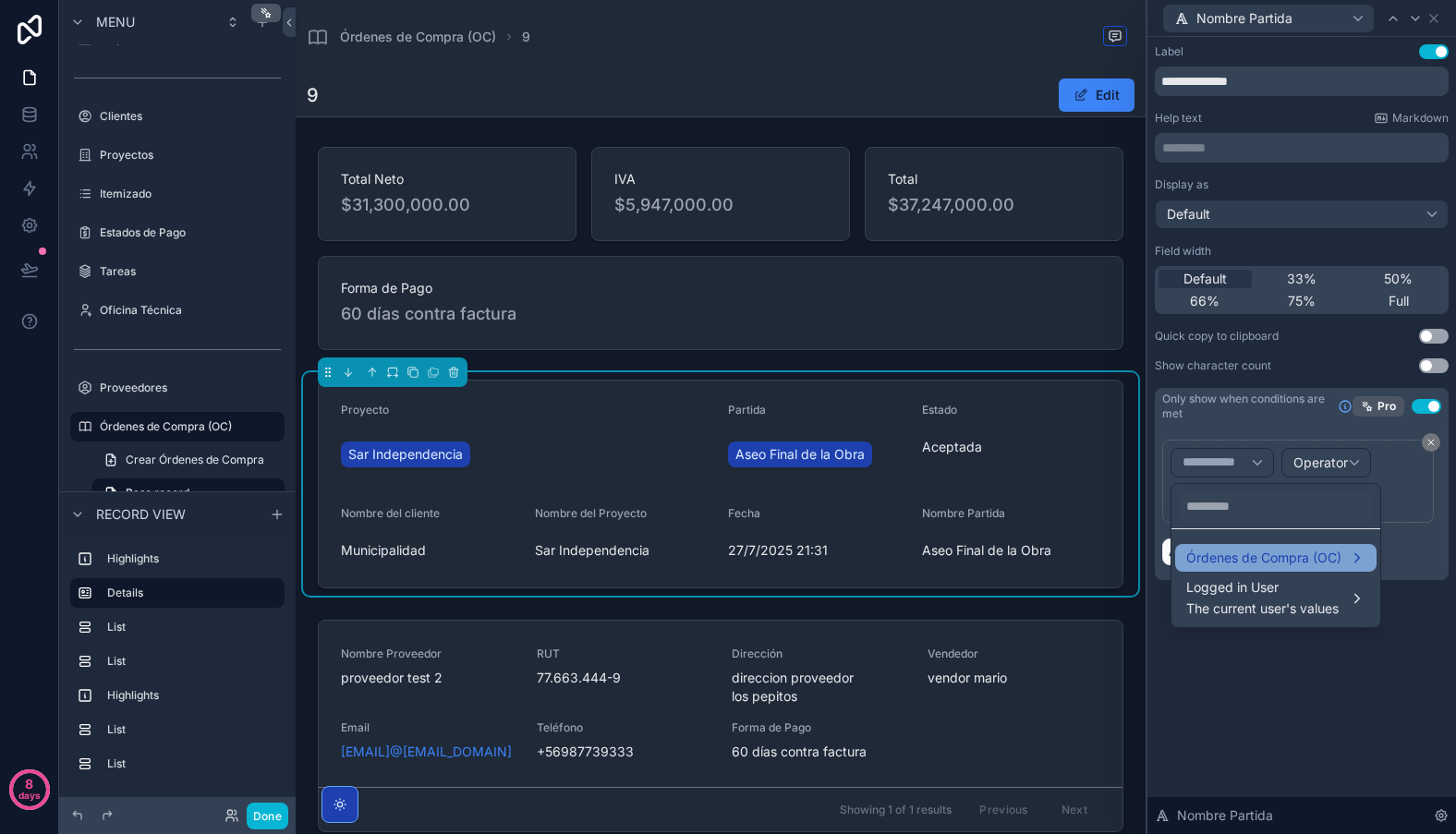click on "Órdenes de Compra (OC)" at bounding box center [1264, 558] 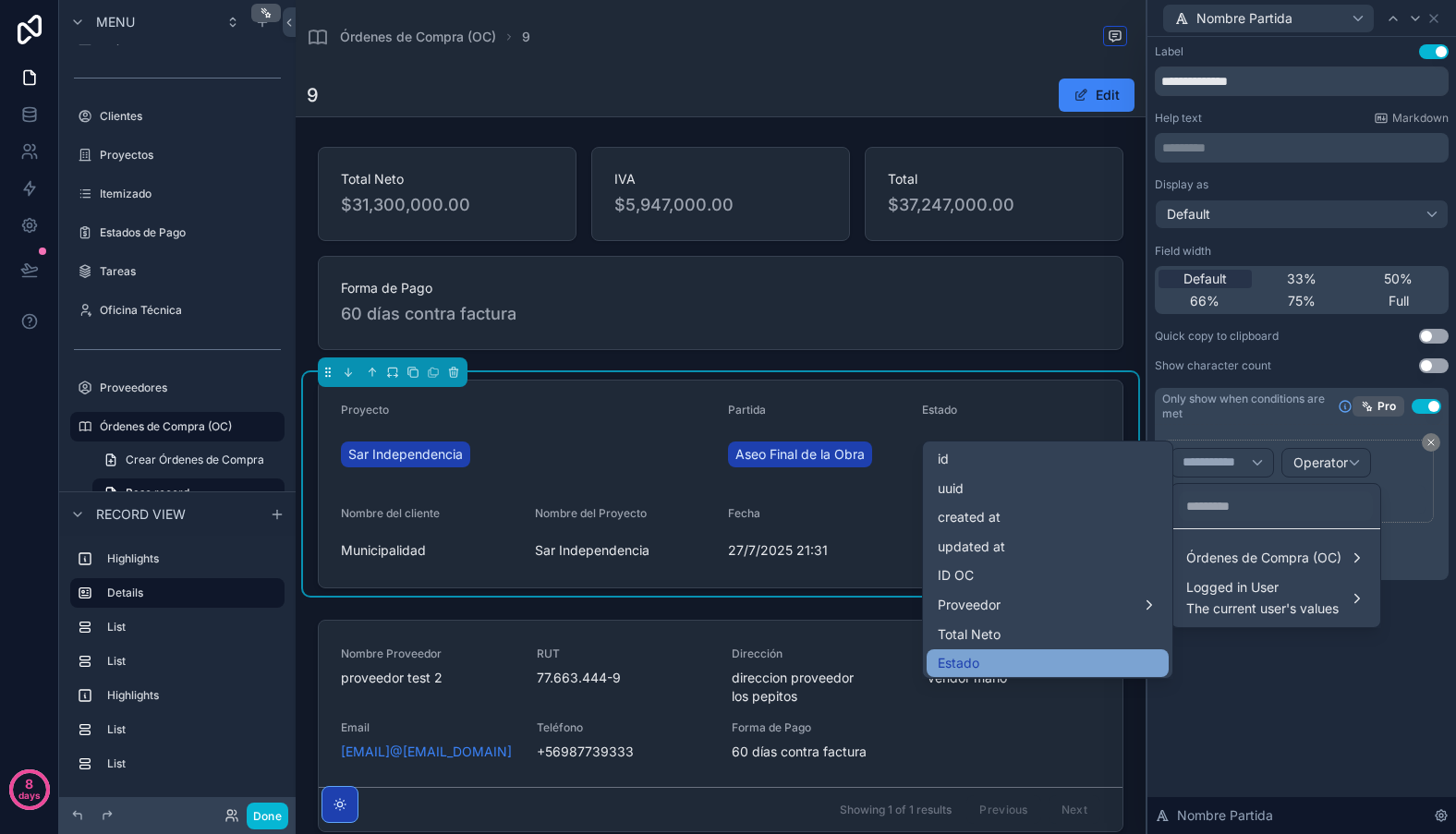 click on "Estado" at bounding box center (1048, 663) 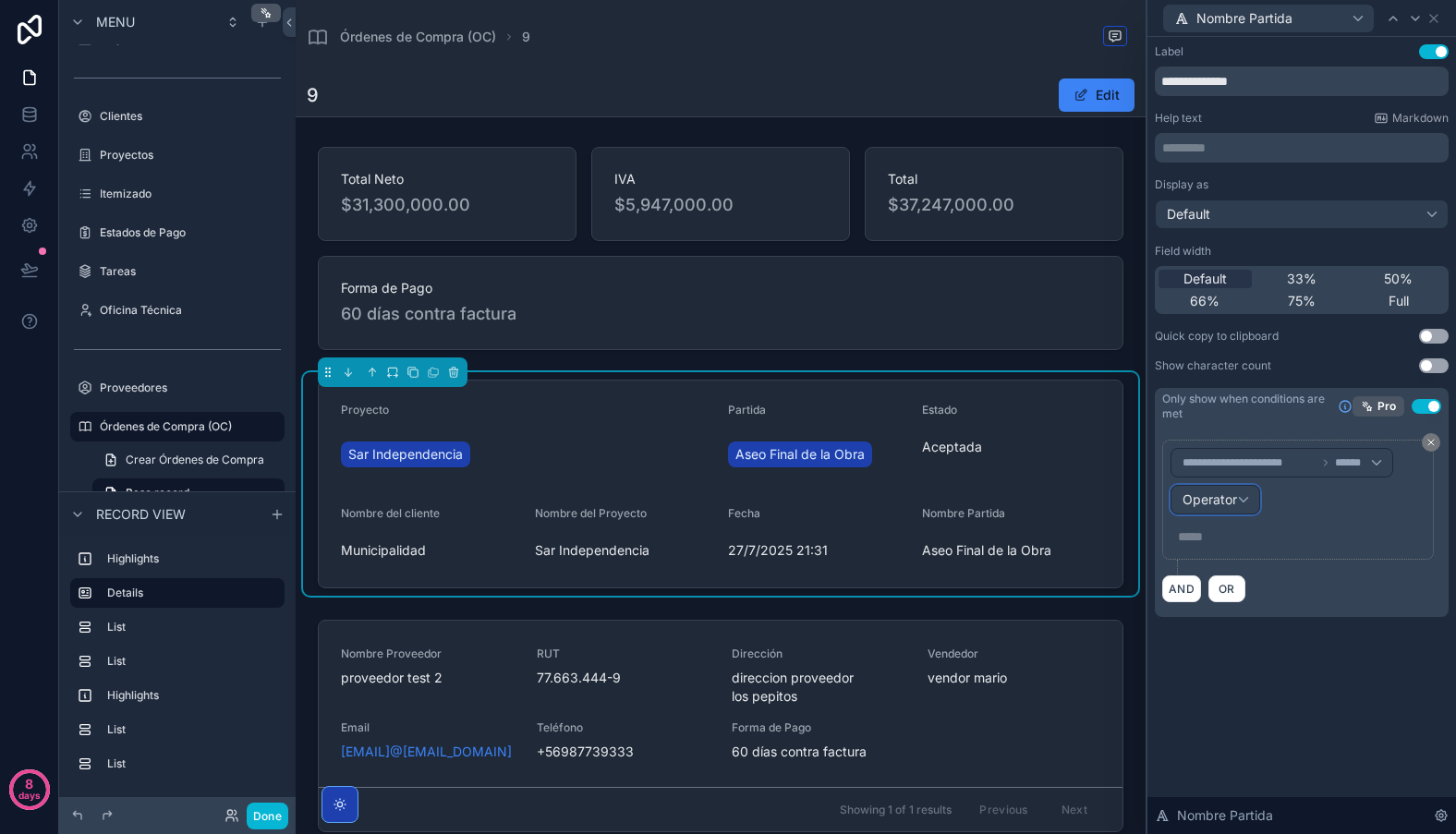 click on "Operator" at bounding box center [1209, 499] 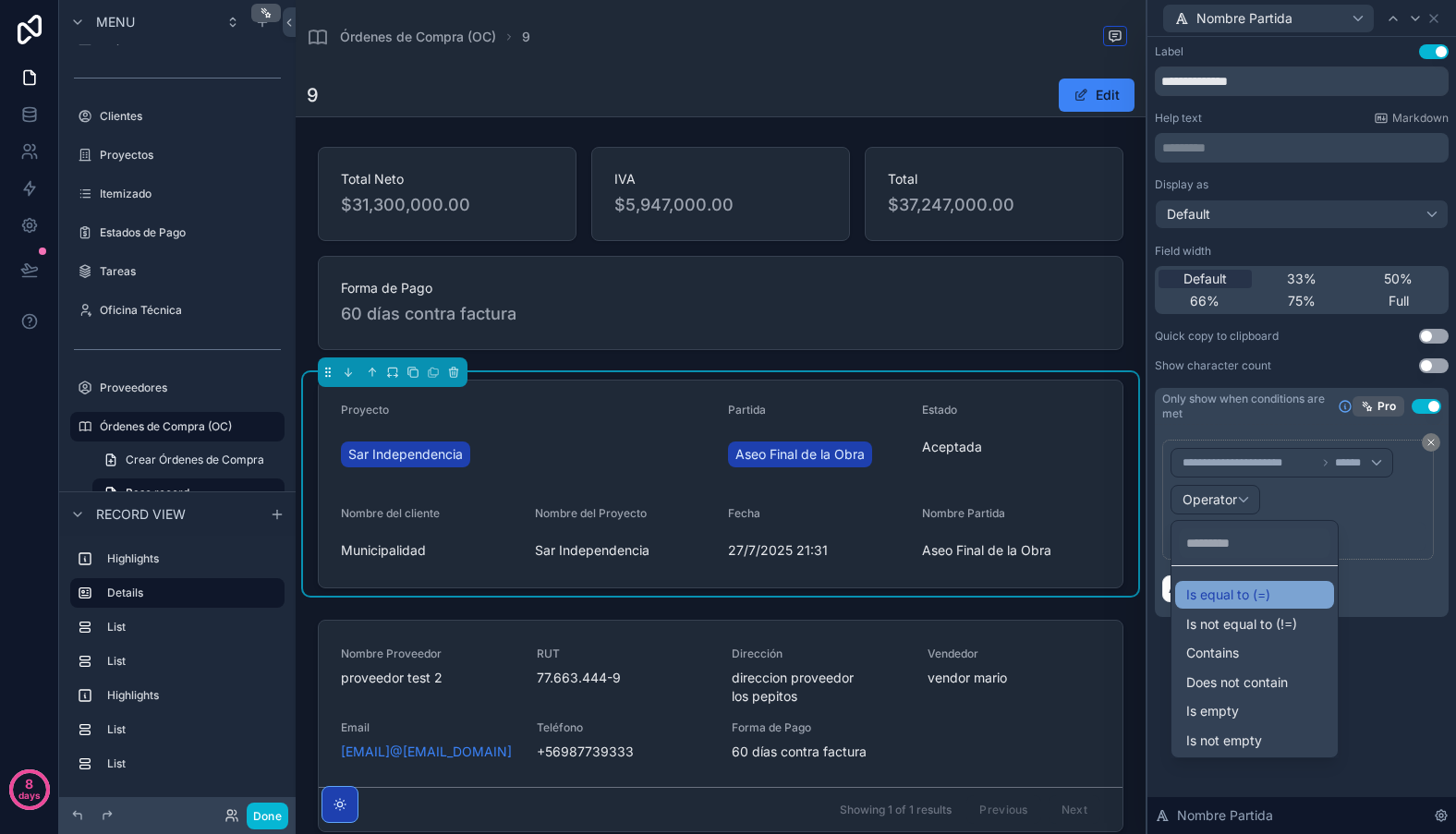 click on "Is equal to (=)" at bounding box center [1228, 595] 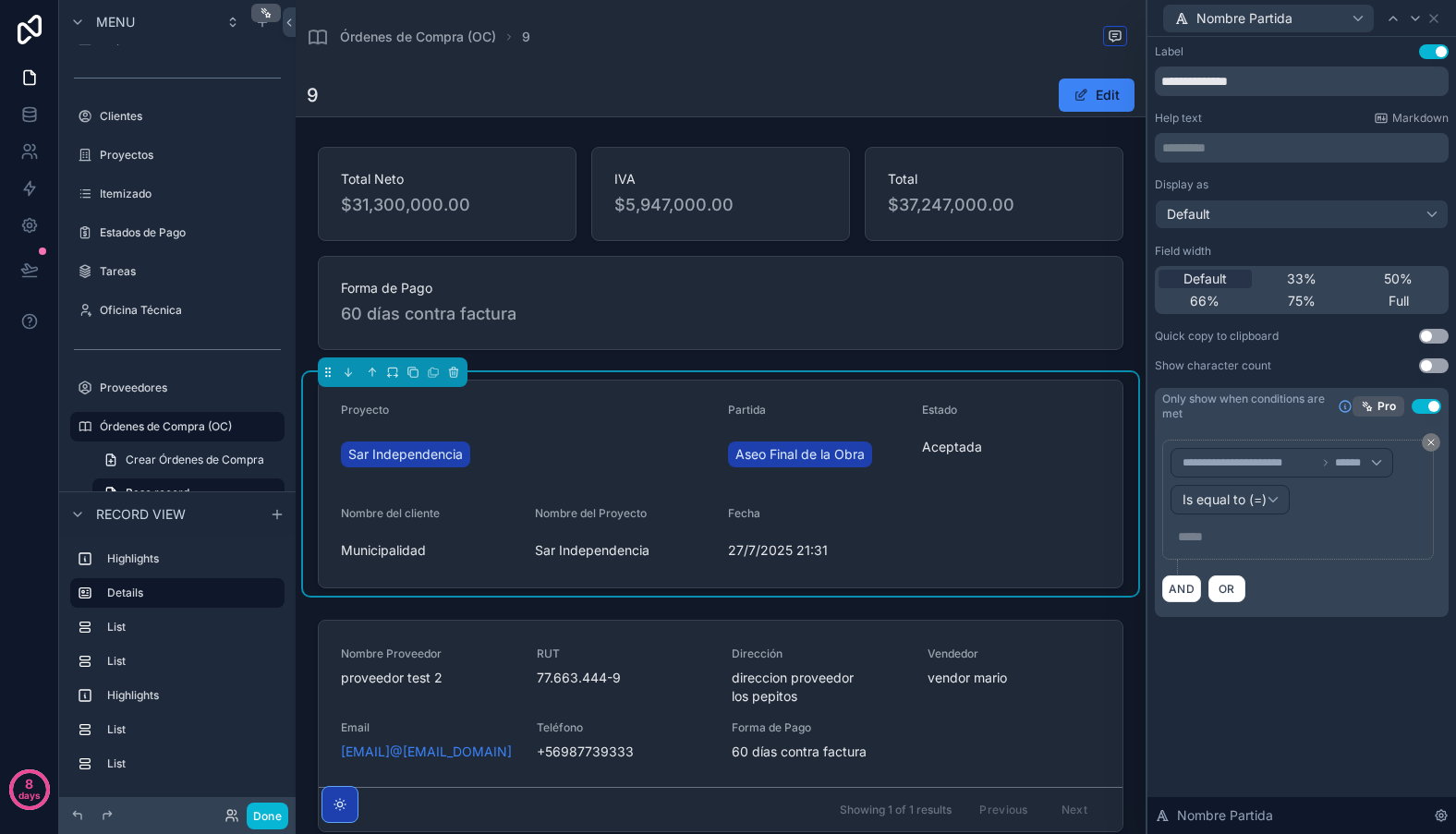 click on "***** ﻿" at bounding box center (1300, 537) 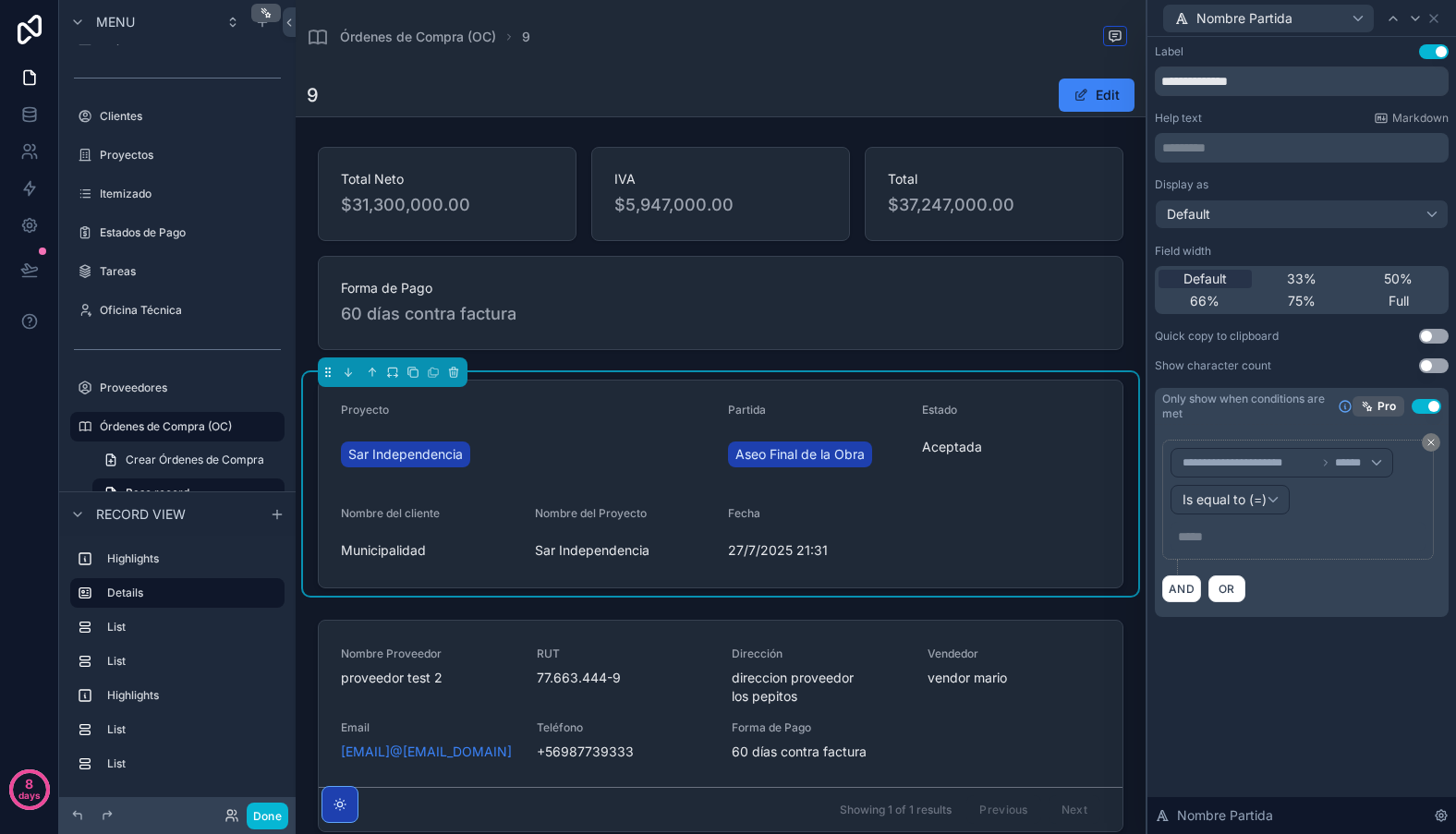 click on "**********" at bounding box center [1302, 507] 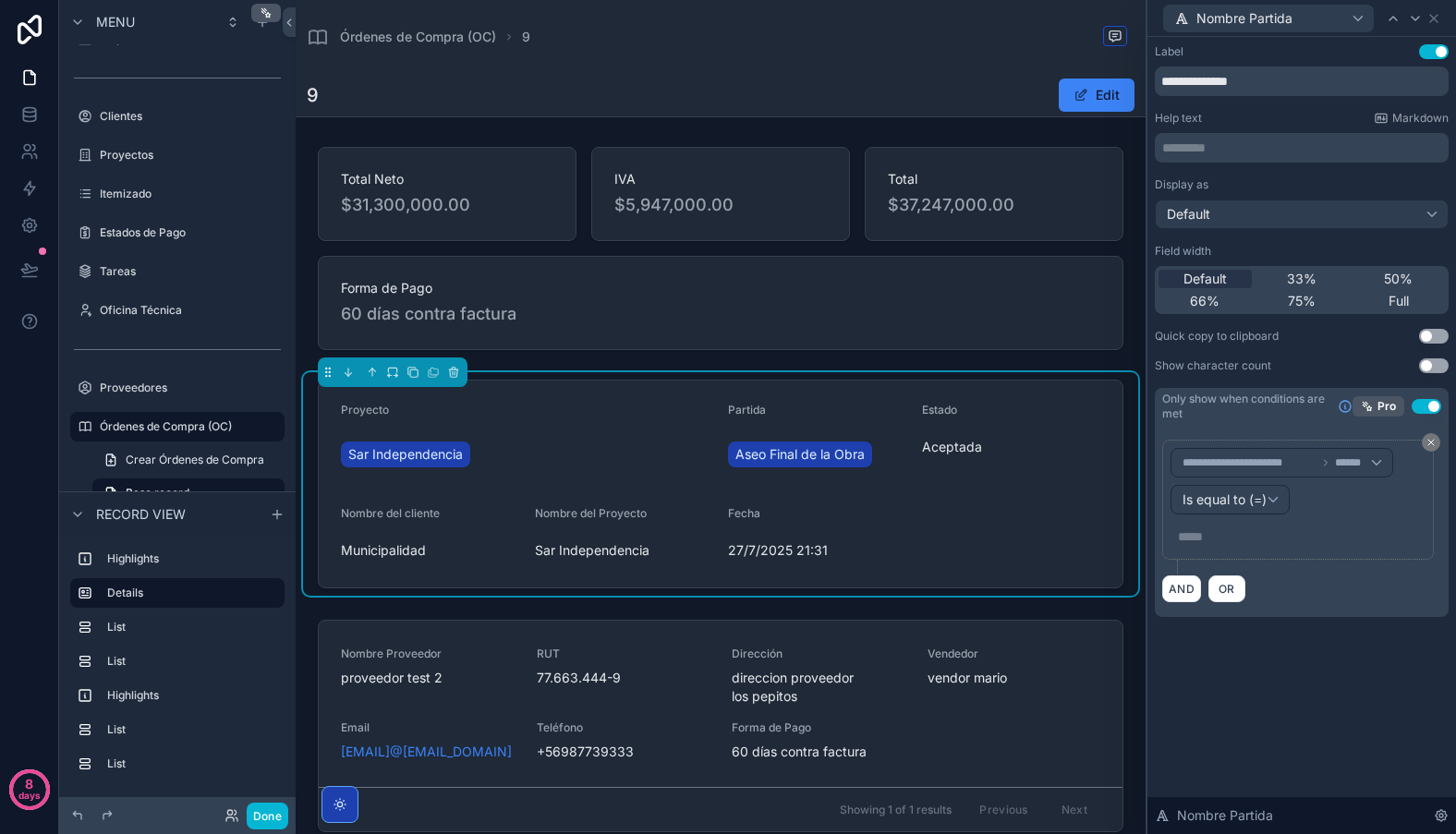 click on "**********" at bounding box center [1298, 500] 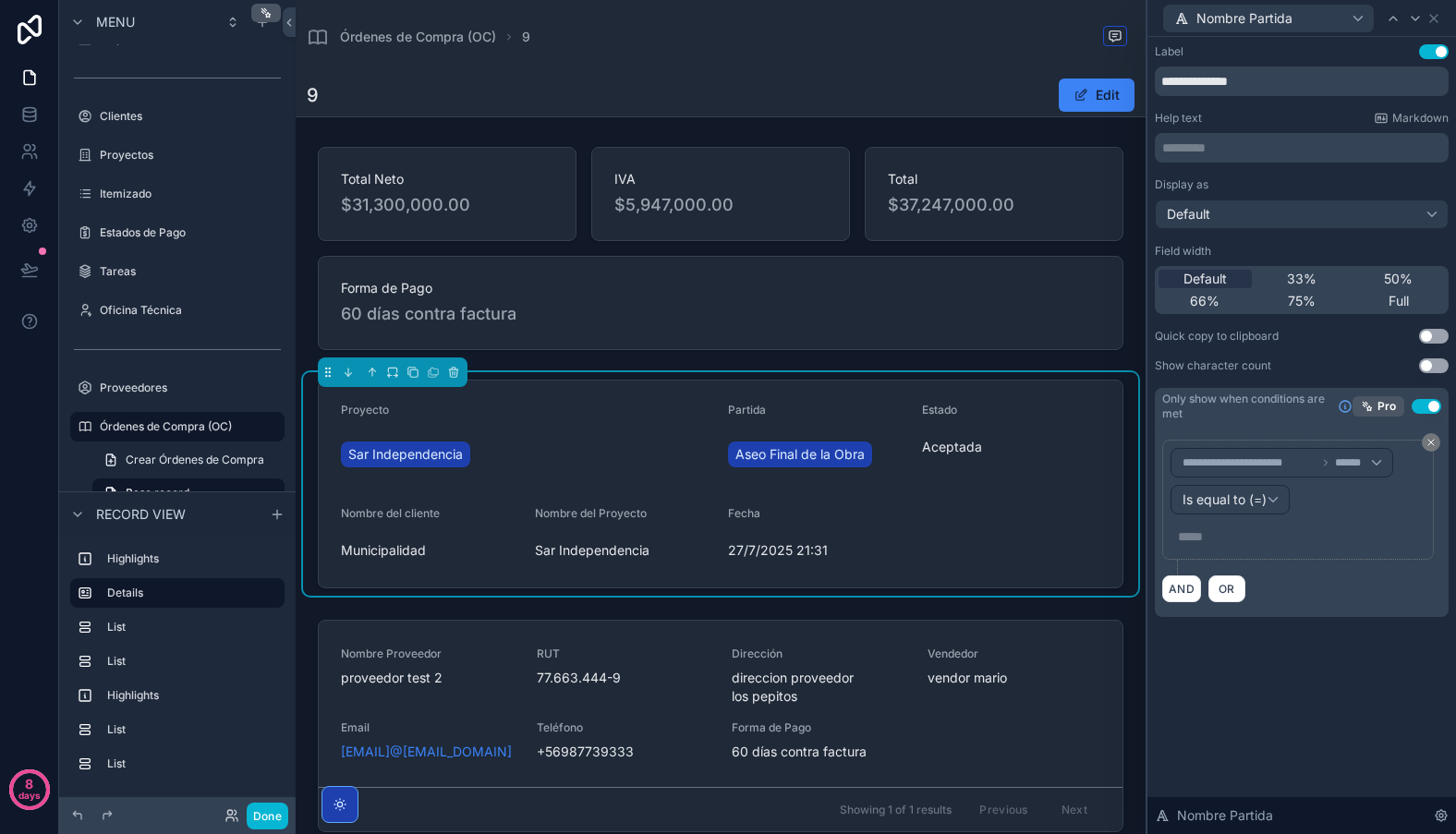 click on "***** ﻿" at bounding box center [1300, 537] 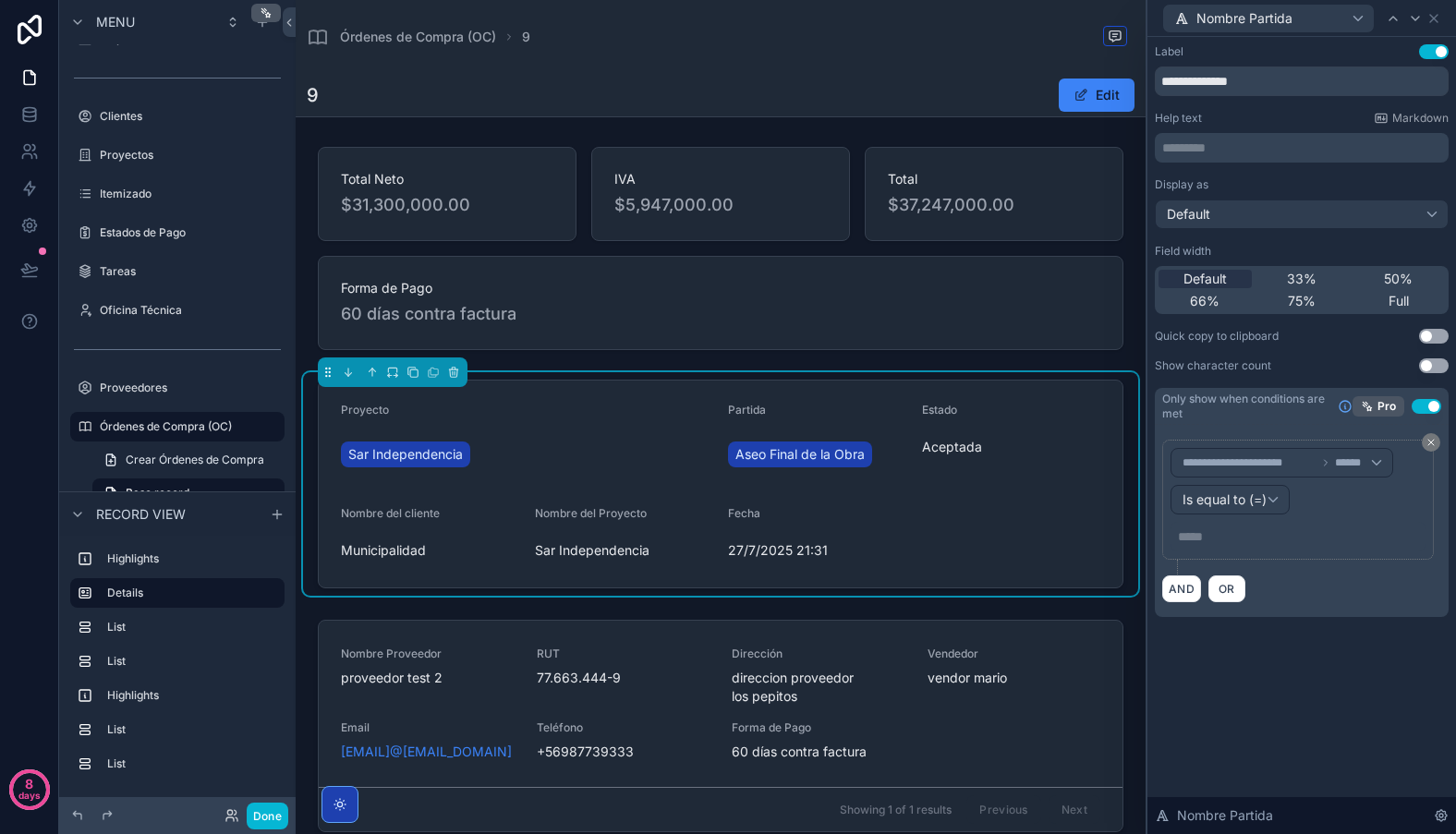 click on "**********" at bounding box center (1302, 349) 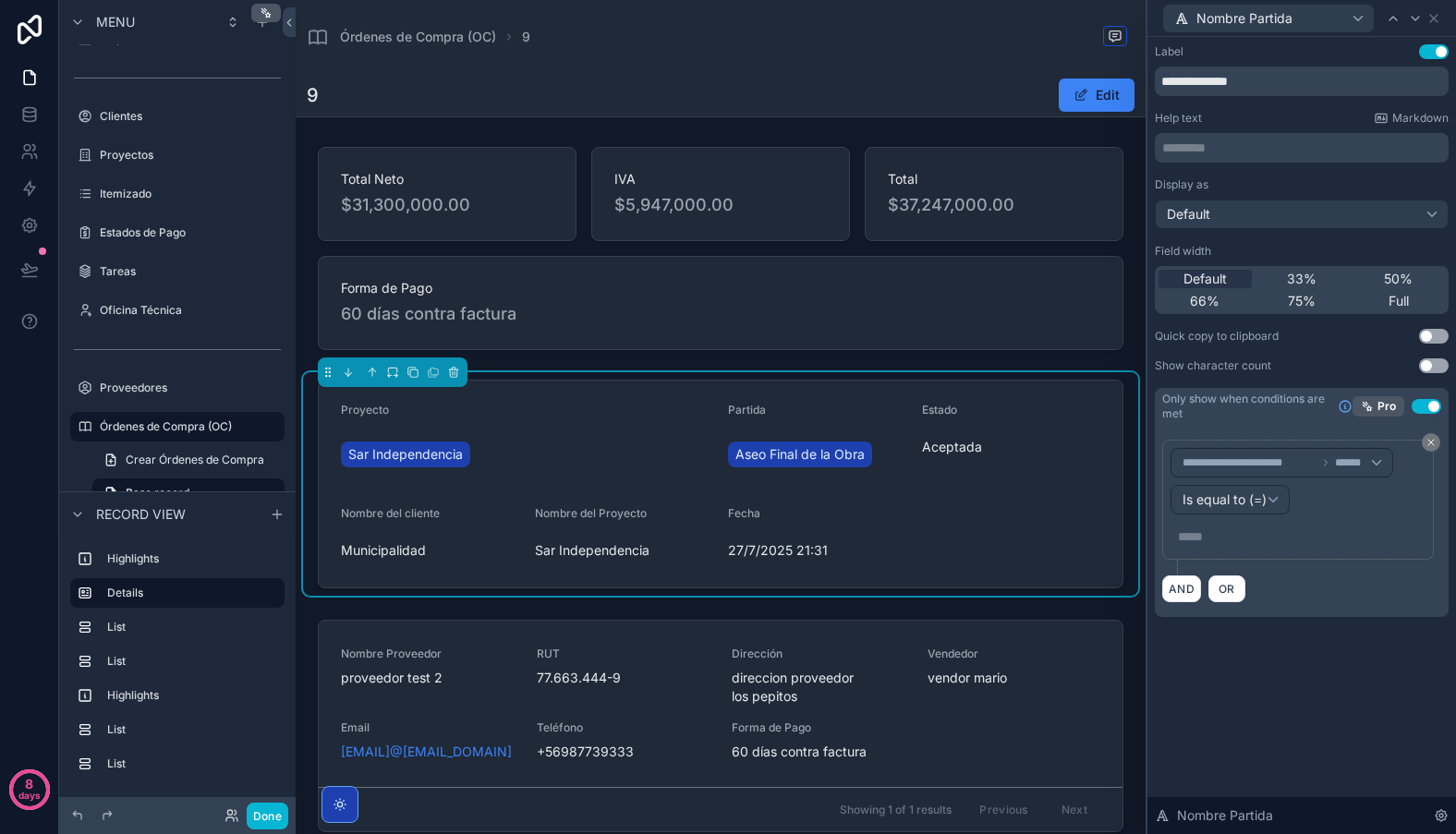 click on "**********" at bounding box center (1302, 435) 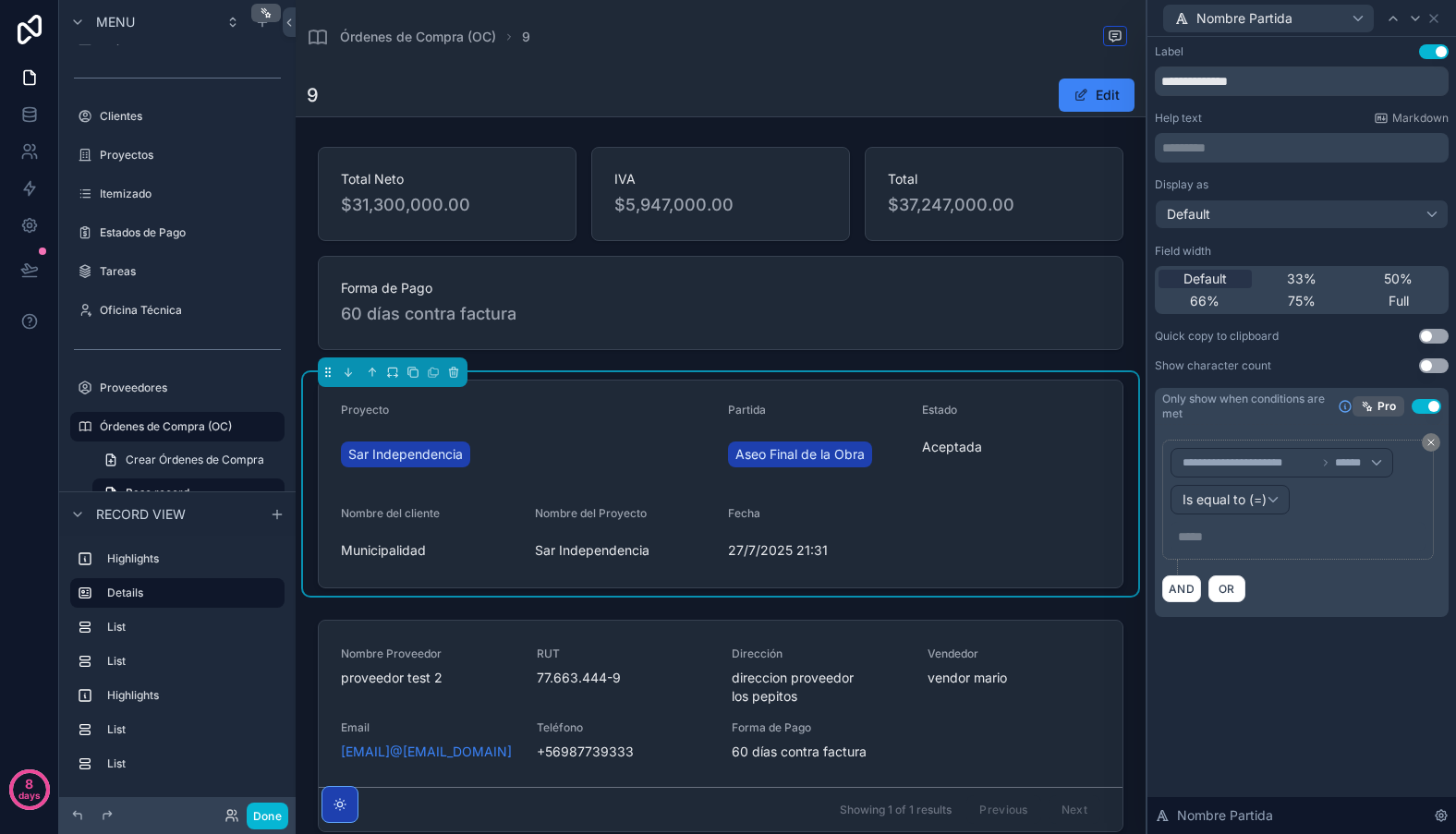 click on "***** ﻿" at bounding box center [1300, 537] 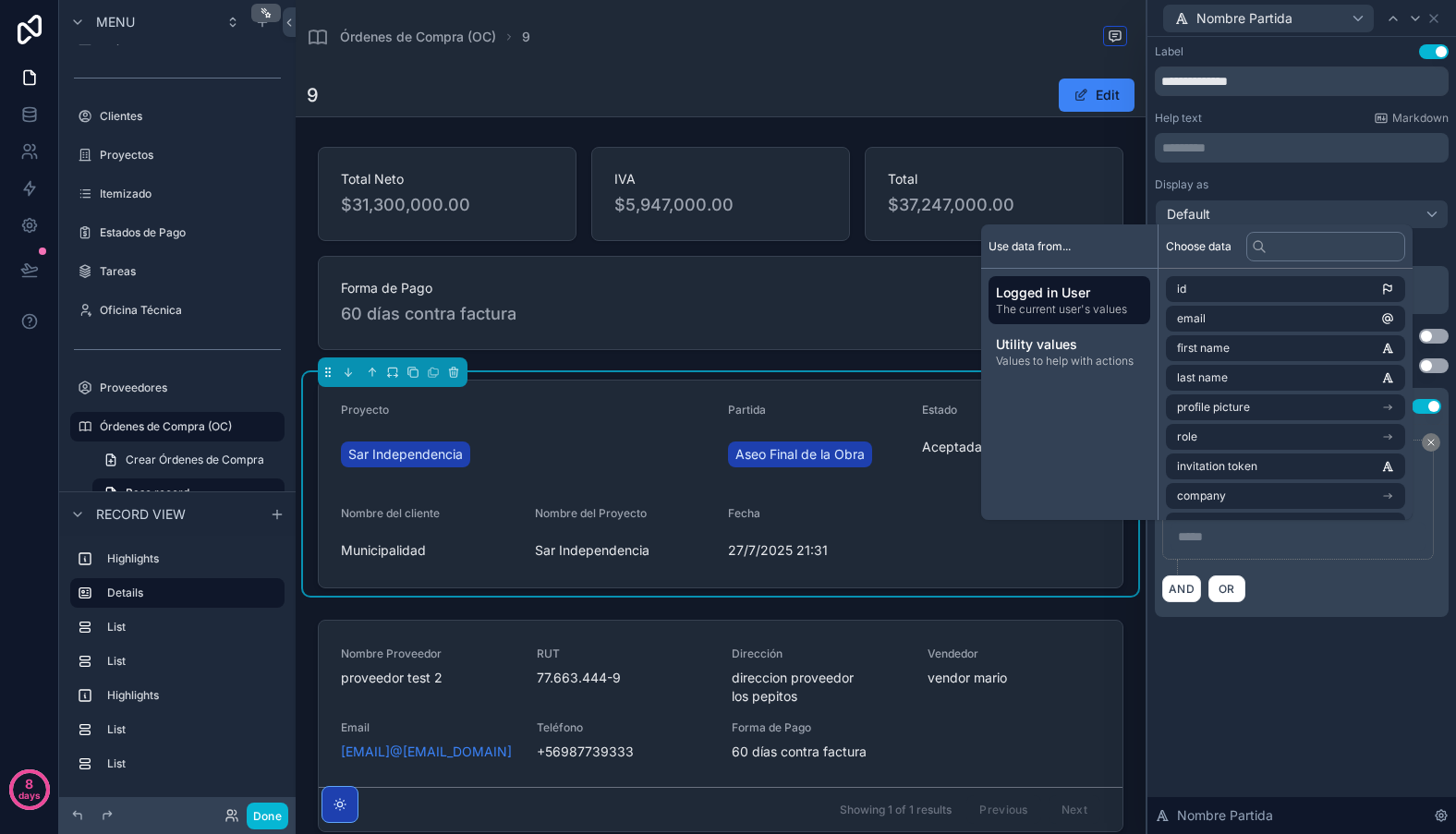 type 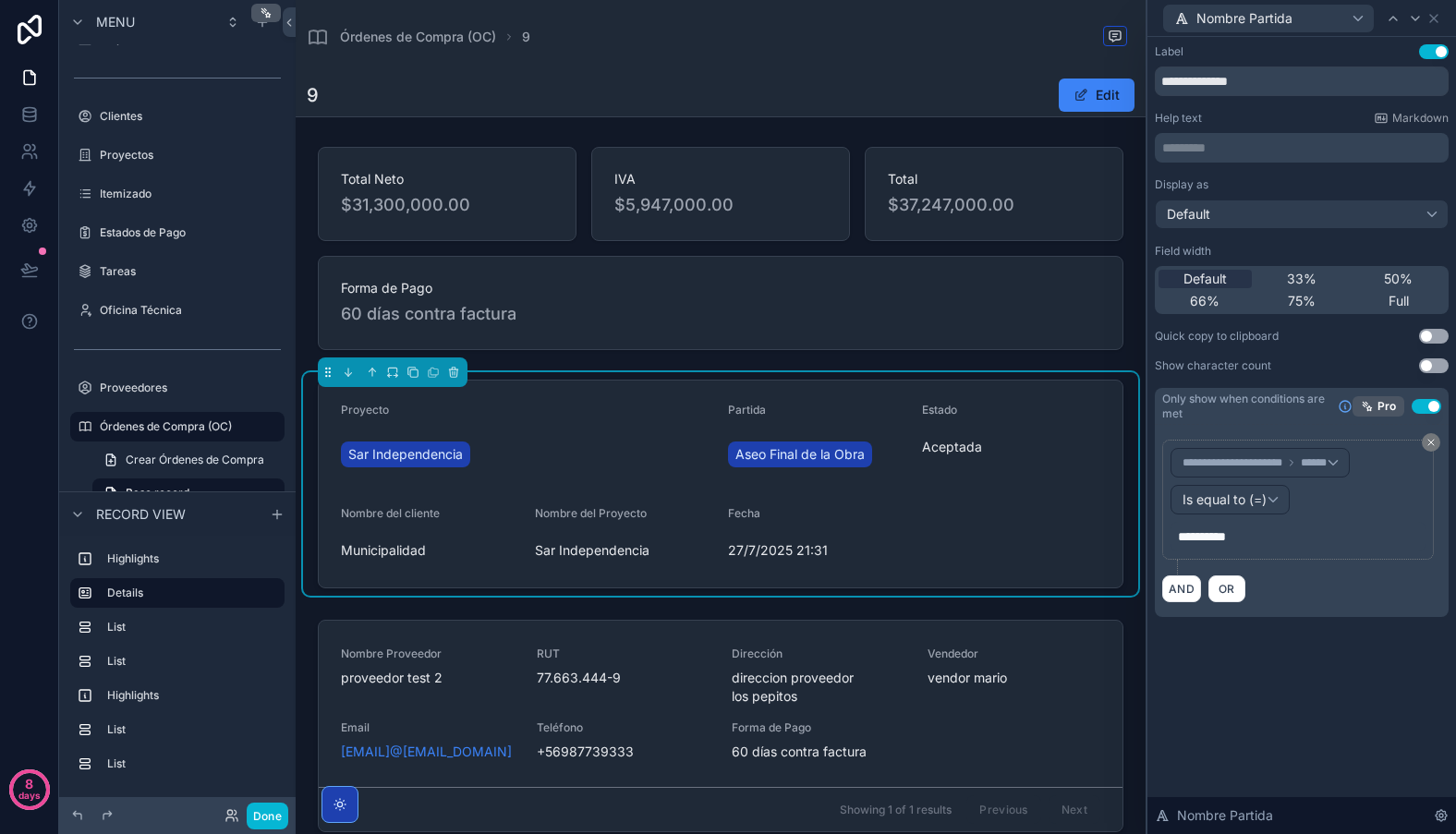 click on "**********" at bounding box center [1302, 349] 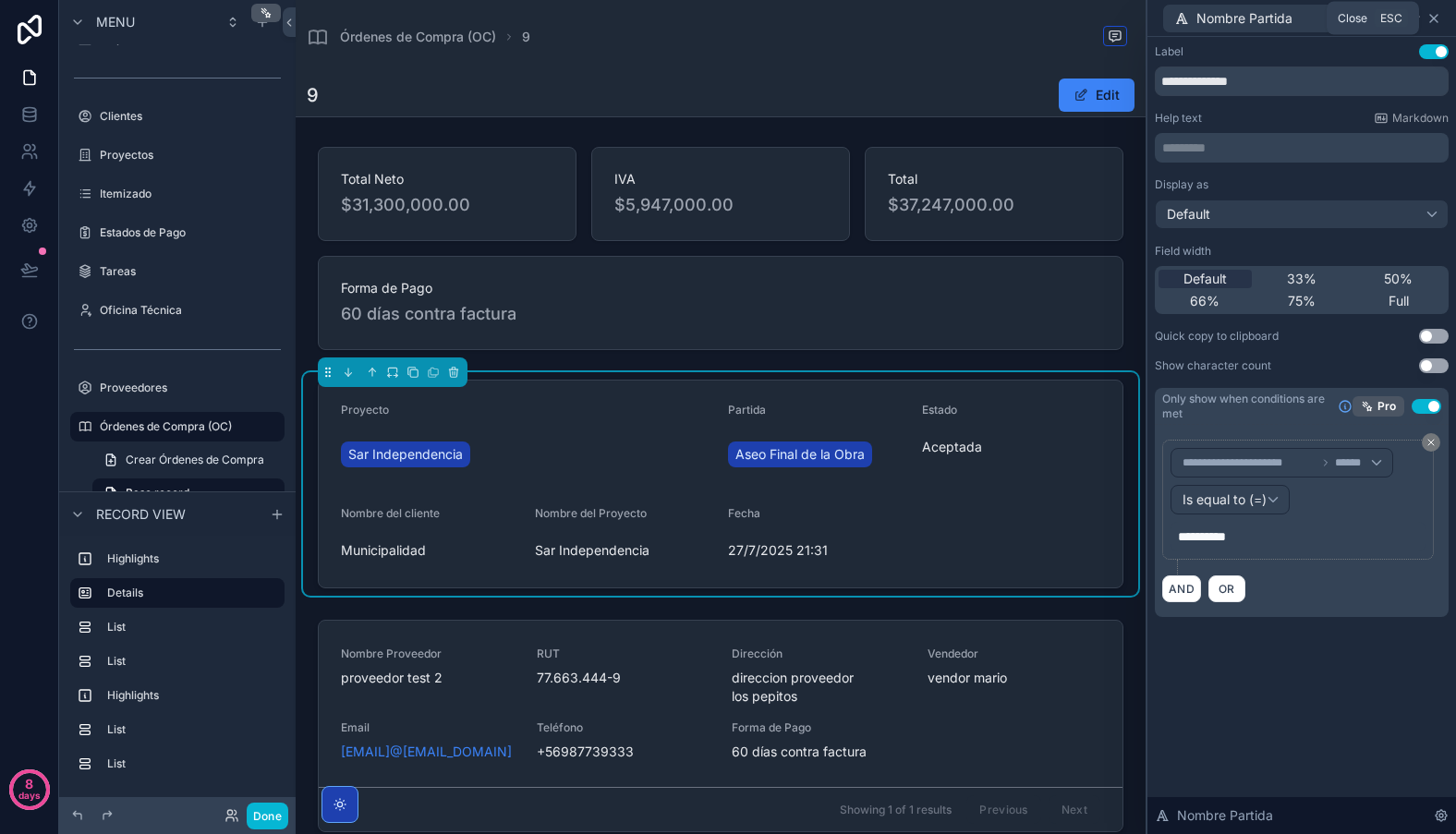 click 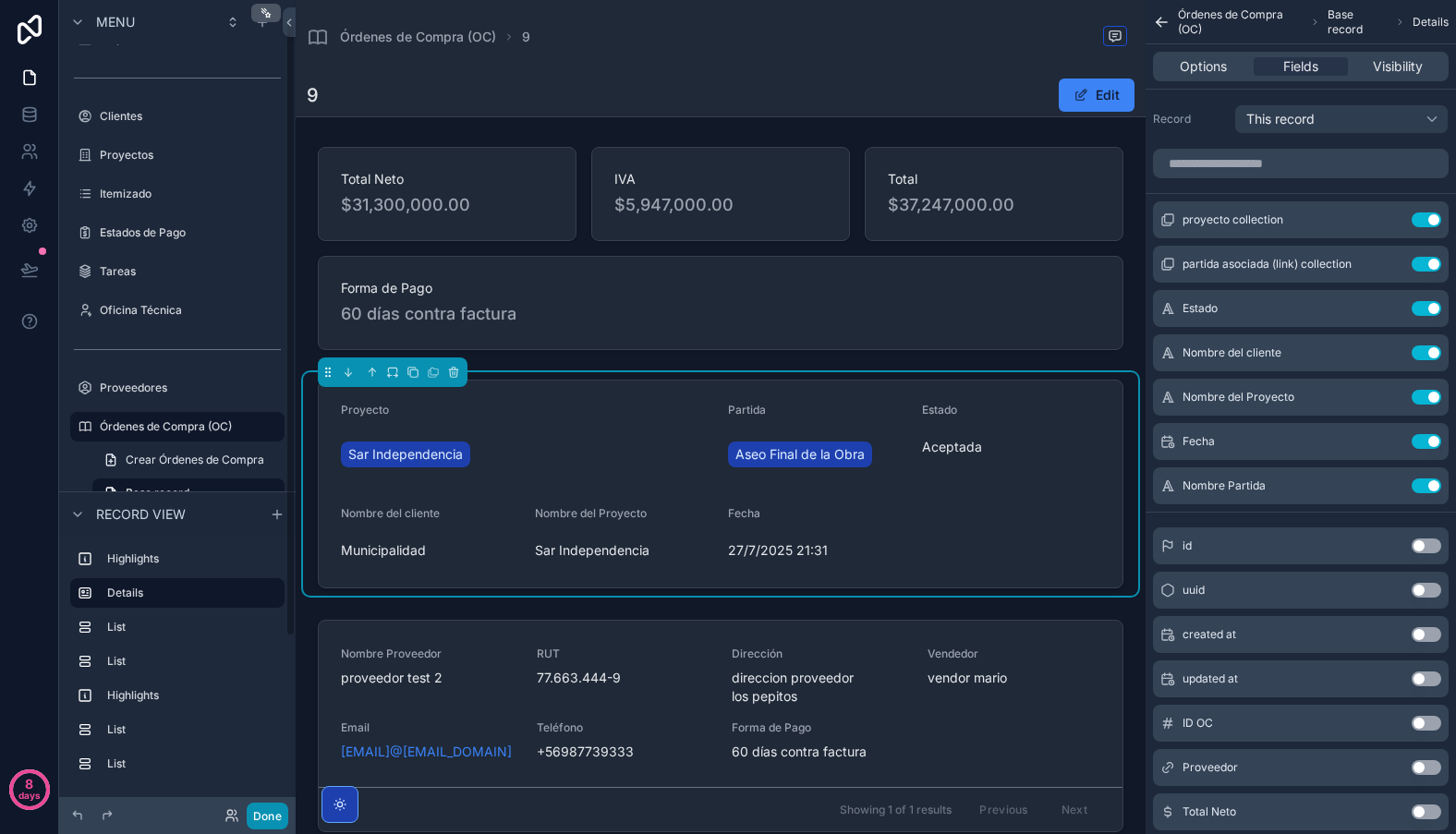 click on "Done" at bounding box center (267, 816) 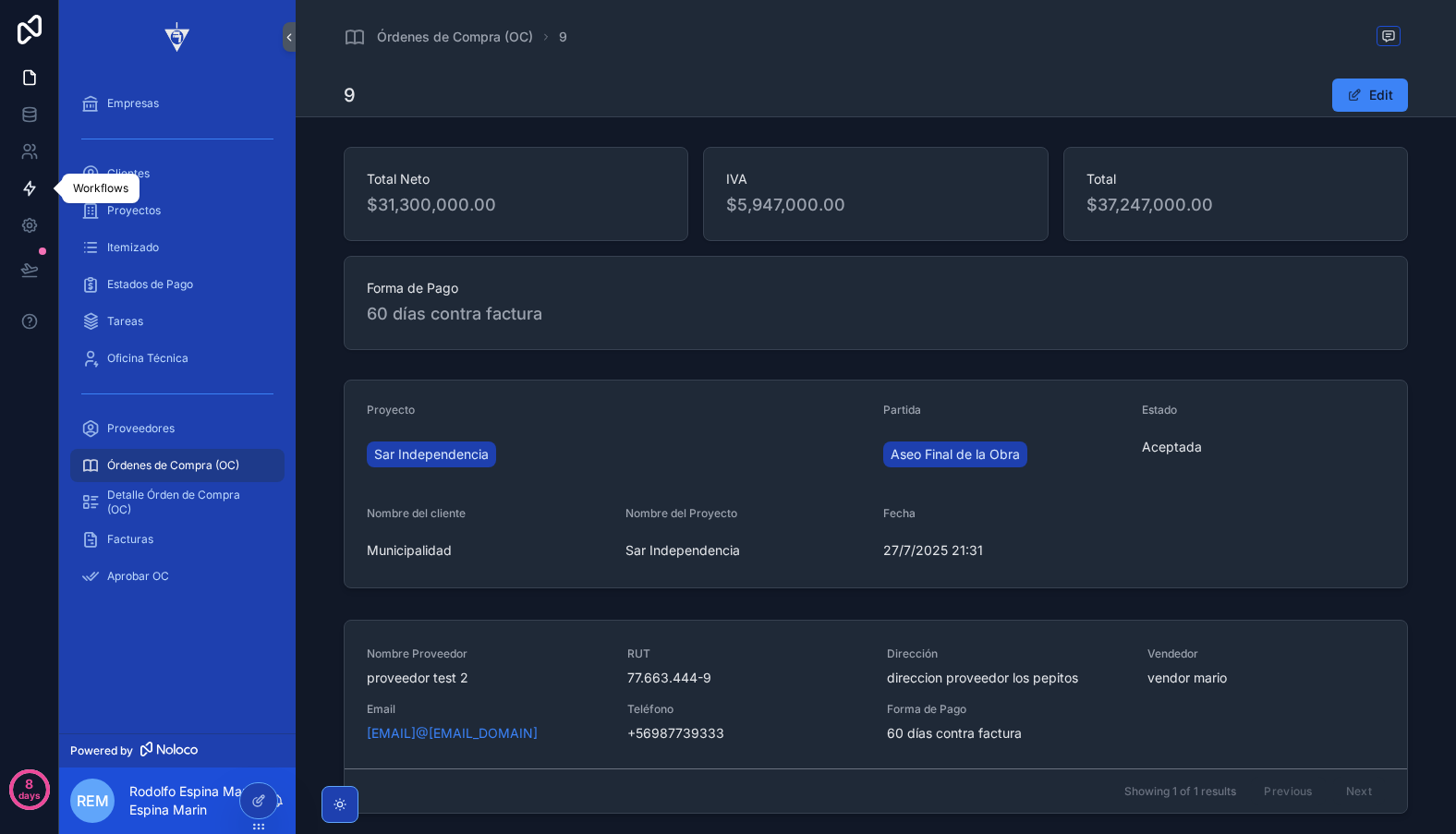 click 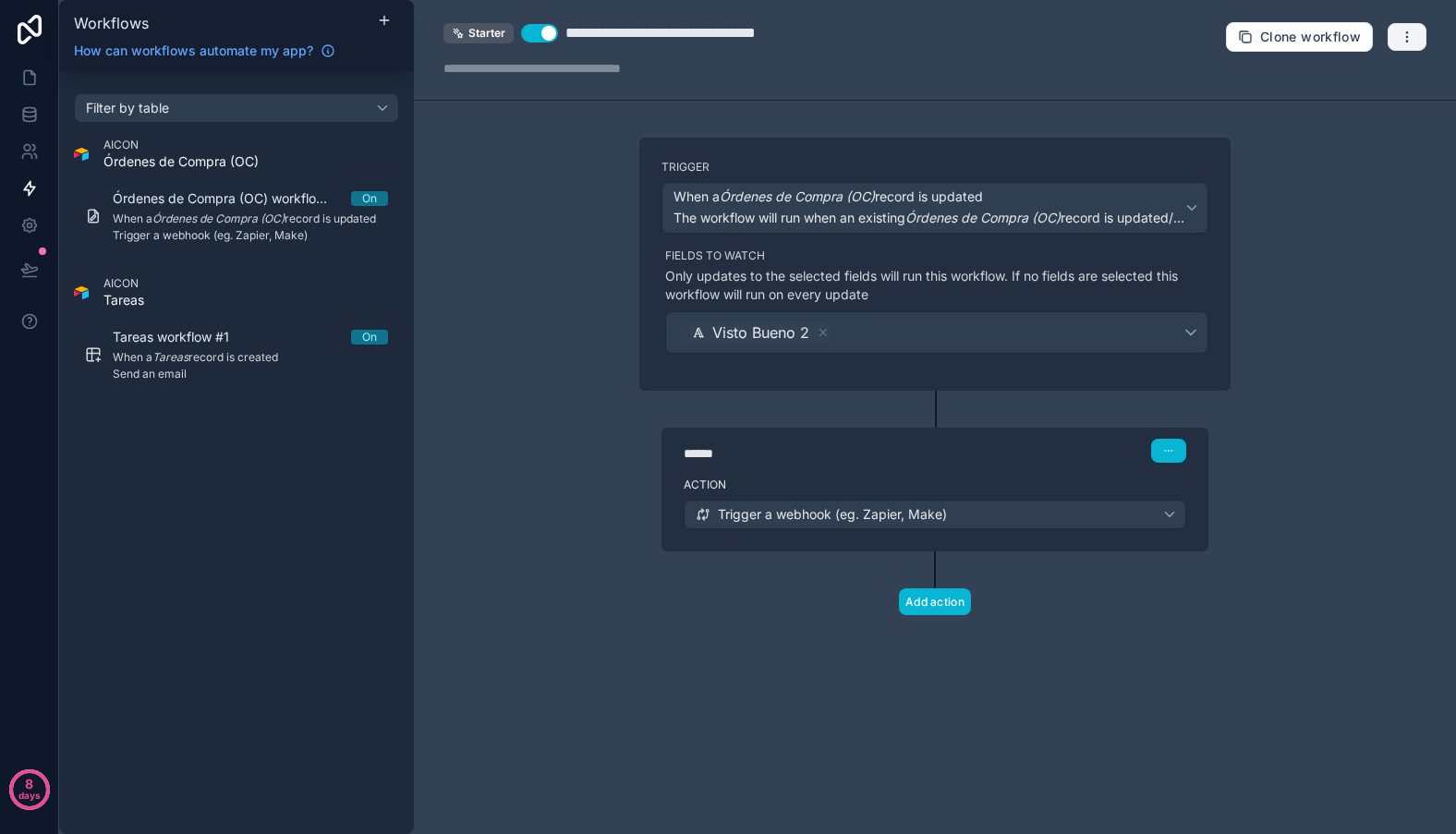 click at bounding box center [1407, 37] 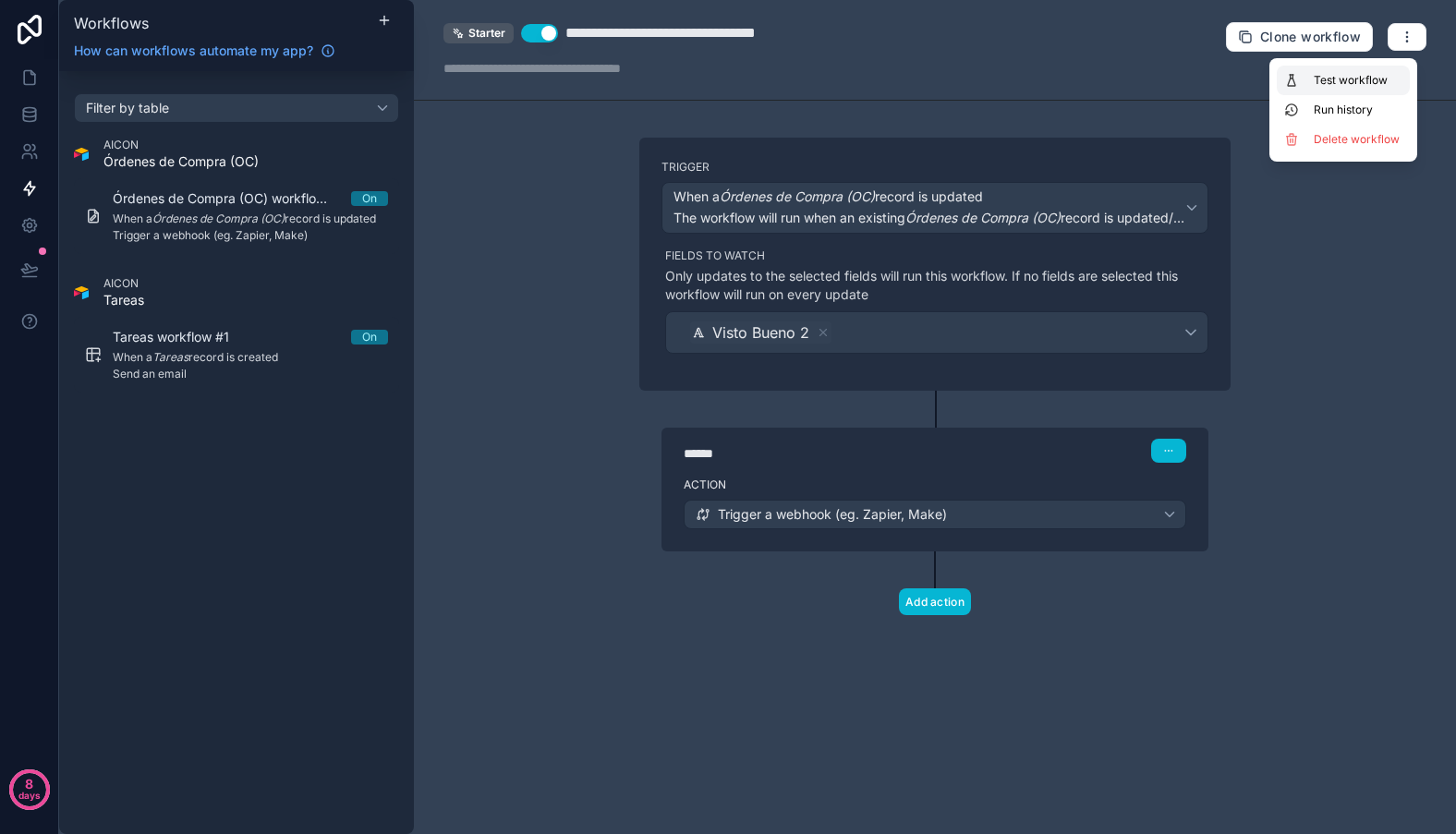 click on "Test workflow" at bounding box center (1358, 80) 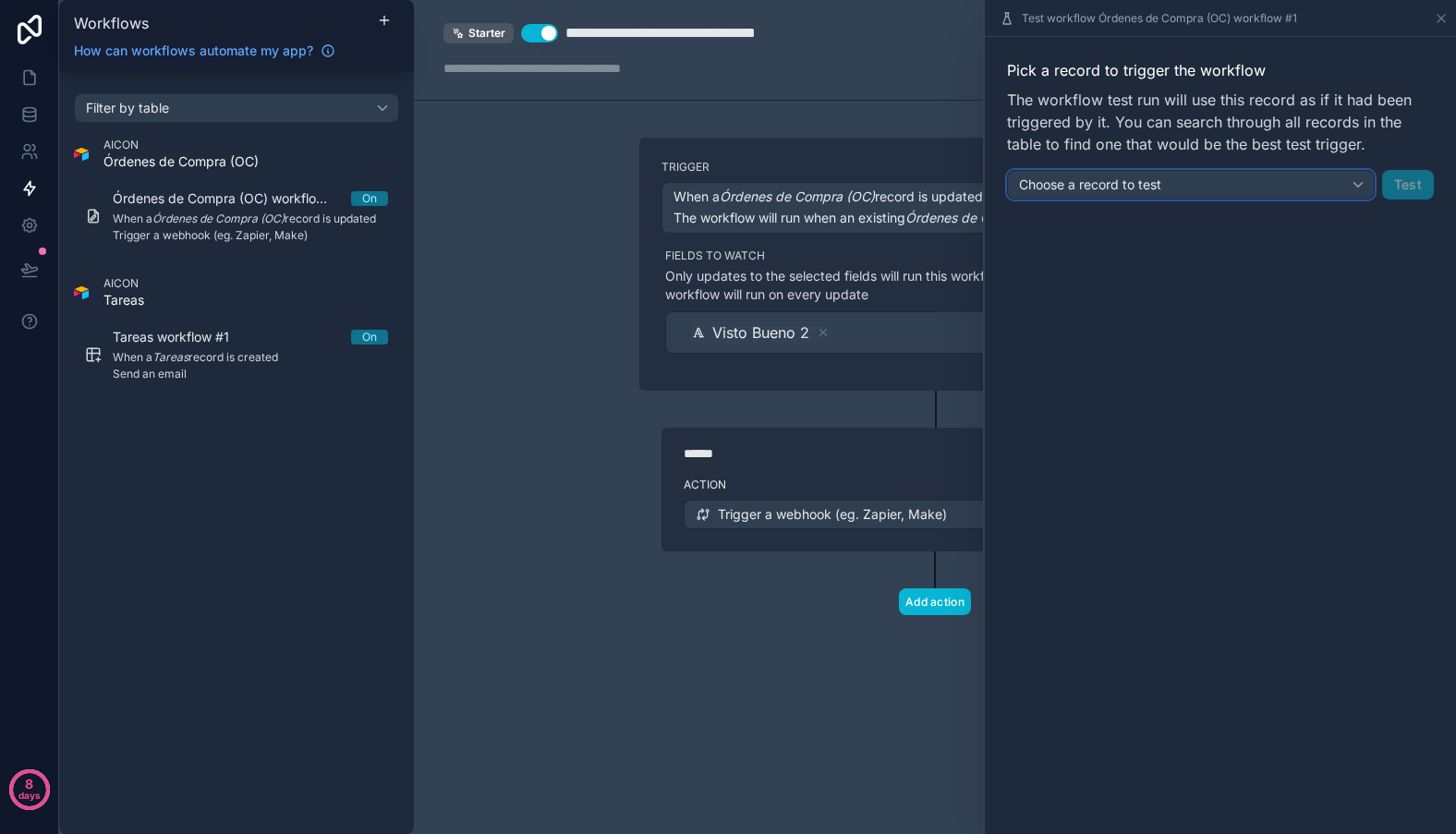 click on "Choose a record to test" at bounding box center (1191, 185) 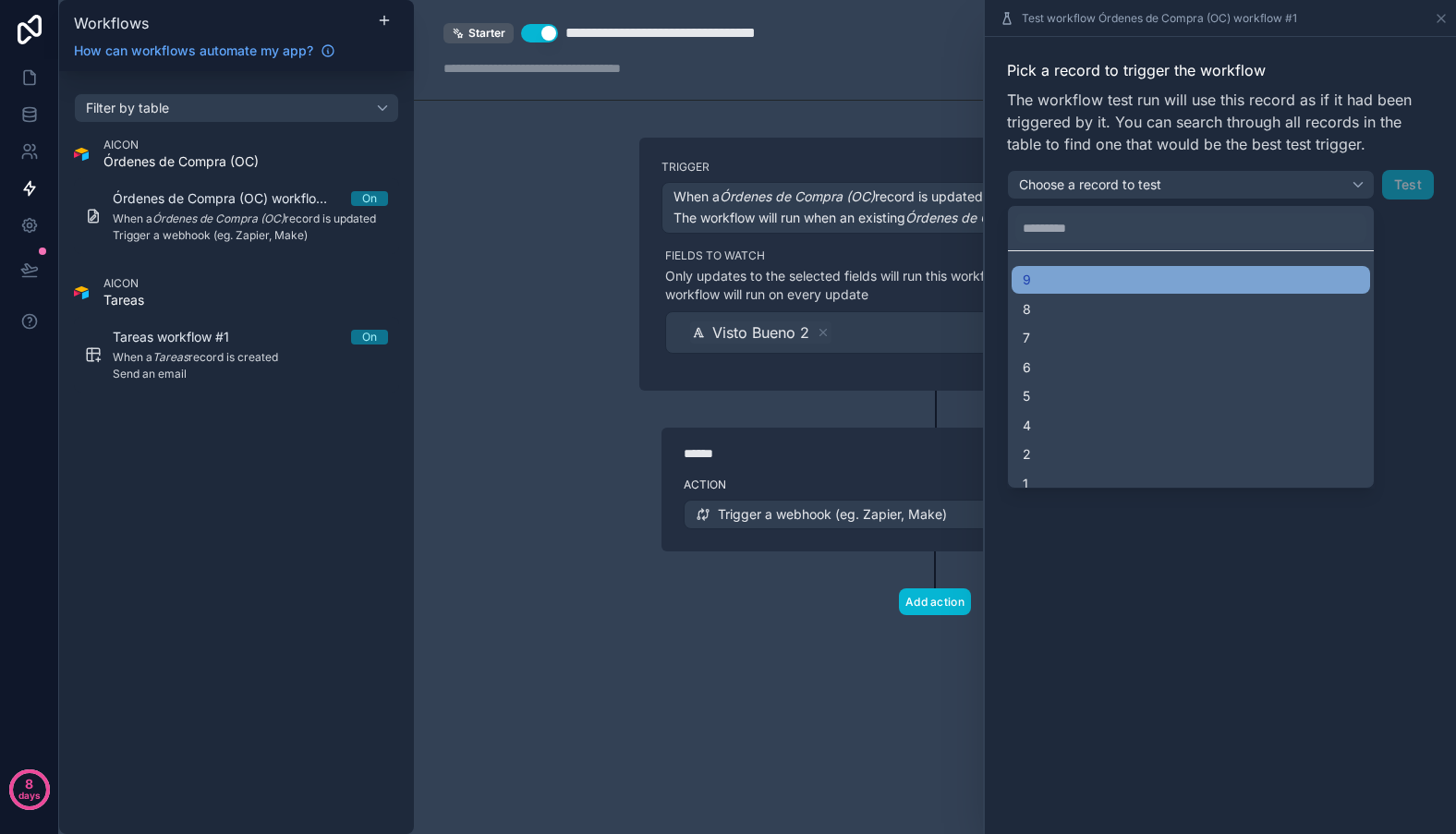 click on "9" at bounding box center [1191, 280] 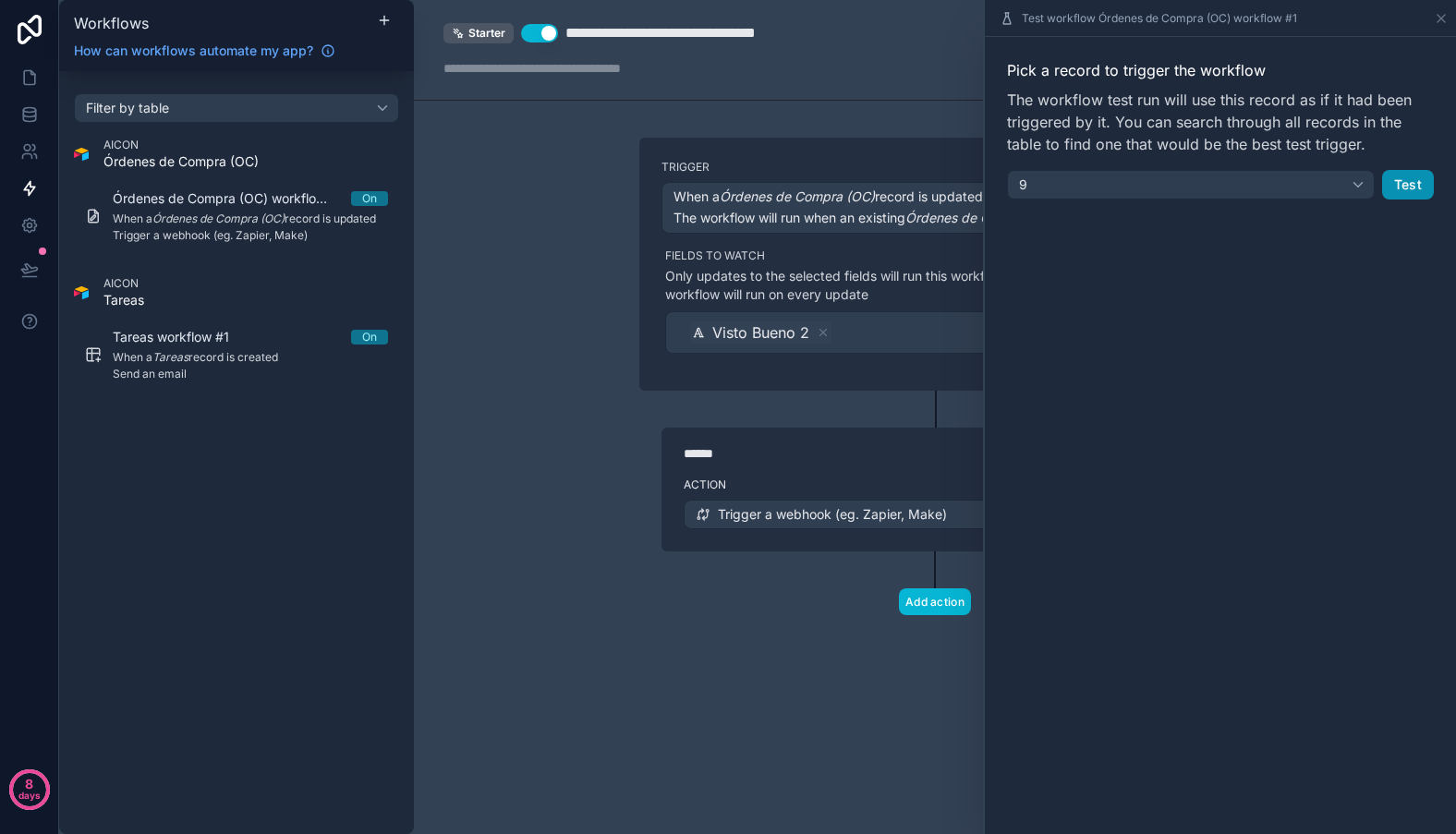 click on "Test" at bounding box center (1408, 185) 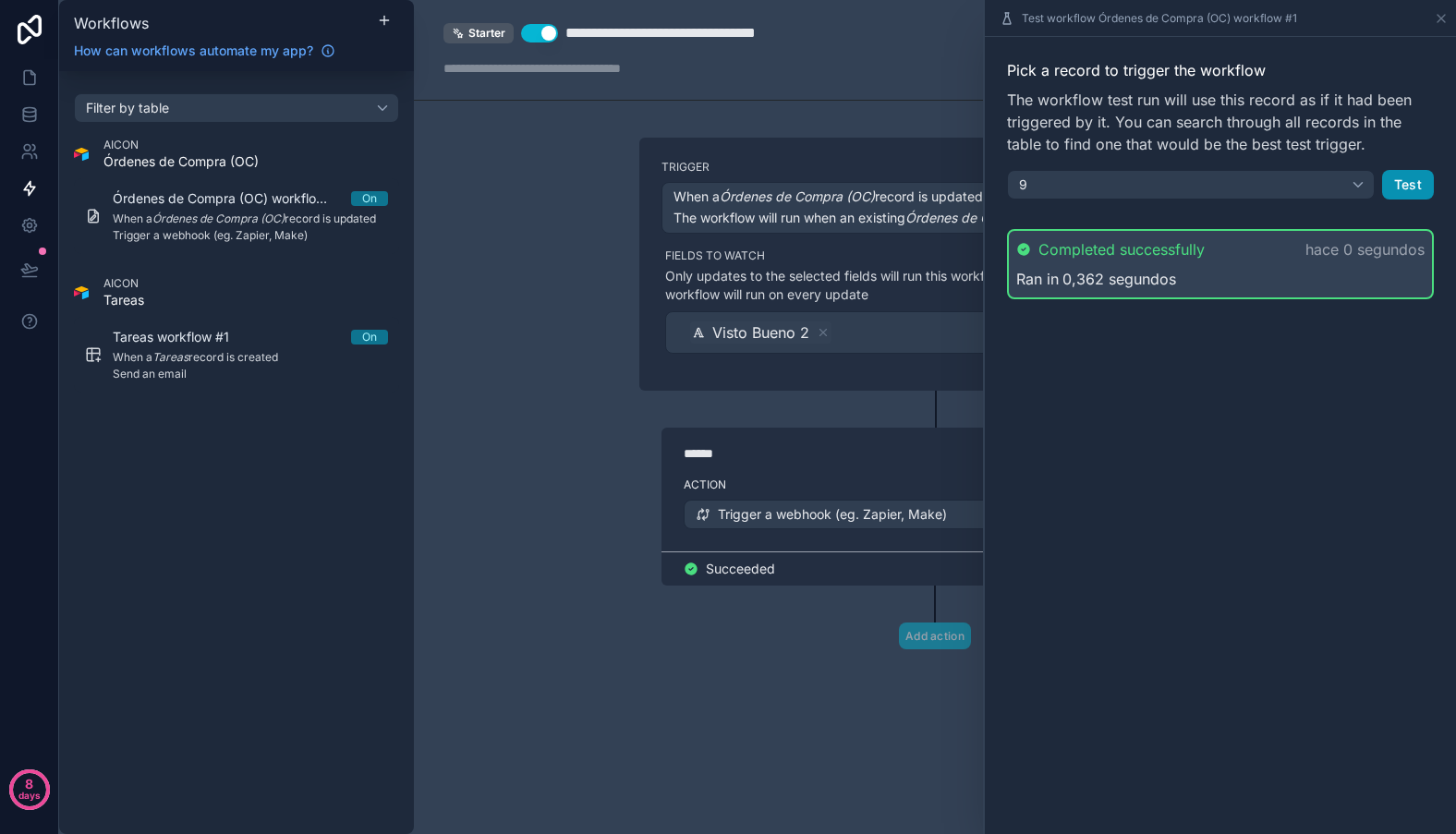 click on "Test" at bounding box center [1408, 185] 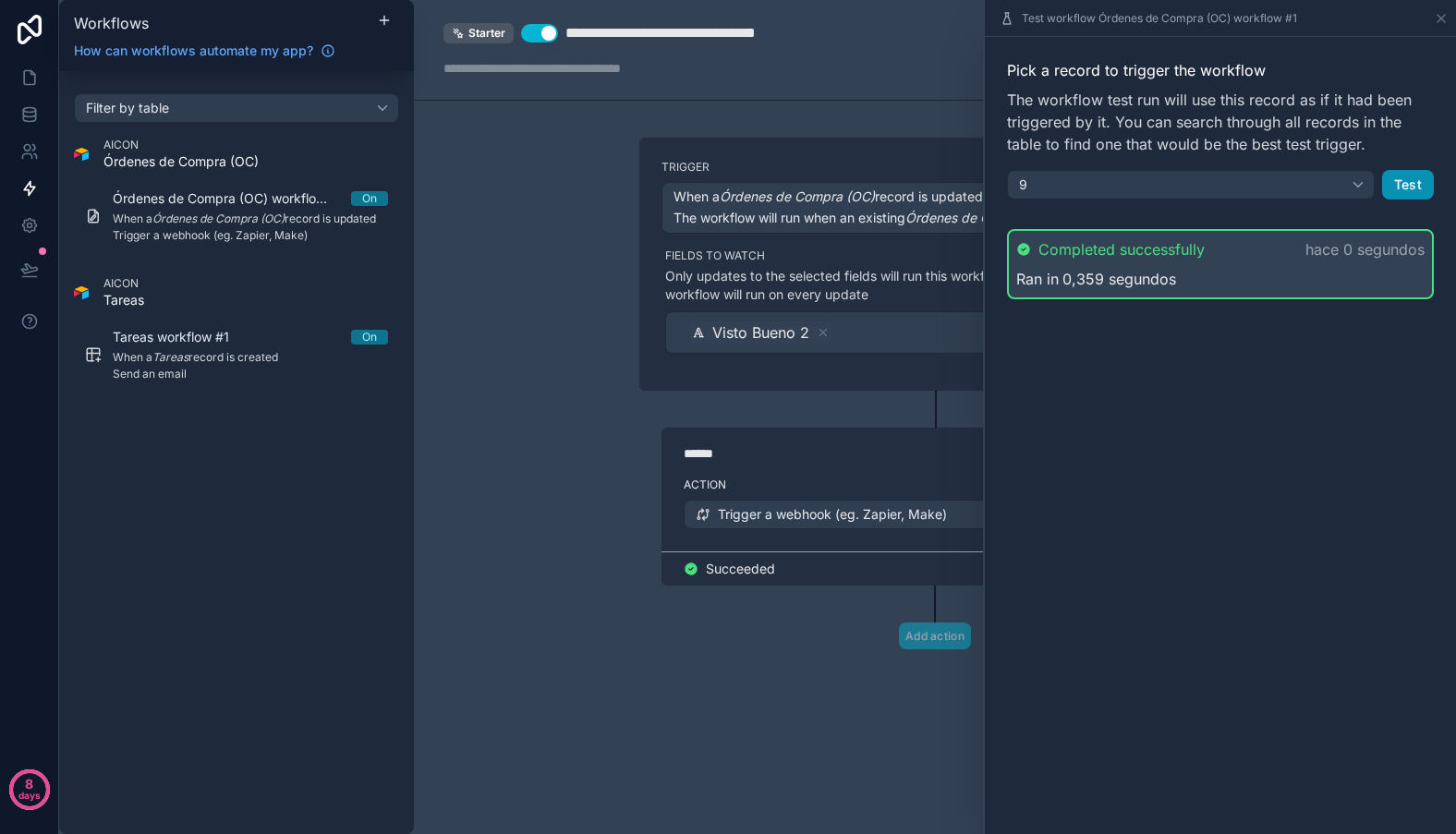 click on "Test" at bounding box center (1408, 185) 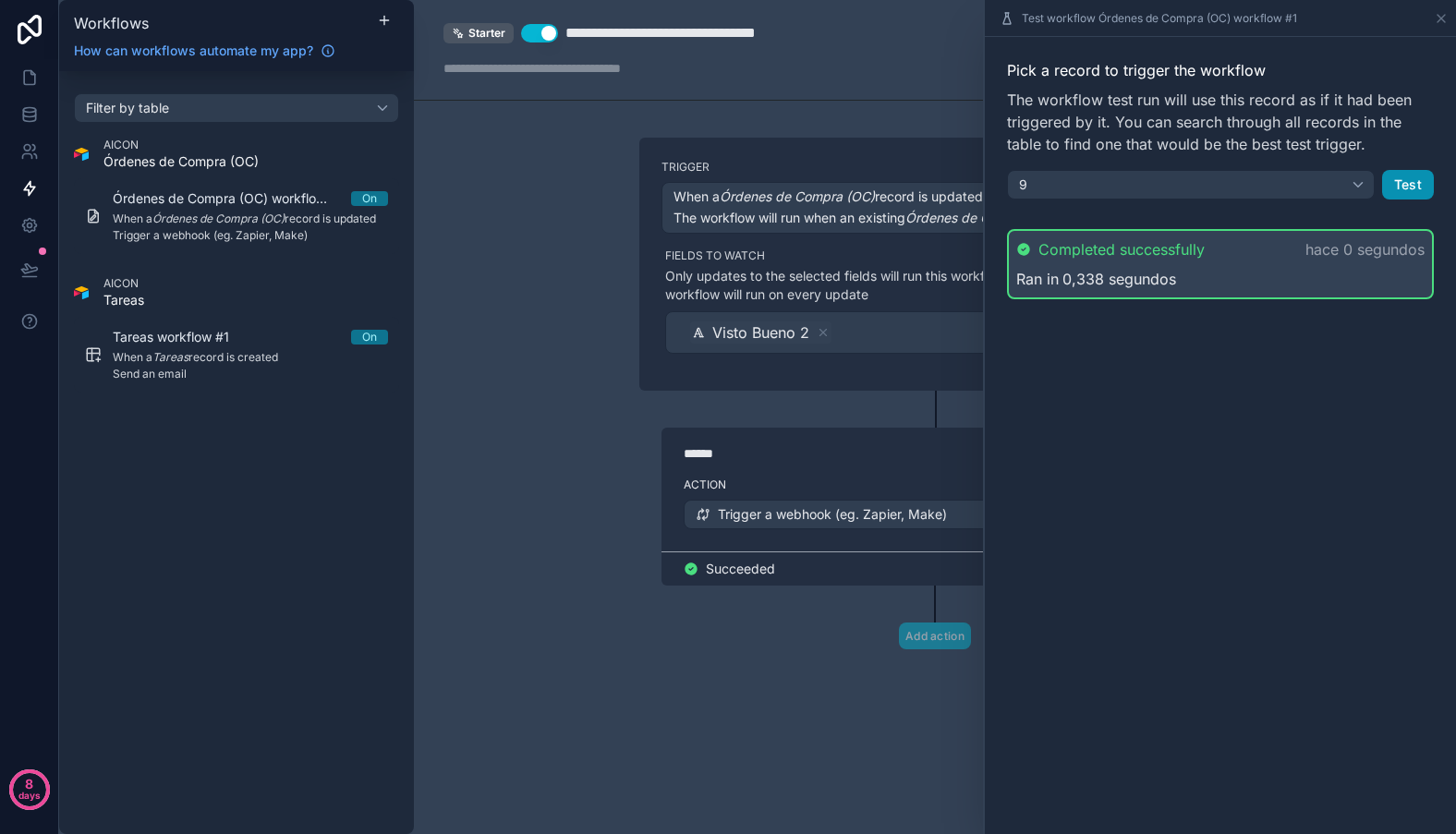 click on "Test" at bounding box center (1408, 185) 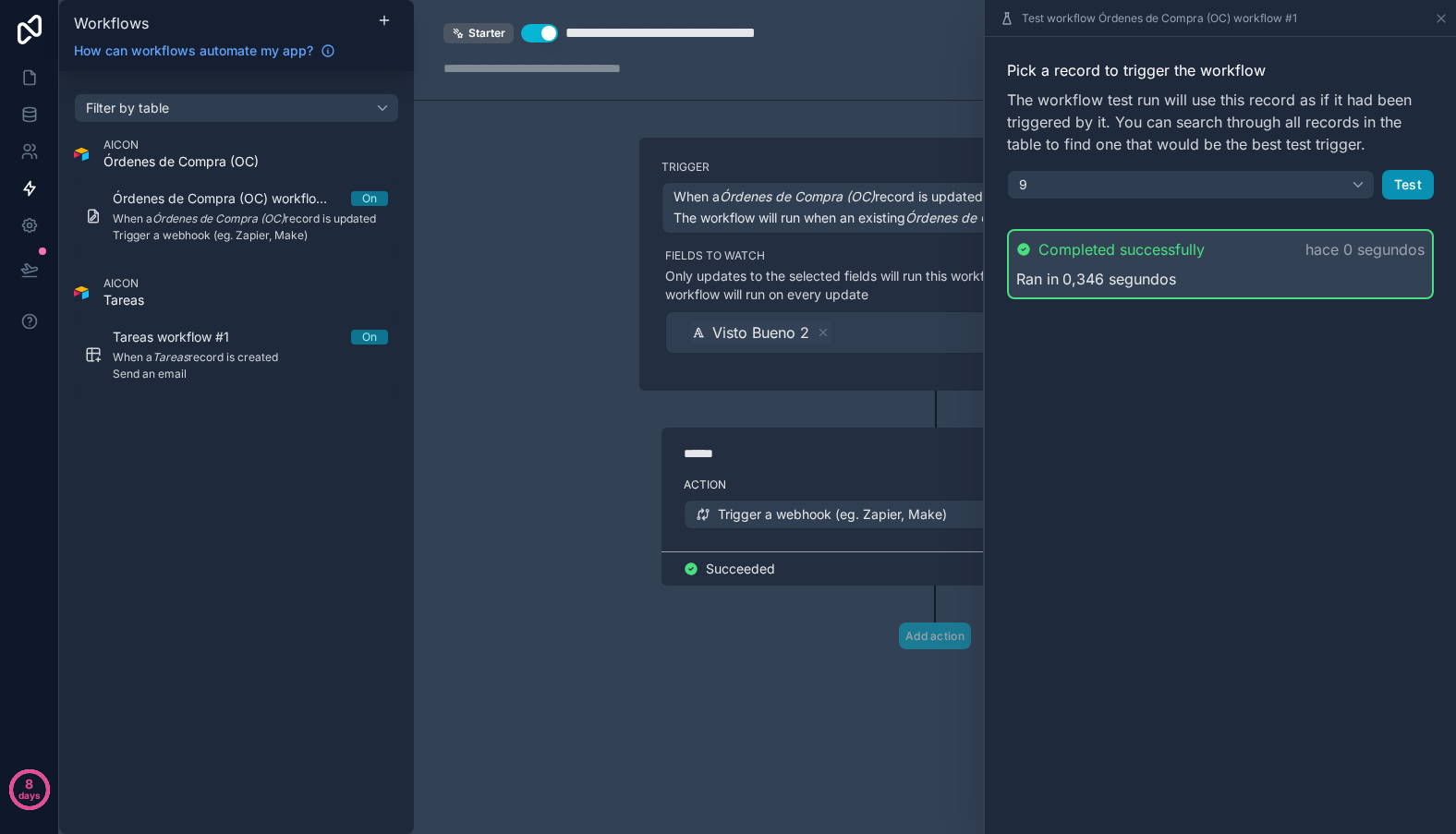 click on "Test" at bounding box center (1408, 185) 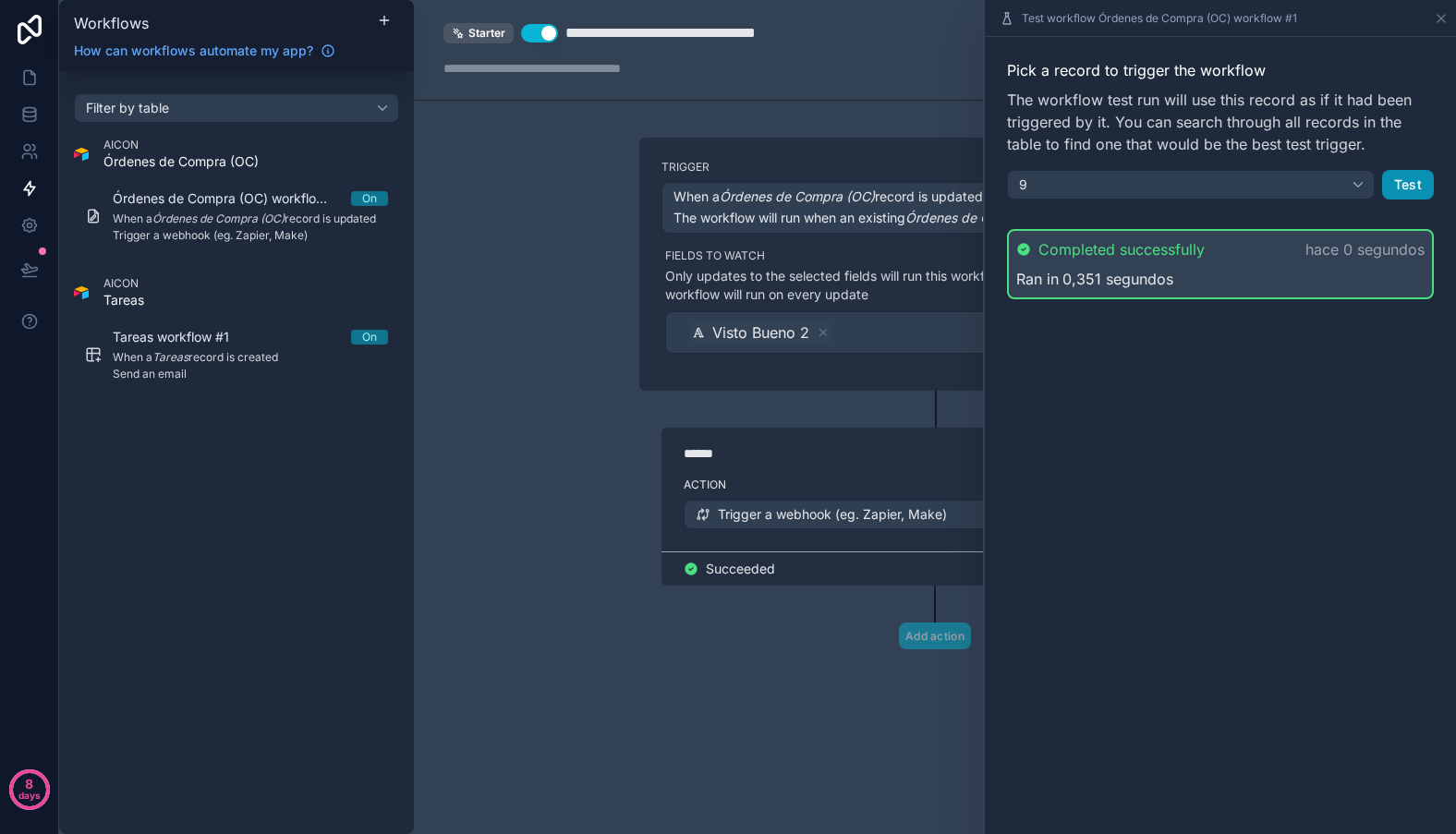 click on "Test" at bounding box center (1408, 185) 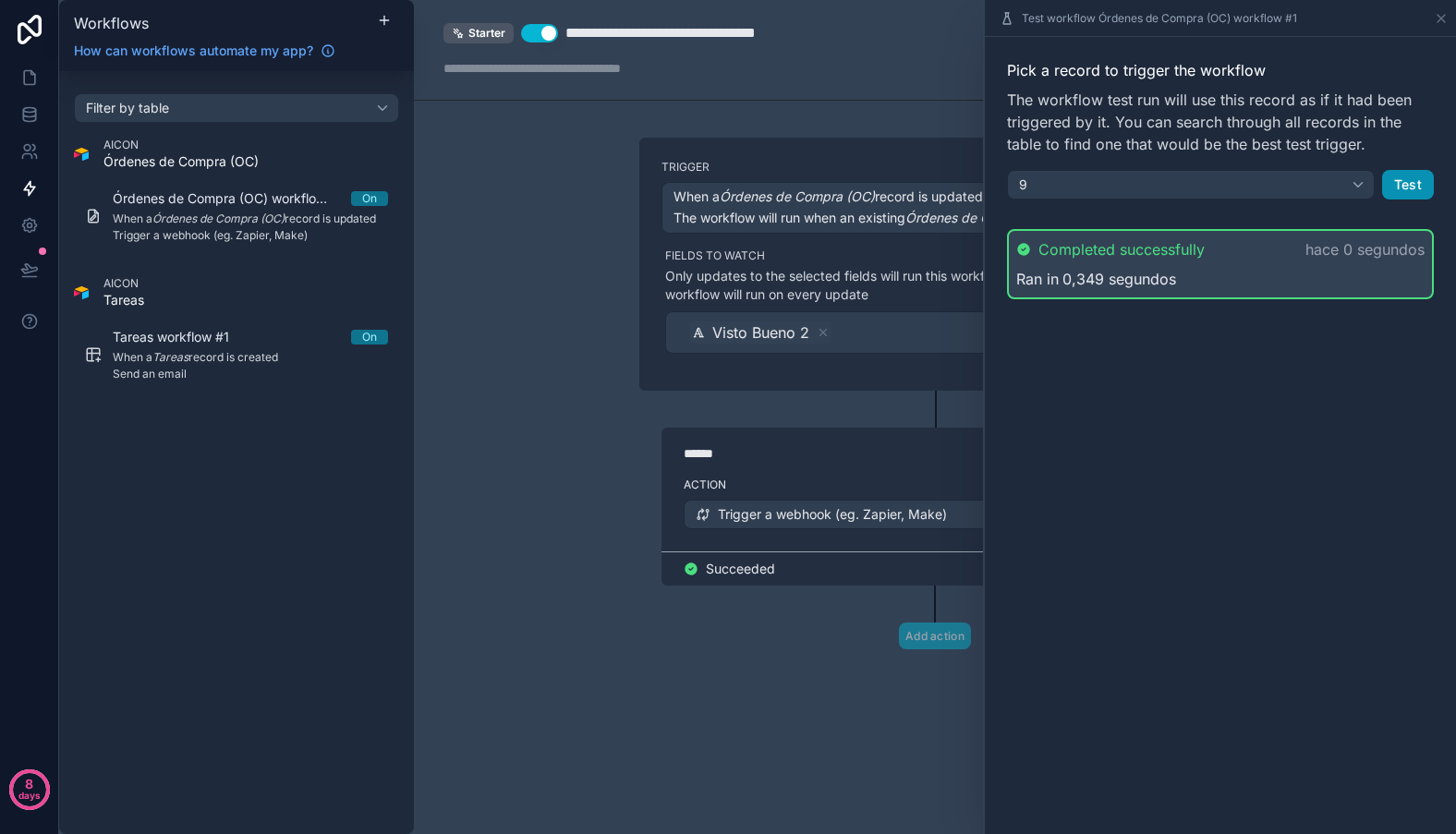 click on "Test" at bounding box center (1408, 185) 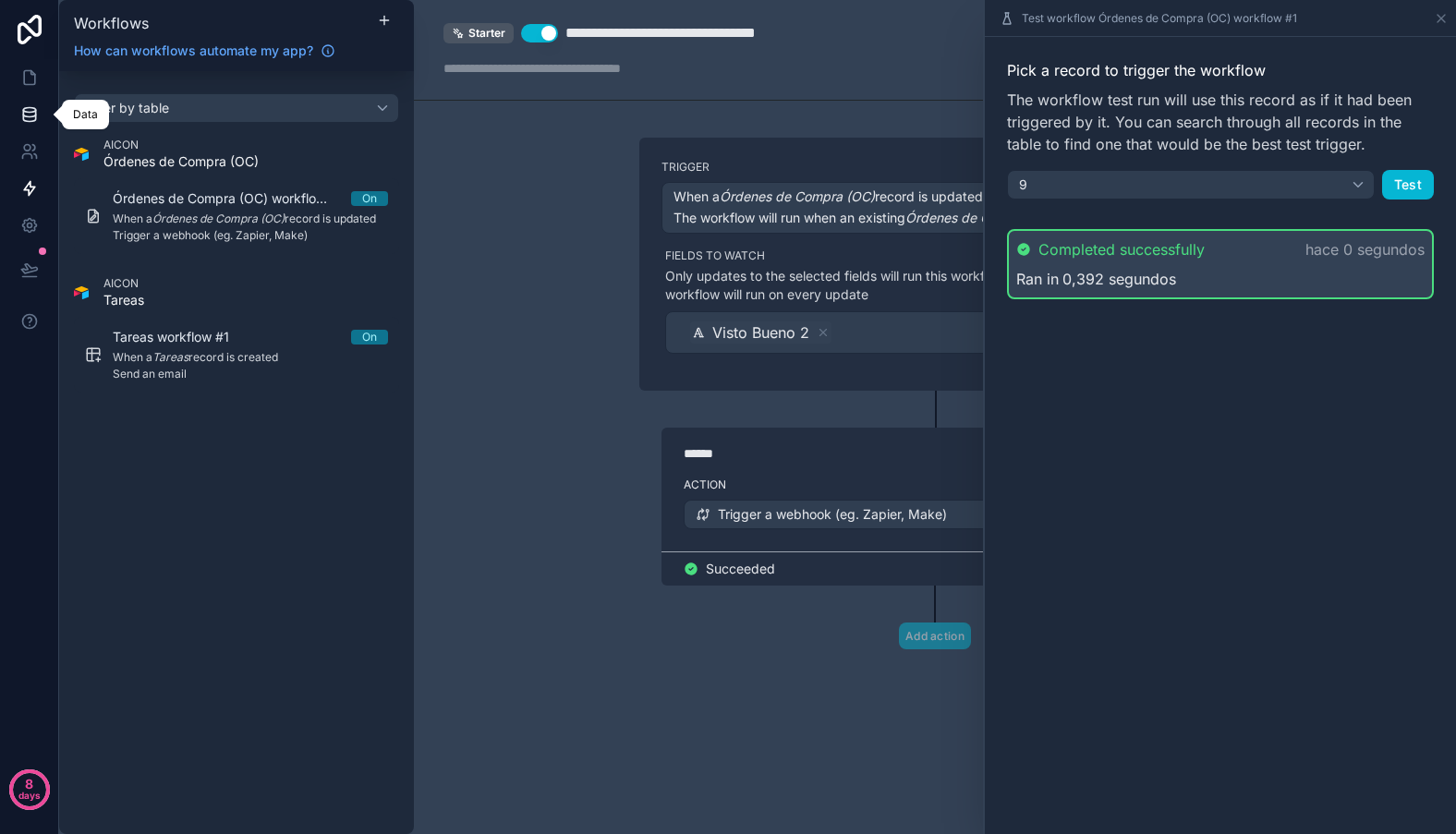 click at bounding box center [29, 115] 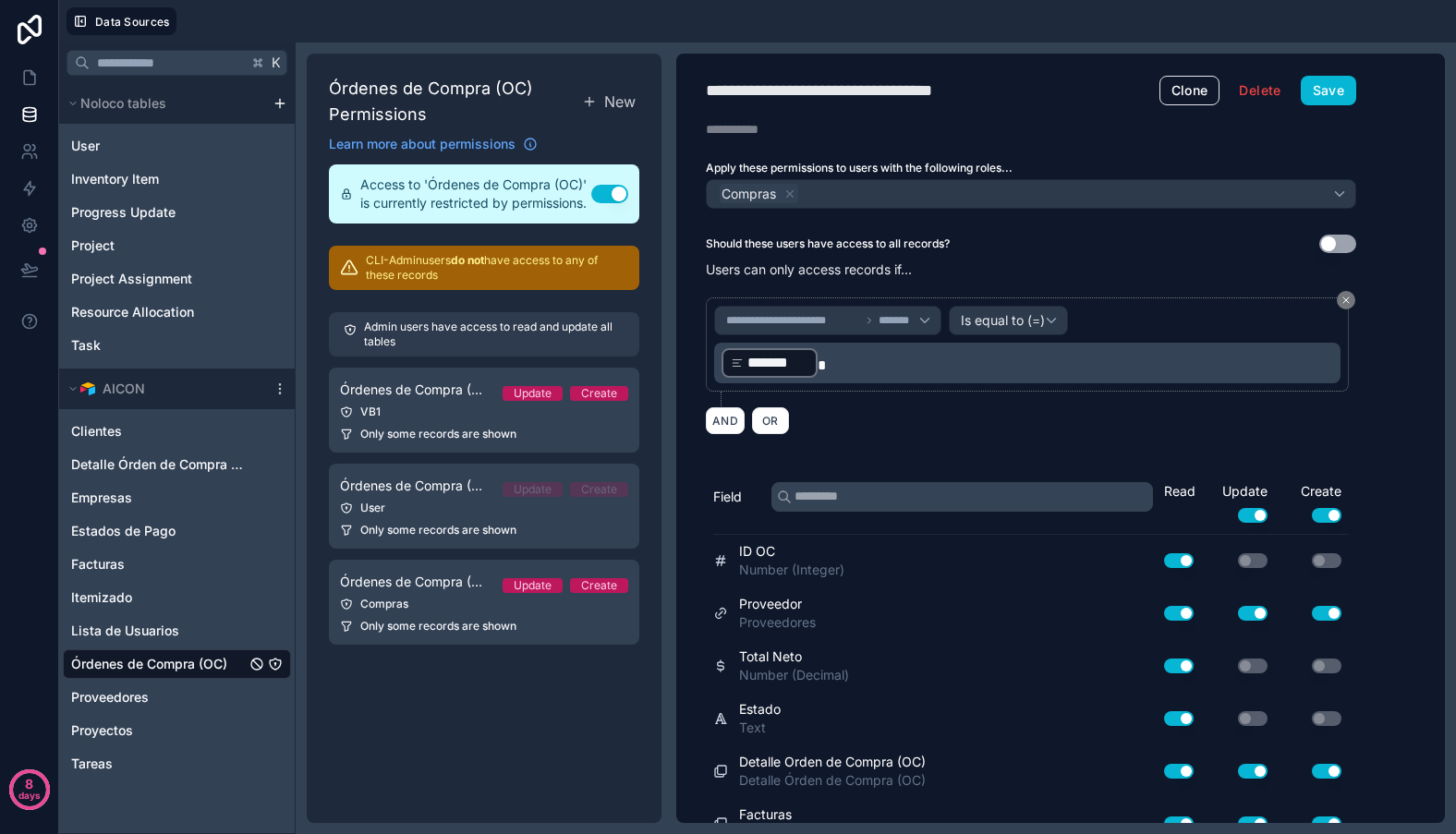 click on "Órdenes de Compra (OC)" at bounding box center [149, 664] 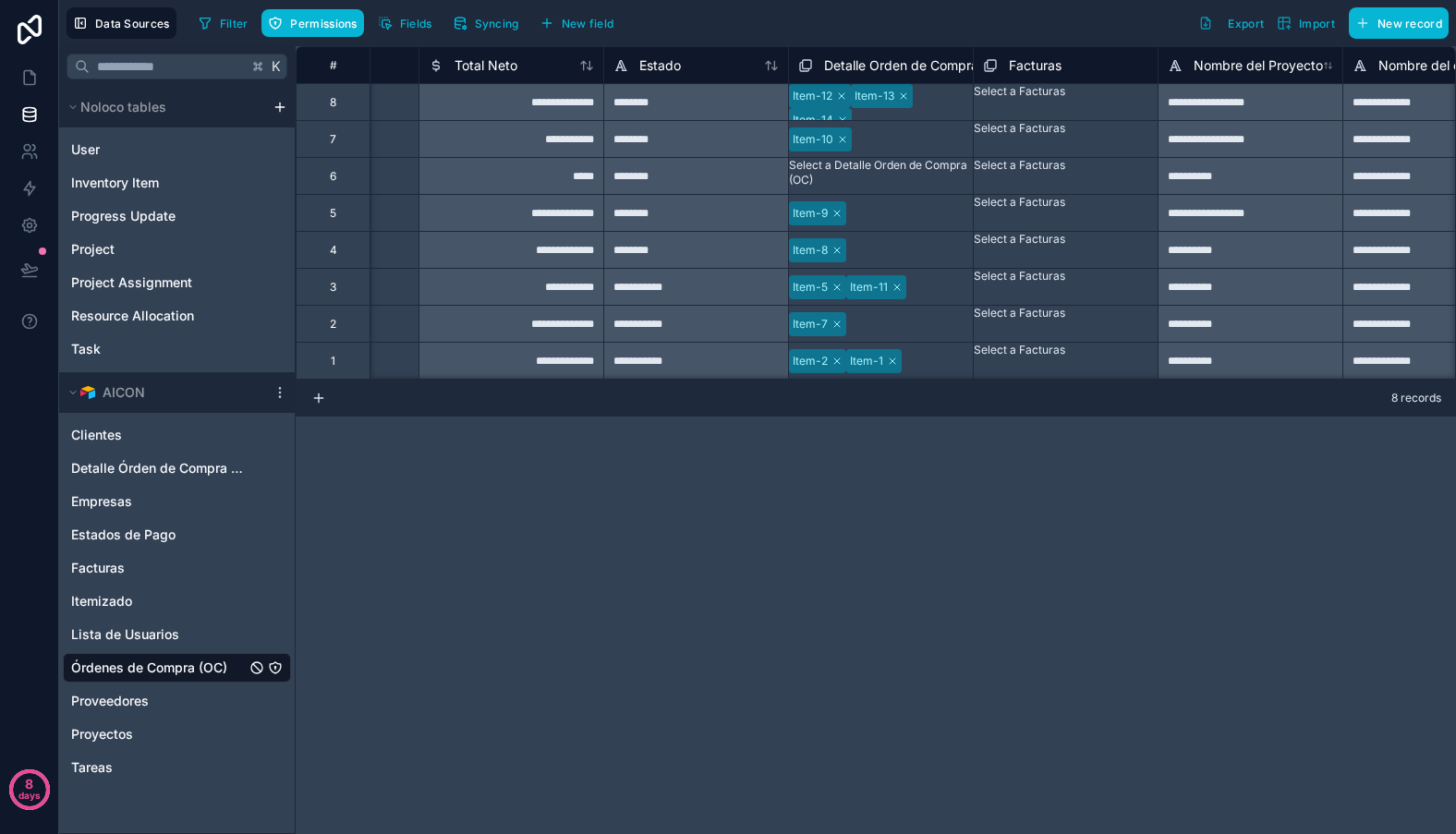 scroll, scrollTop: 0, scrollLeft: 326, axis: horizontal 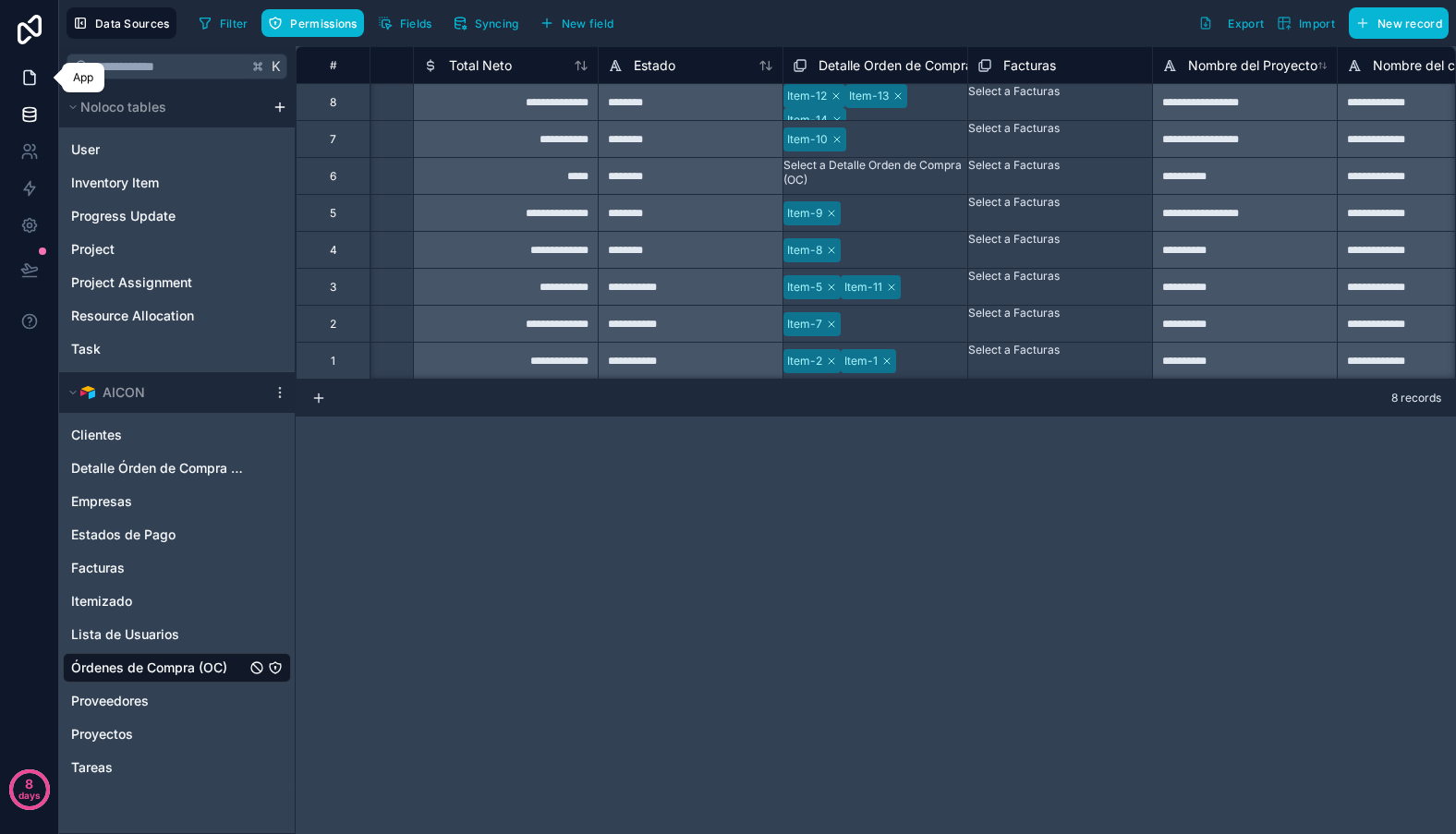 click 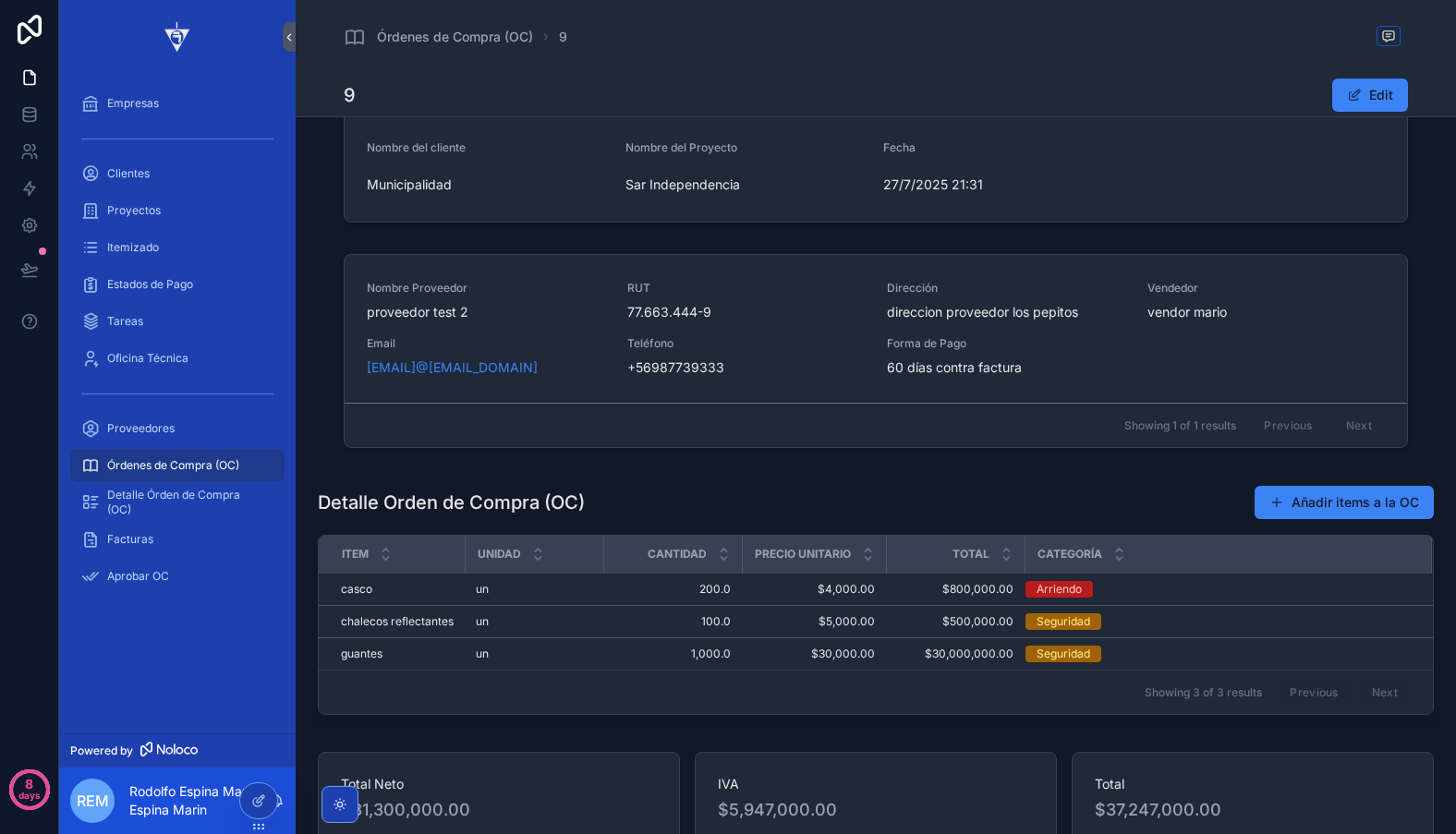 scroll, scrollTop: 698, scrollLeft: 0, axis: vertical 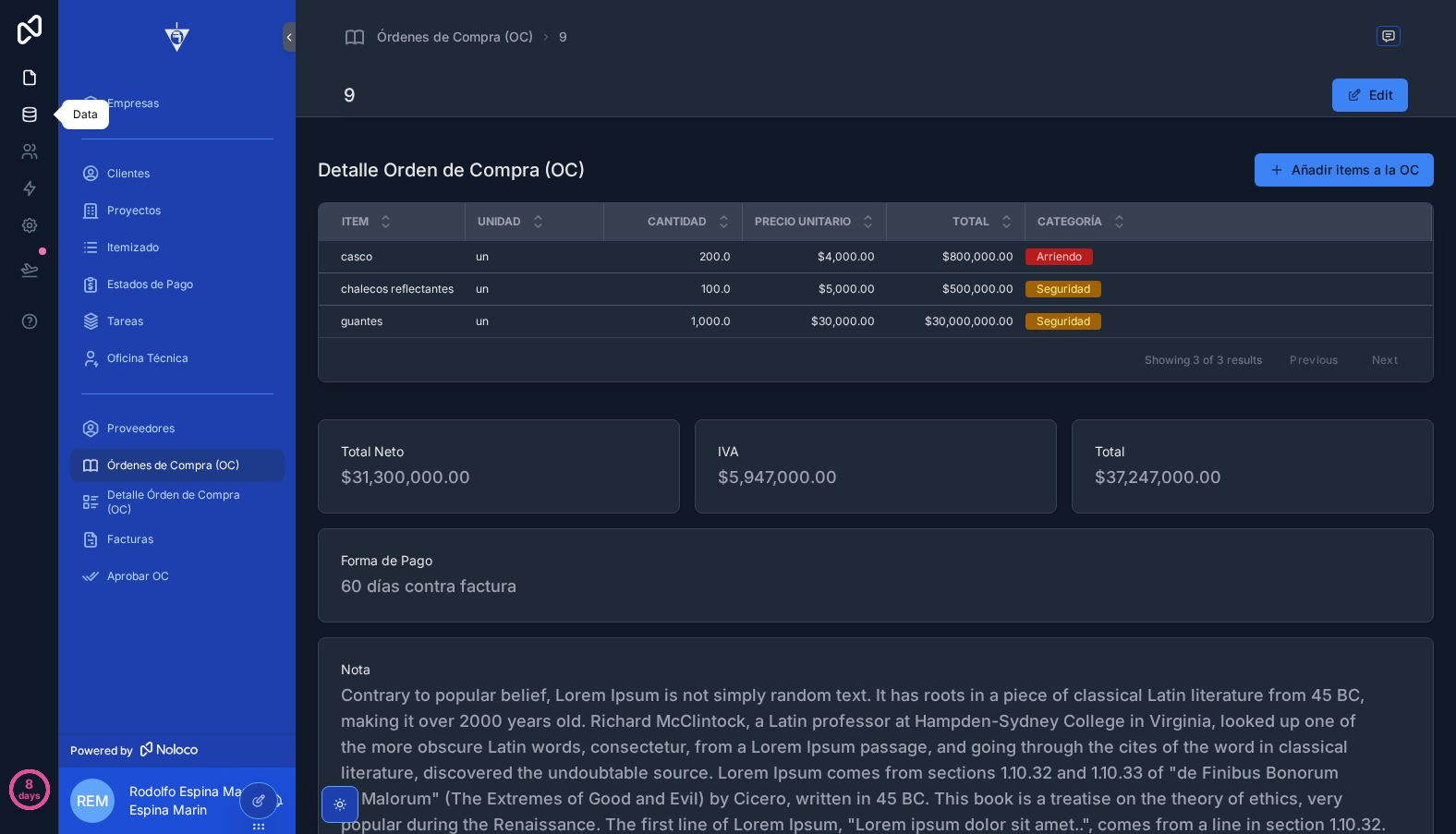 click 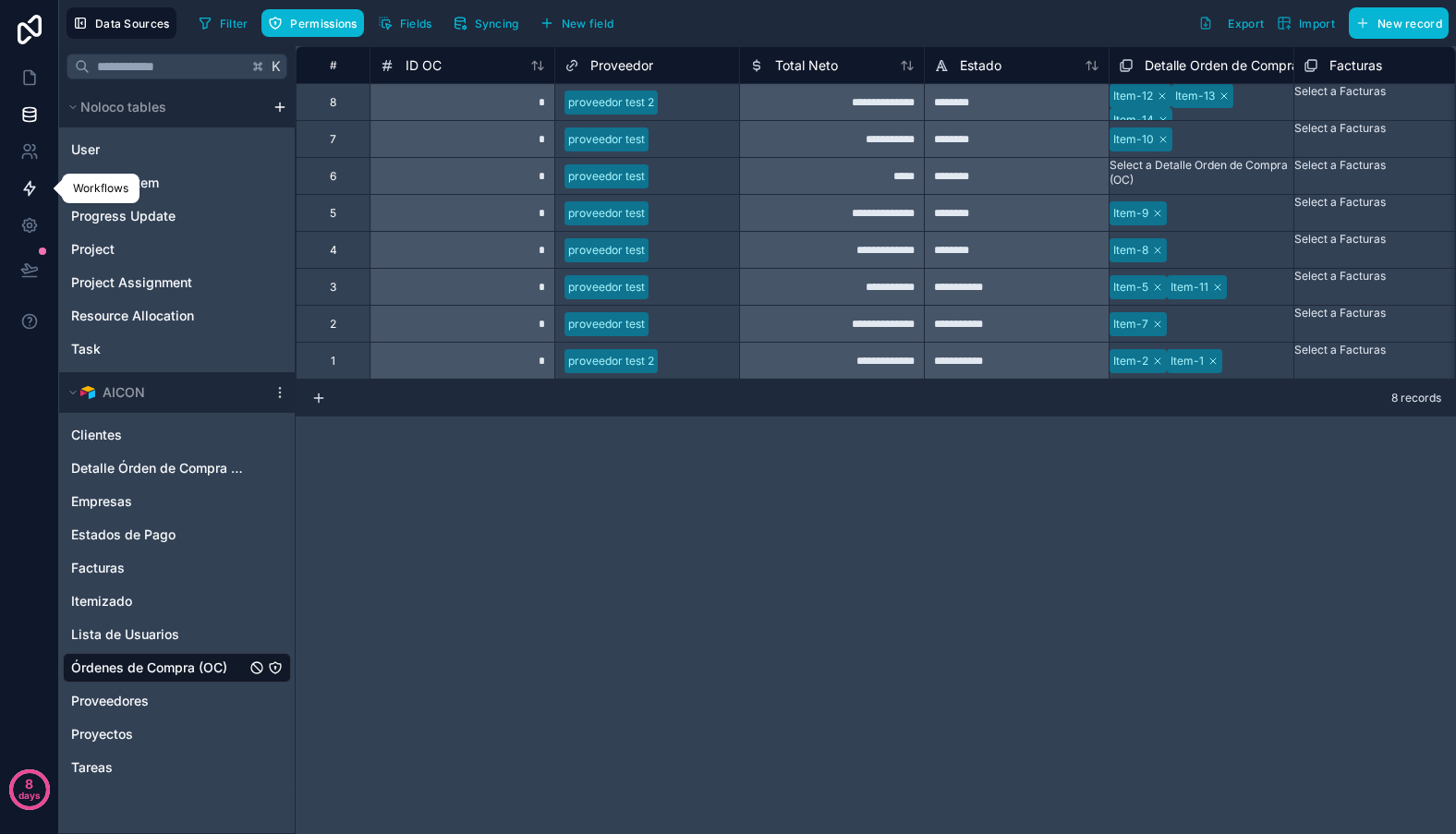 click 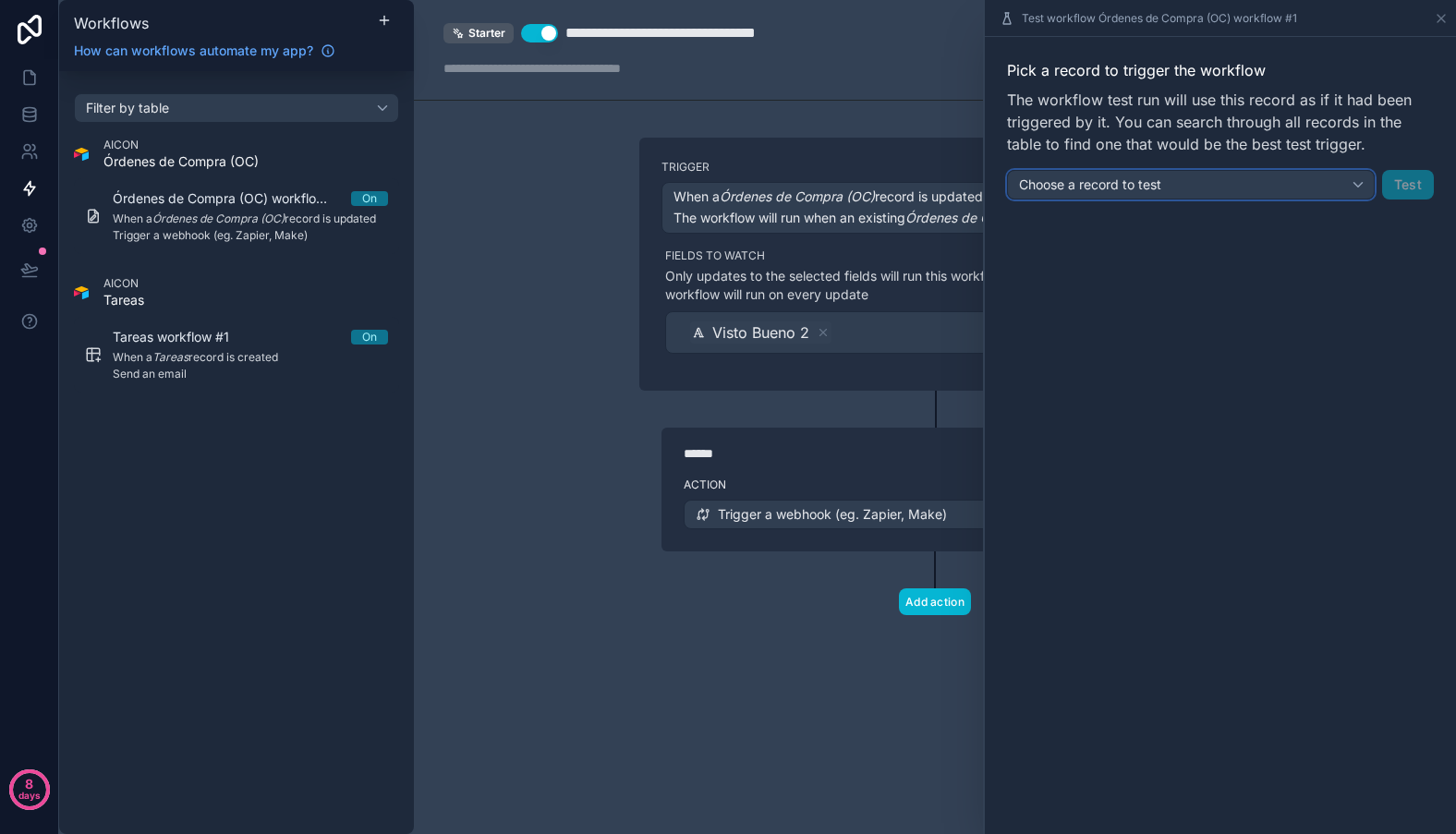 click on "Choose a record to test" at bounding box center [1191, 185] 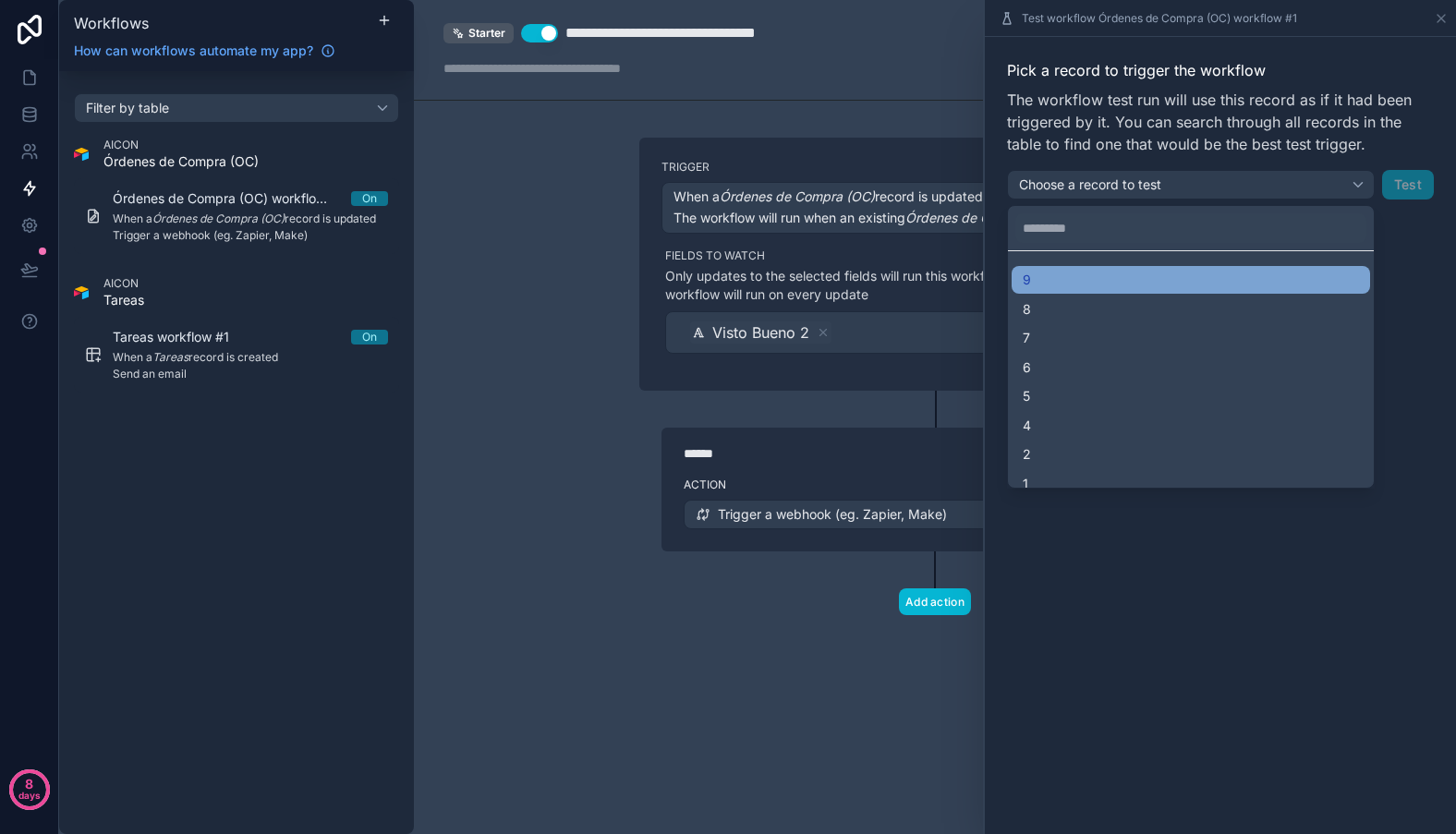 click on "9" at bounding box center [1191, 280] 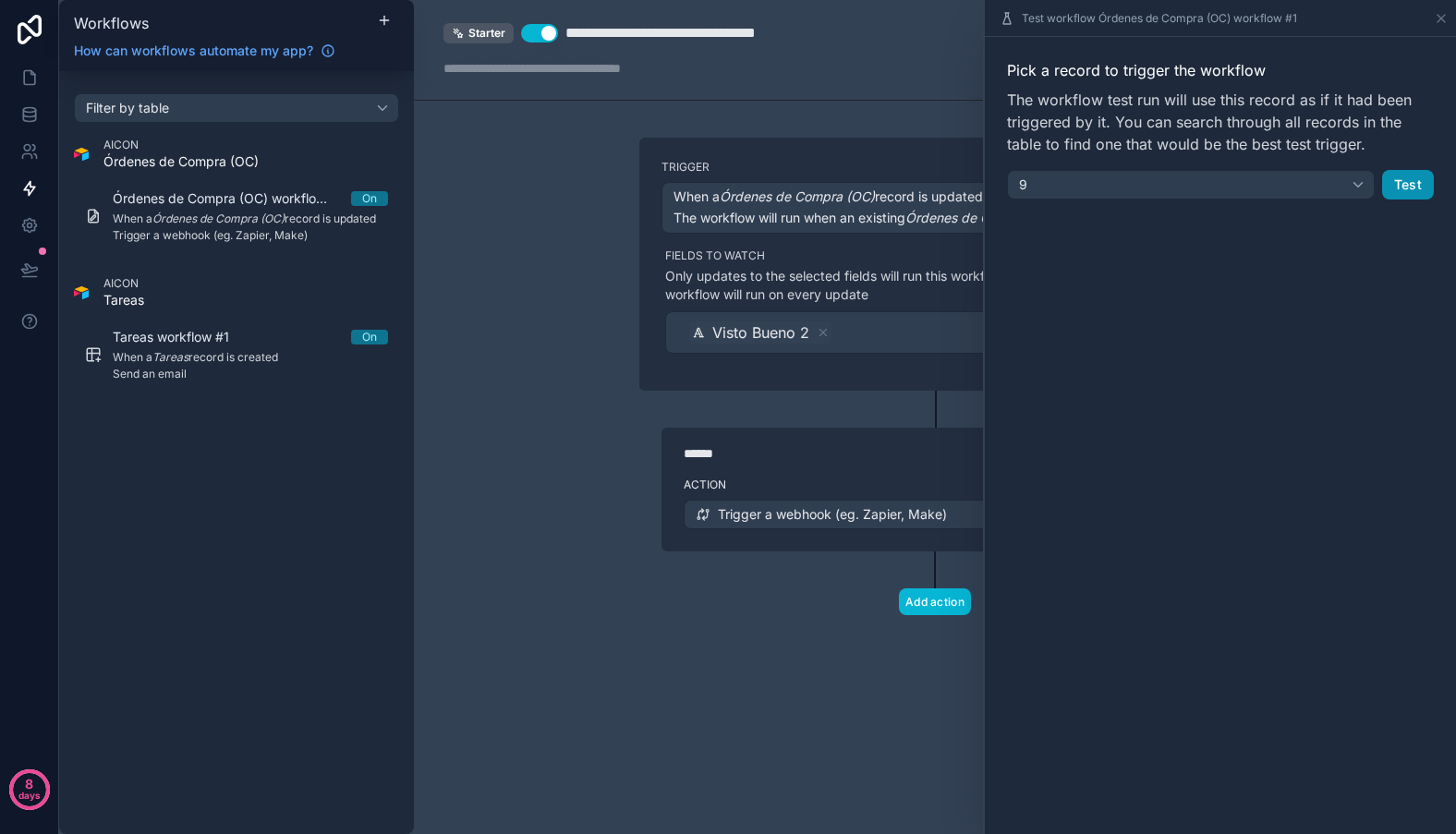 click on "Test" at bounding box center (1408, 185) 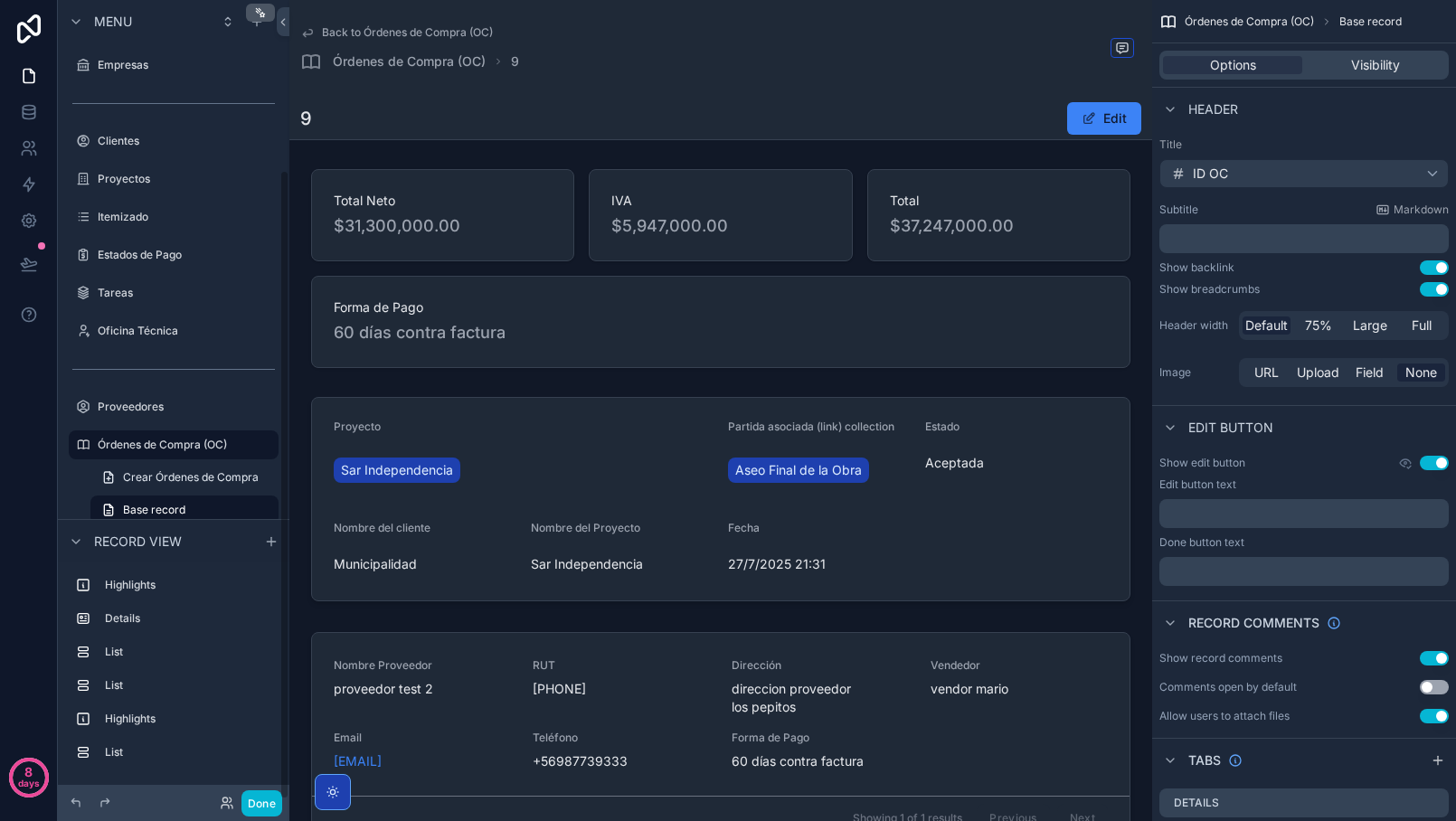 scroll, scrollTop: 0, scrollLeft: 0, axis: both 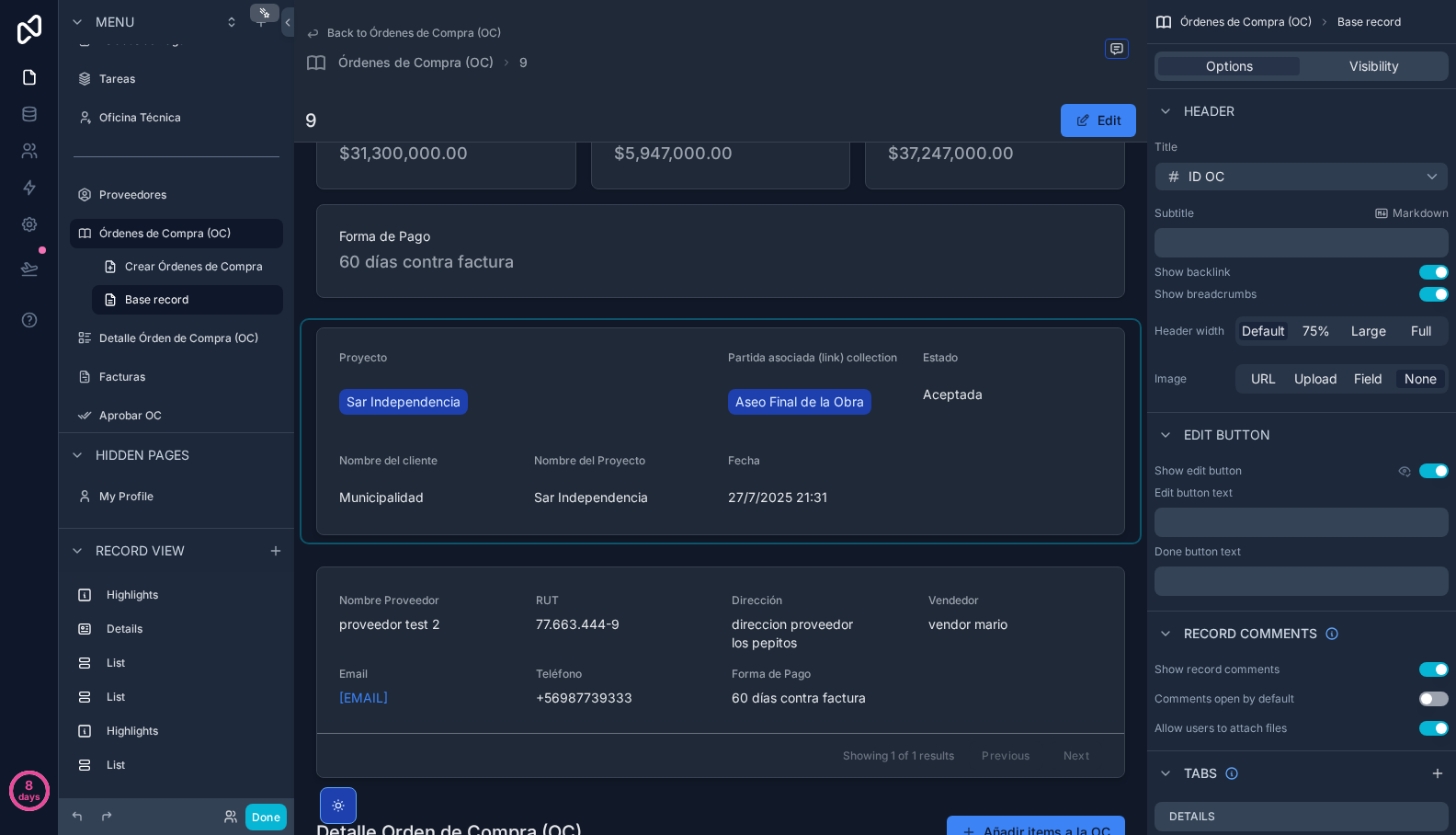 click at bounding box center (721, 431) 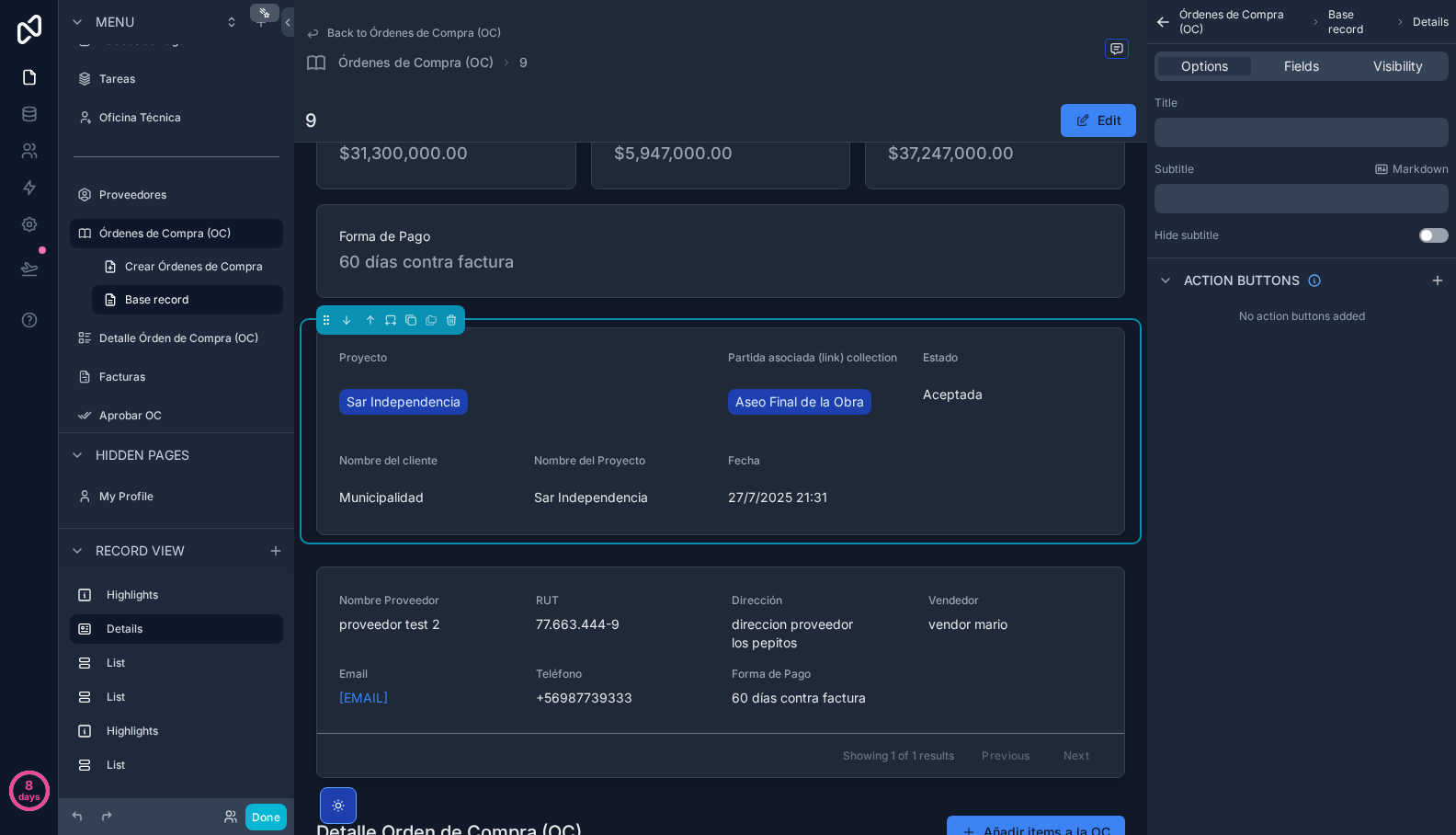 click on "Options Fields Visibility" at bounding box center [1302, 66] 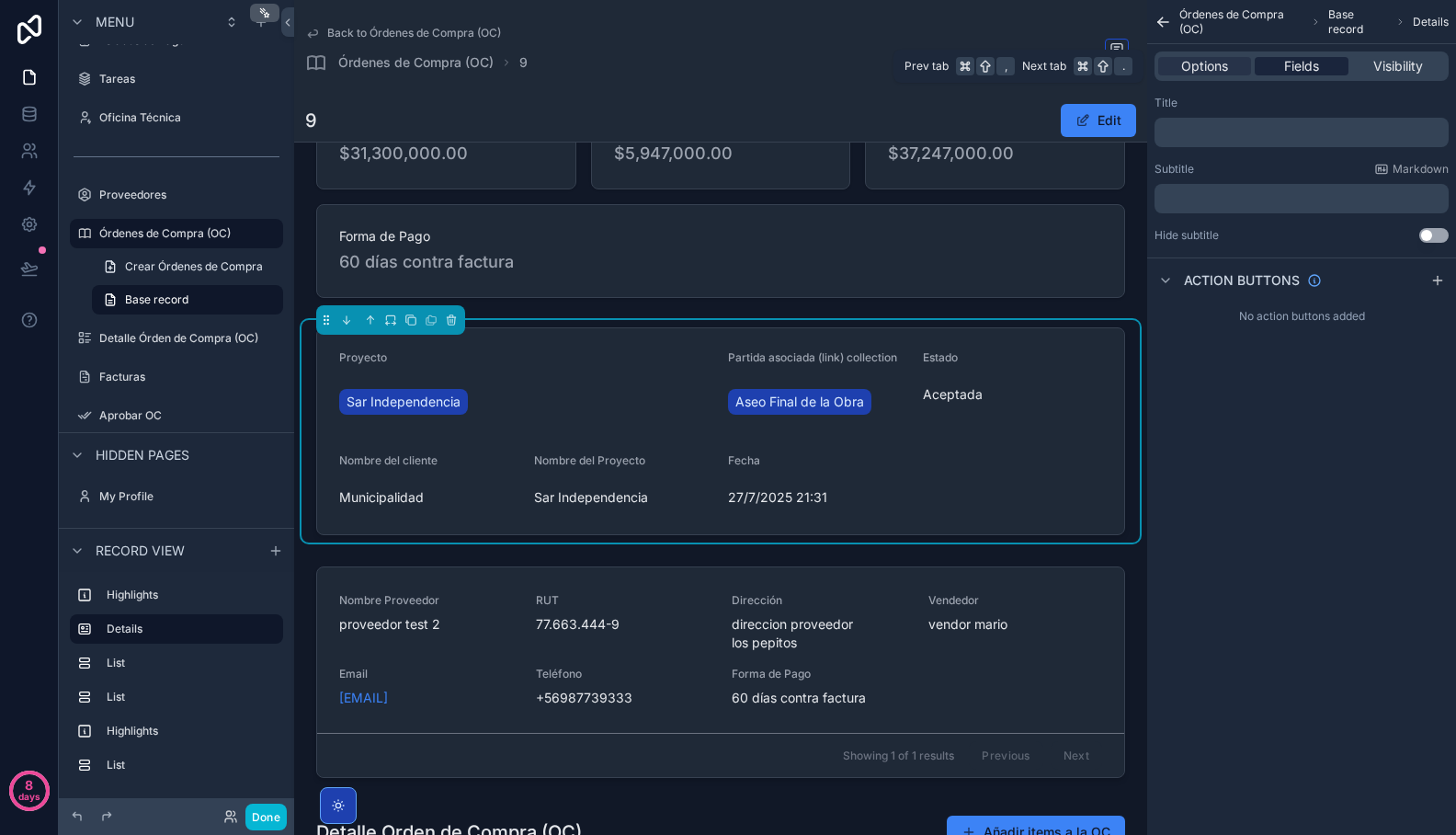 click on "Fields" at bounding box center [1302, 66] 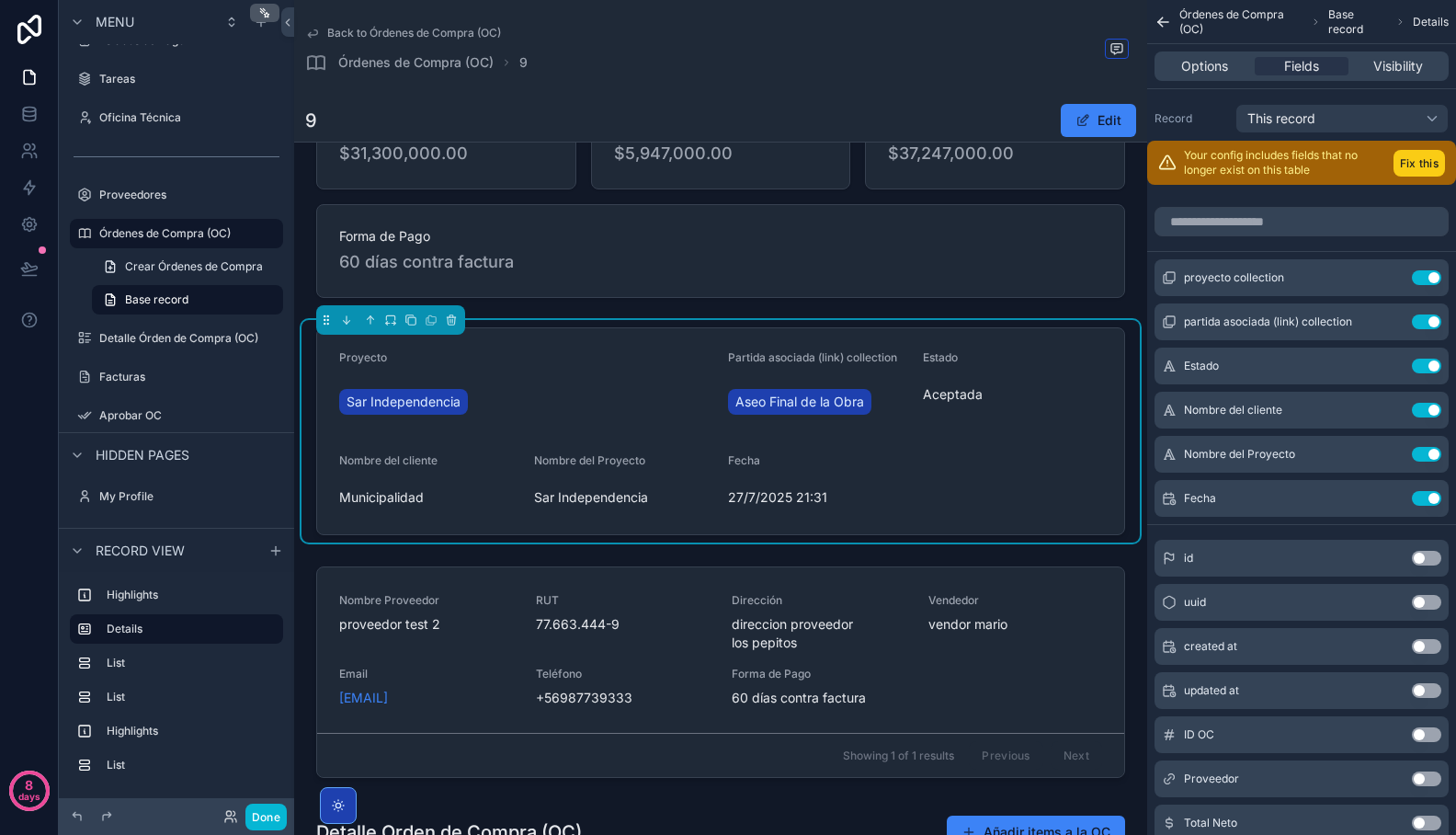 click on "Fix this" at bounding box center [1419, 163] 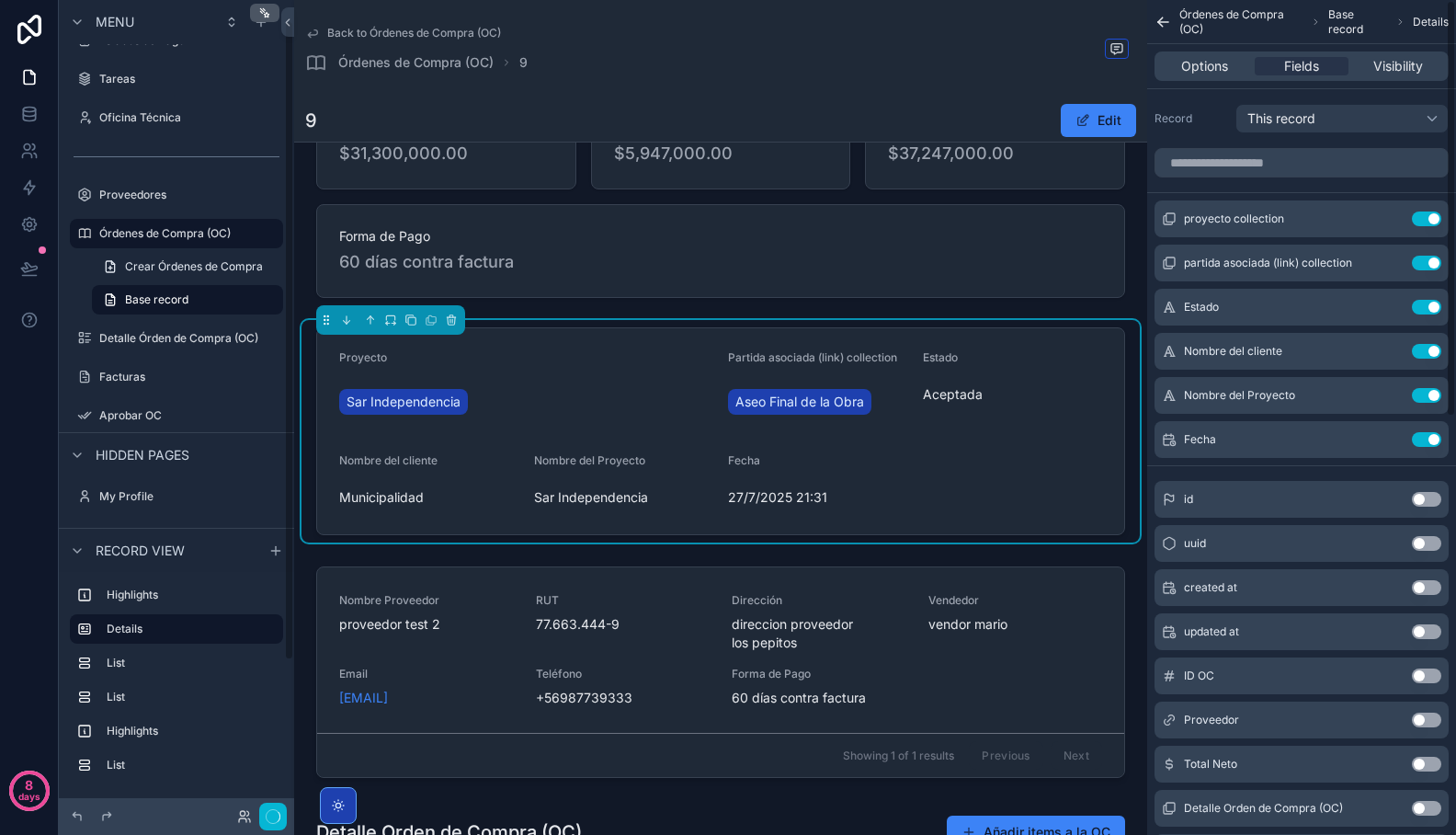 scroll, scrollTop: 26, scrollLeft: 0, axis: vertical 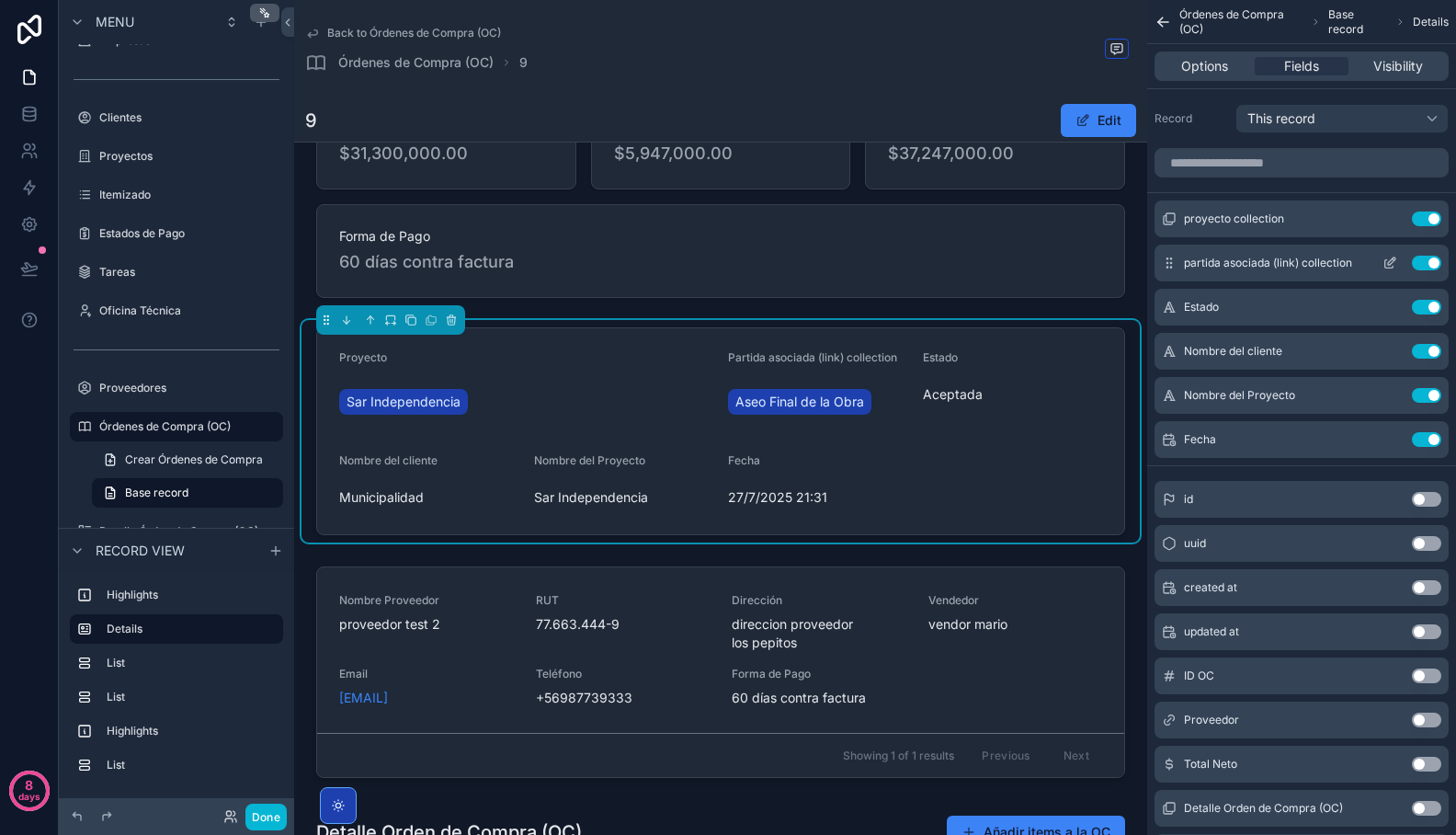 click 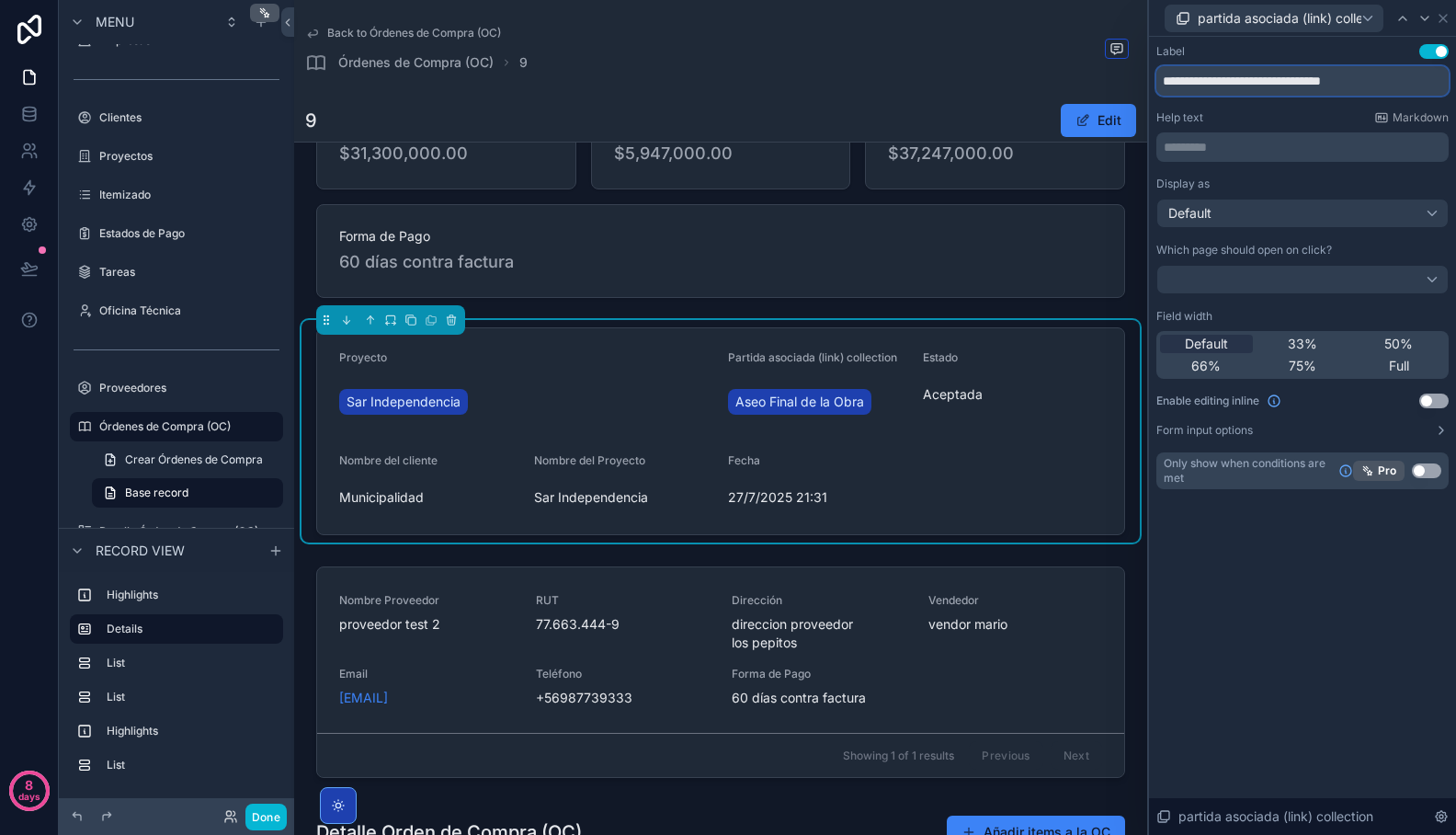 drag, startPoint x: 1209, startPoint y: 85, endPoint x: 1439, endPoint y: 88, distance: 230.02 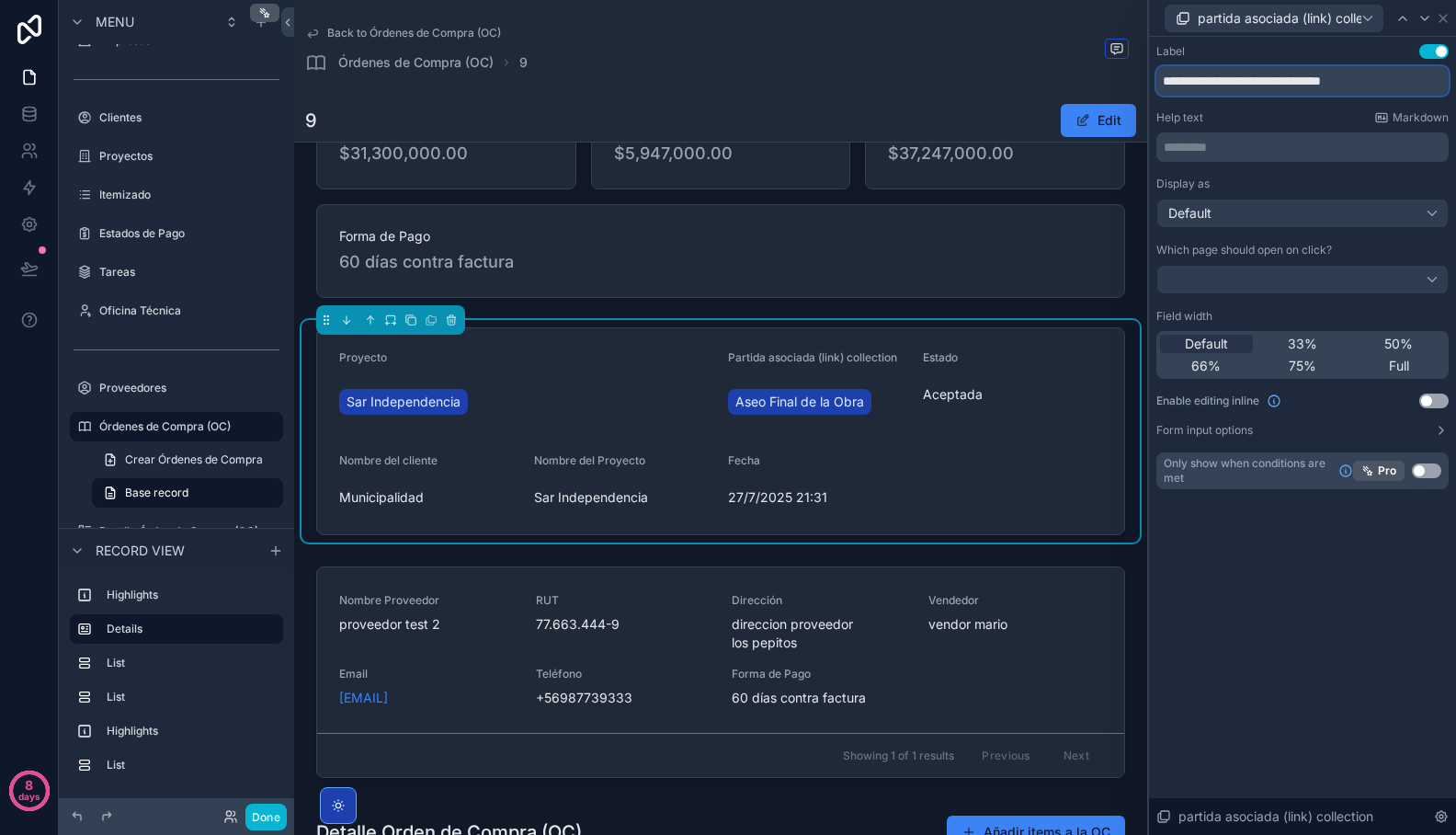 click on "**********" at bounding box center (1302, 81) 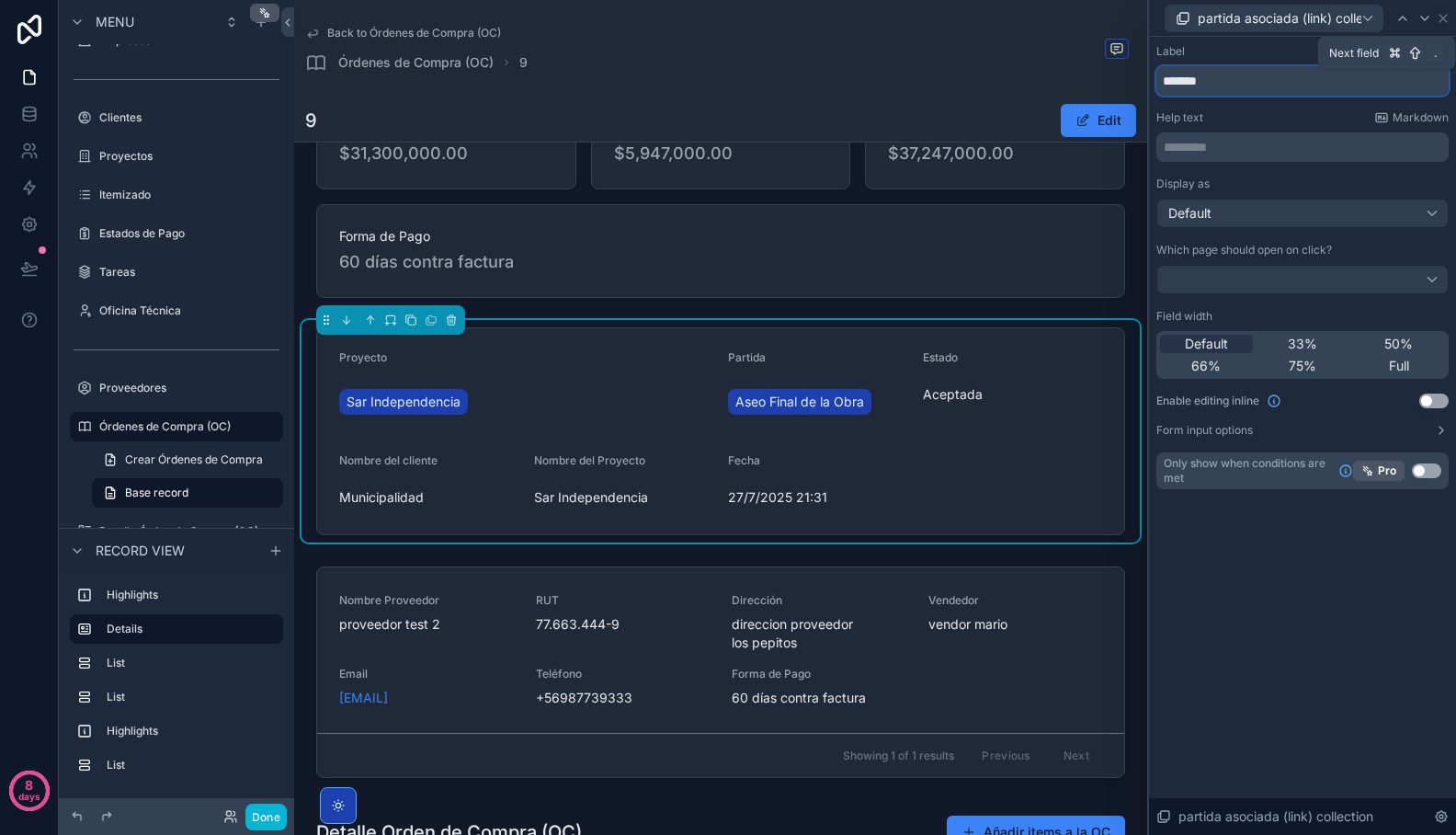 type on "*******" 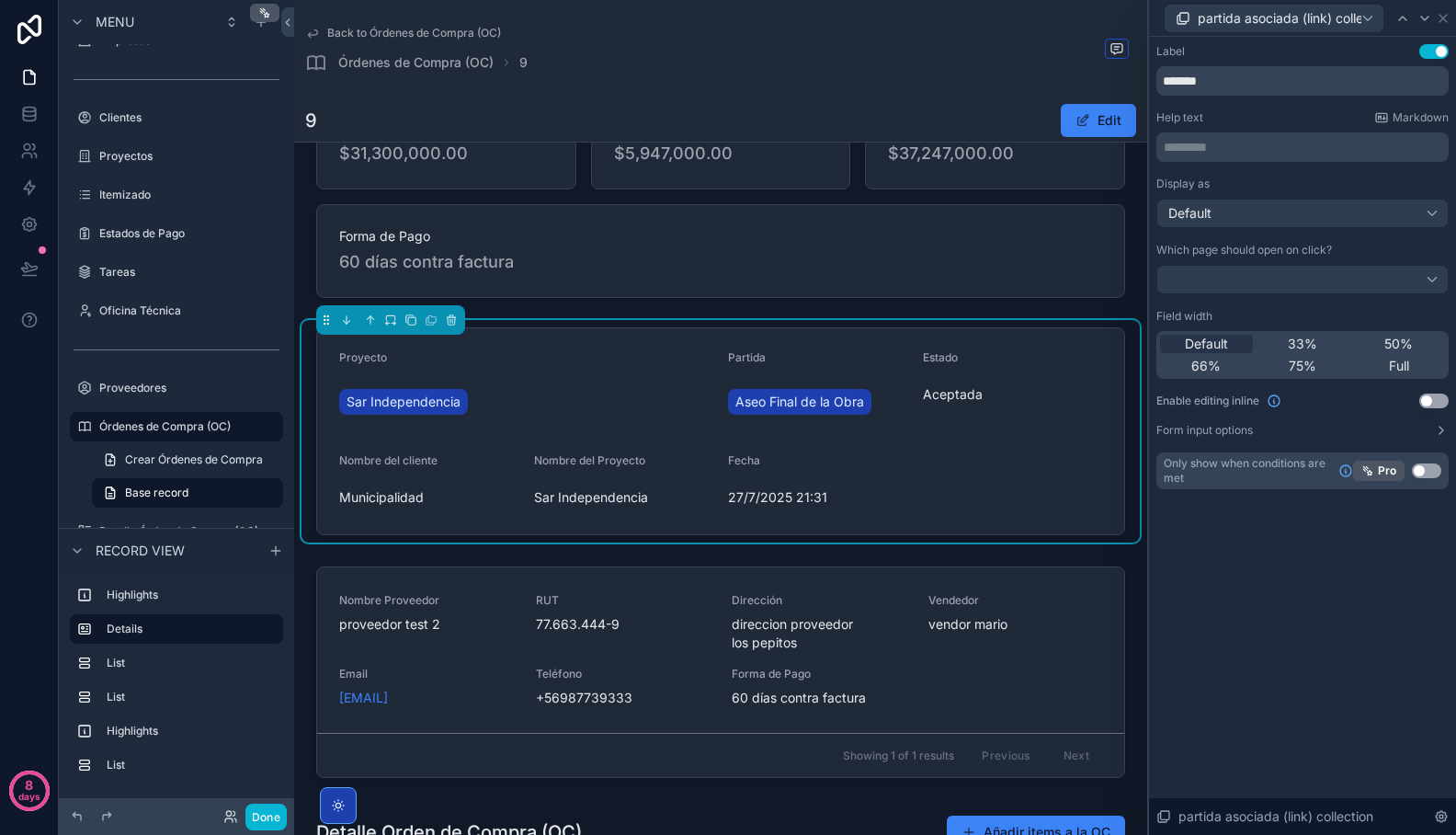 click on "partida asociada (link) collection" at bounding box center [1302, 18] 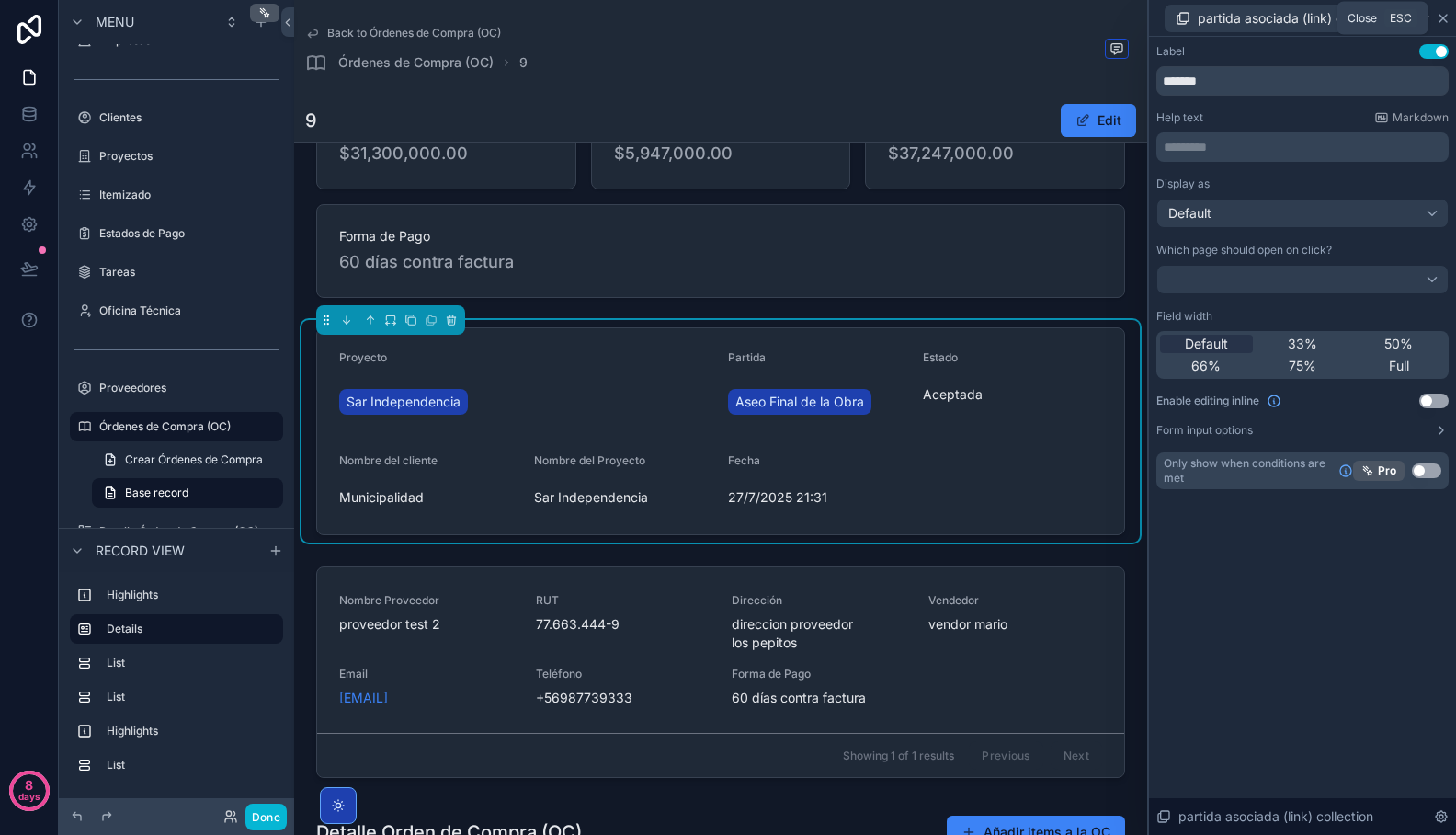 click 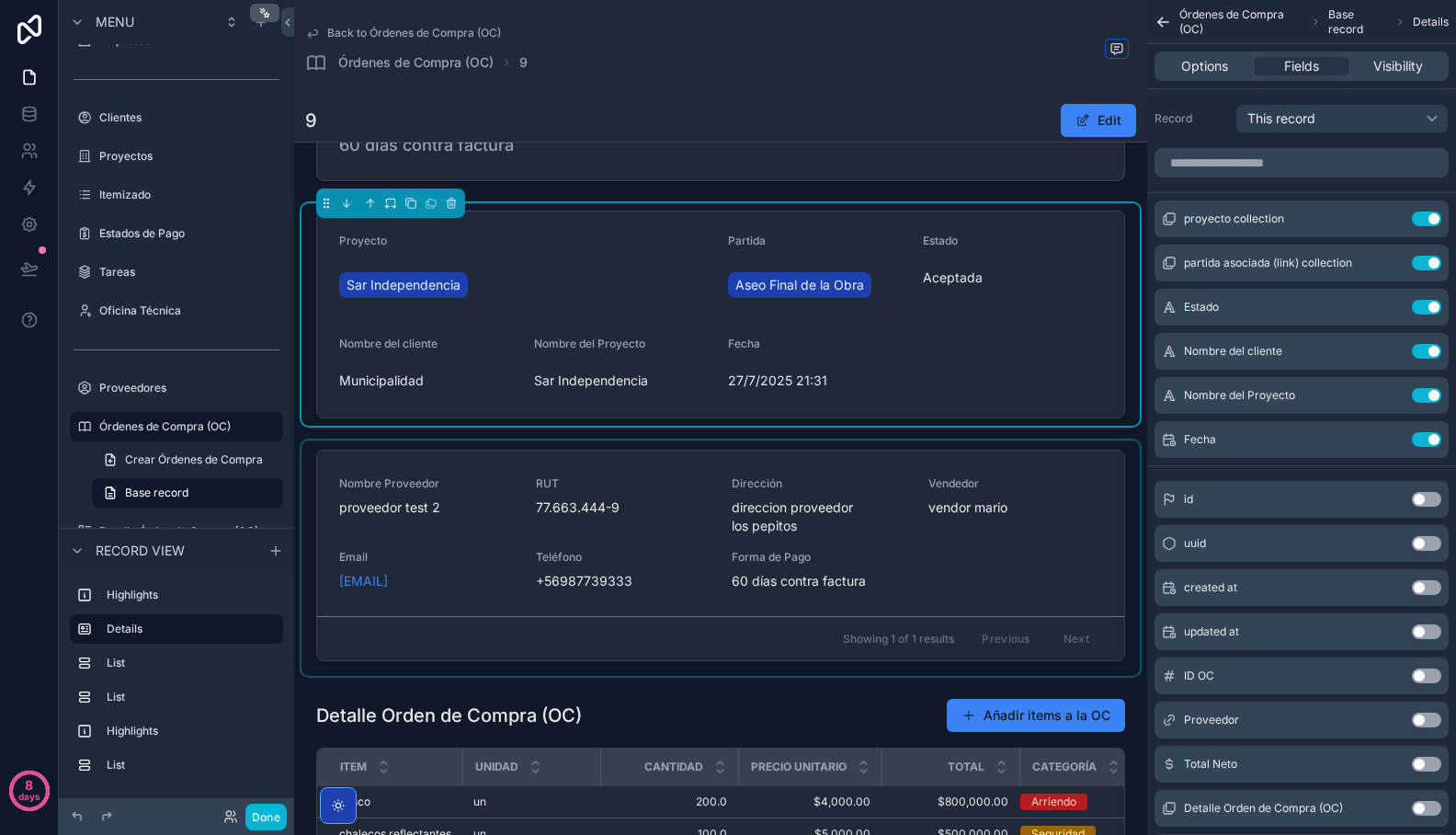 scroll, scrollTop: 226, scrollLeft: 0, axis: vertical 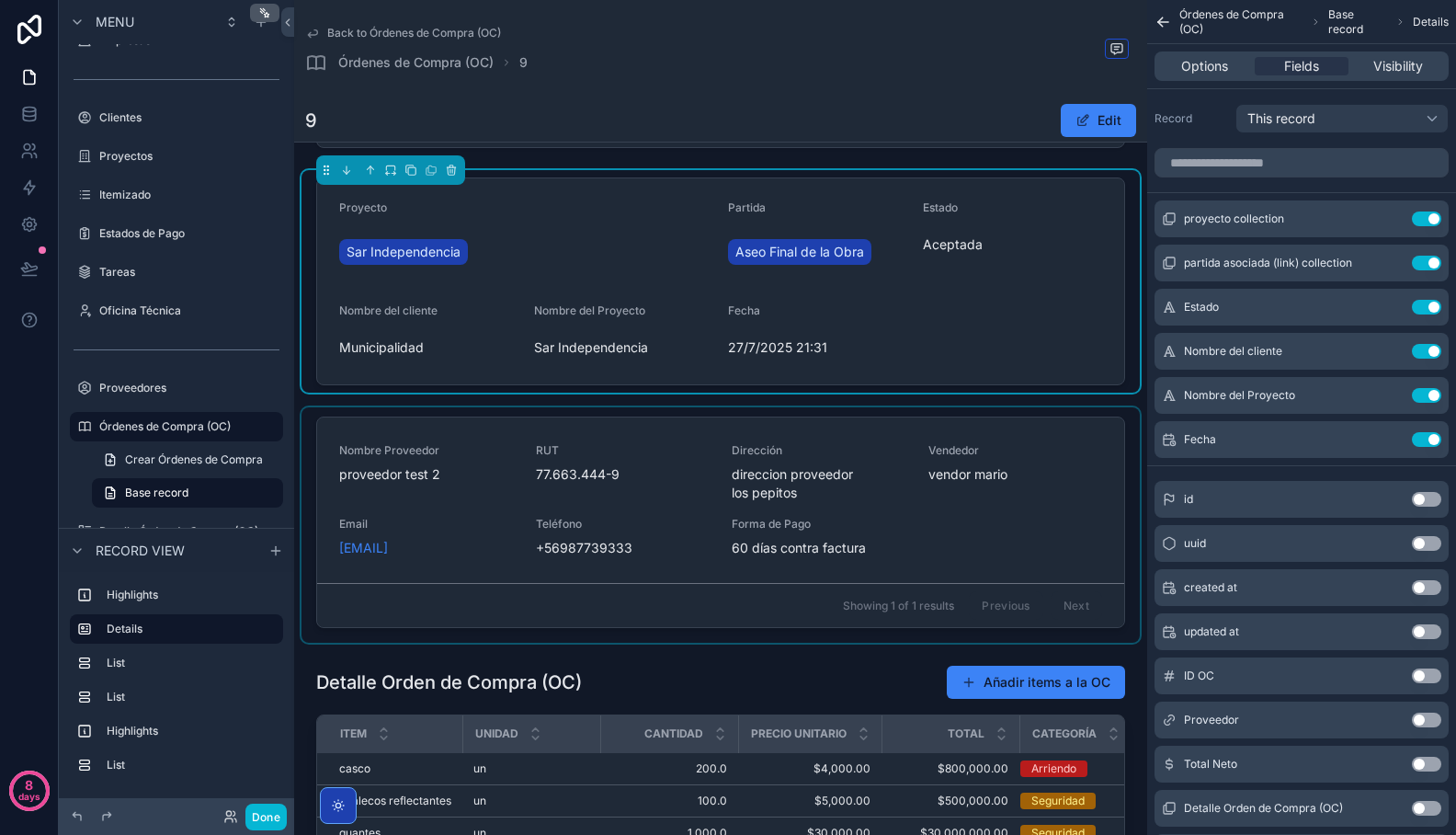 click at bounding box center [721, 525] 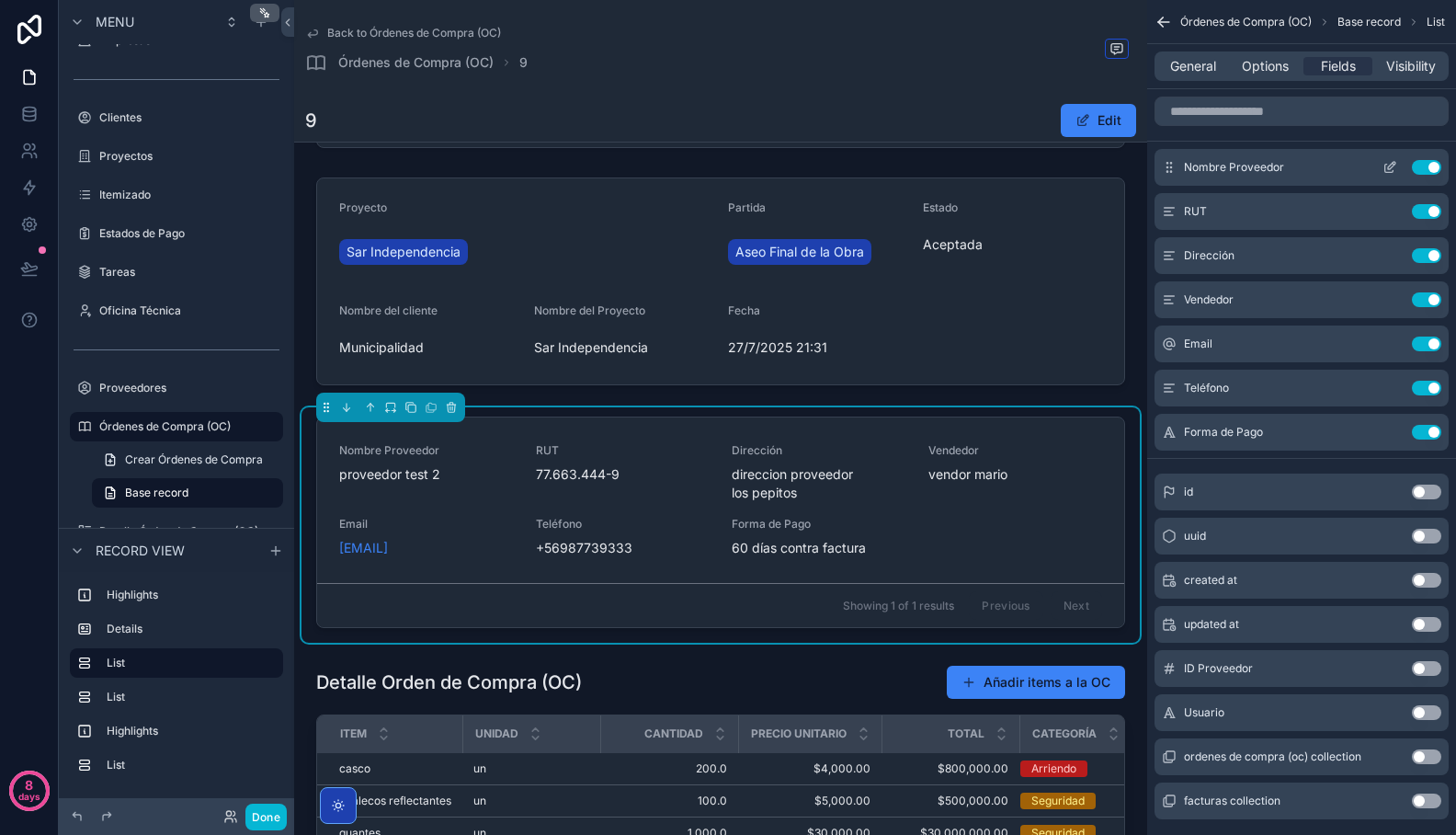 click 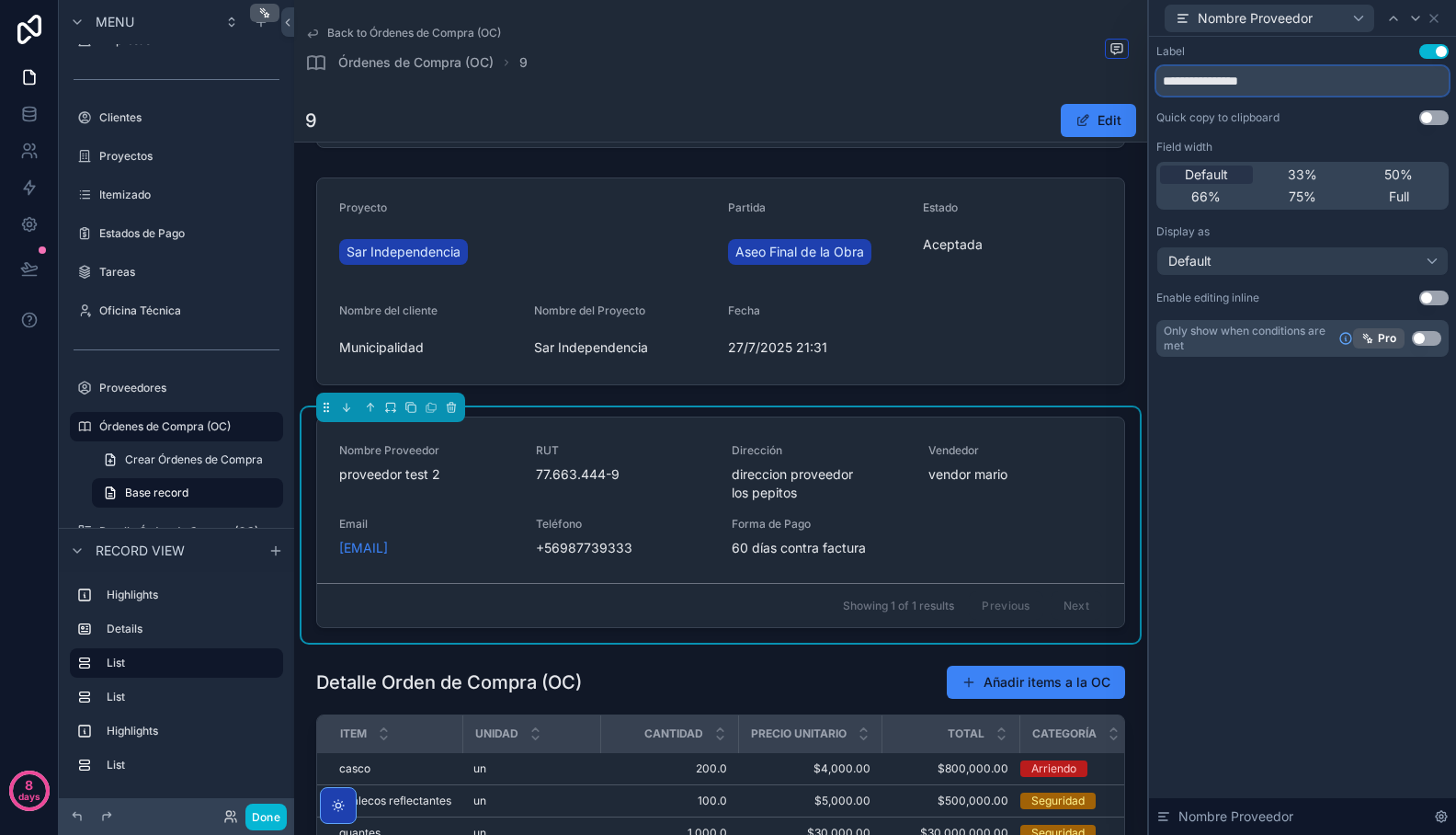 click on "**********" at bounding box center (1302, 81) 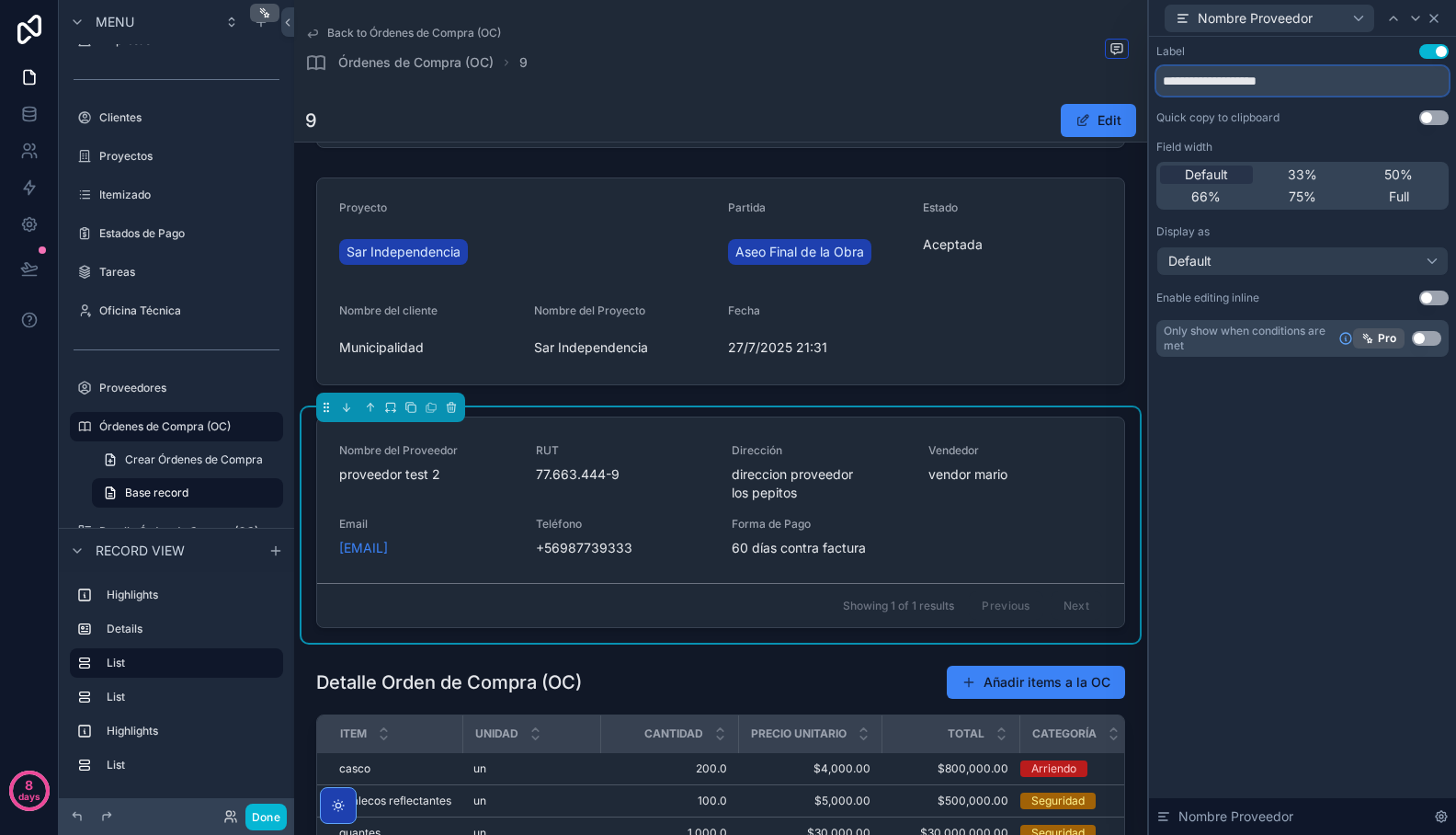 type on "**********" 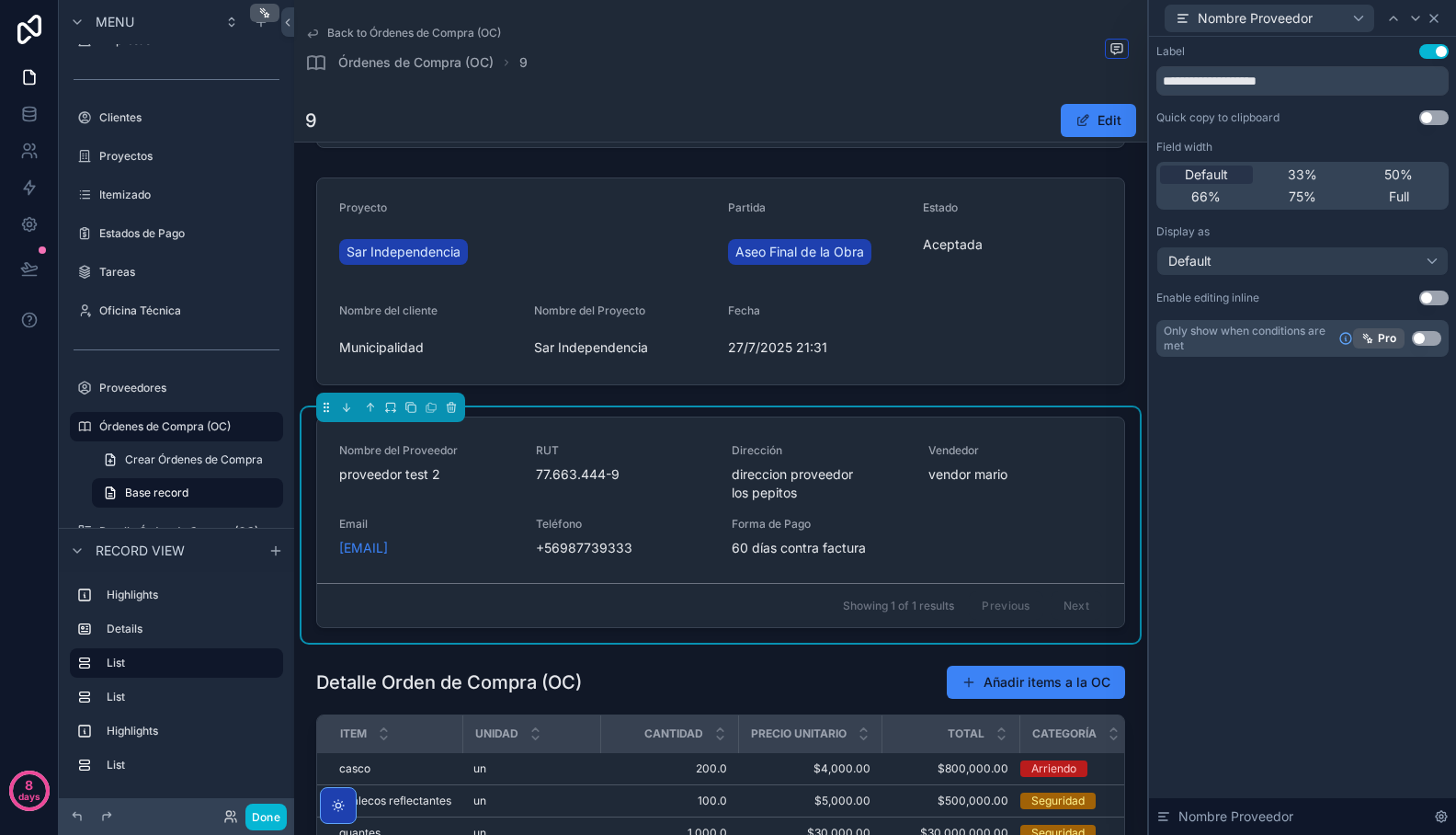 click 